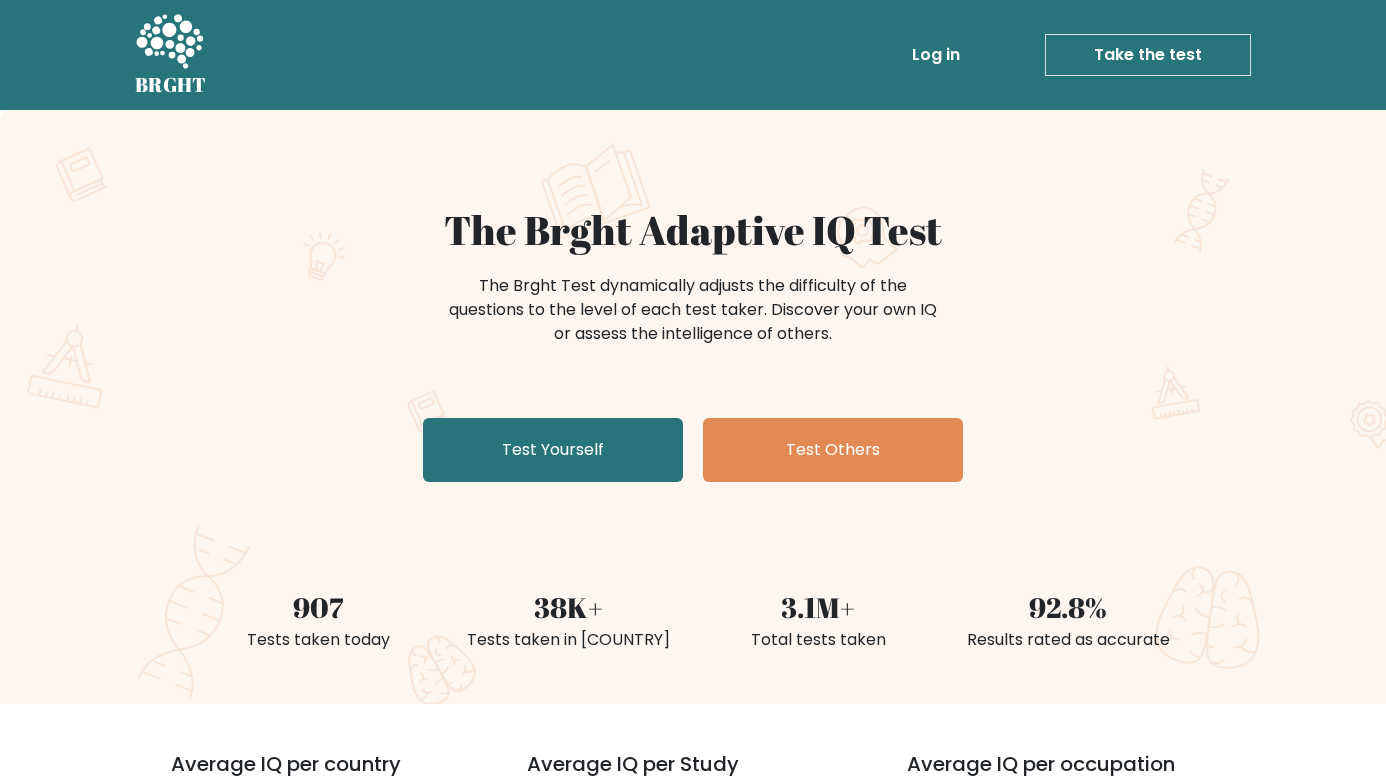 scroll, scrollTop: 0, scrollLeft: 0, axis: both 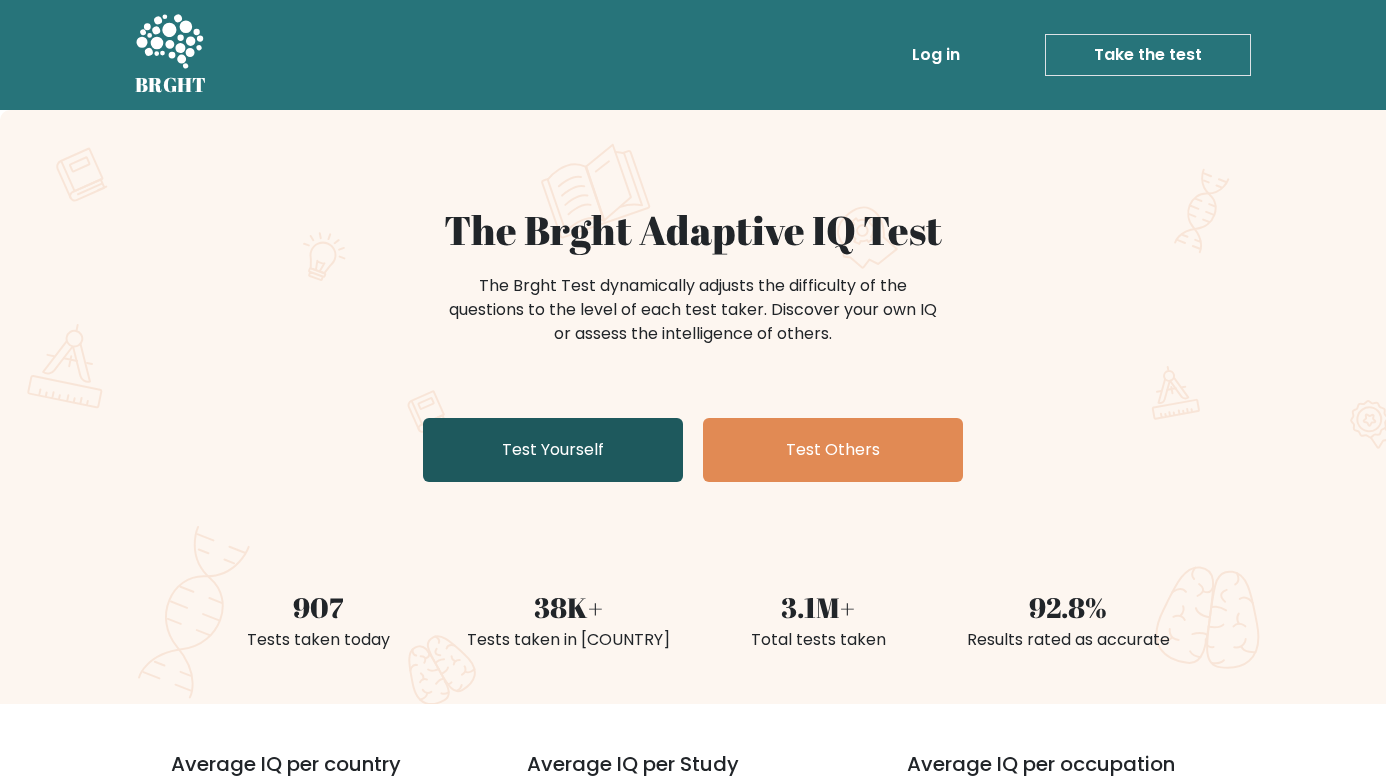 click on "Test Yourself" at bounding box center (553, 450) 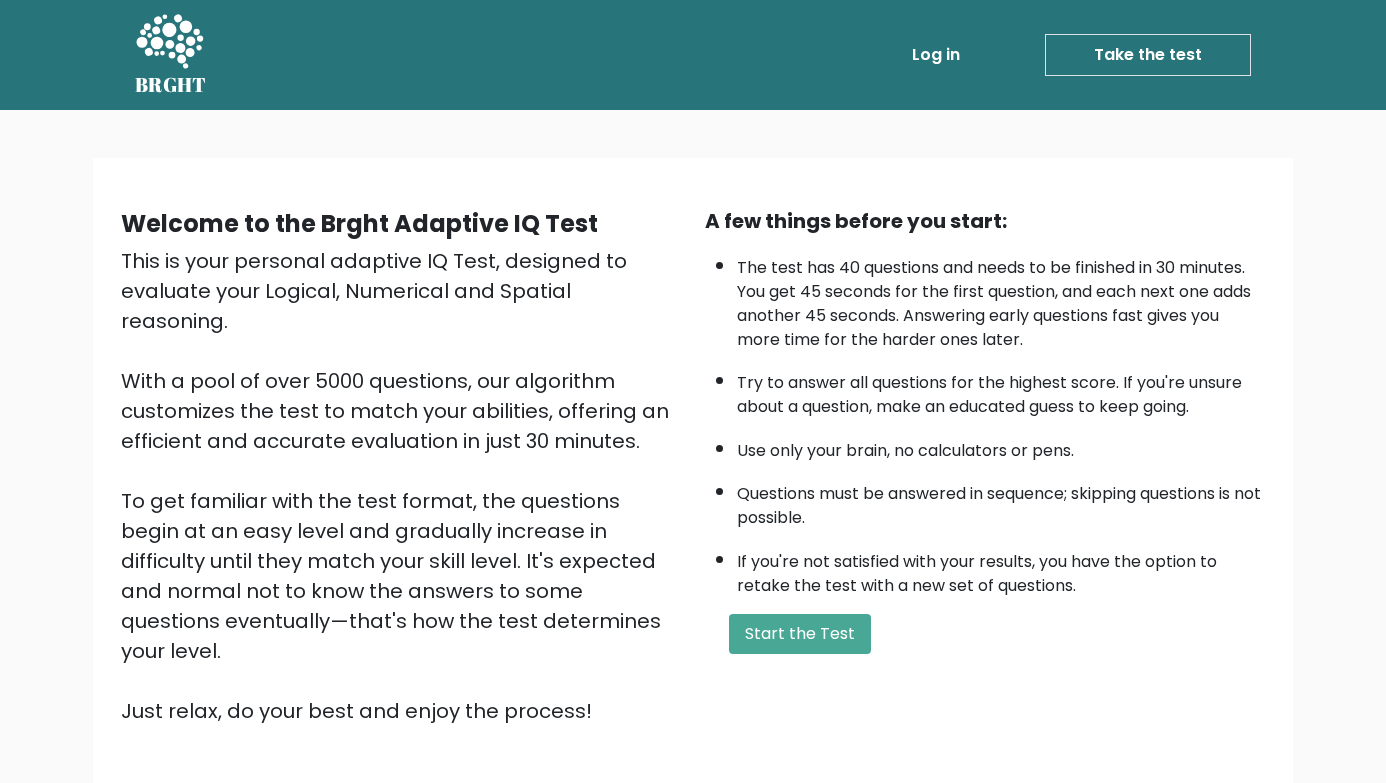 scroll, scrollTop: 0, scrollLeft: 0, axis: both 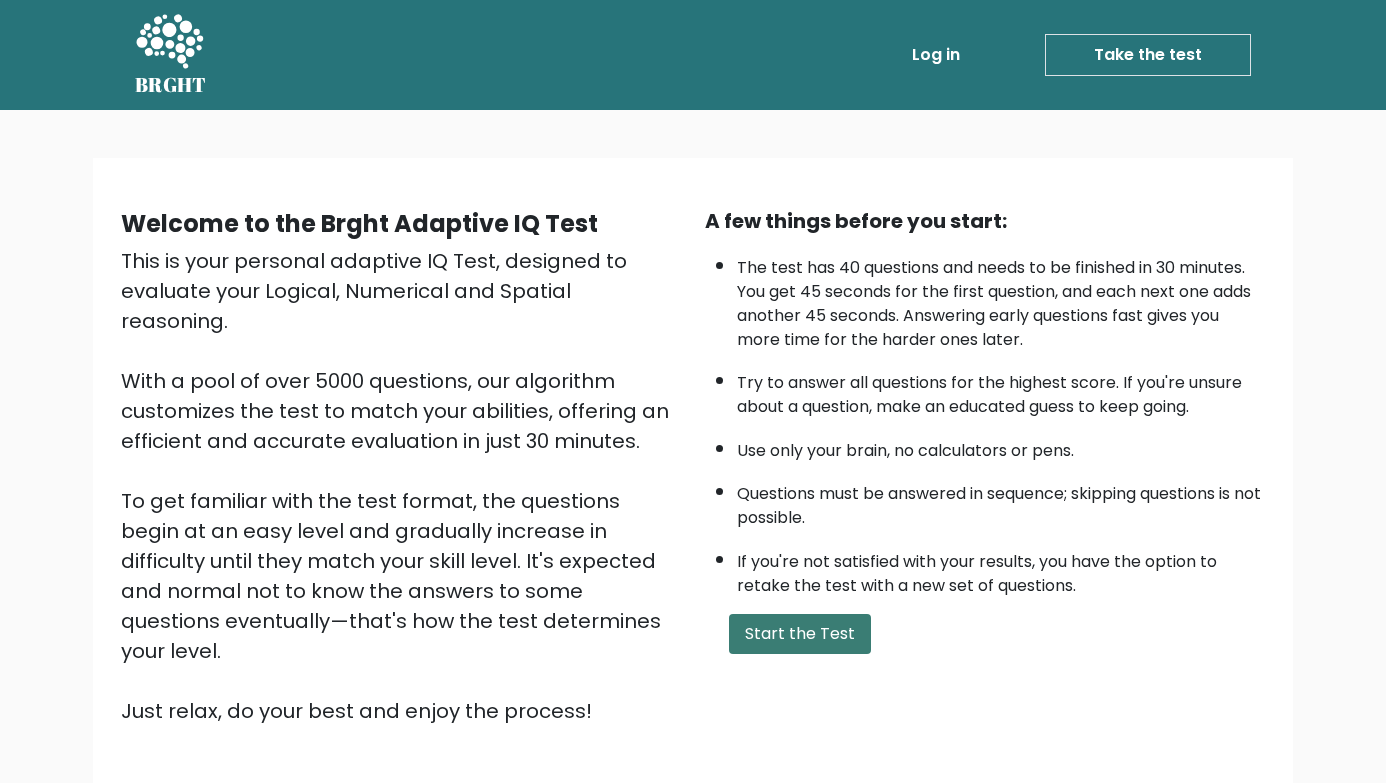 click on "Start the Test" at bounding box center [800, 634] 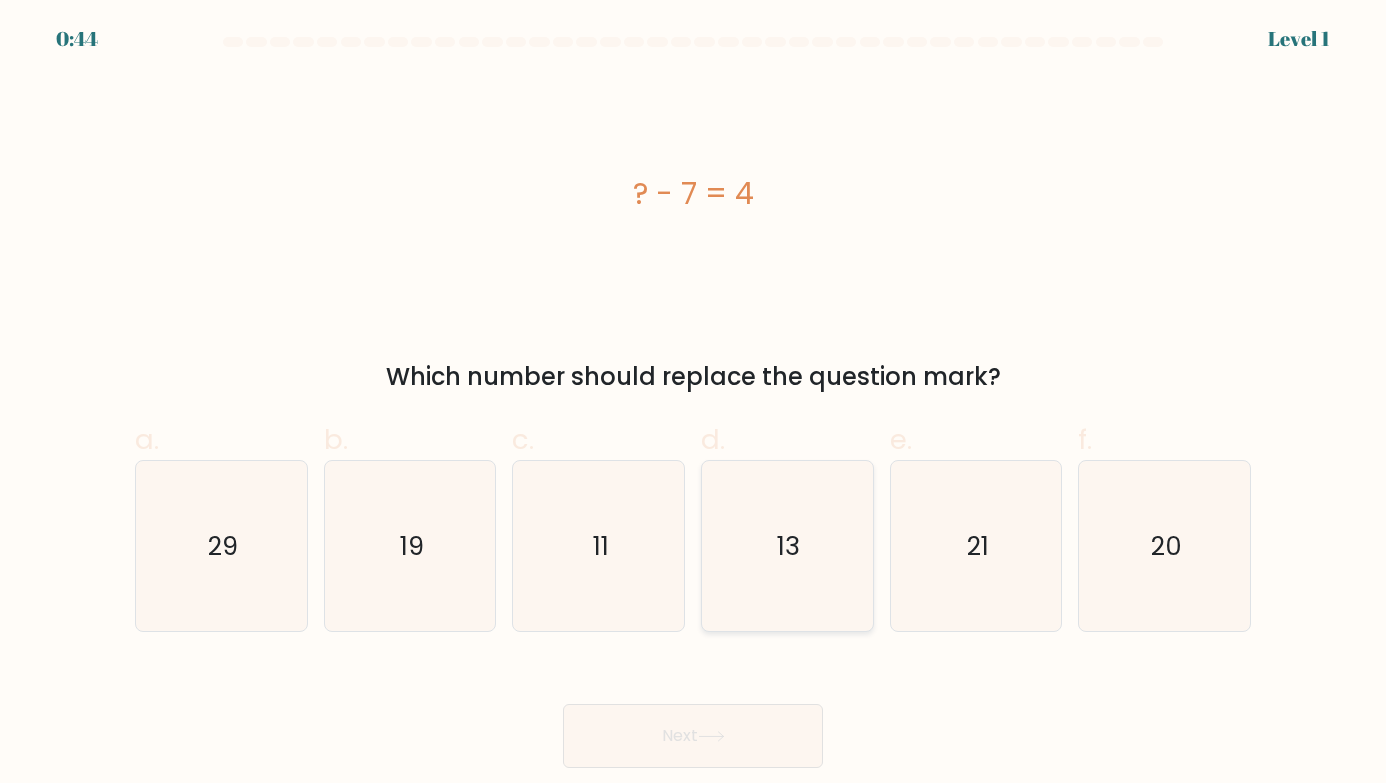 scroll, scrollTop: 0, scrollLeft: 0, axis: both 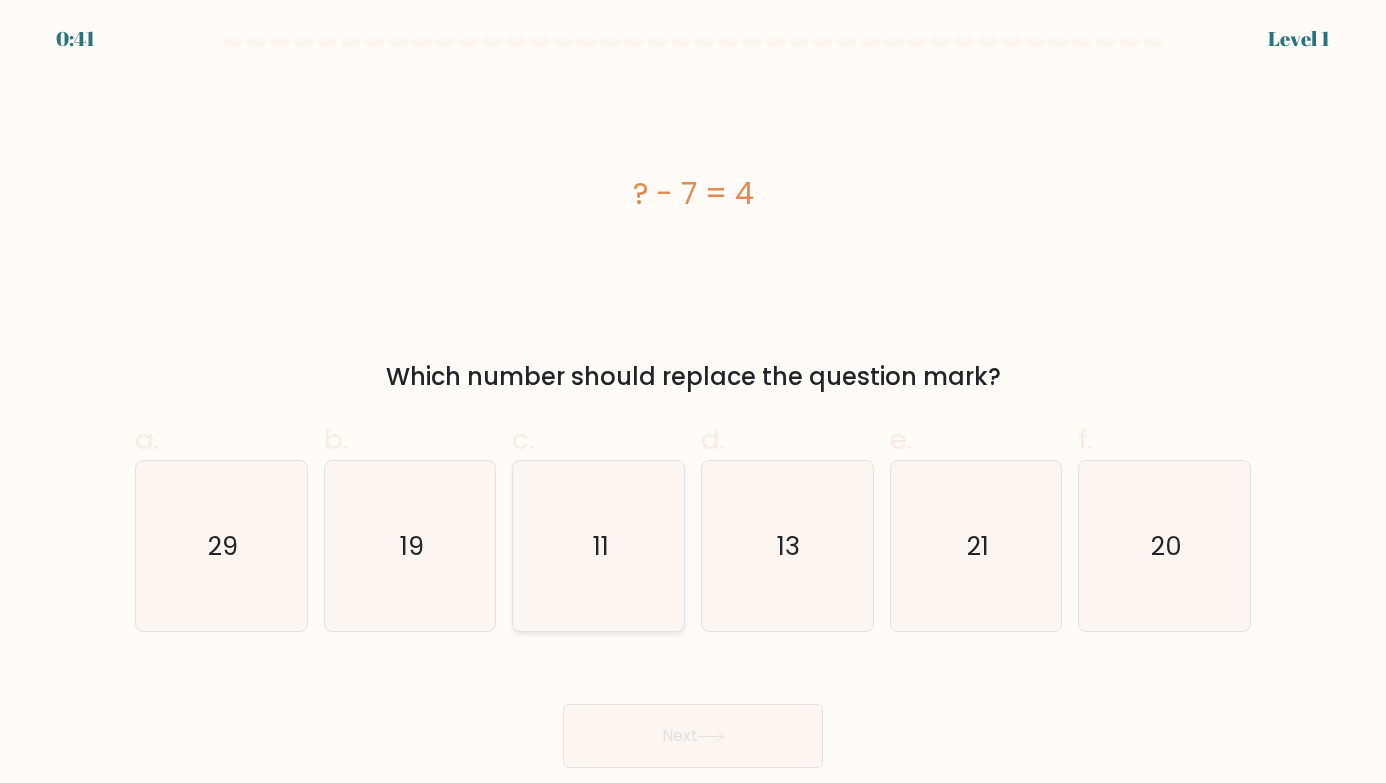 click on "11" 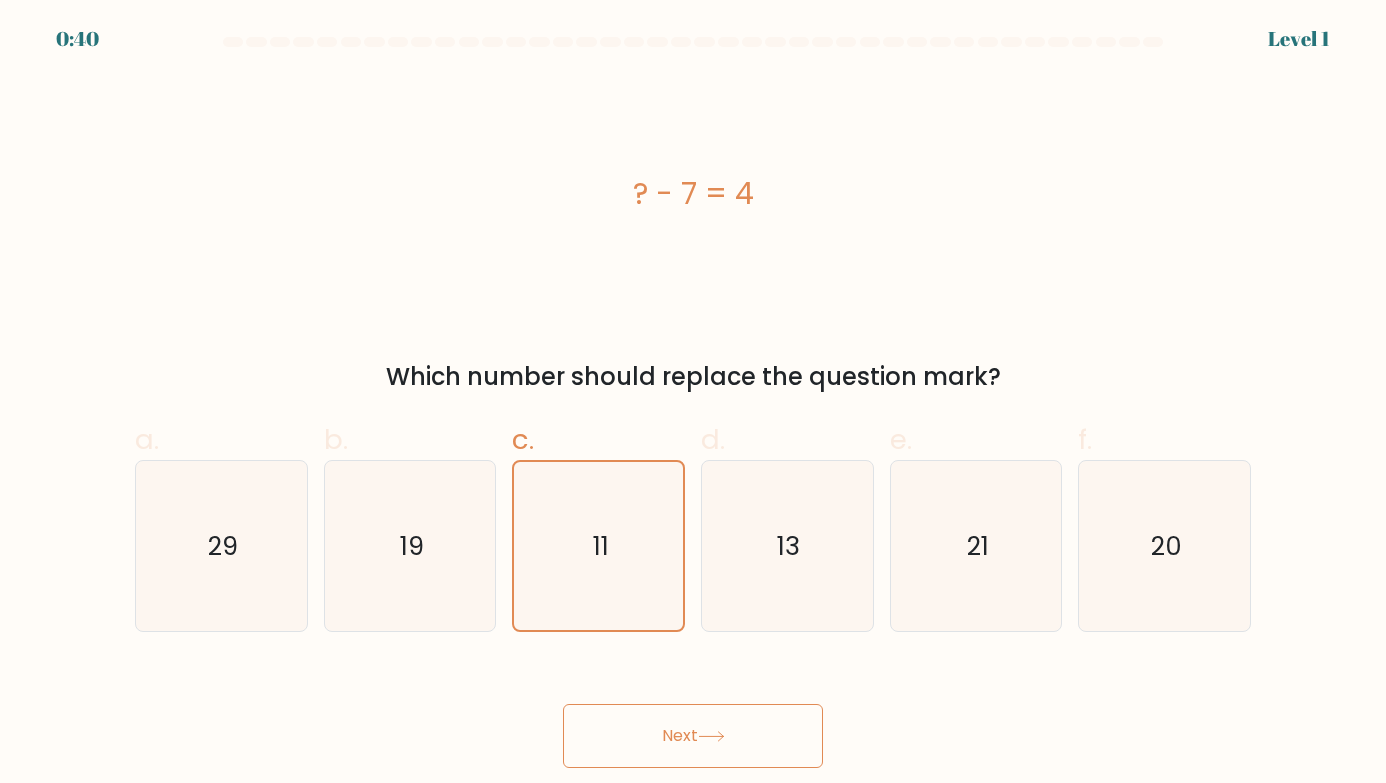 click on "Next" at bounding box center [693, 736] 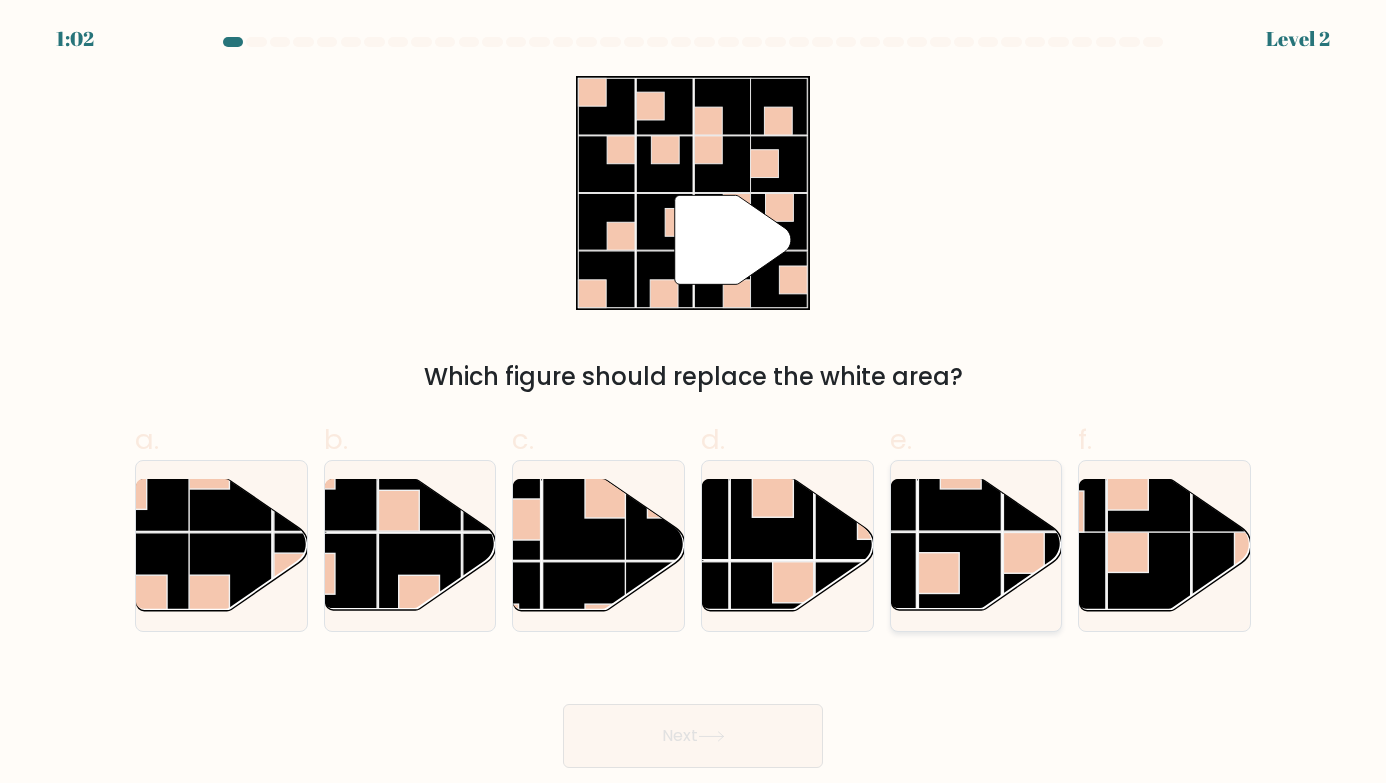 click 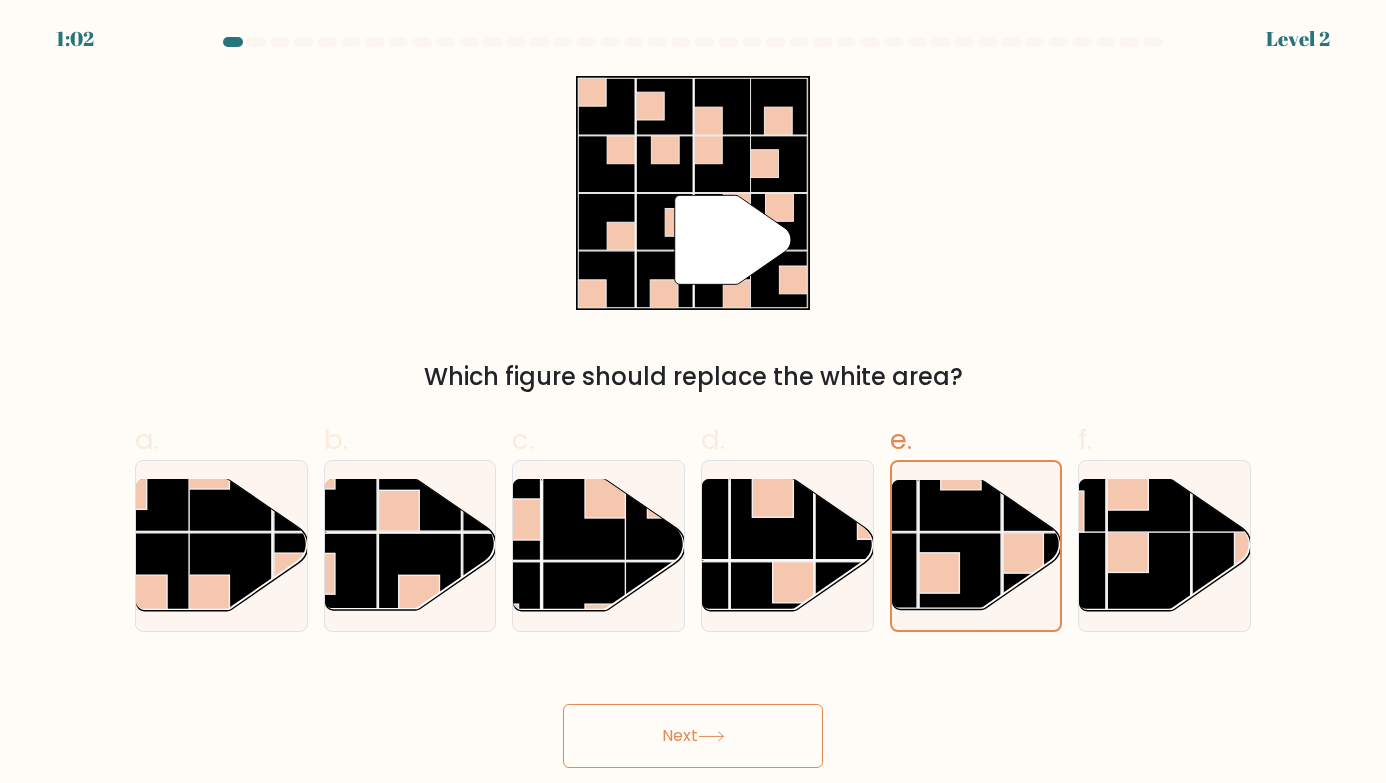 click on "Next" at bounding box center [693, 736] 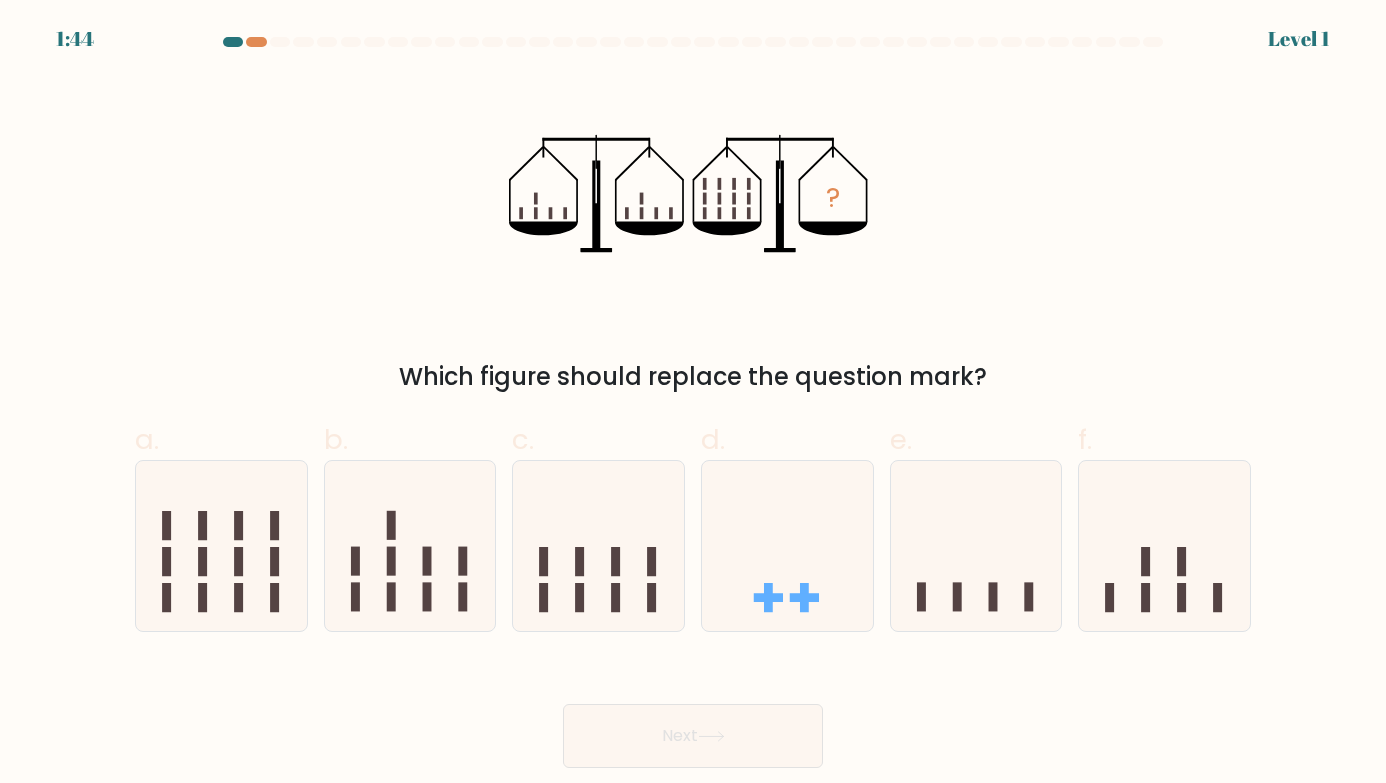 scroll, scrollTop: 0, scrollLeft: 0, axis: both 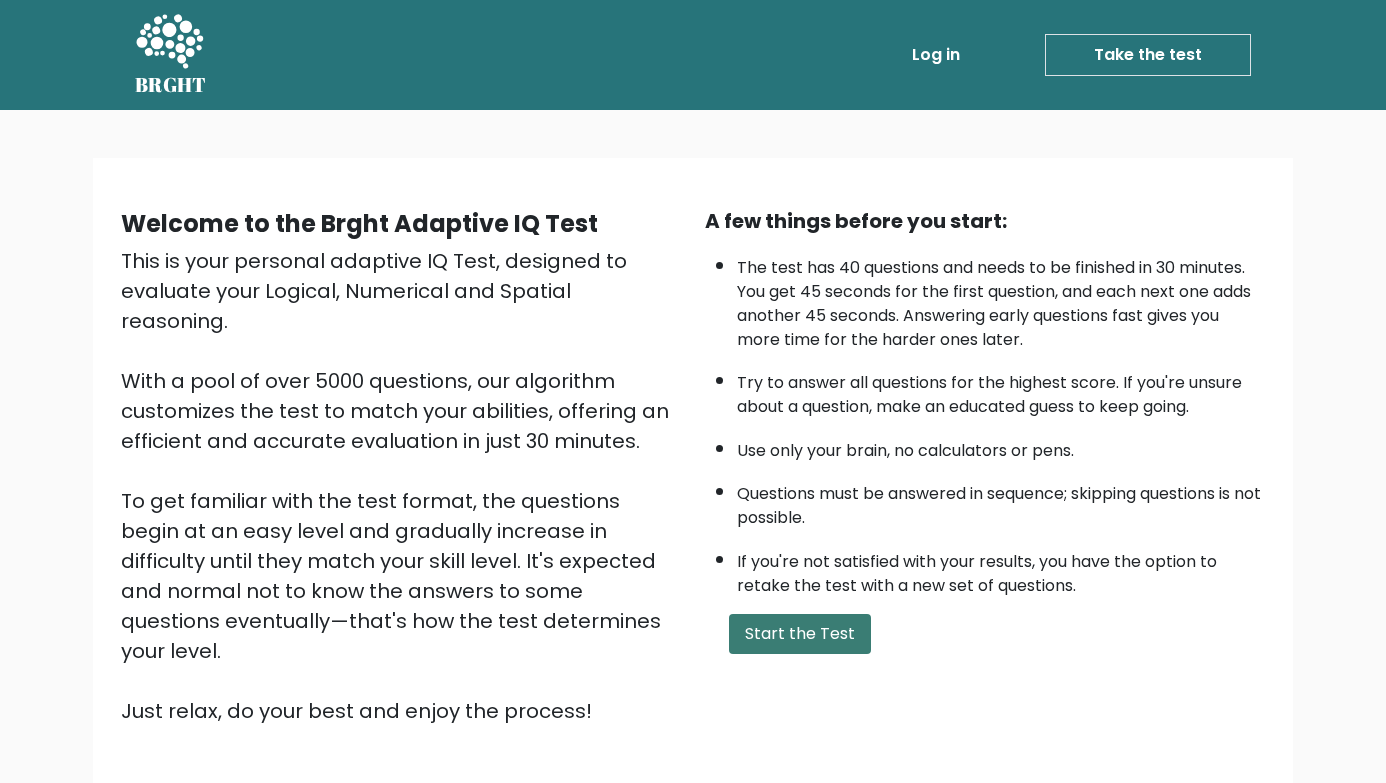 click on "Start the Test" at bounding box center [800, 634] 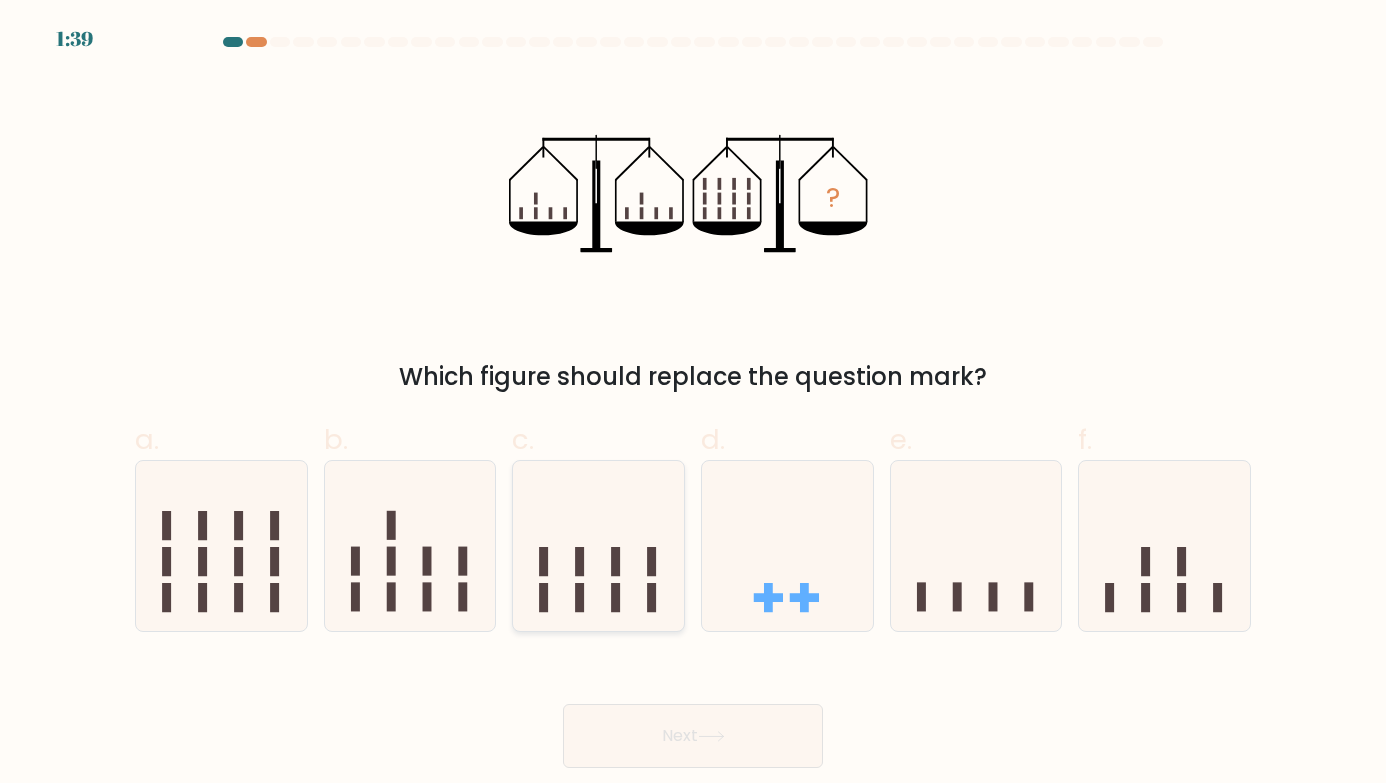 scroll, scrollTop: 0, scrollLeft: 0, axis: both 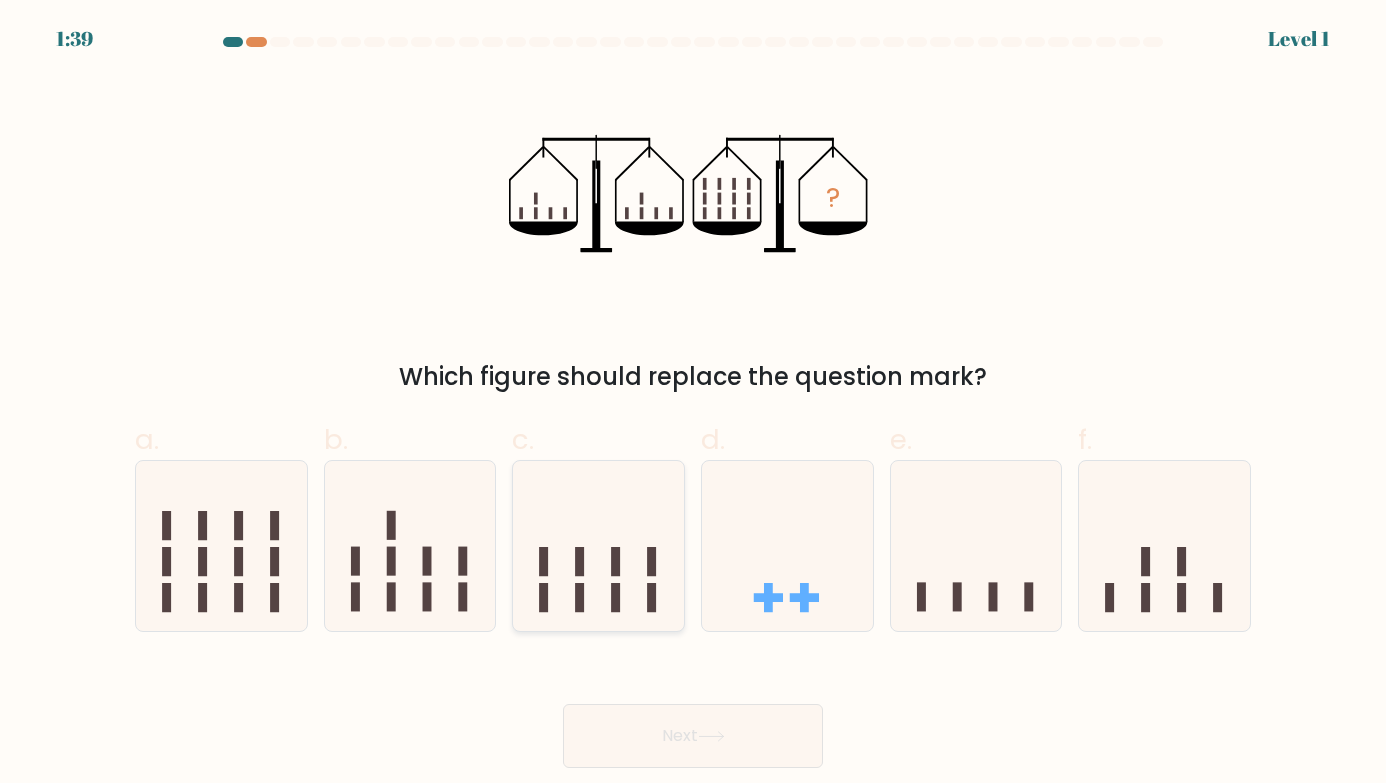 click 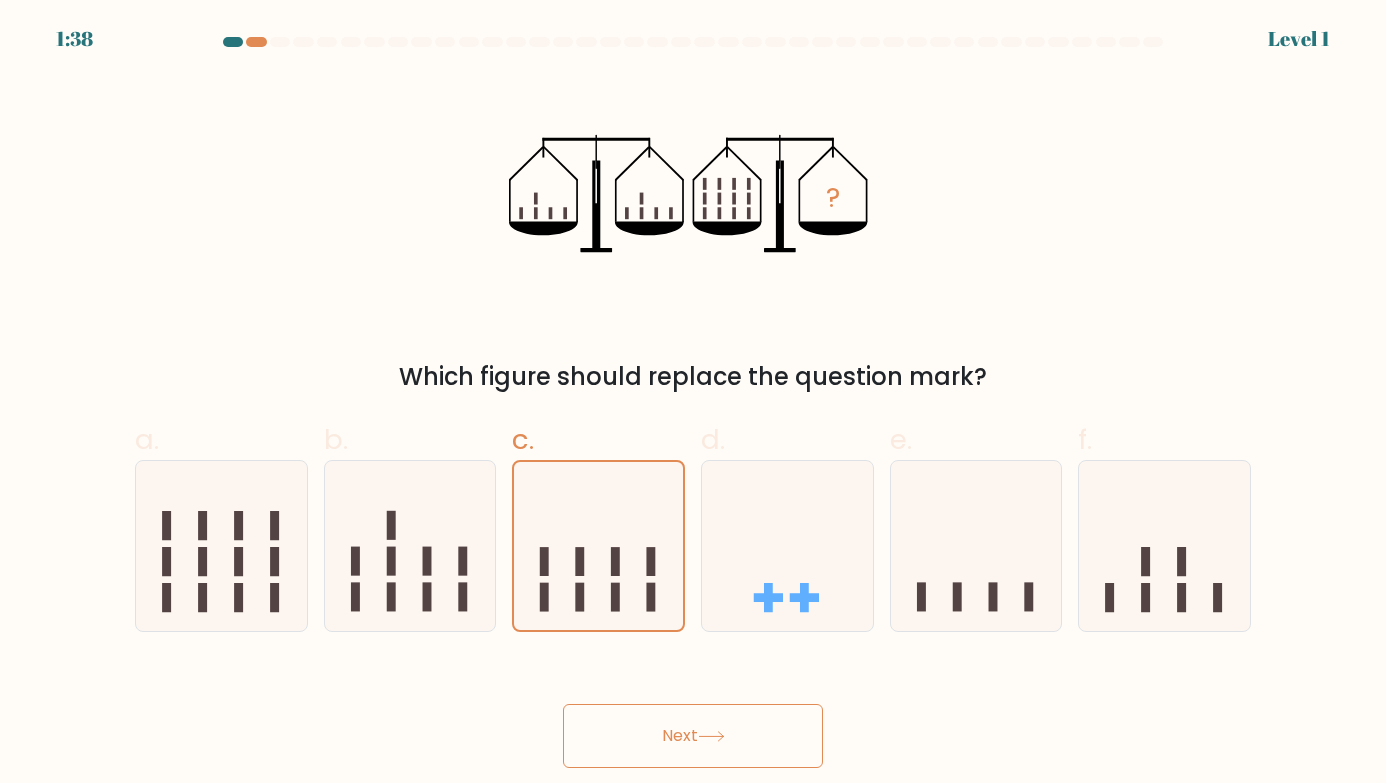 drag, startPoint x: 663, startPoint y: 713, endPoint x: 663, endPoint y: 659, distance: 54 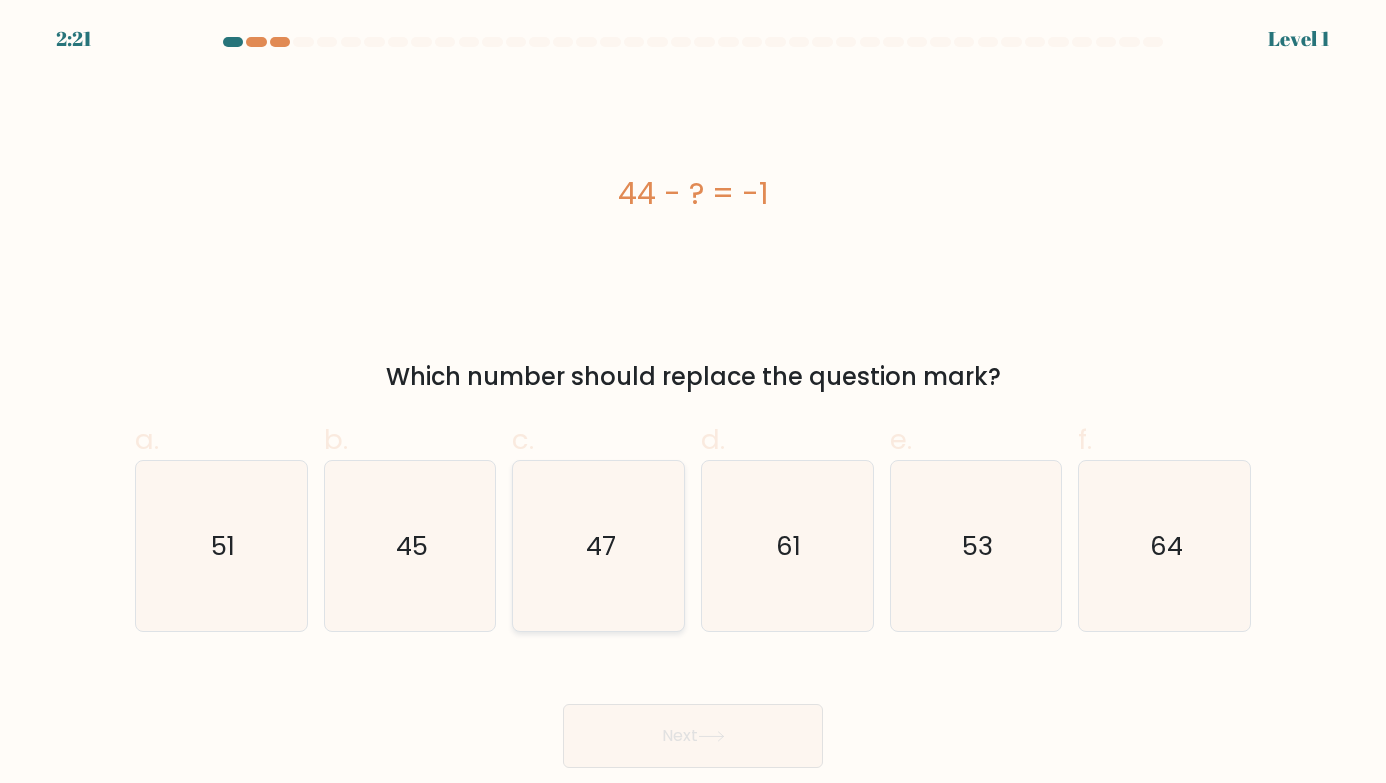 click on "47" 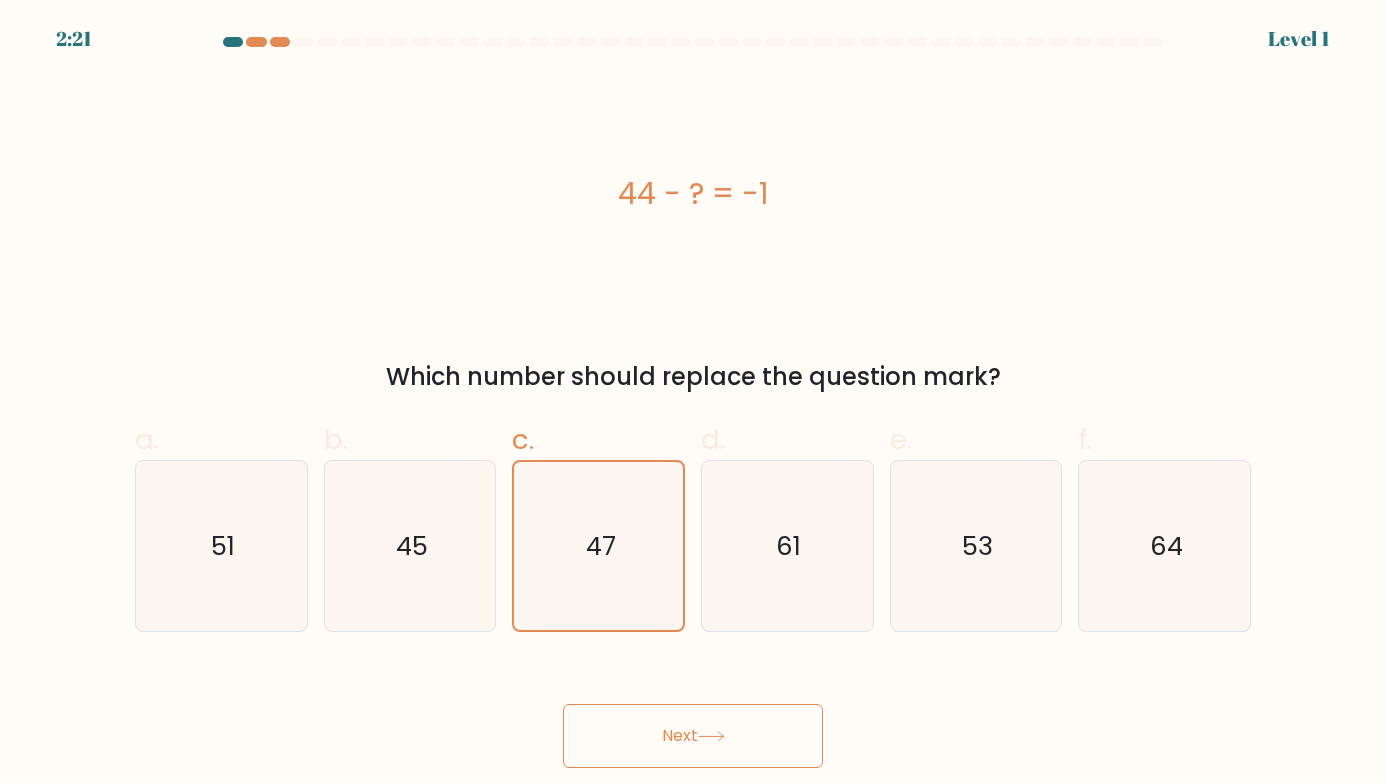 click on "2:21
Level 1
a." at bounding box center (693, 391) 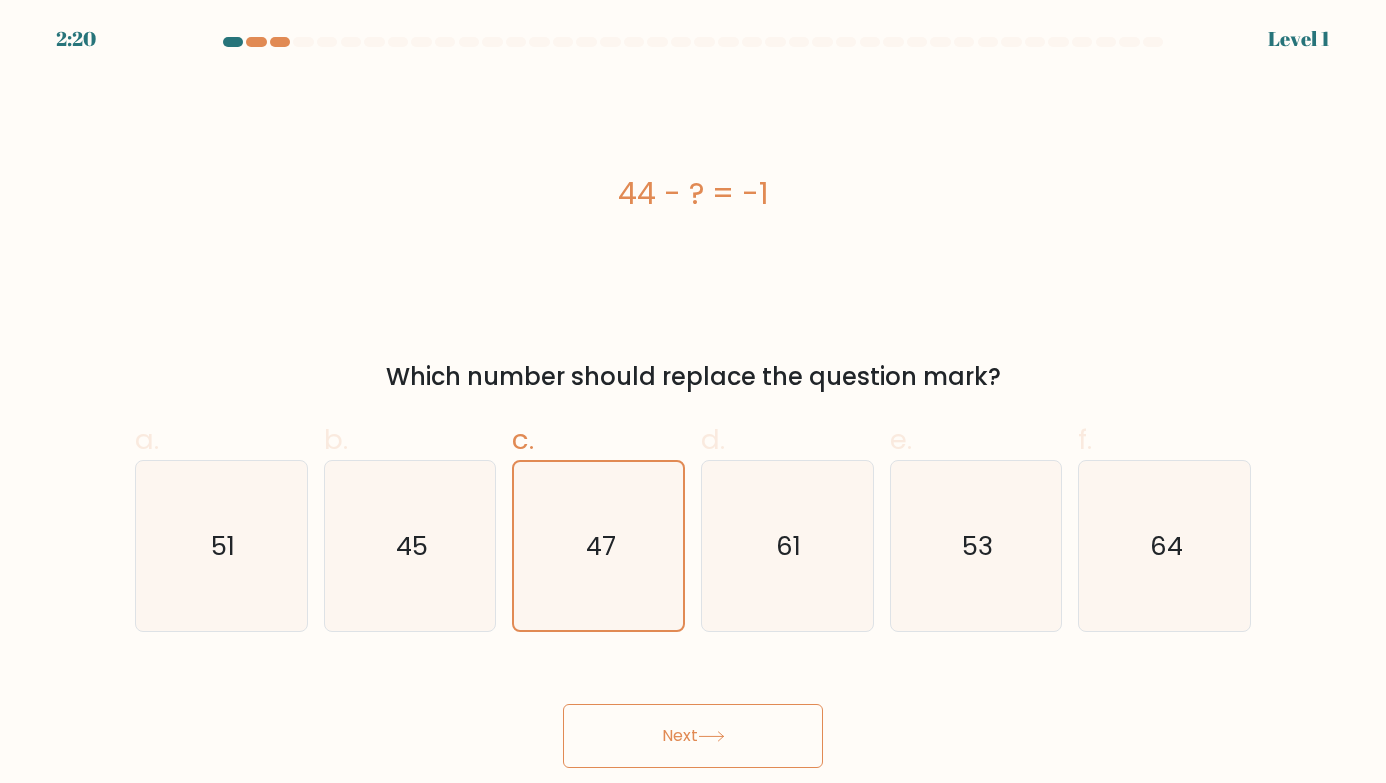 click on "Next" at bounding box center [693, 736] 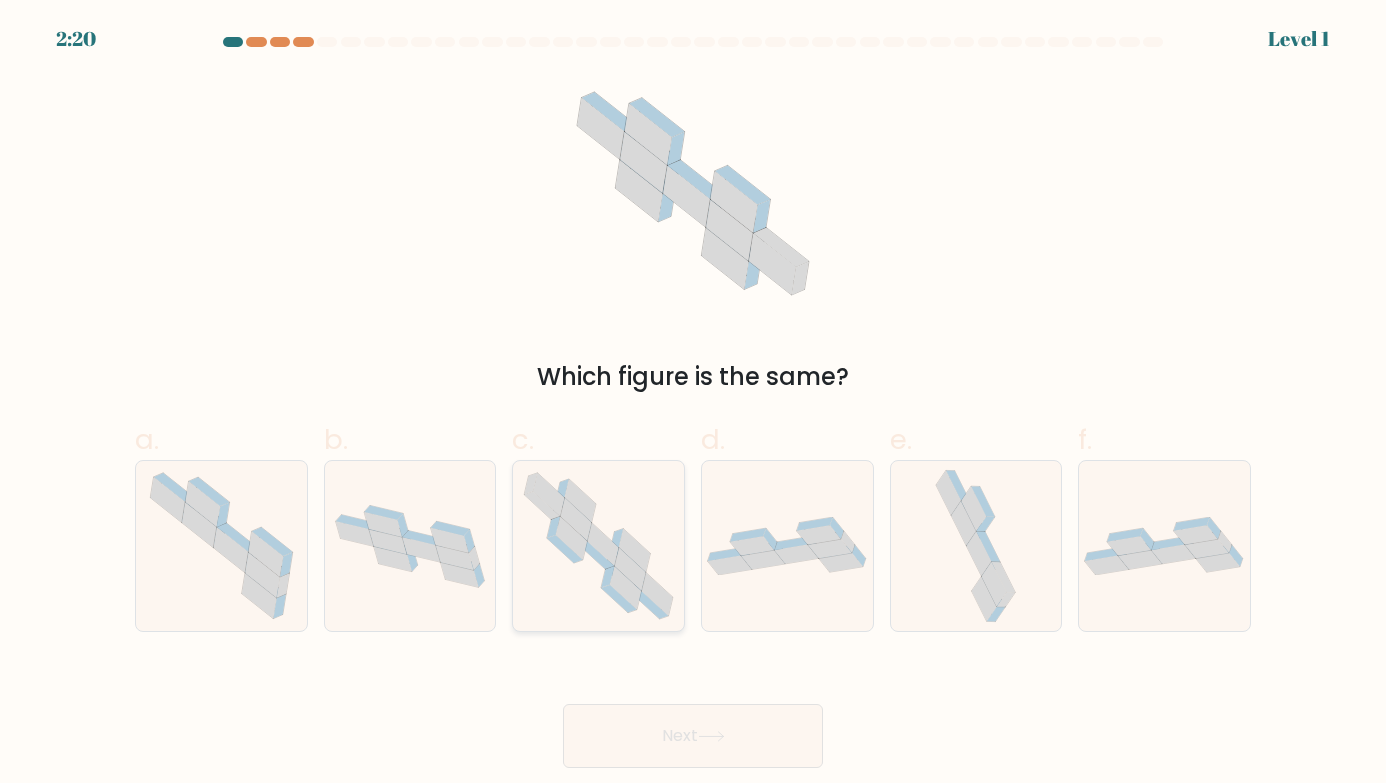 click 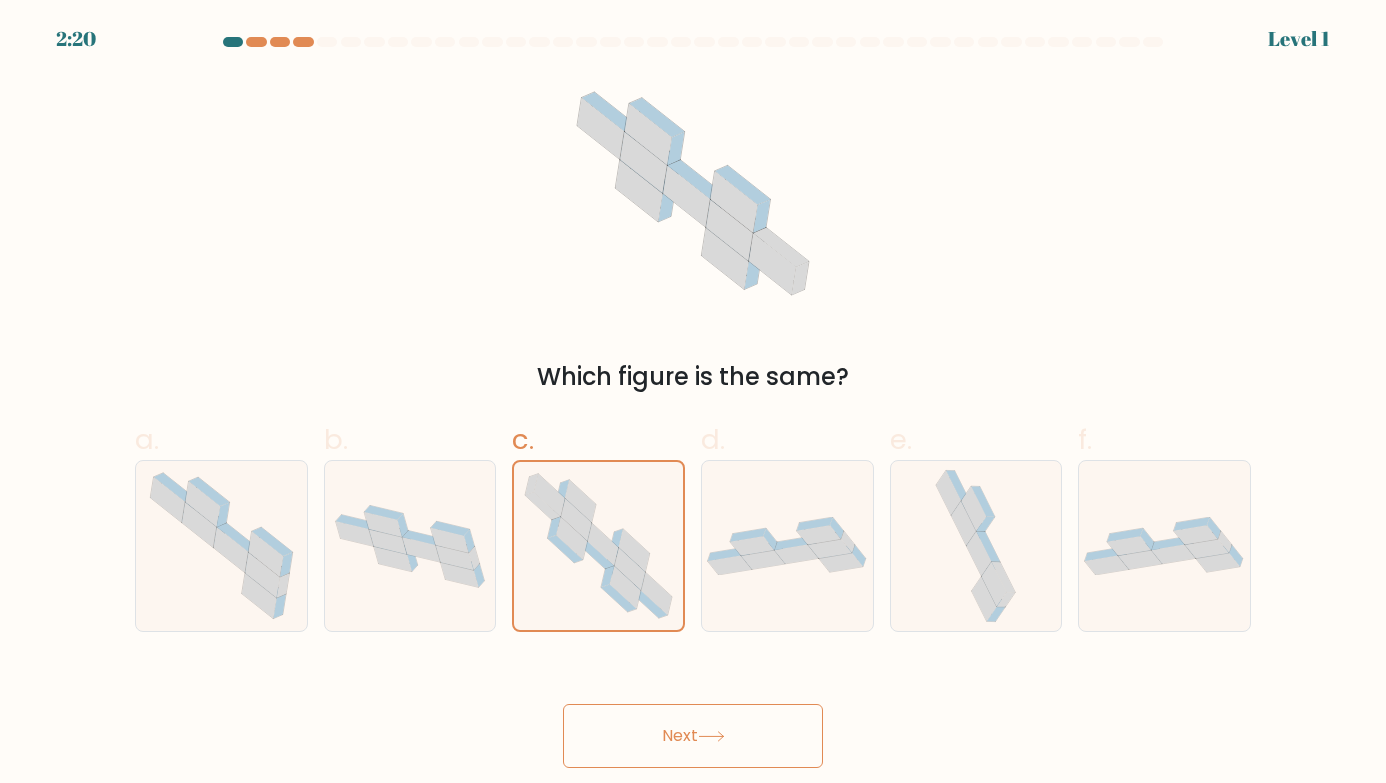 click on "Next" at bounding box center (693, 736) 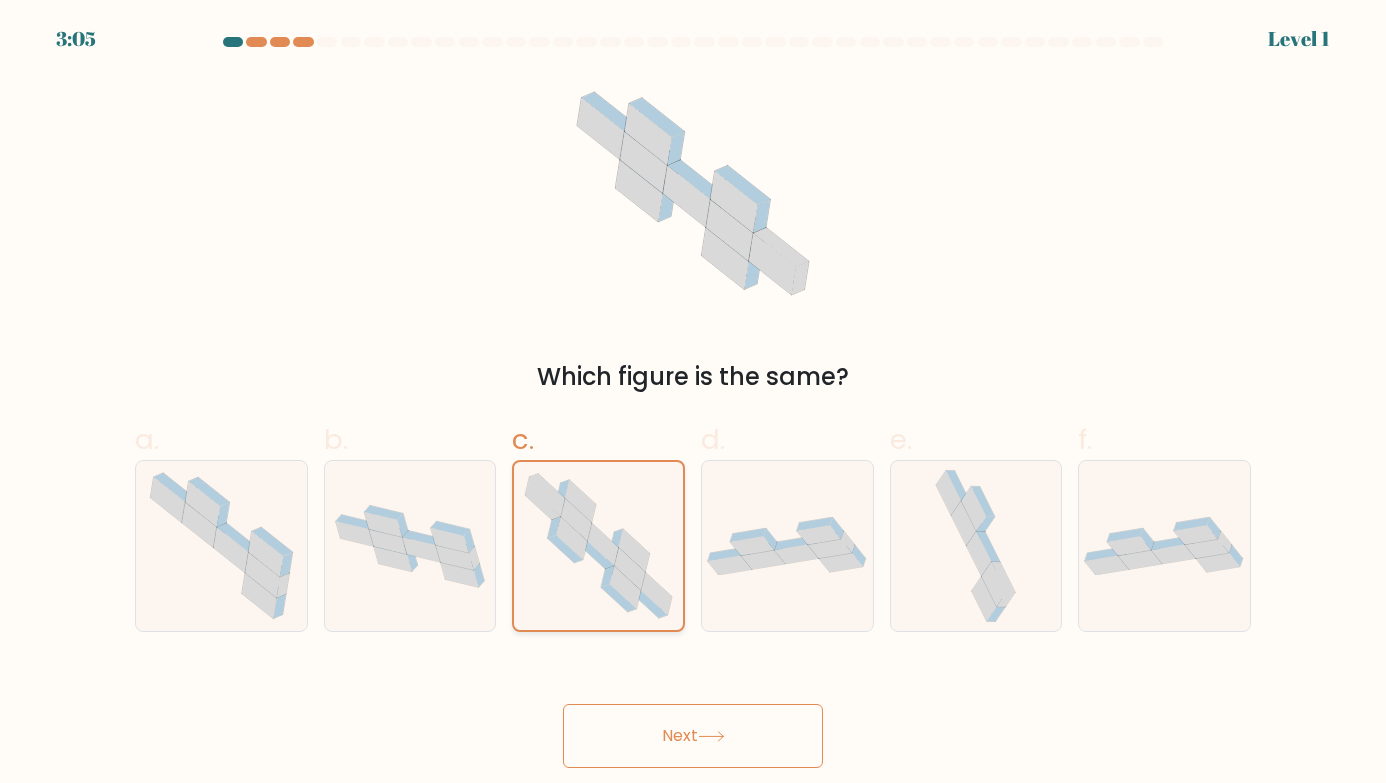 click 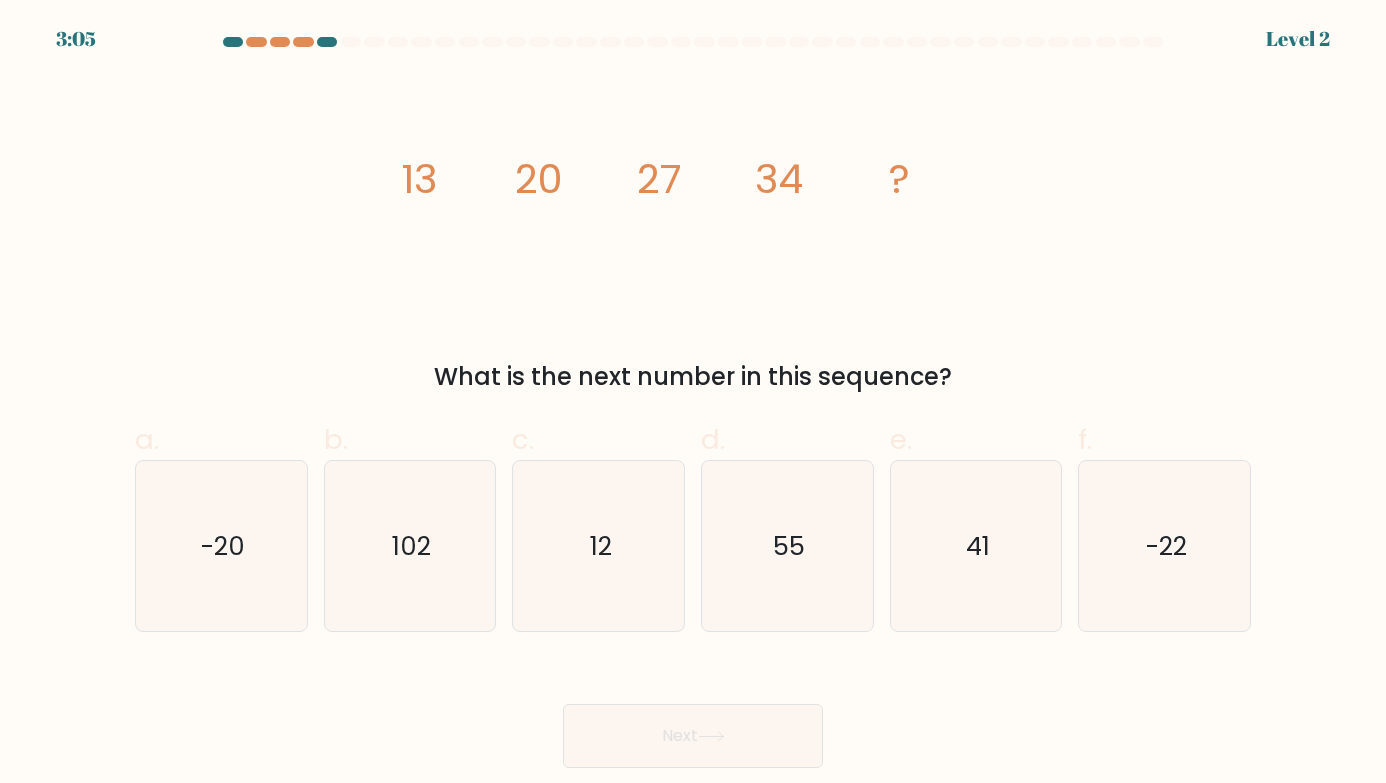 click on "Next" at bounding box center (693, 736) 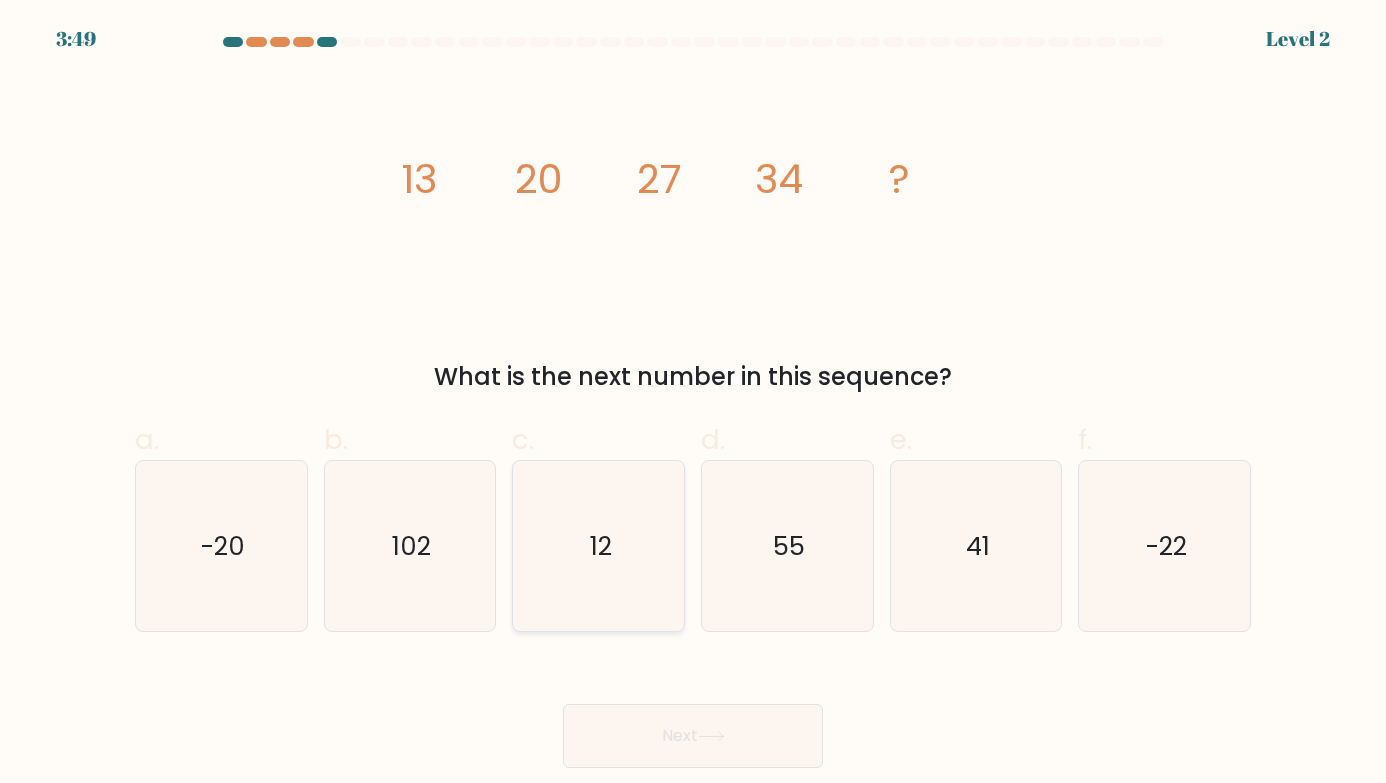 click on "12" 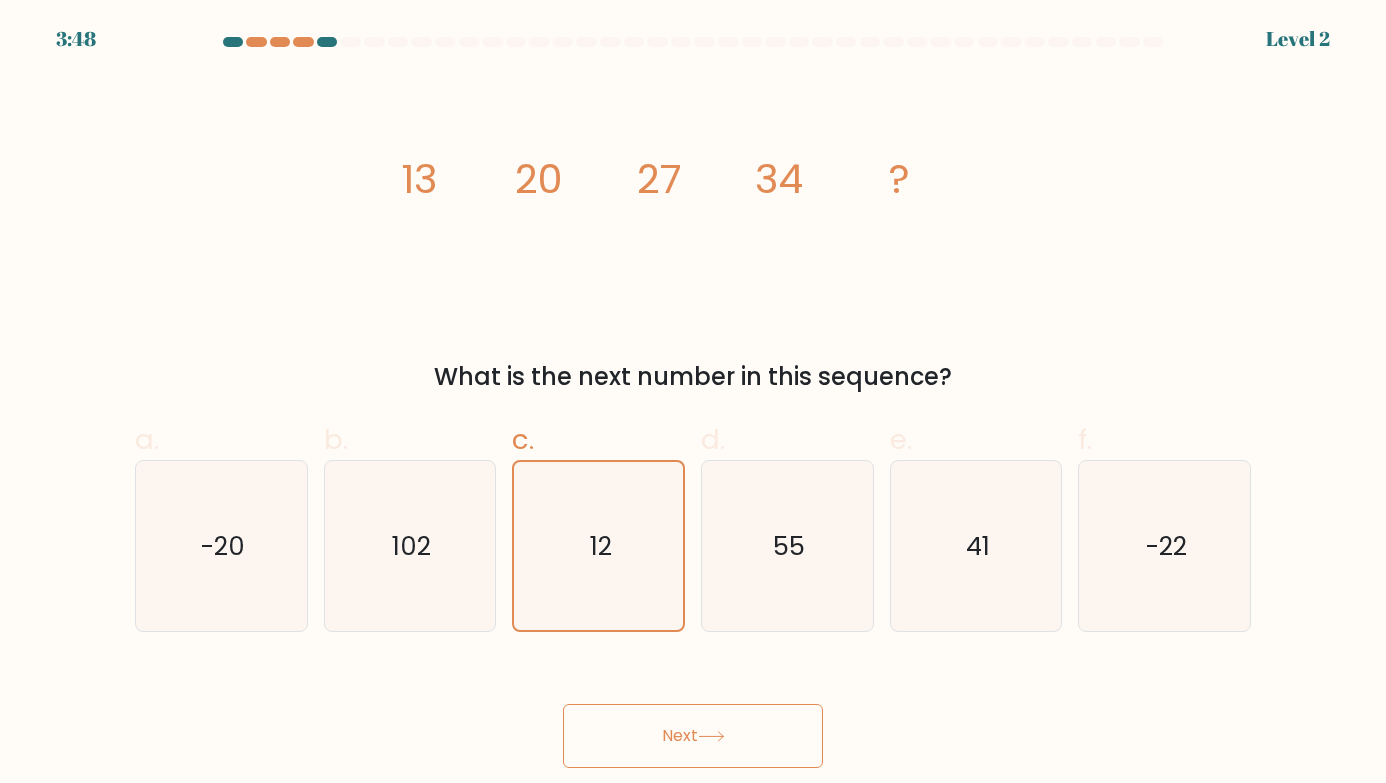 click on "Next" at bounding box center [693, 712] 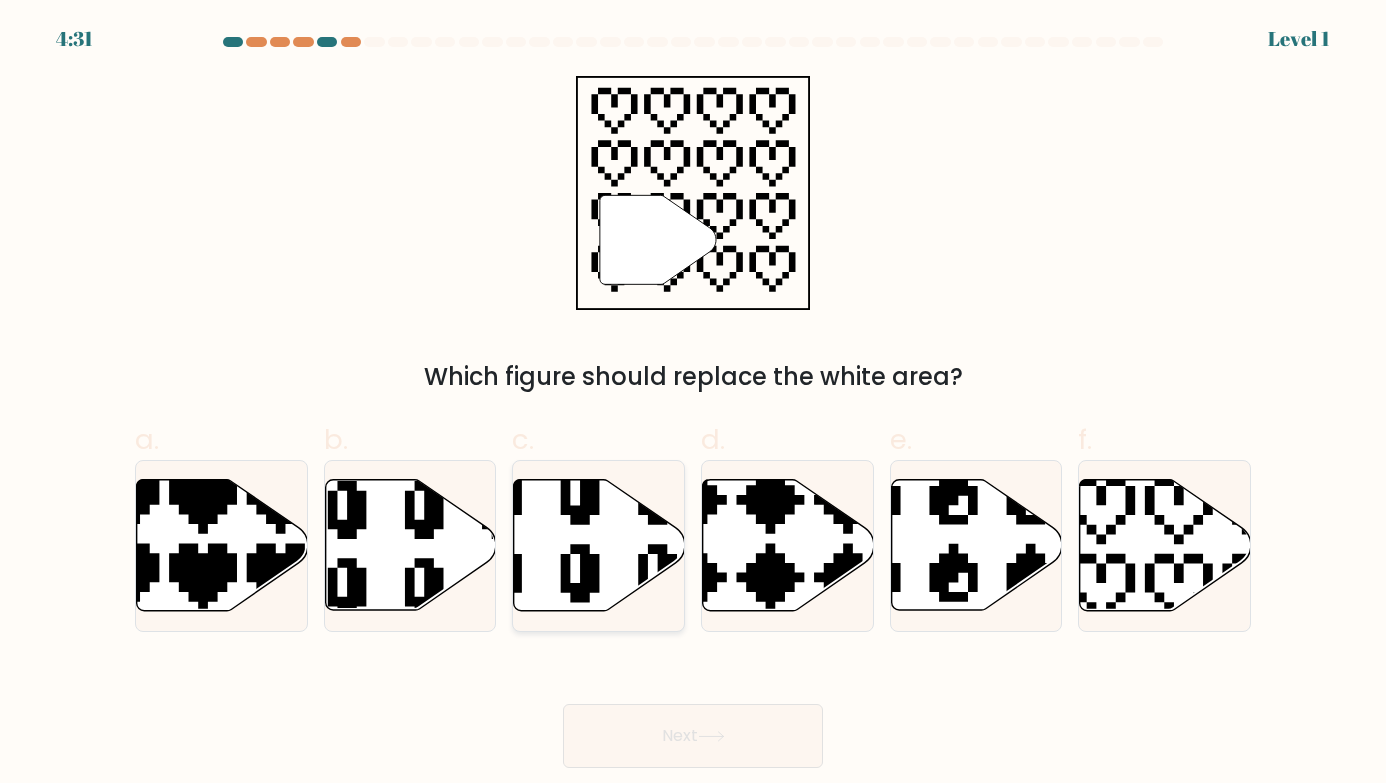 click 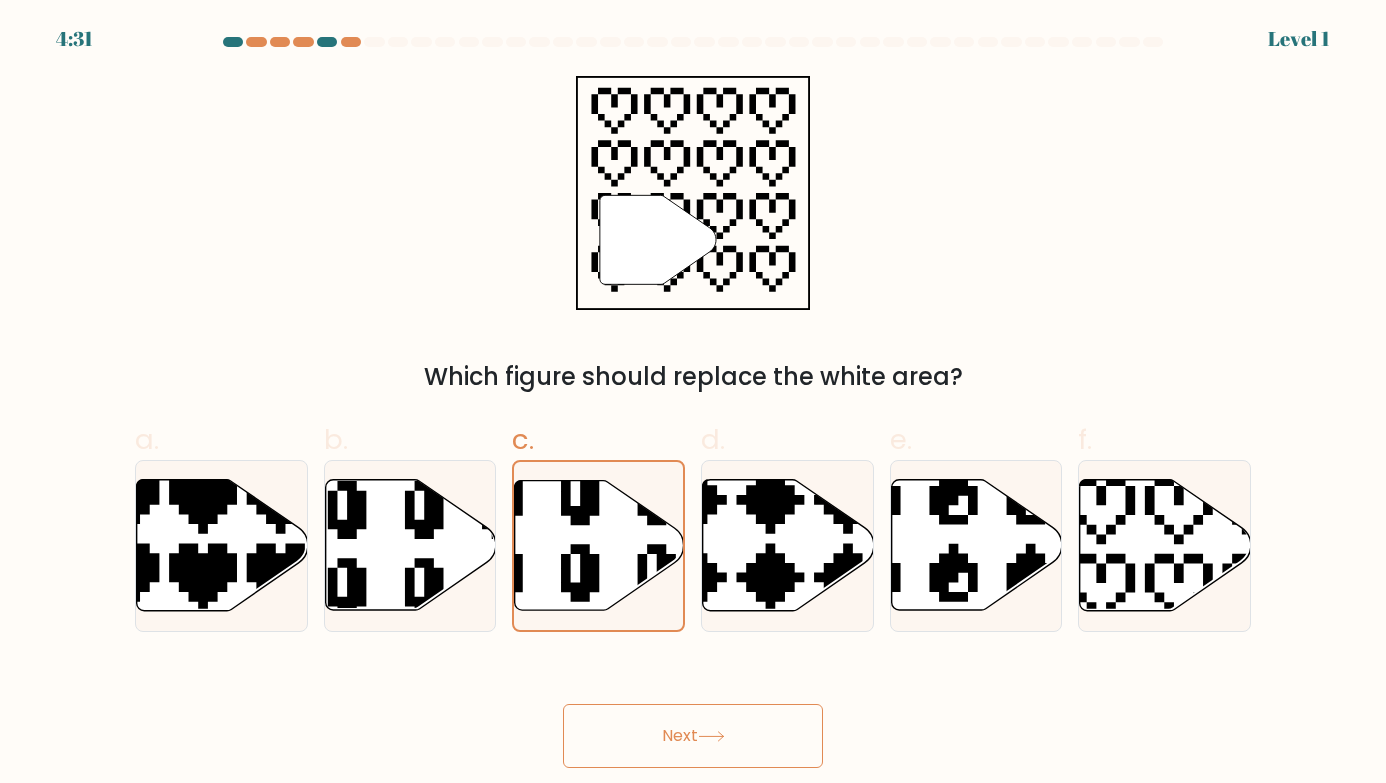 click on "Next" at bounding box center [693, 736] 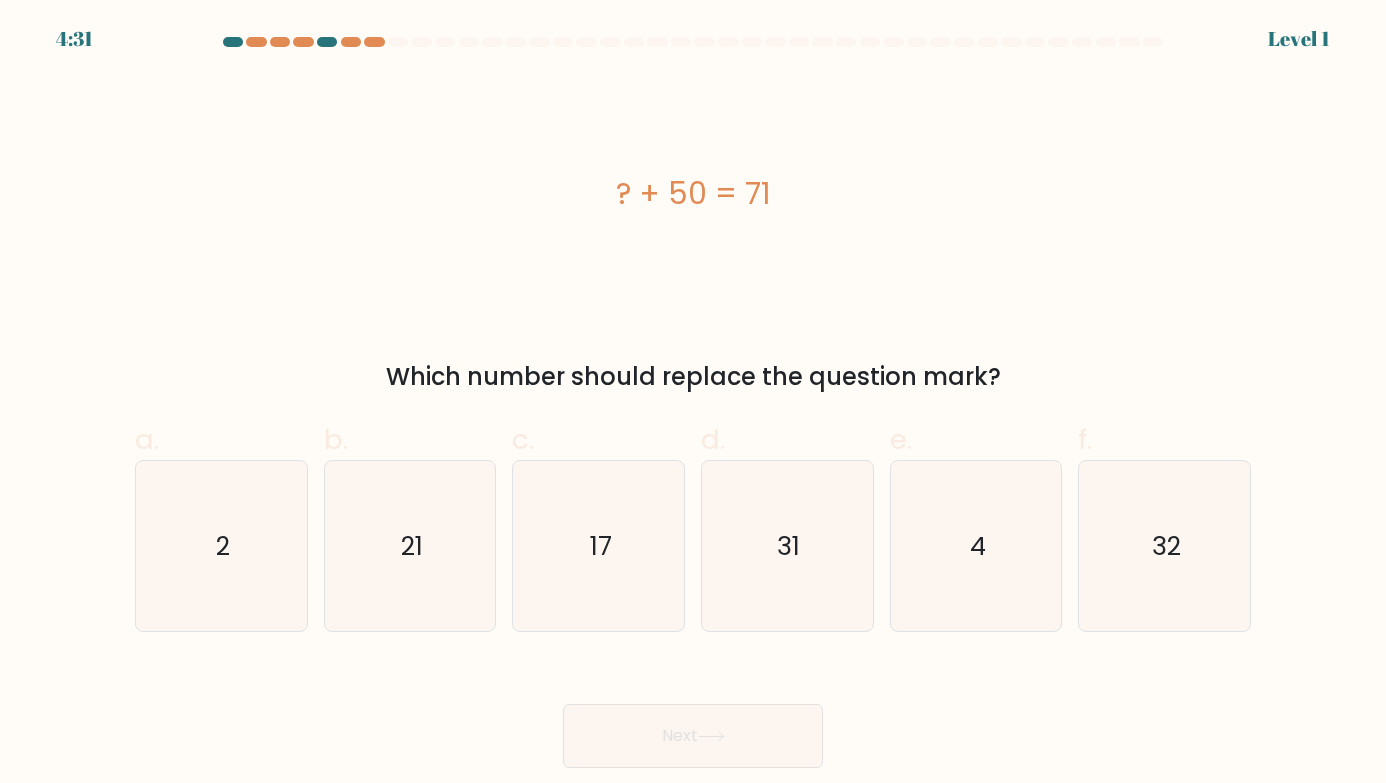click on "17" 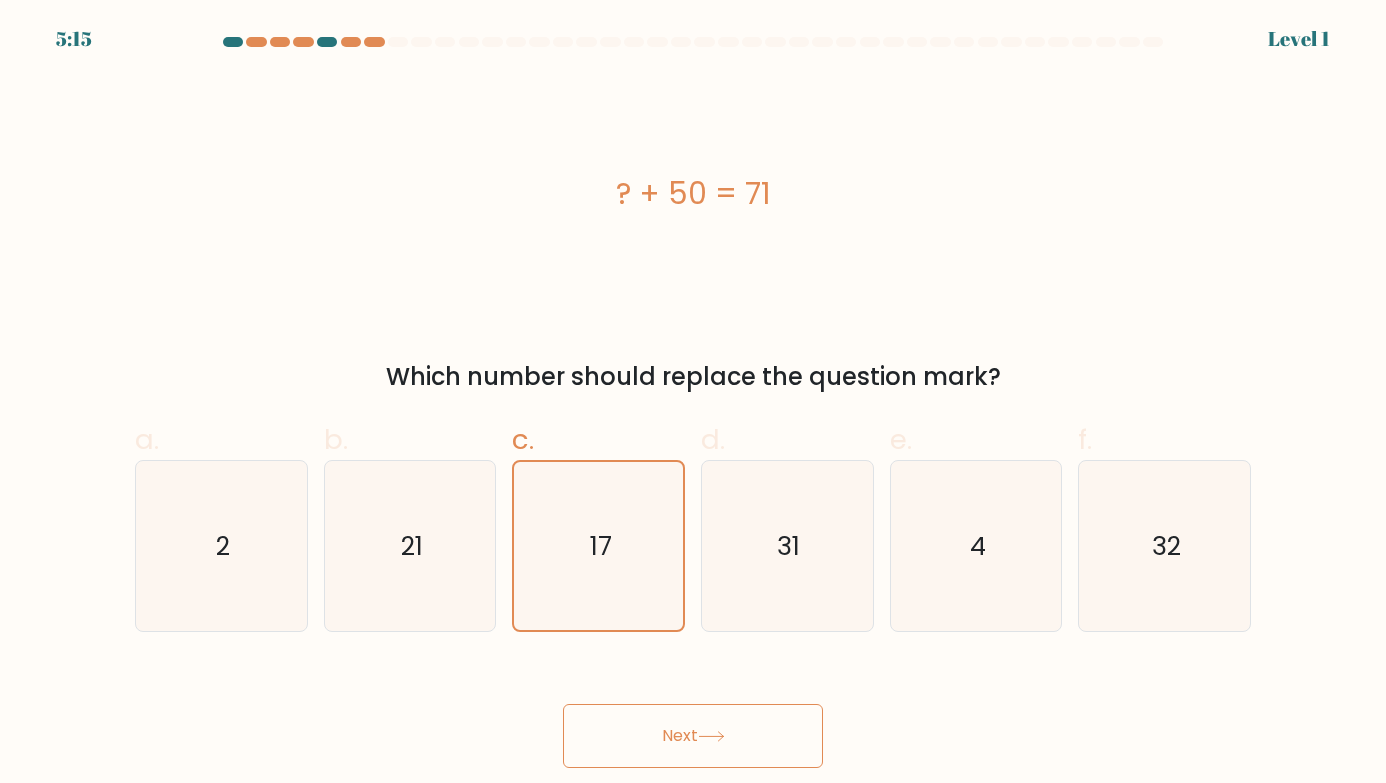 click on "Next" at bounding box center (693, 736) 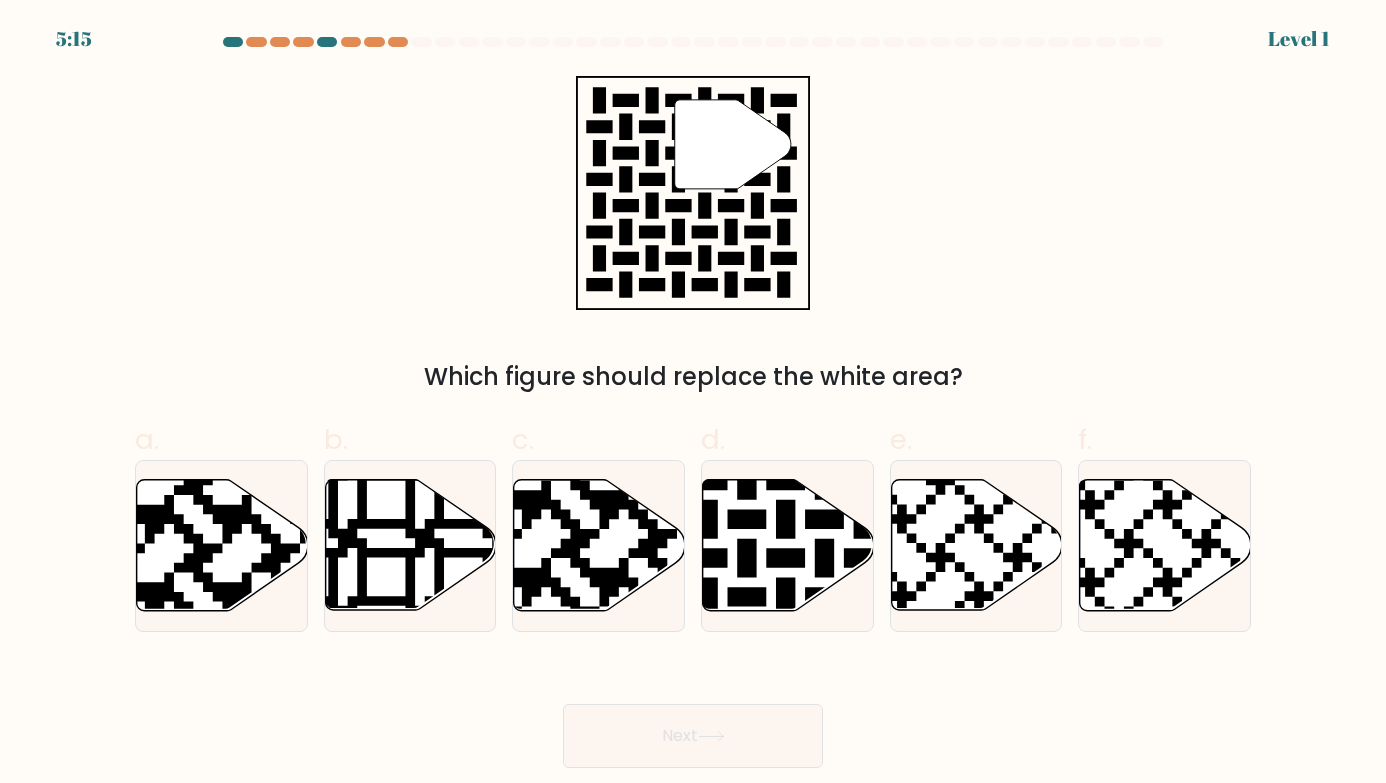drag, startPoint x: 625, startPoint y: 593, endPoint x: 640, endPoint y: 640, distance: 49.335587 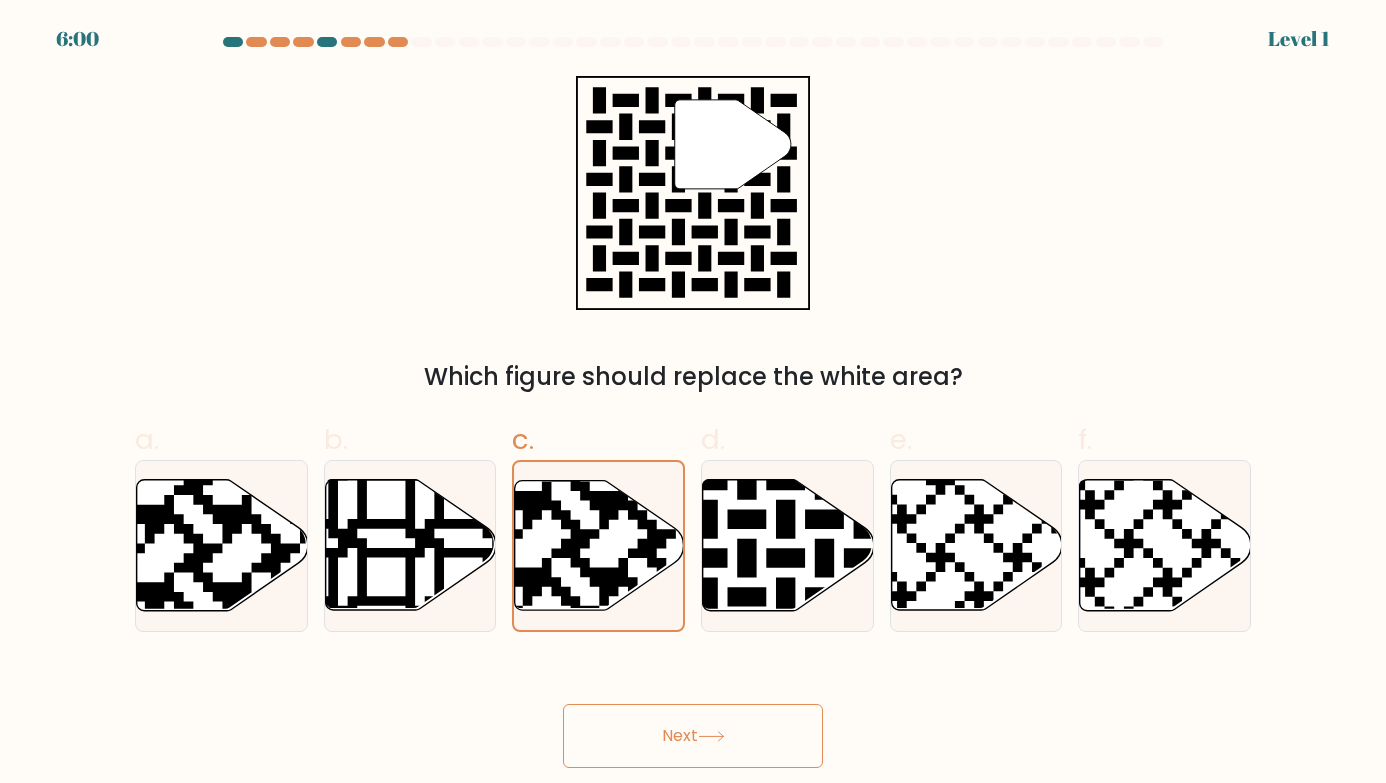 click on "Next" at bounding box center (693, 736) 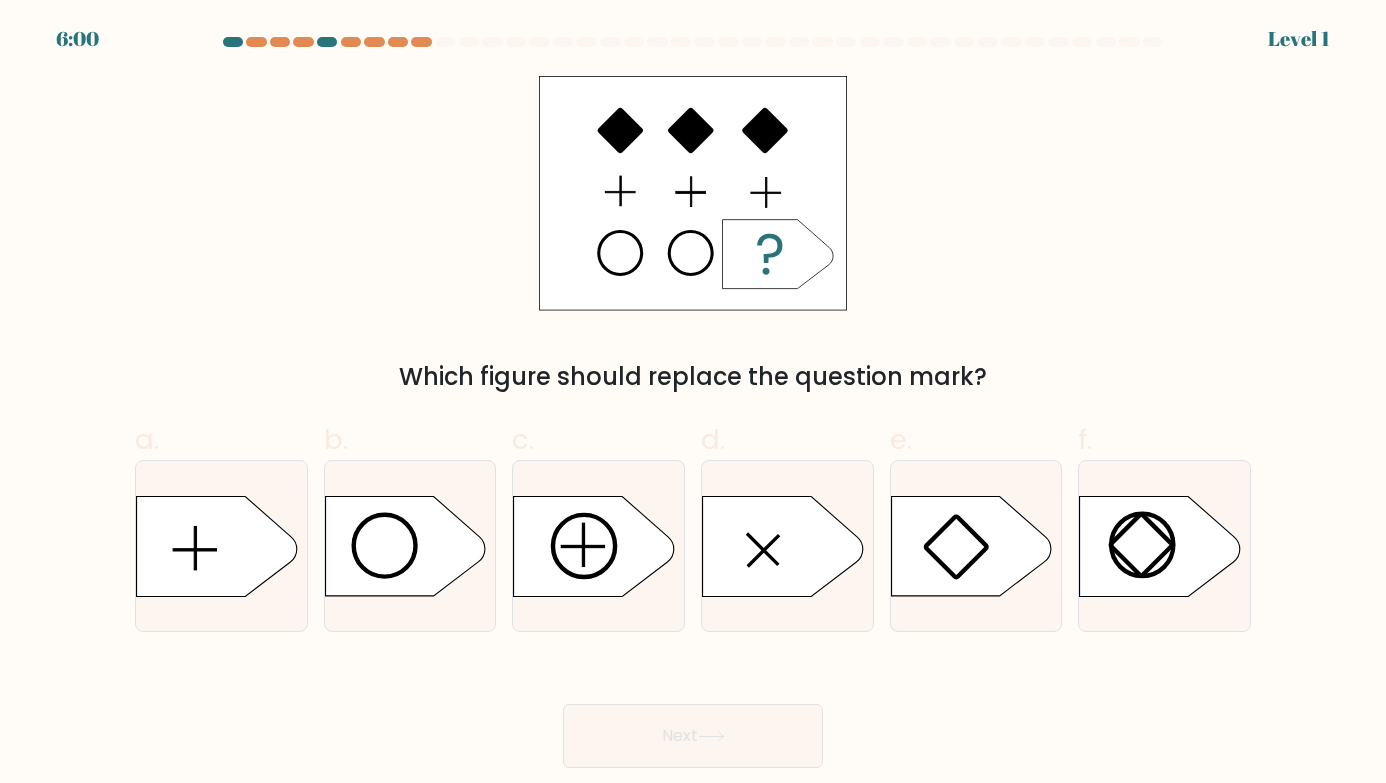 click 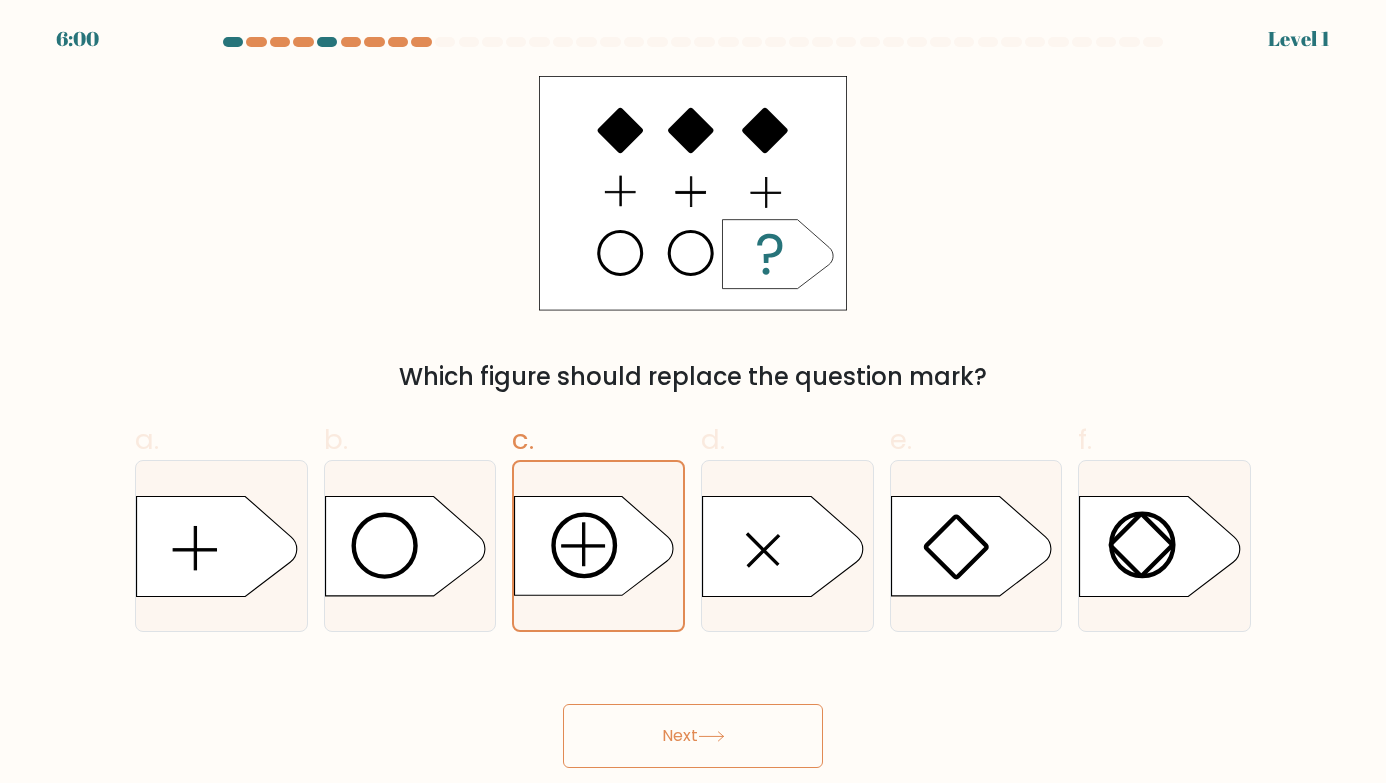 click on "Next" at bounding box center [693, 712] 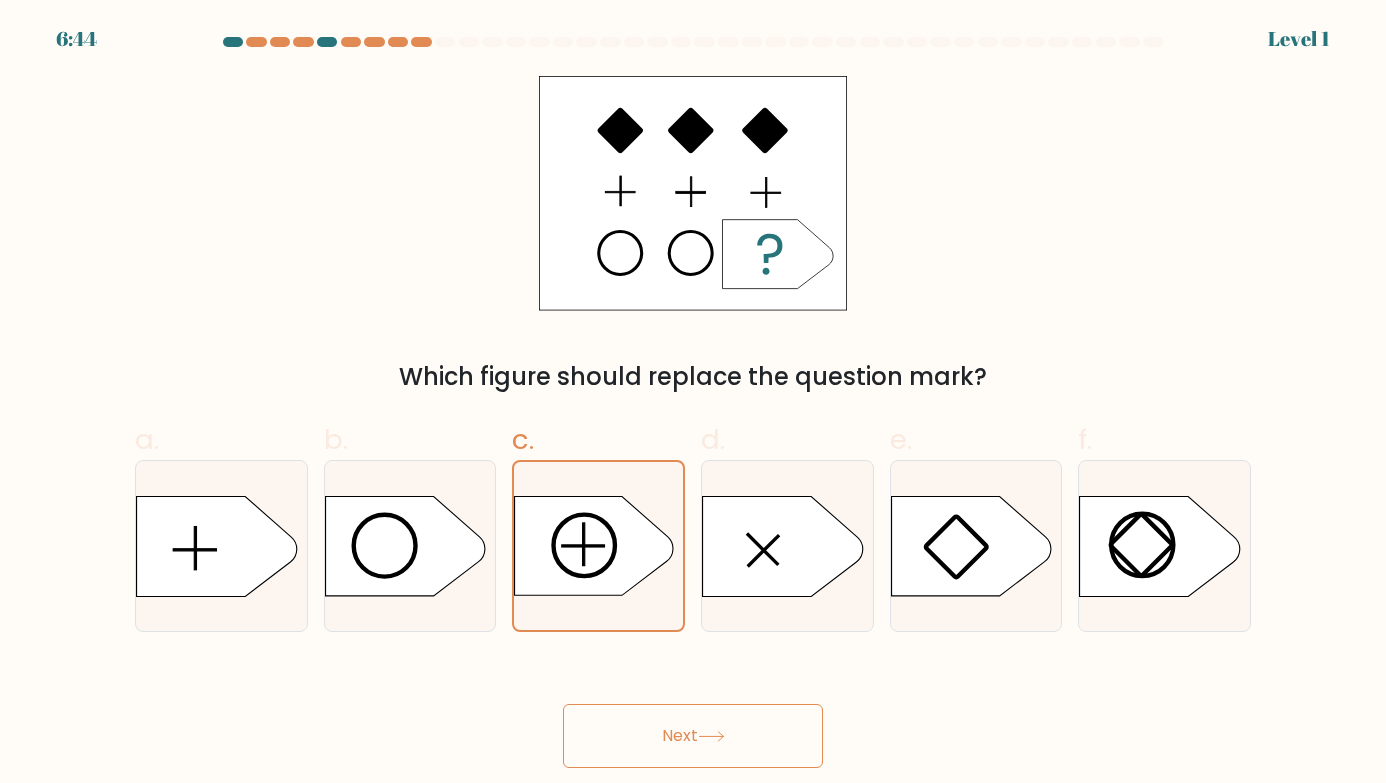 click on "Next" at bounding box center (693, 736) 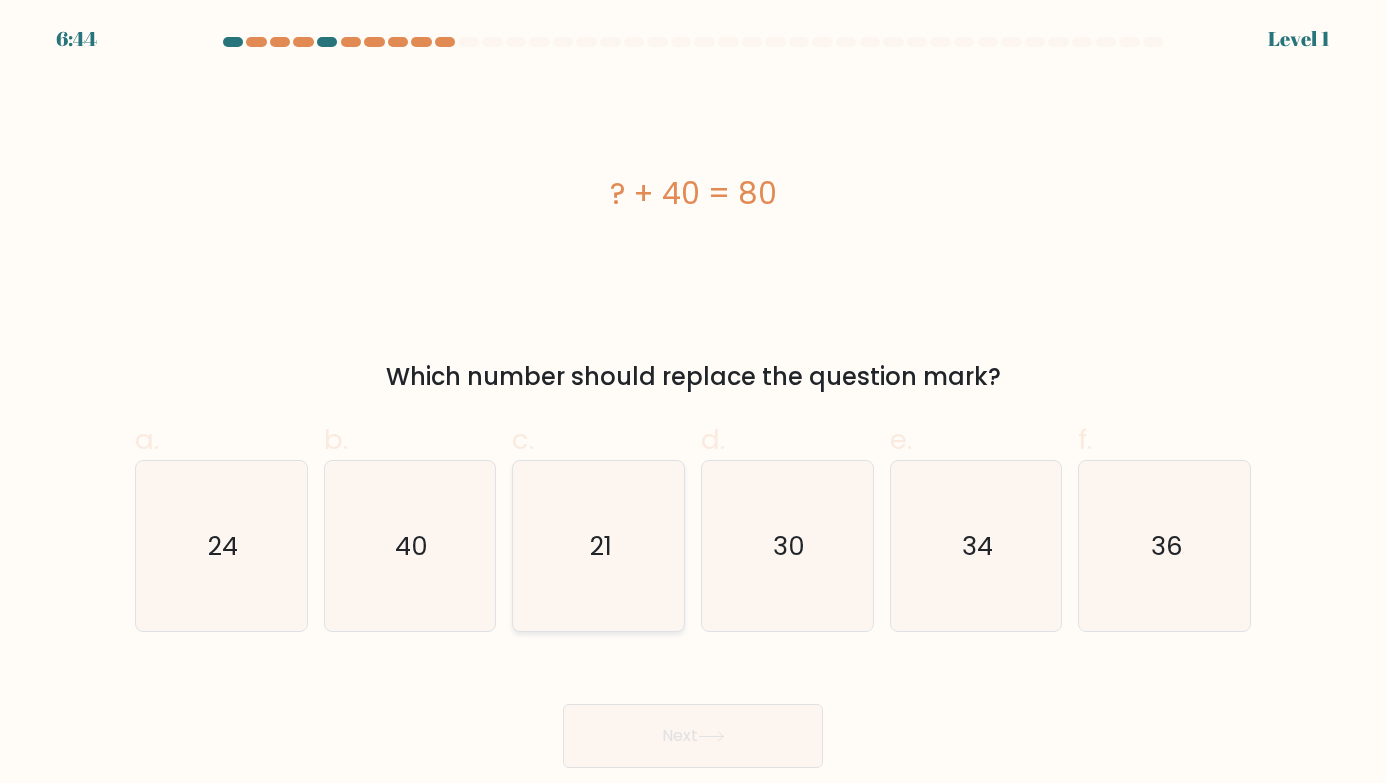 click on "21" 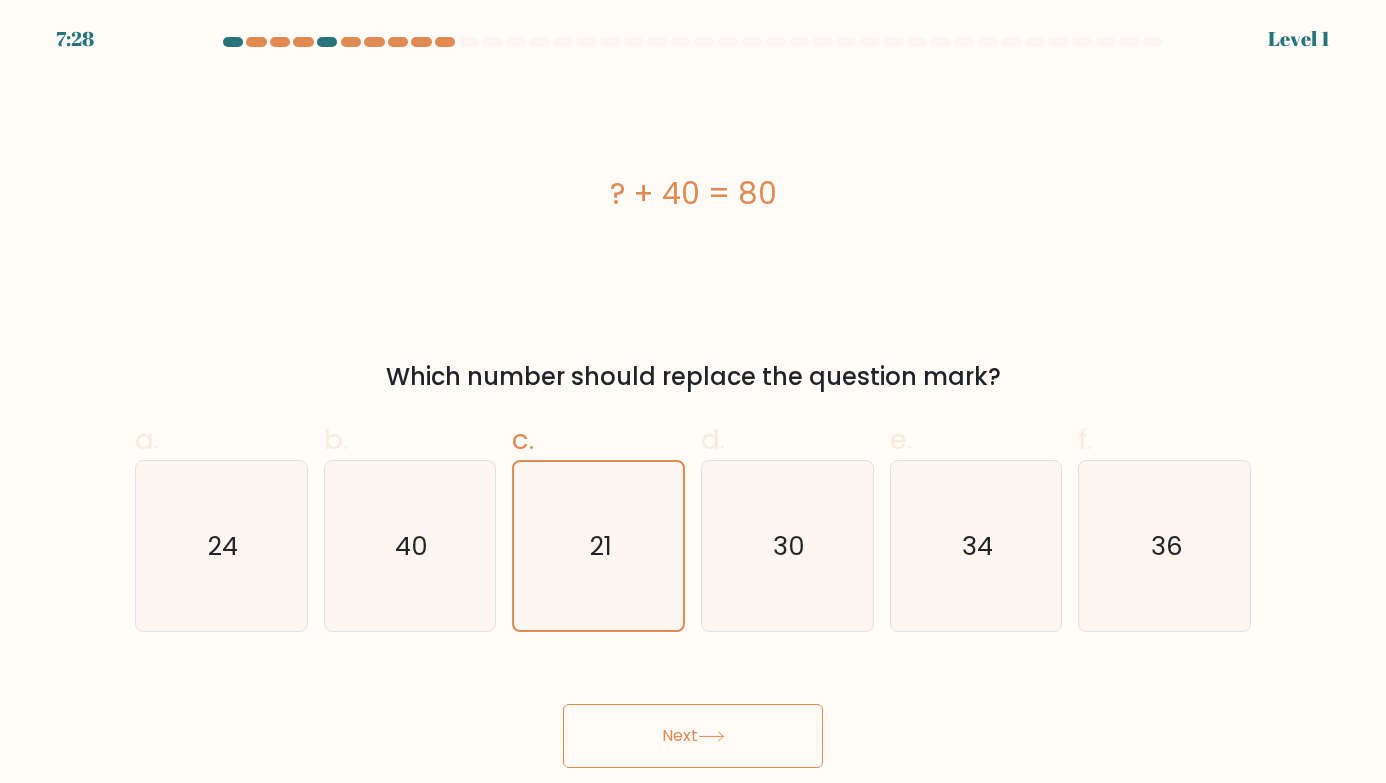 click on "Next" at bounding box center (693, 736) 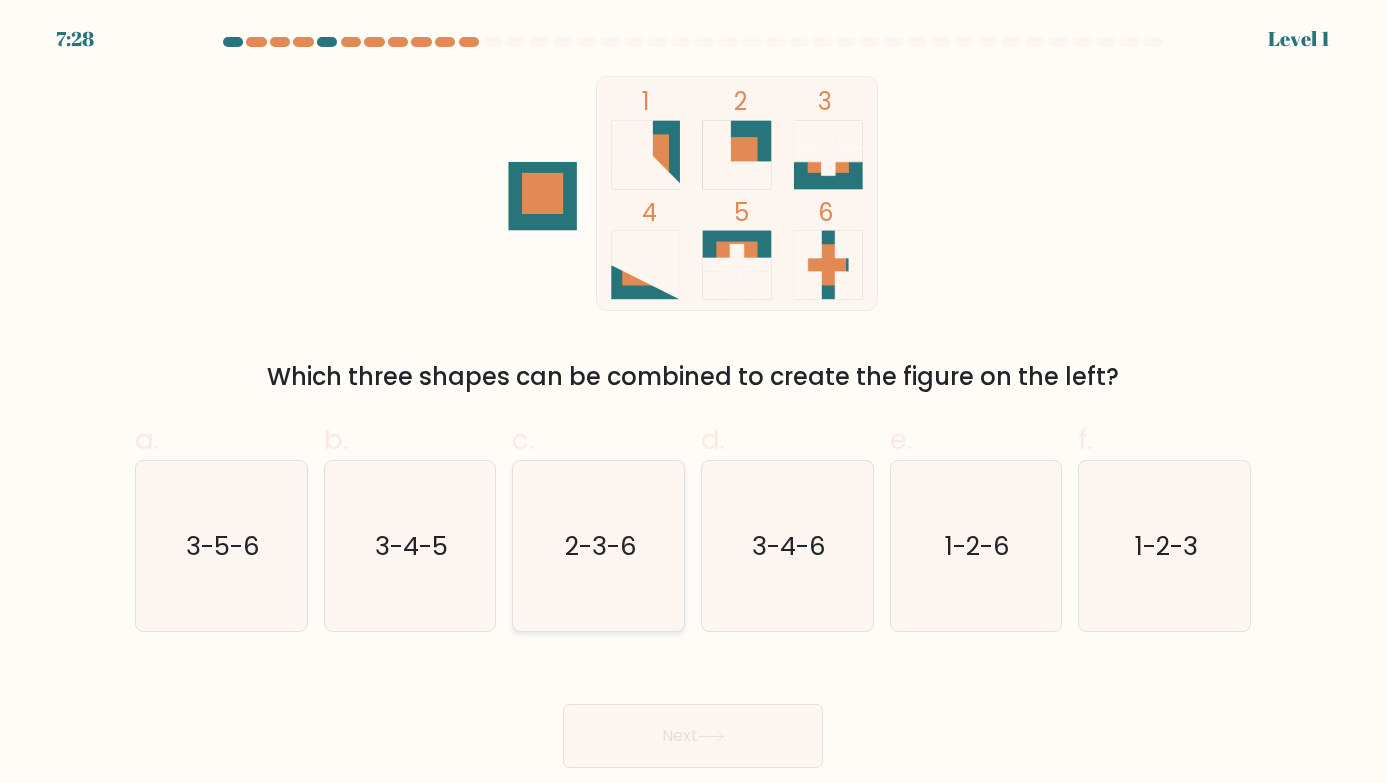 click on "2-3-6" 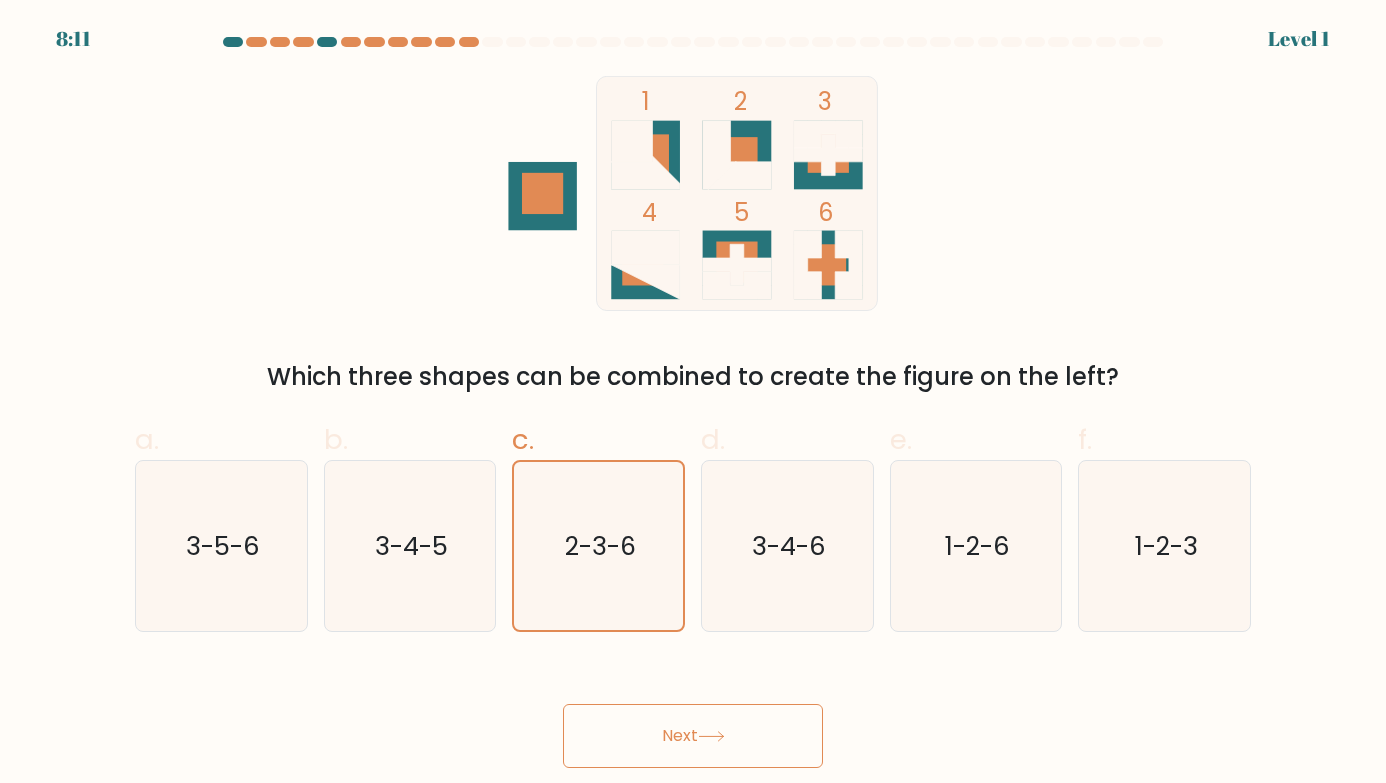 click on "Next" at bounding box center [693, 736] 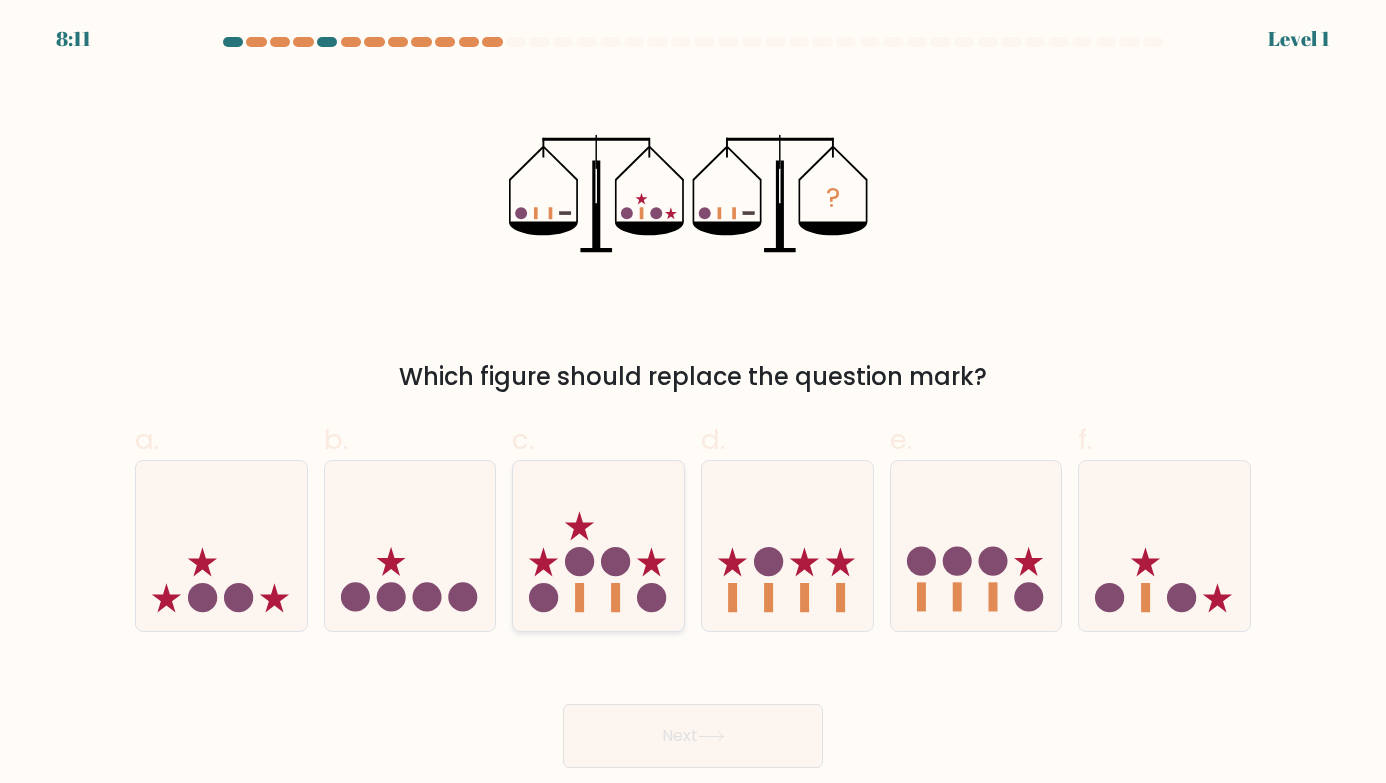 click 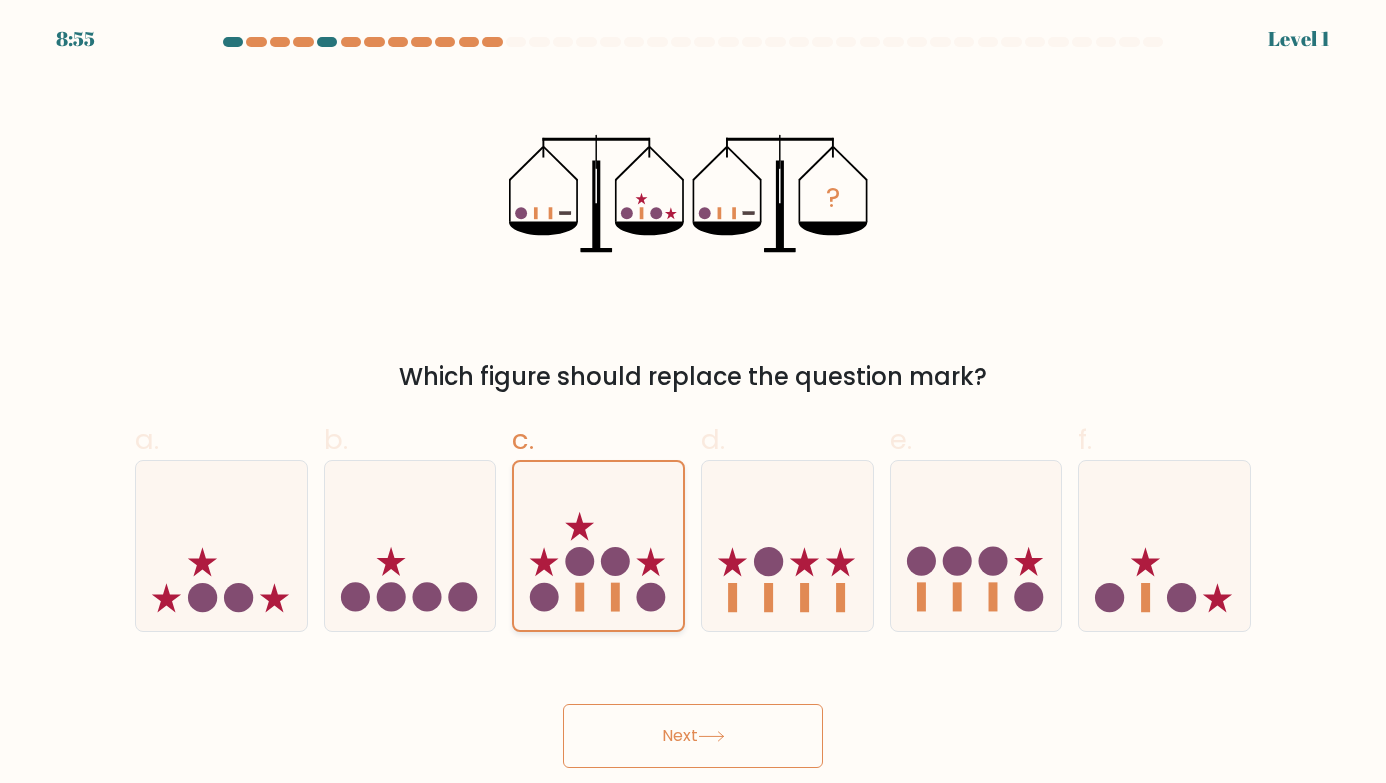 drag, startPoint x: 669, startPoint y: 723, endPoint x: 641, endPoint y: 623, distance: 103.84604 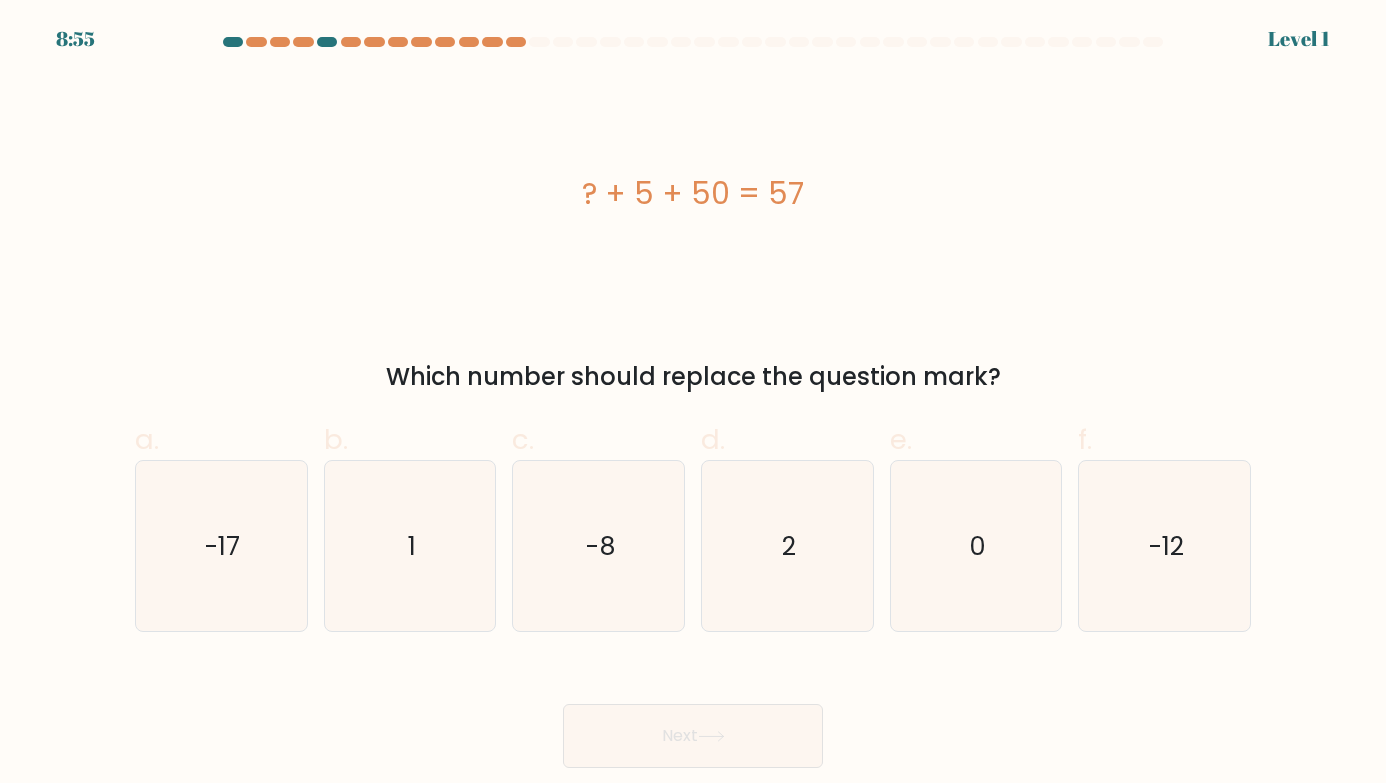 click on "-8" 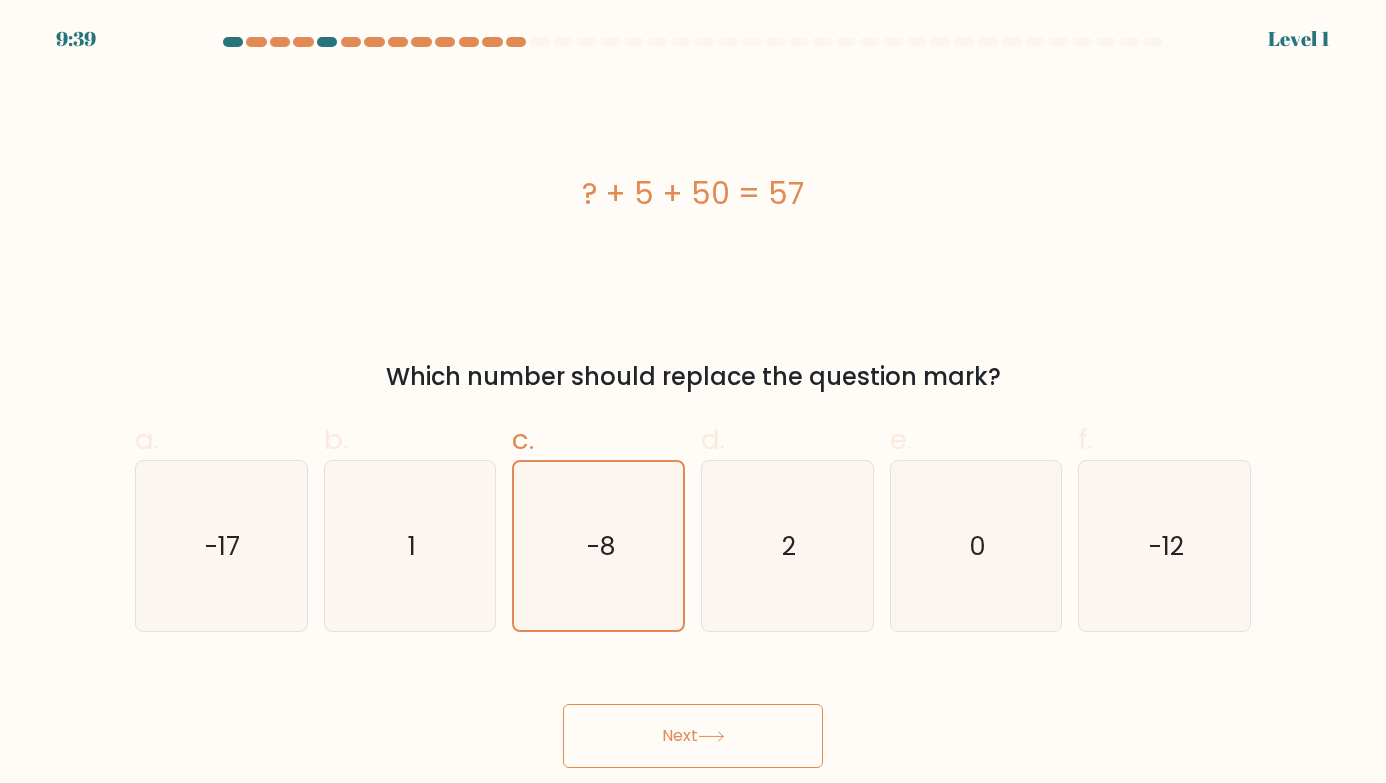 click on "Next" at bounding box center [693, 736] 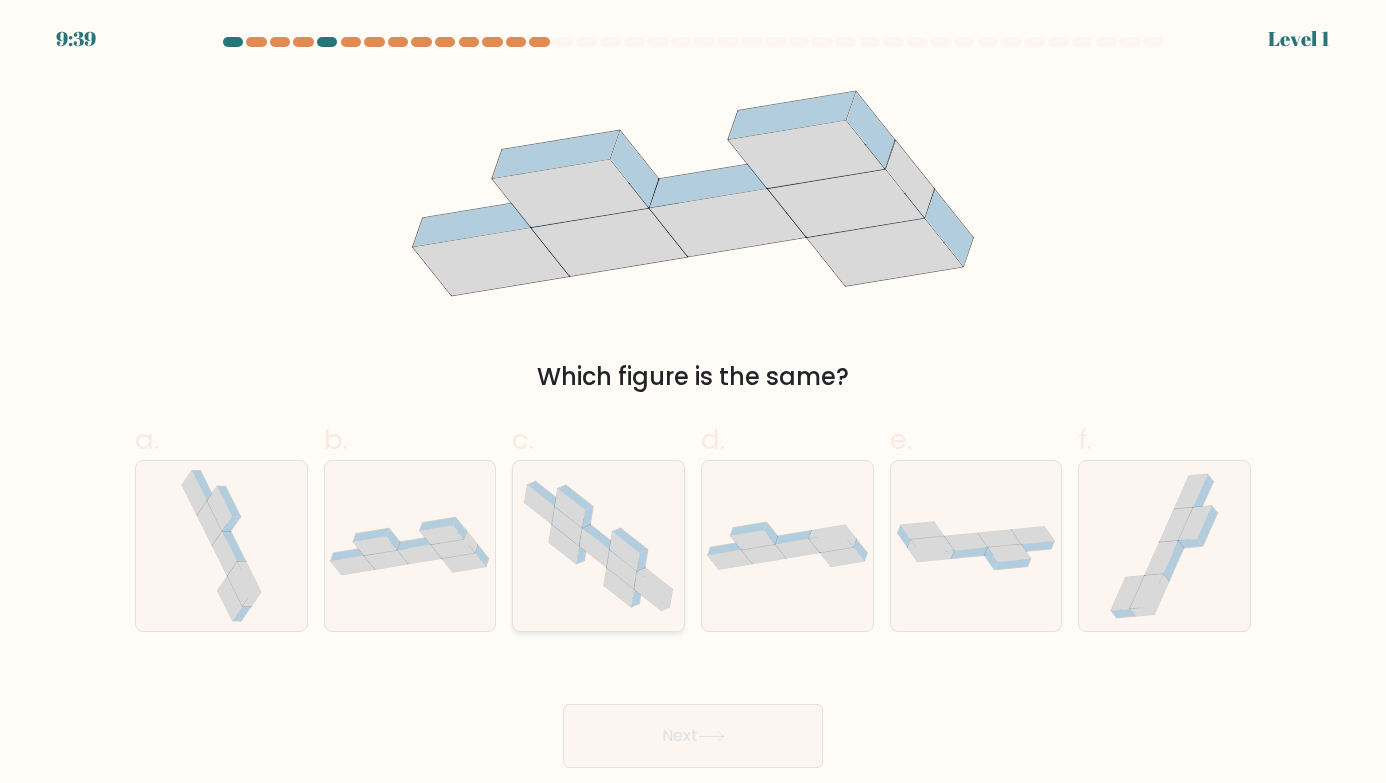 click 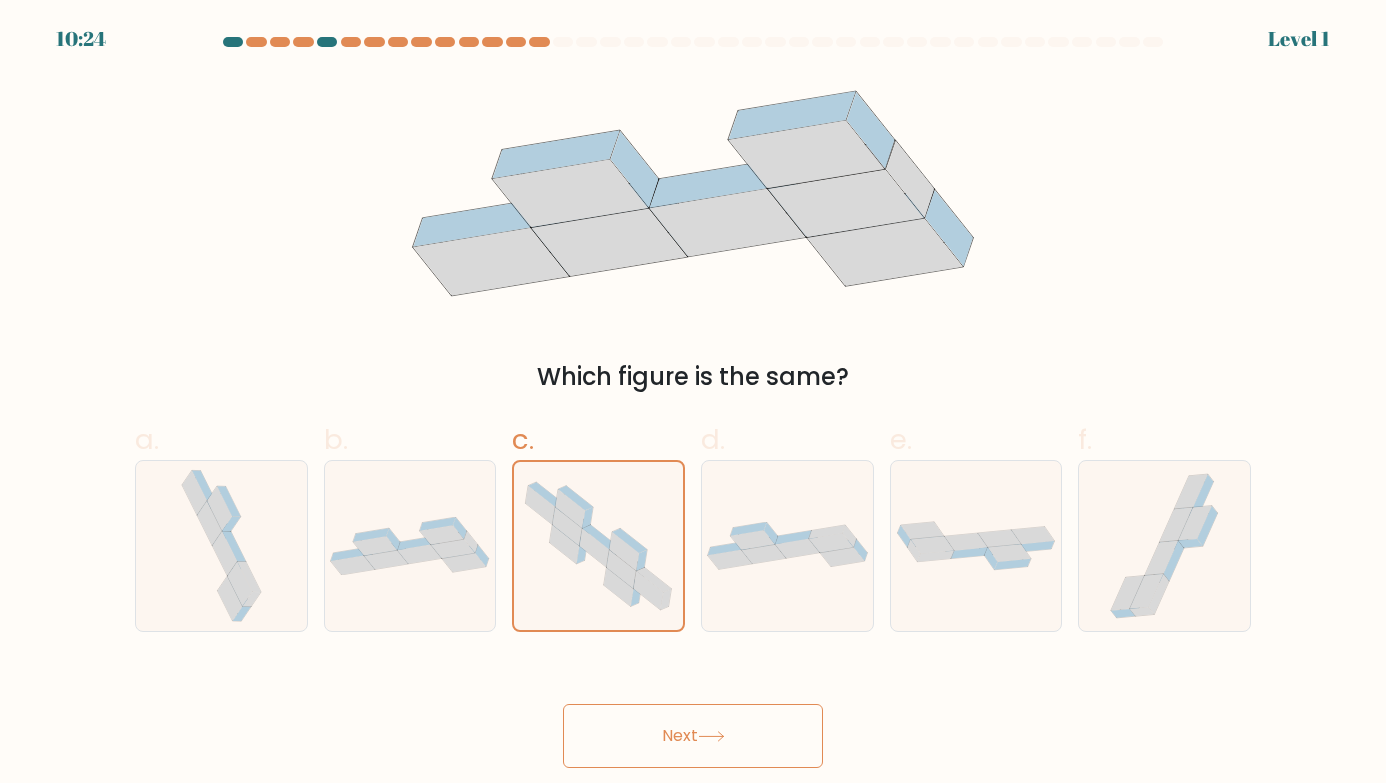 click on "10:24
Level 1" at bounding box center (693, 391) 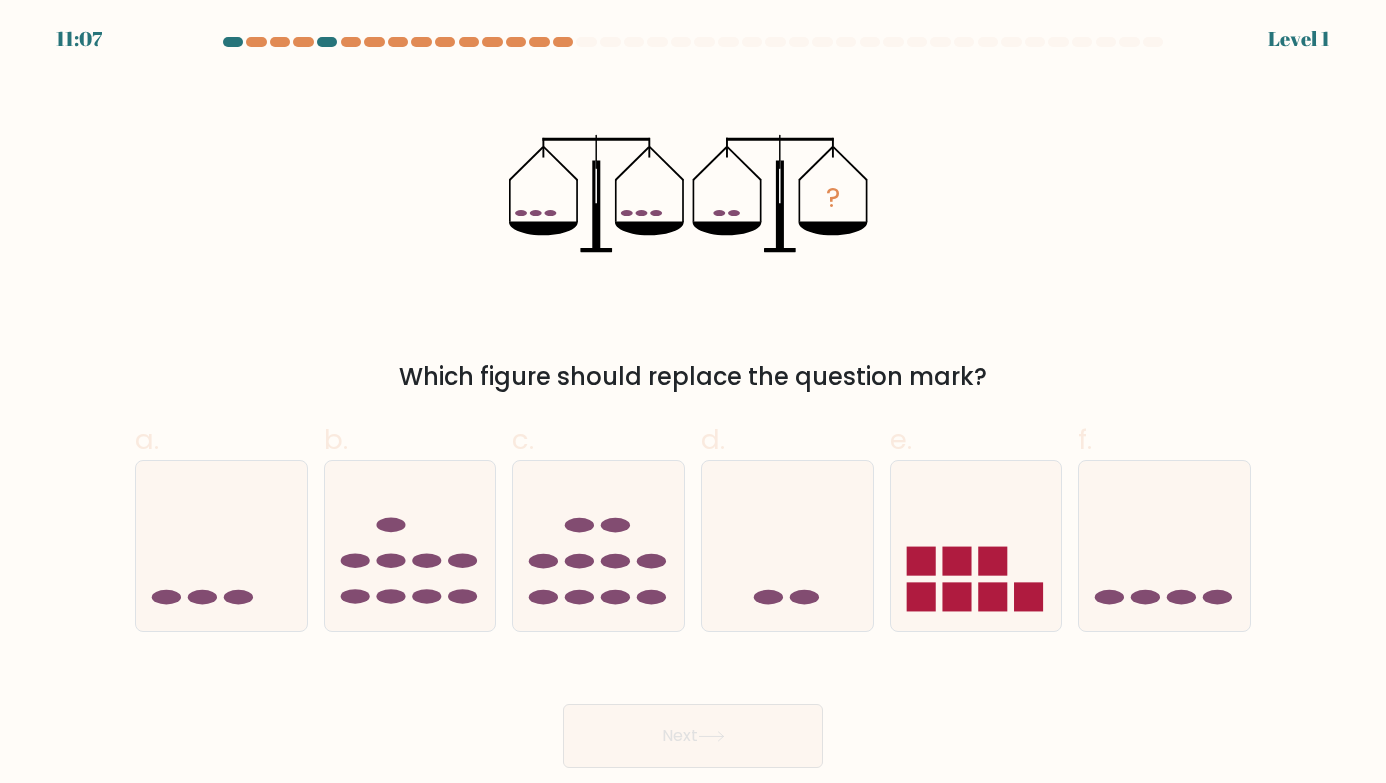 click 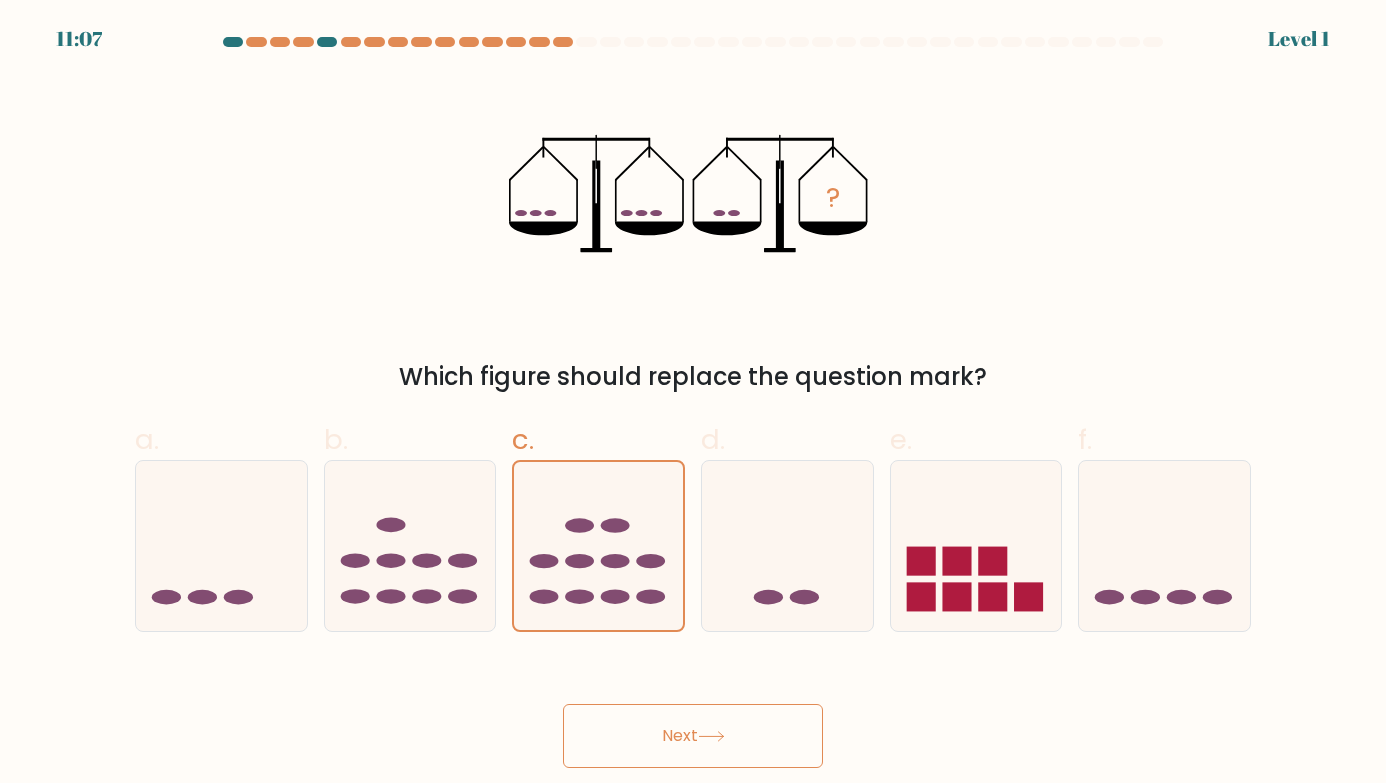 click on "Next" at bounding box center [693, 736] 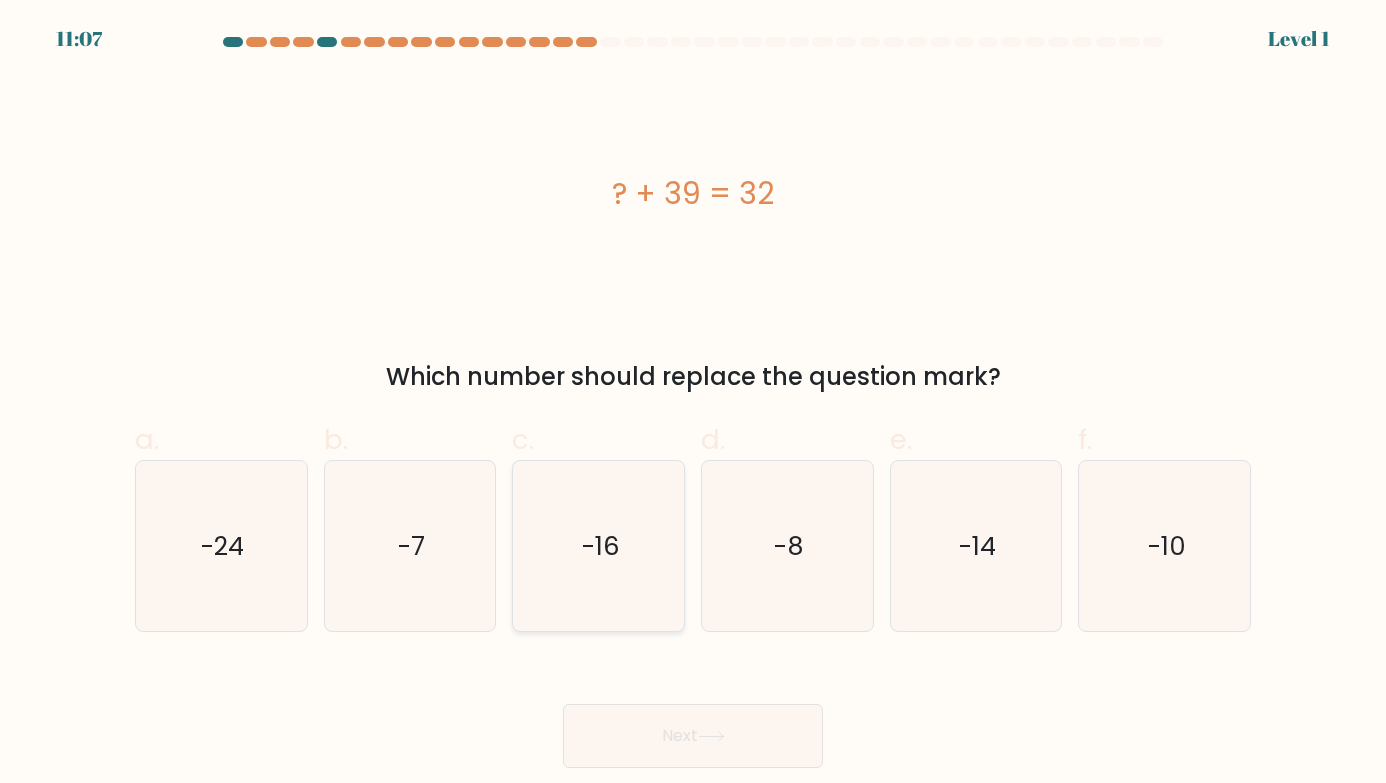 click on "-16" 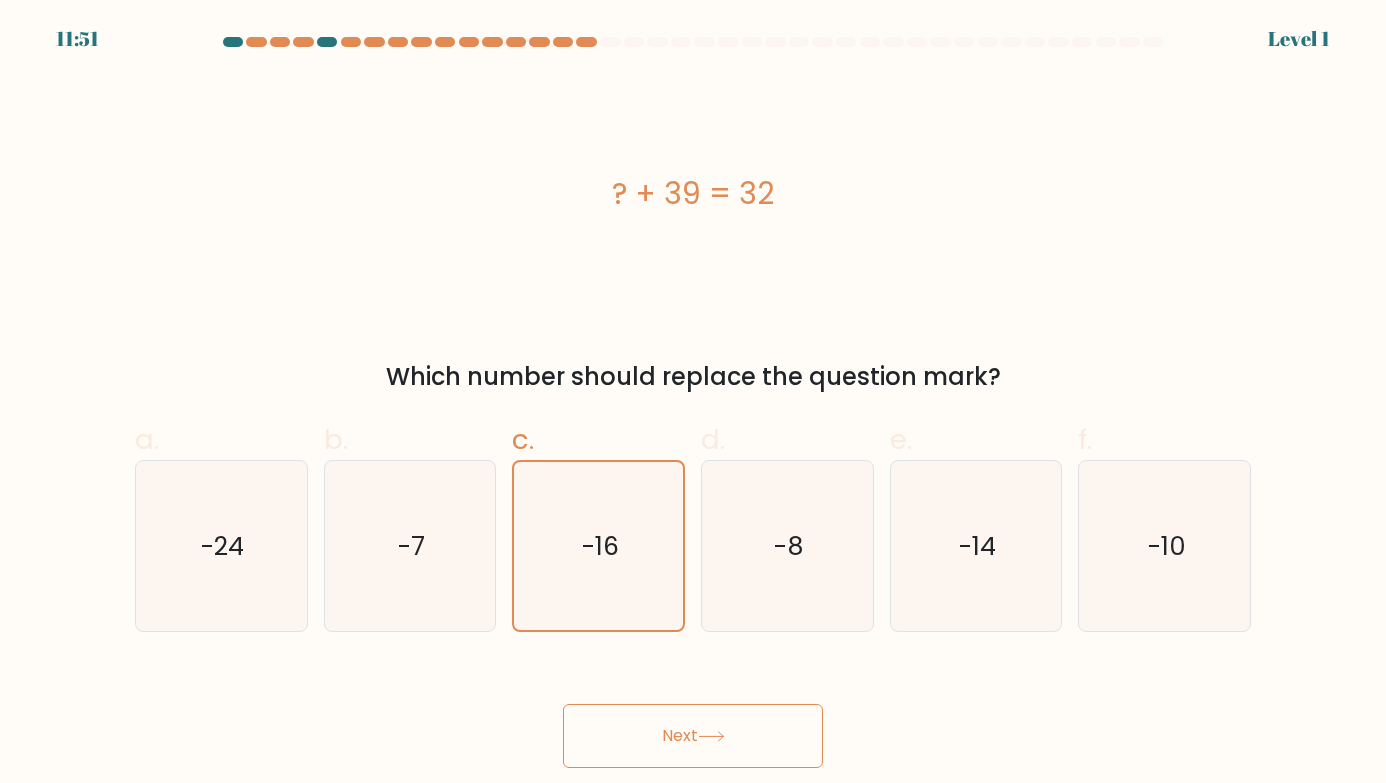 drag, startPoint x: 673, startPoint y: 737, endPoint x: 655, endPoint y: 671, distance: 68.41052 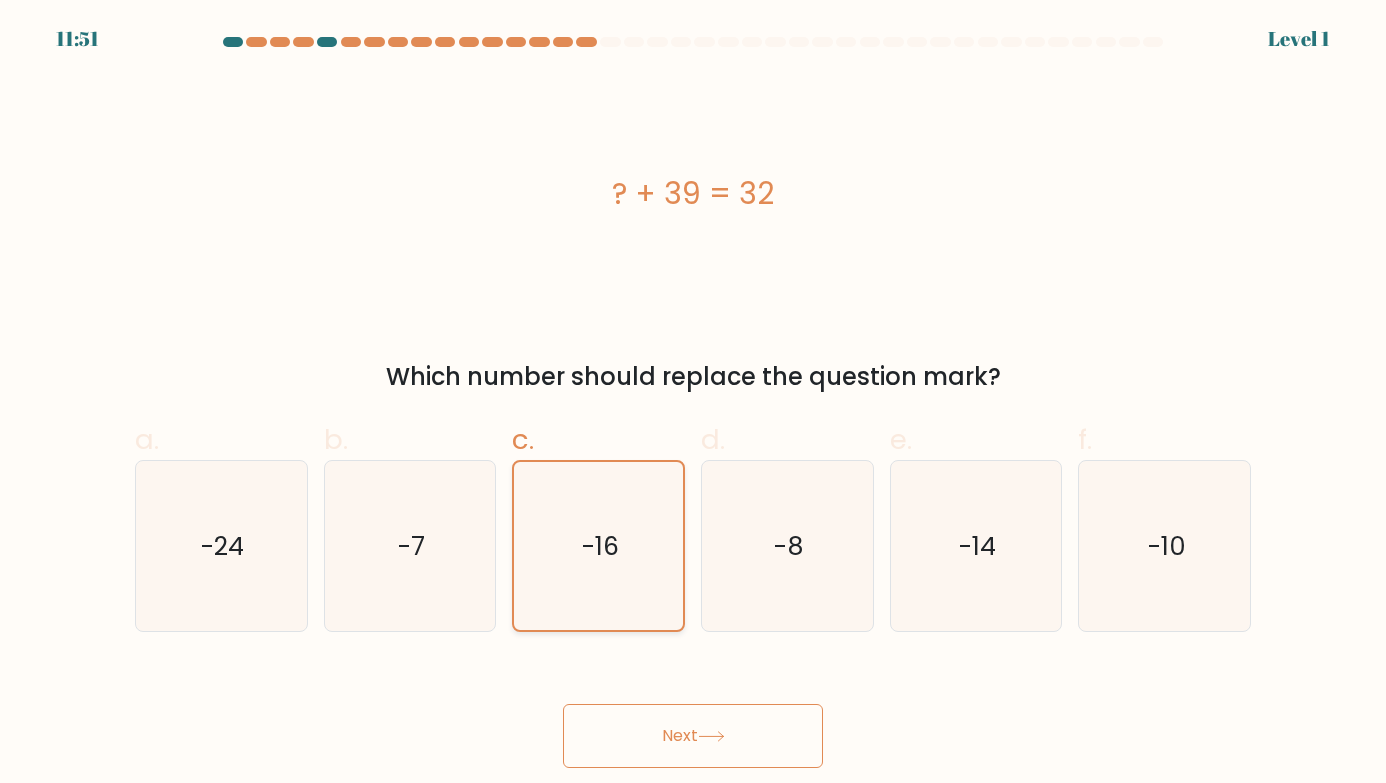 click on "-16" 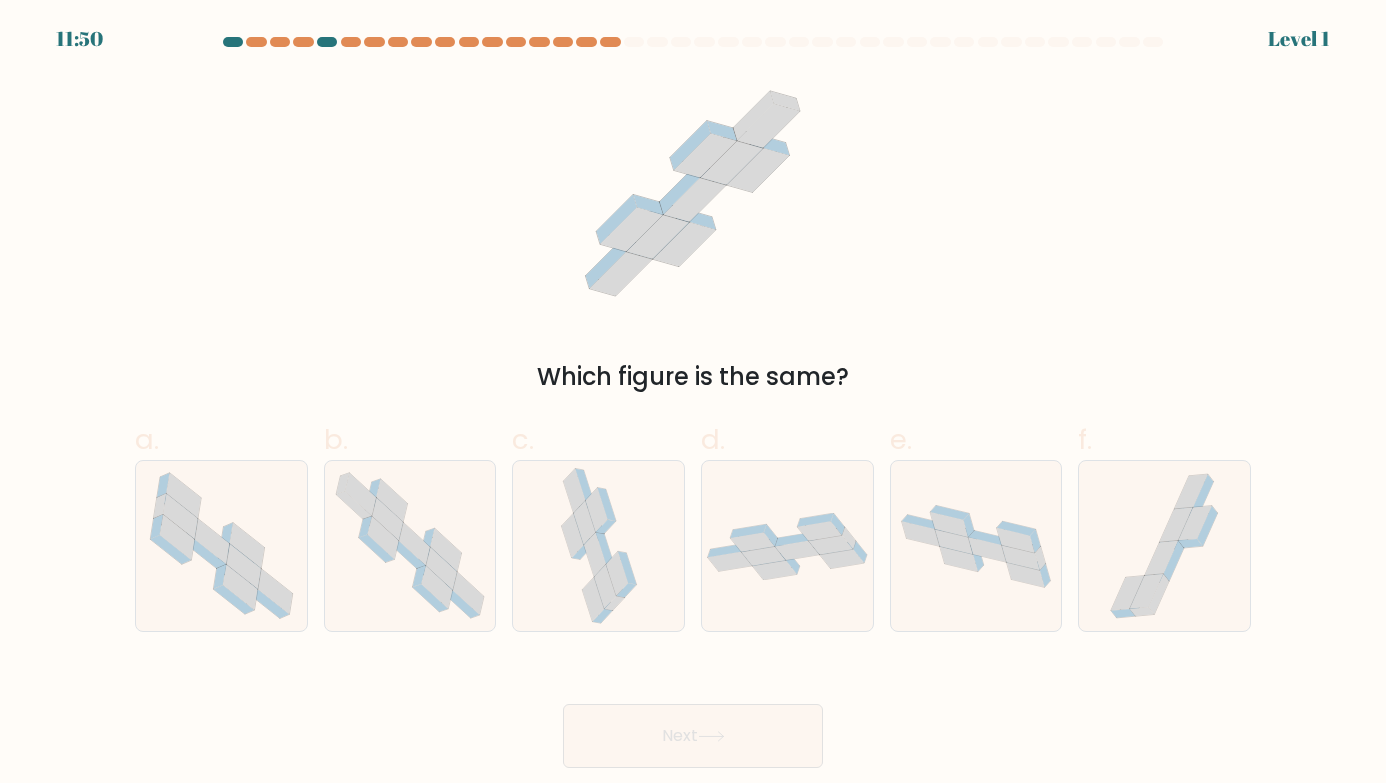 click on "Next" at bounding box center [693, 736] 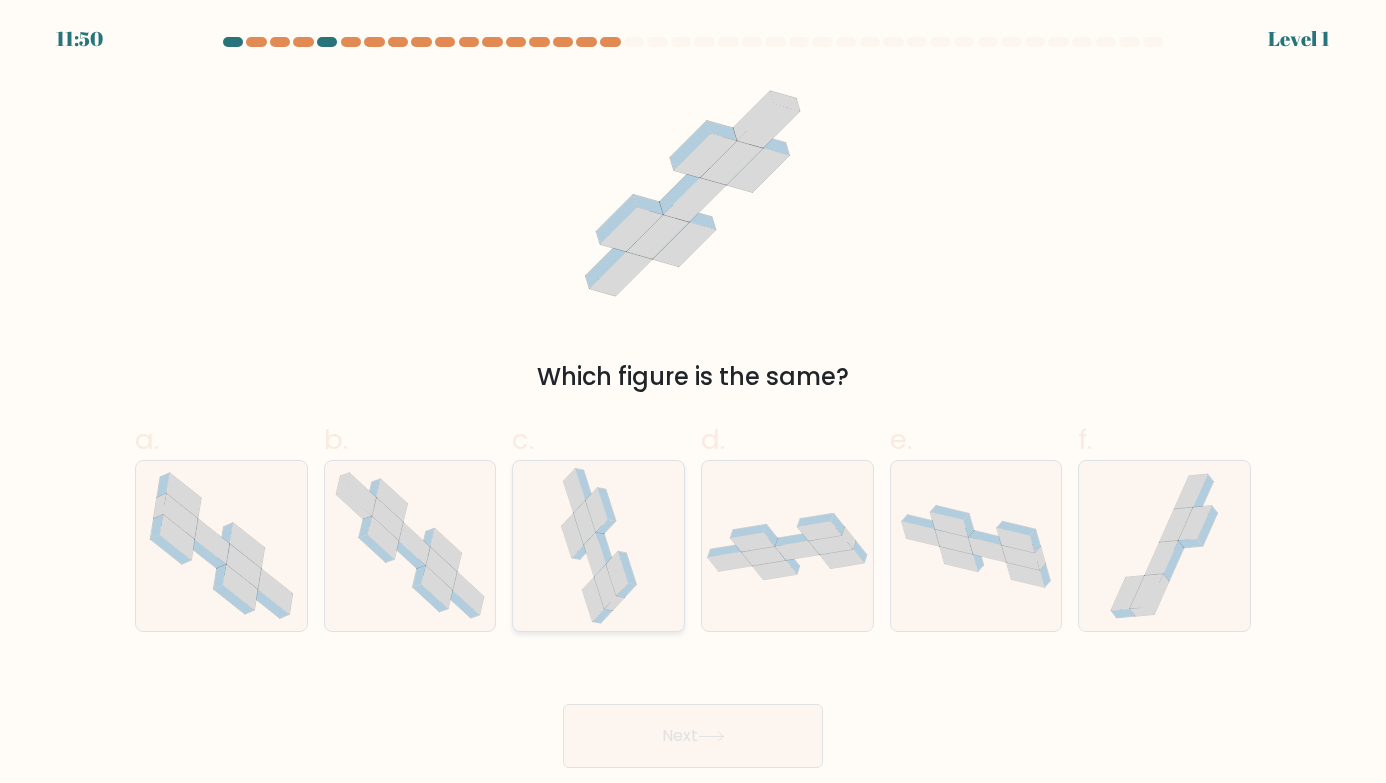 click 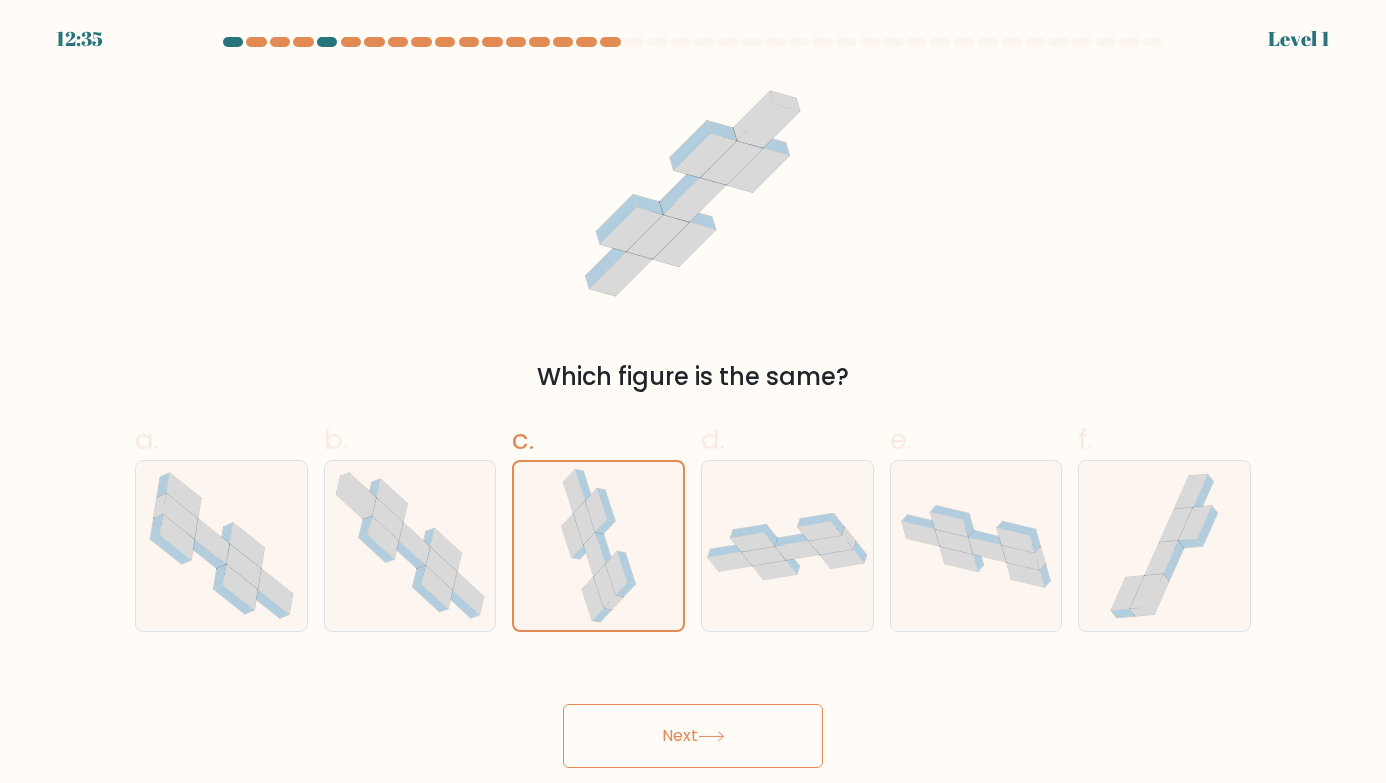 click on "Next" at bounding box center (693, 736) 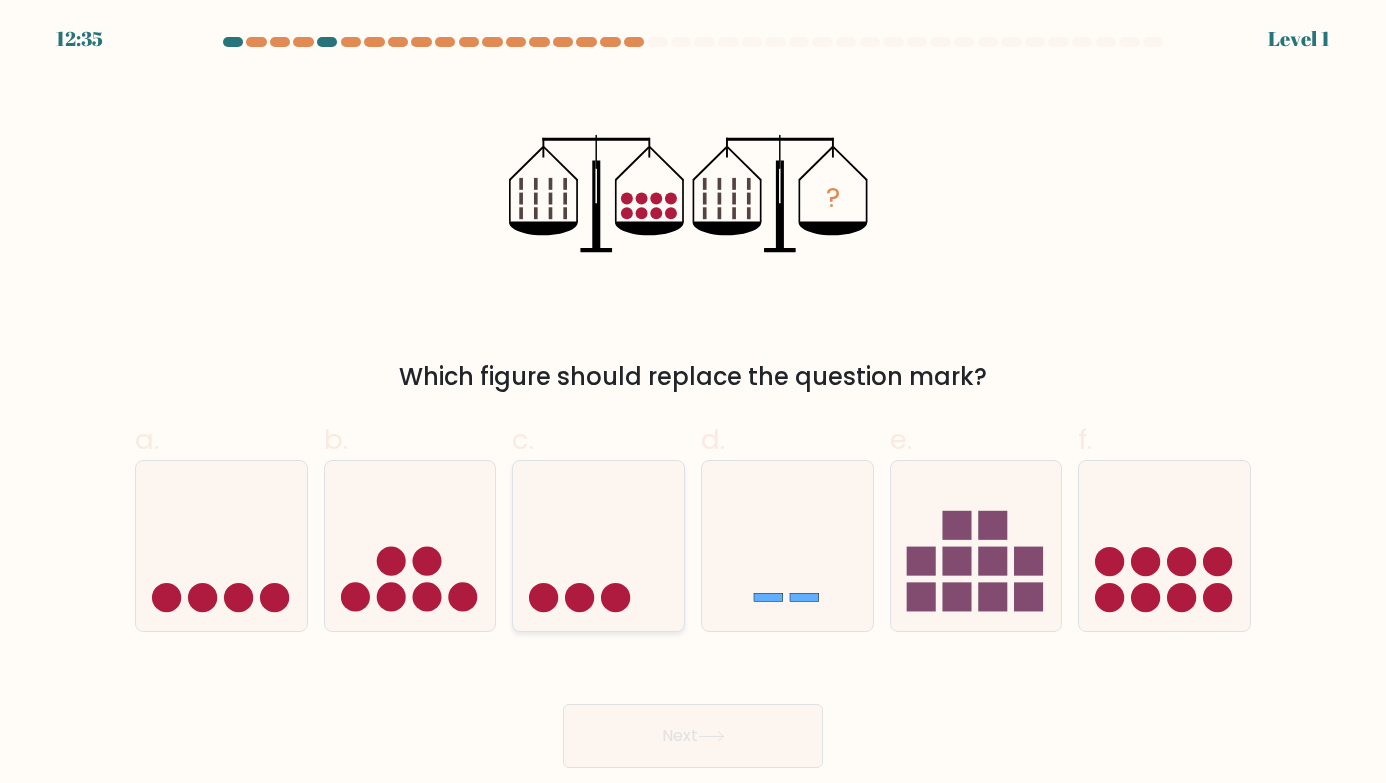 click 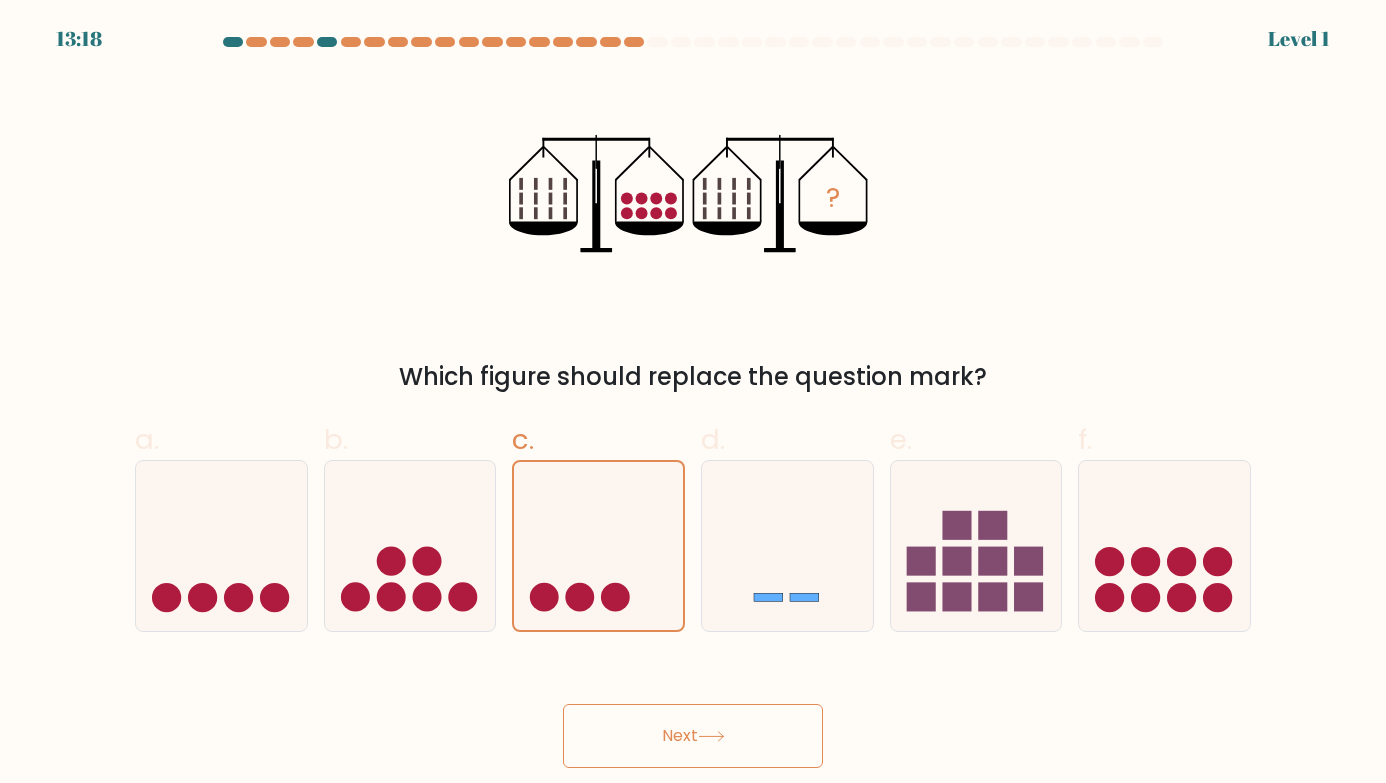 click on "Next" at bounding box center [693, 736] 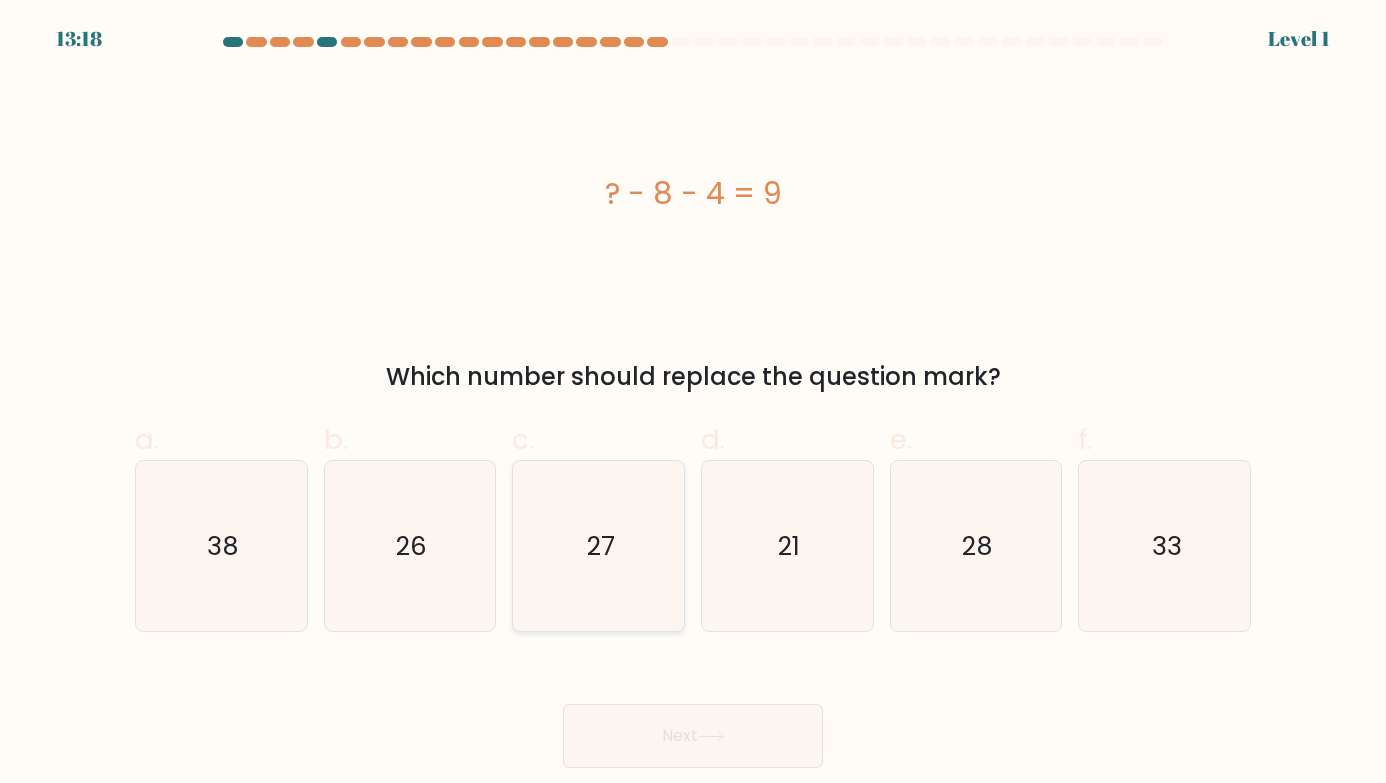 click on "27" 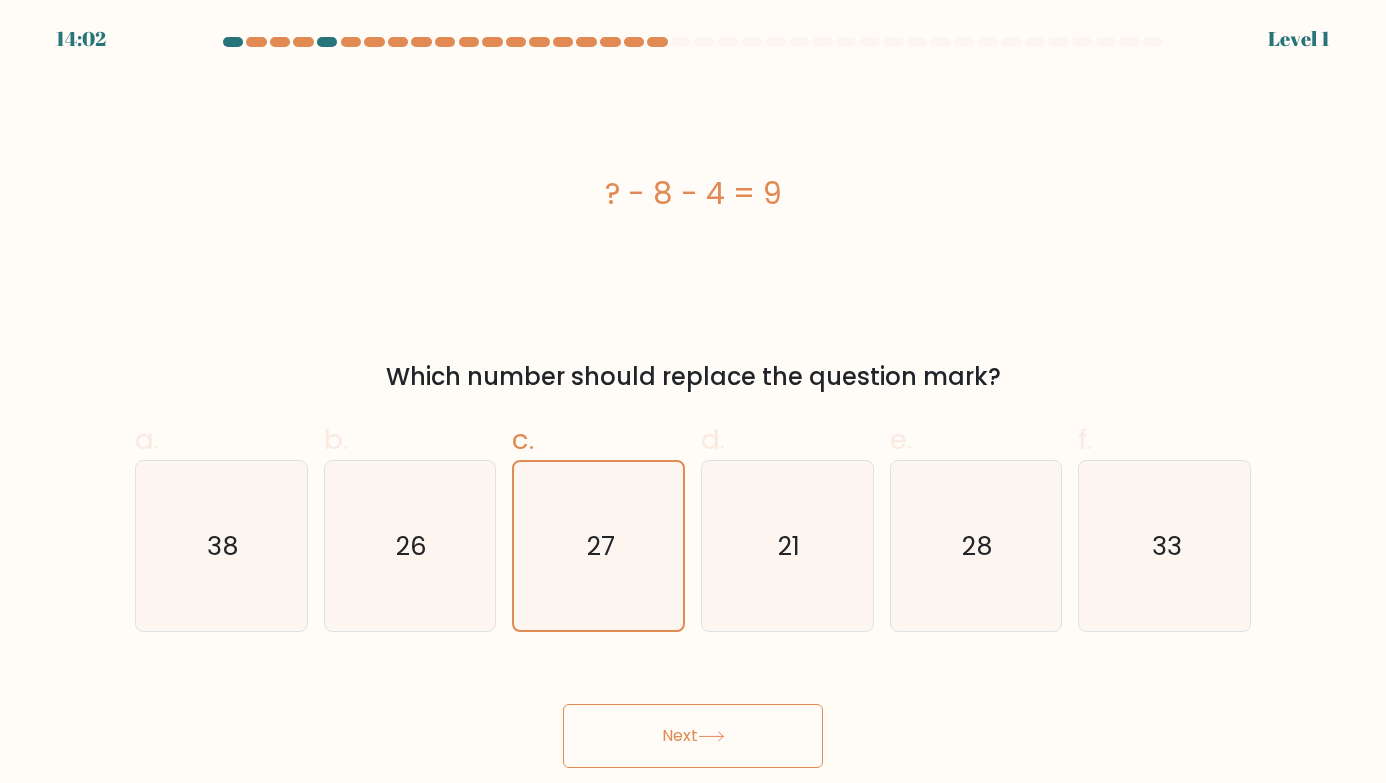 click on "Next" at bounding box center [693, 736] 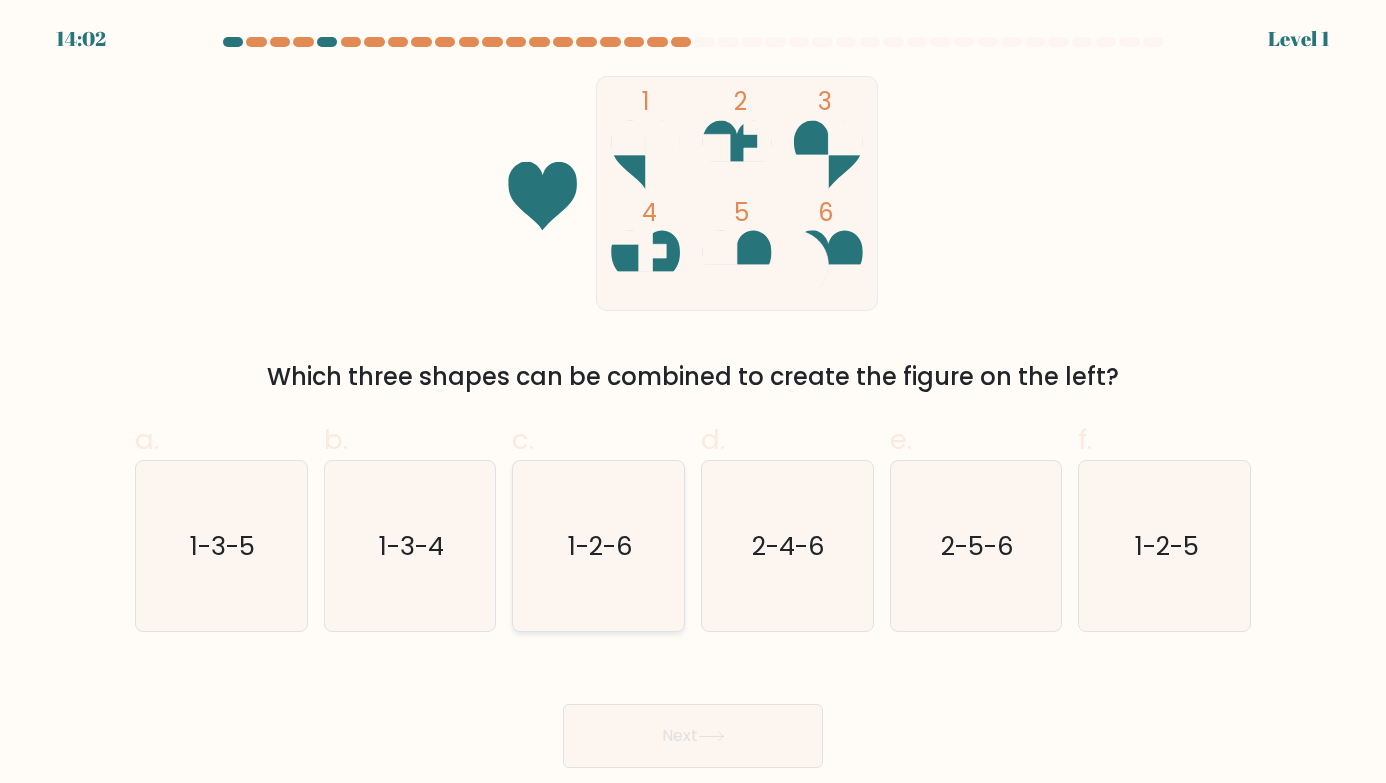 click on "1-2-6" 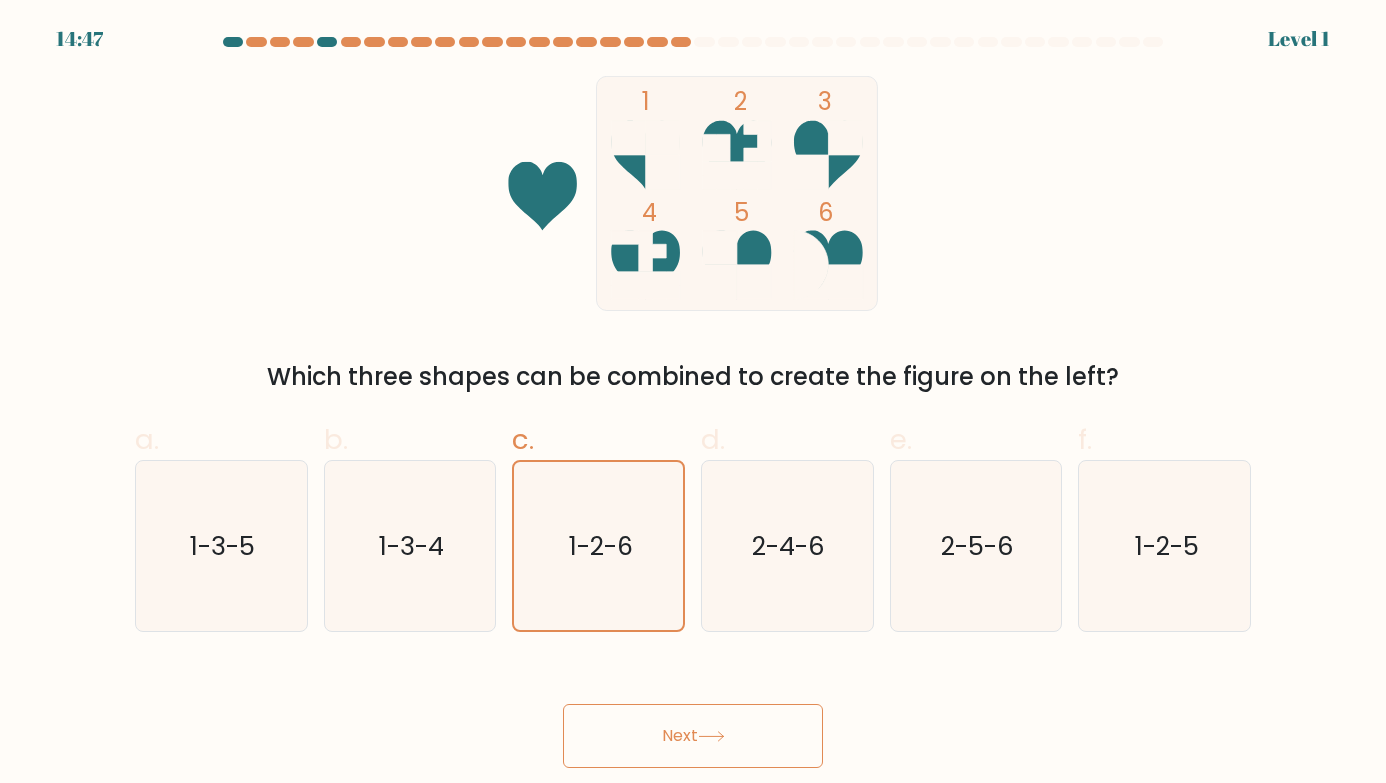 click on "Next" at bounding box center [693, 736] 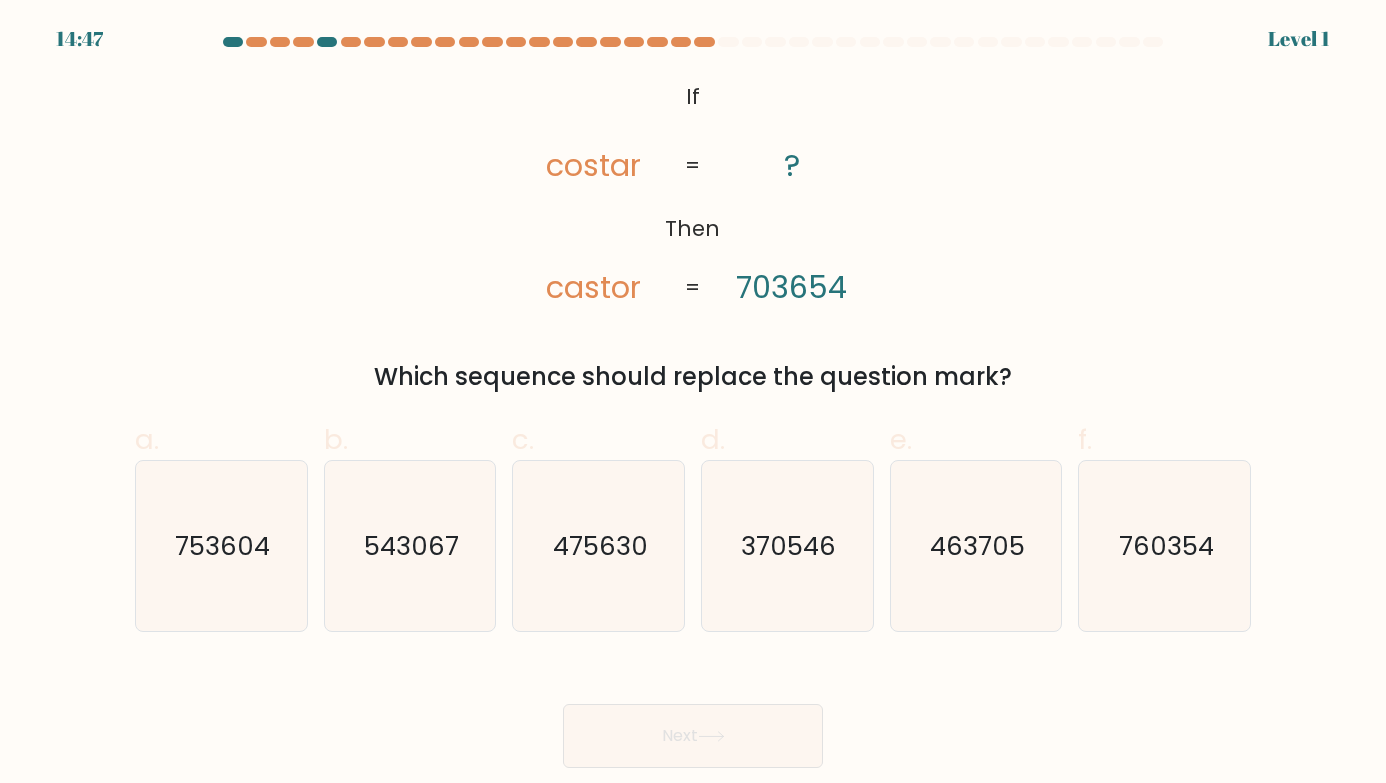 click on "475630" 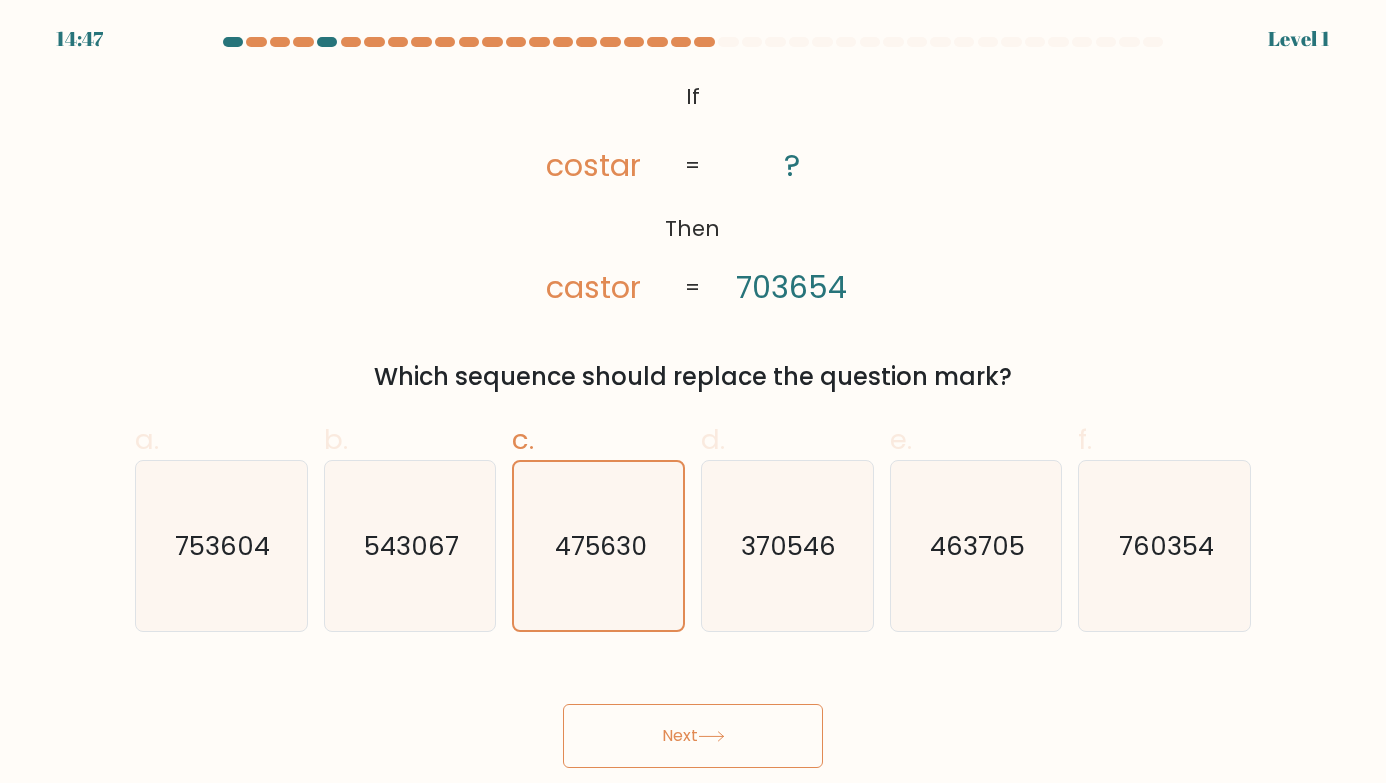 click on "Next" at bounding box center (693, 736) 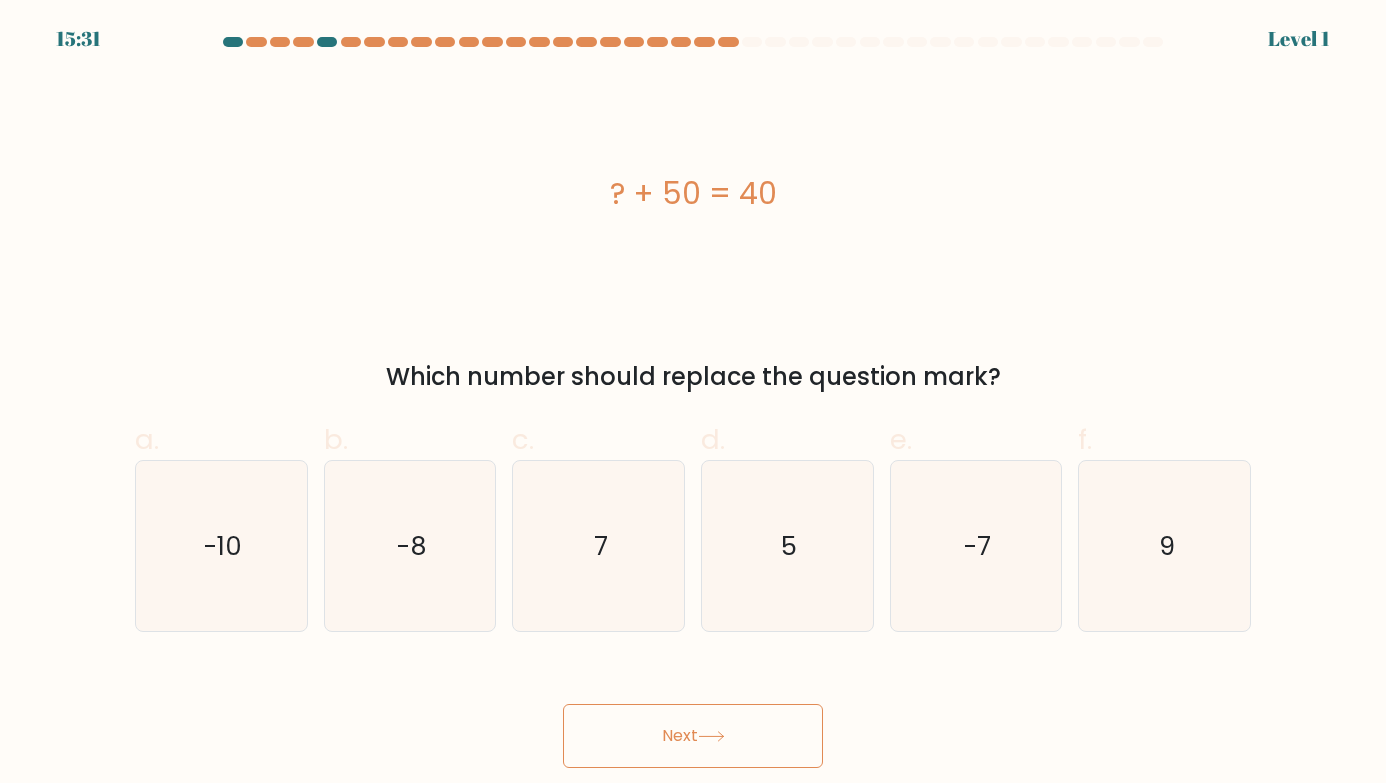 click on "Next" at bounding box center (693, 736) 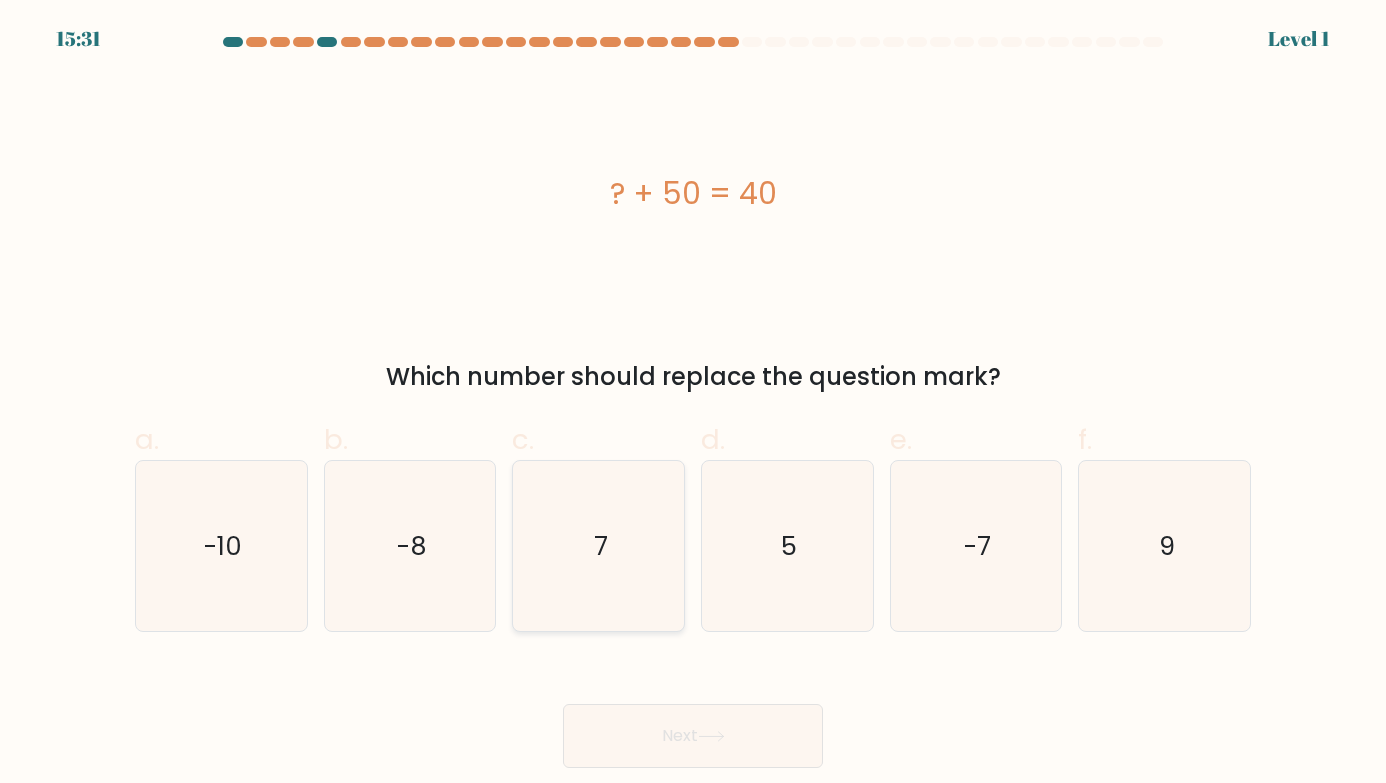 click on "7" 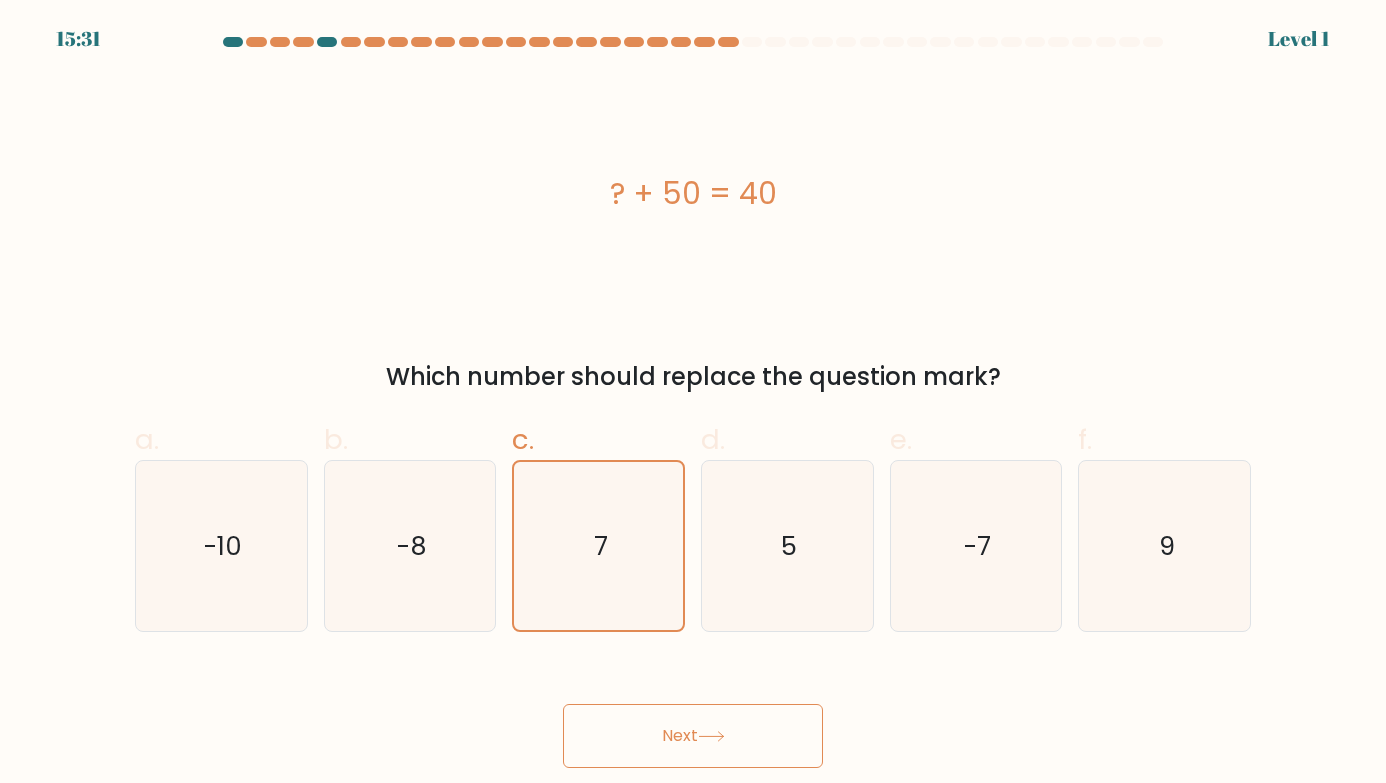 click on "Next" at bounding box center [693, 712] 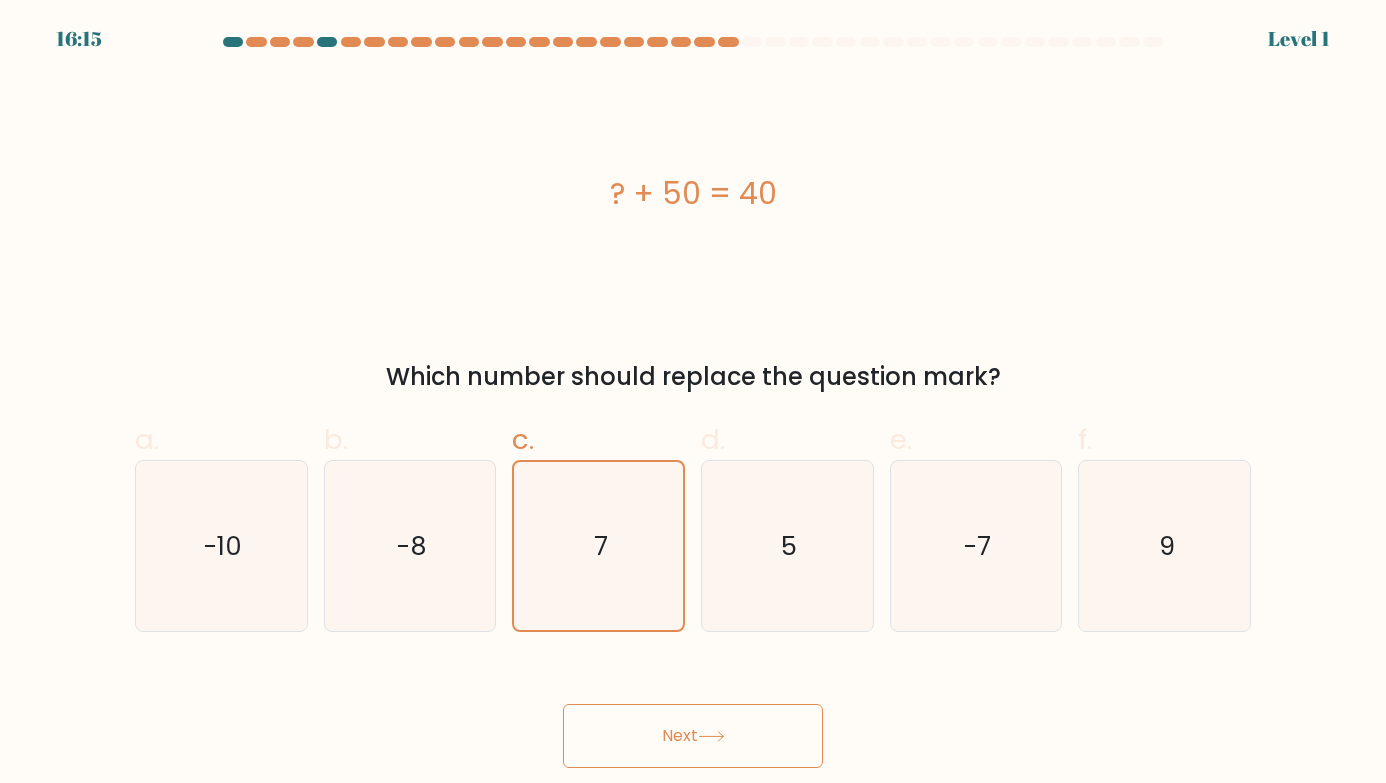click on "Next" at bounding box center [693, 736] 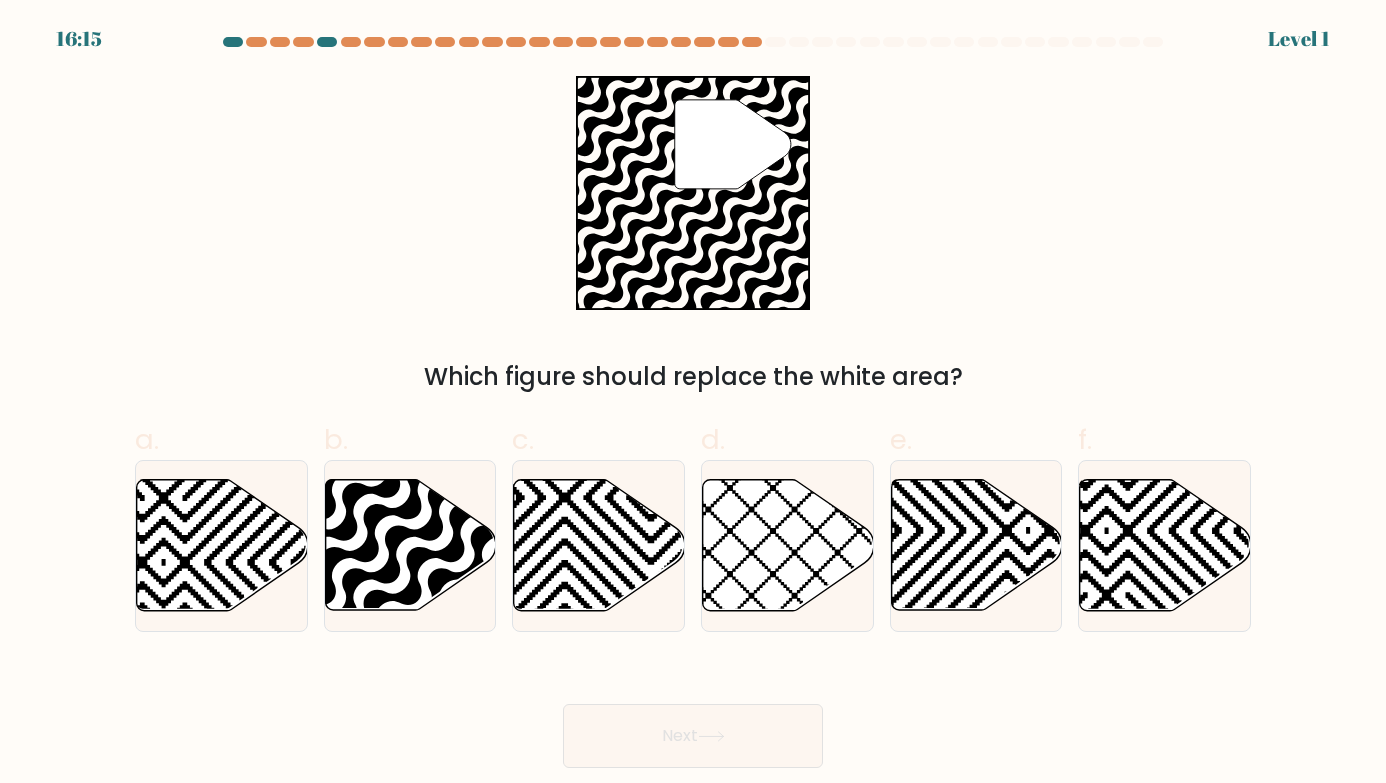 click 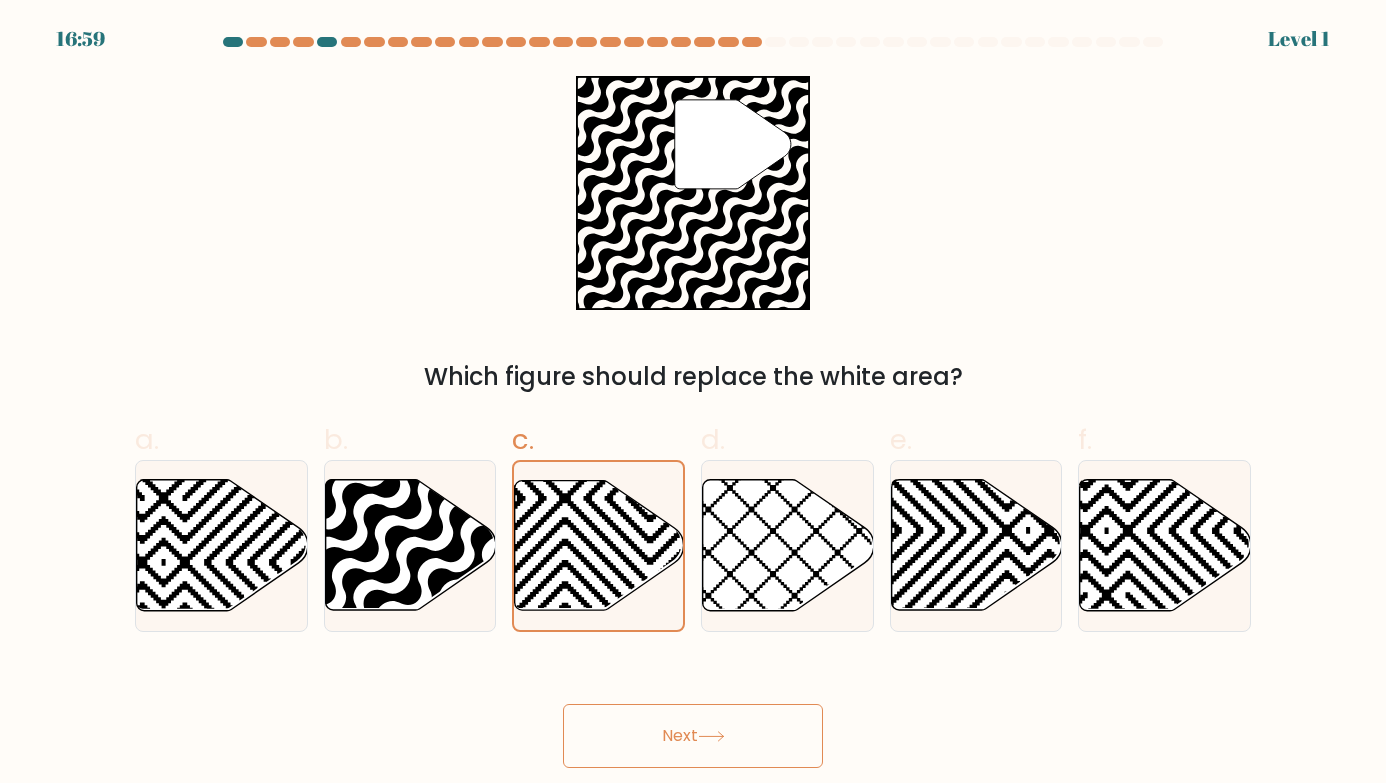 click on "16:59
Level 1" at bounding box center [693, 391] 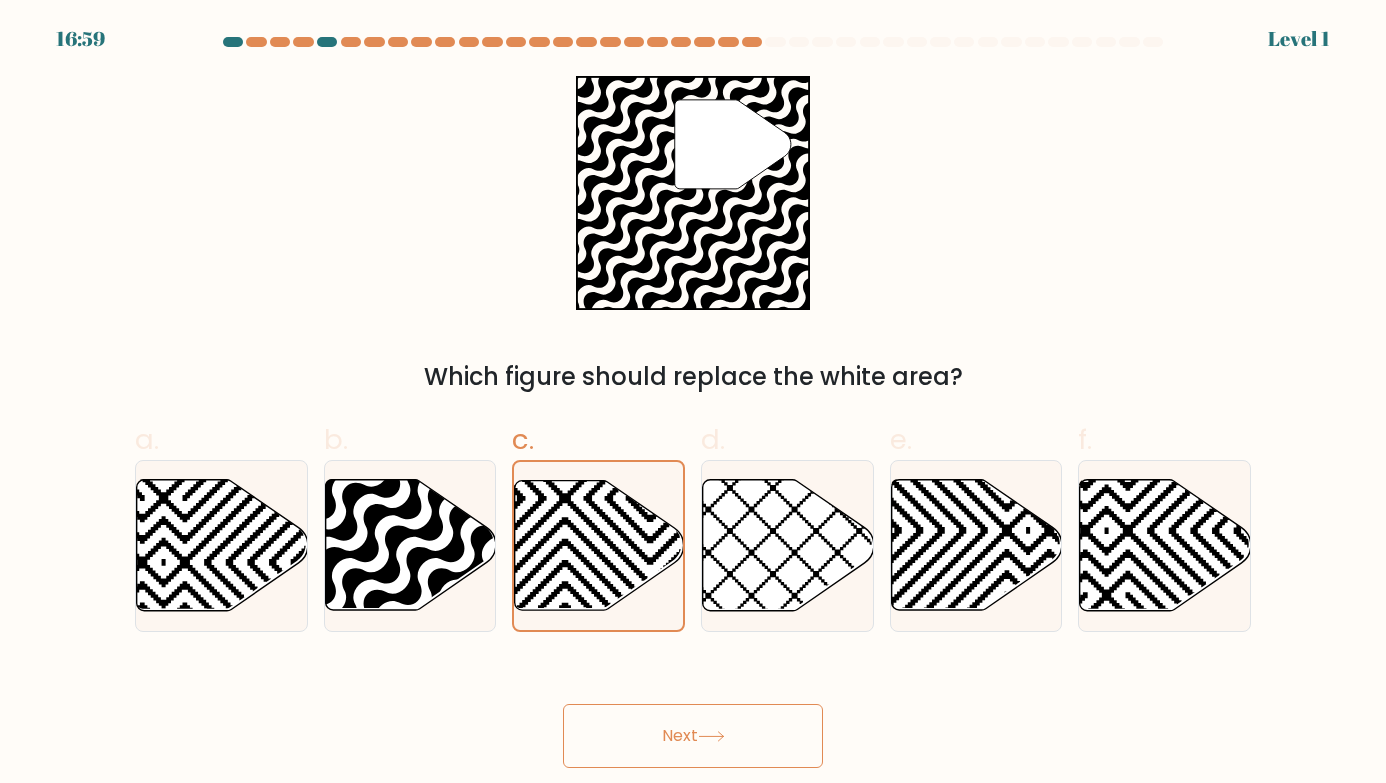 click 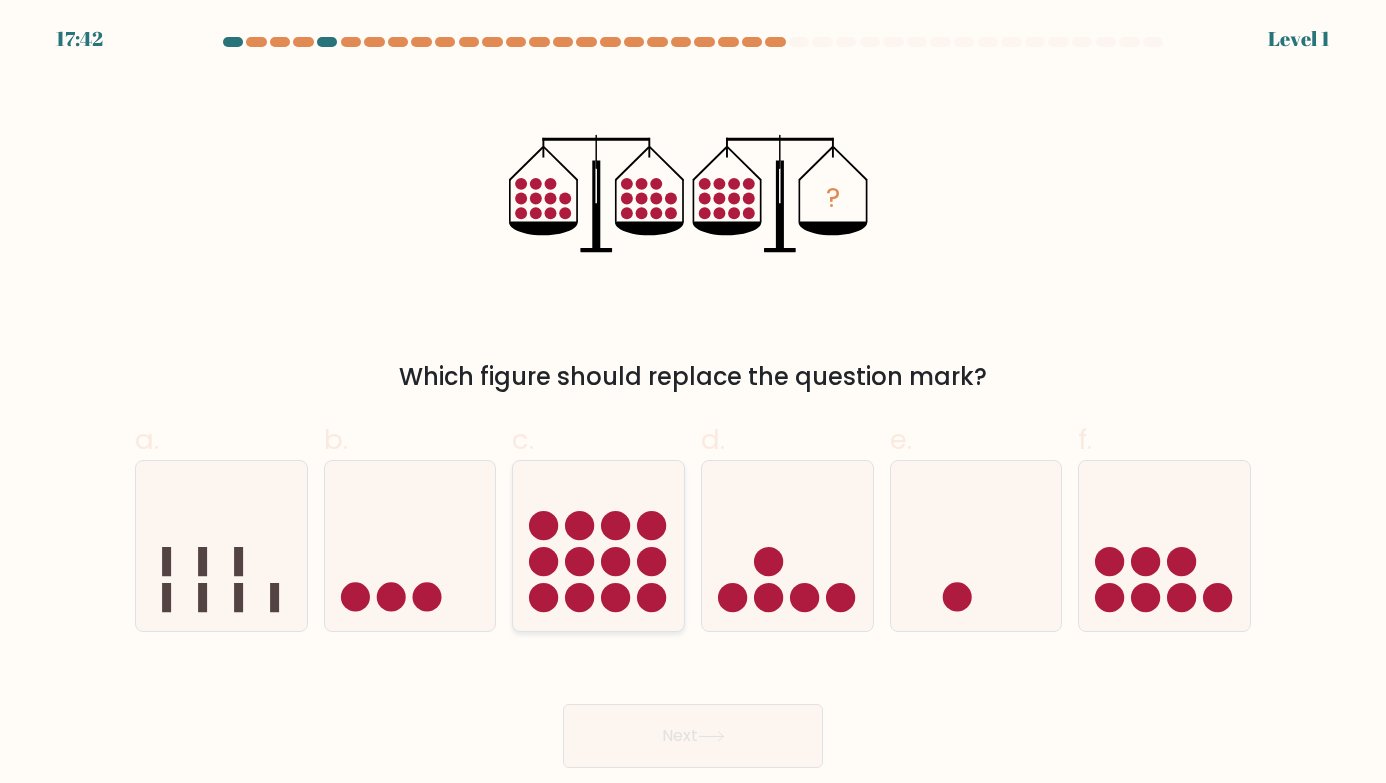 click 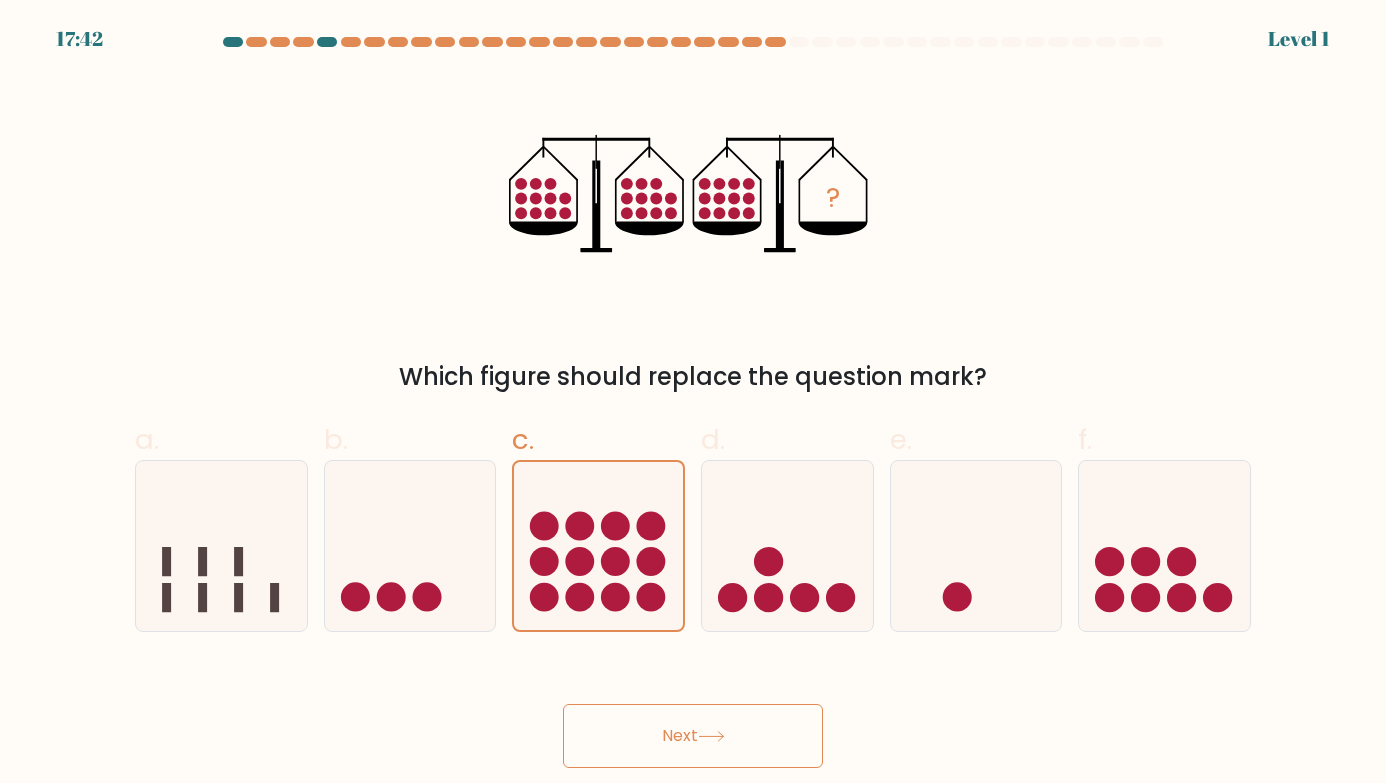 click on "17:42
Level 1" at bounding box center [693, 391] 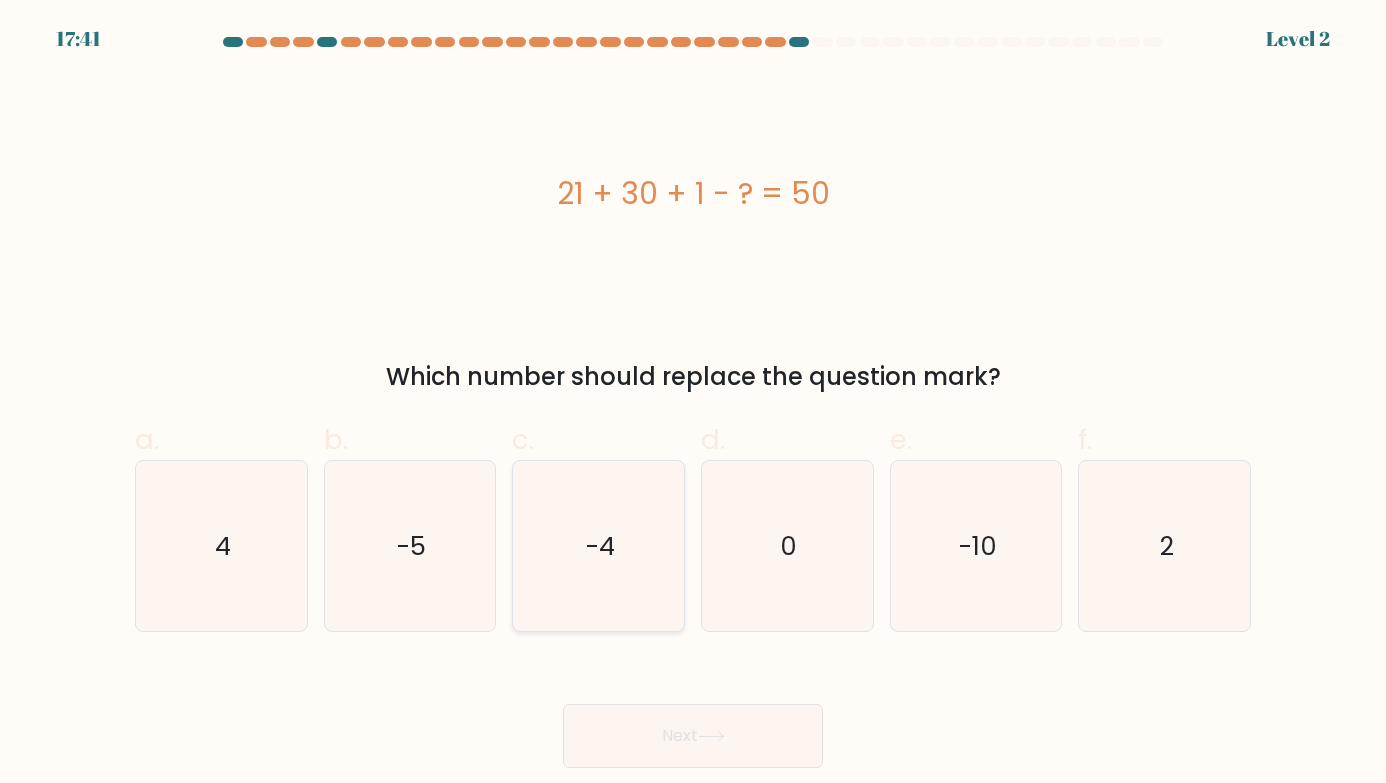 click on "-4" 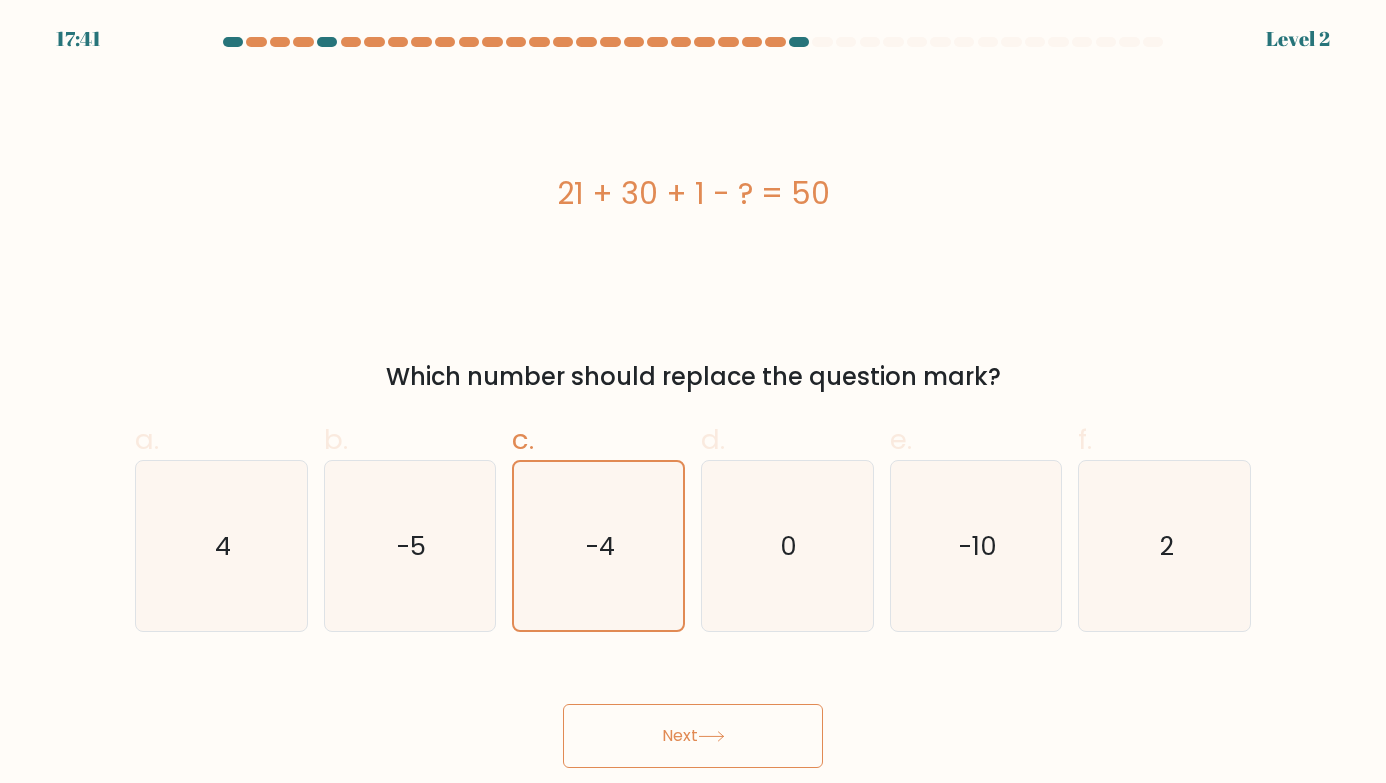 click on "Next" at bounding box center [693, 736] 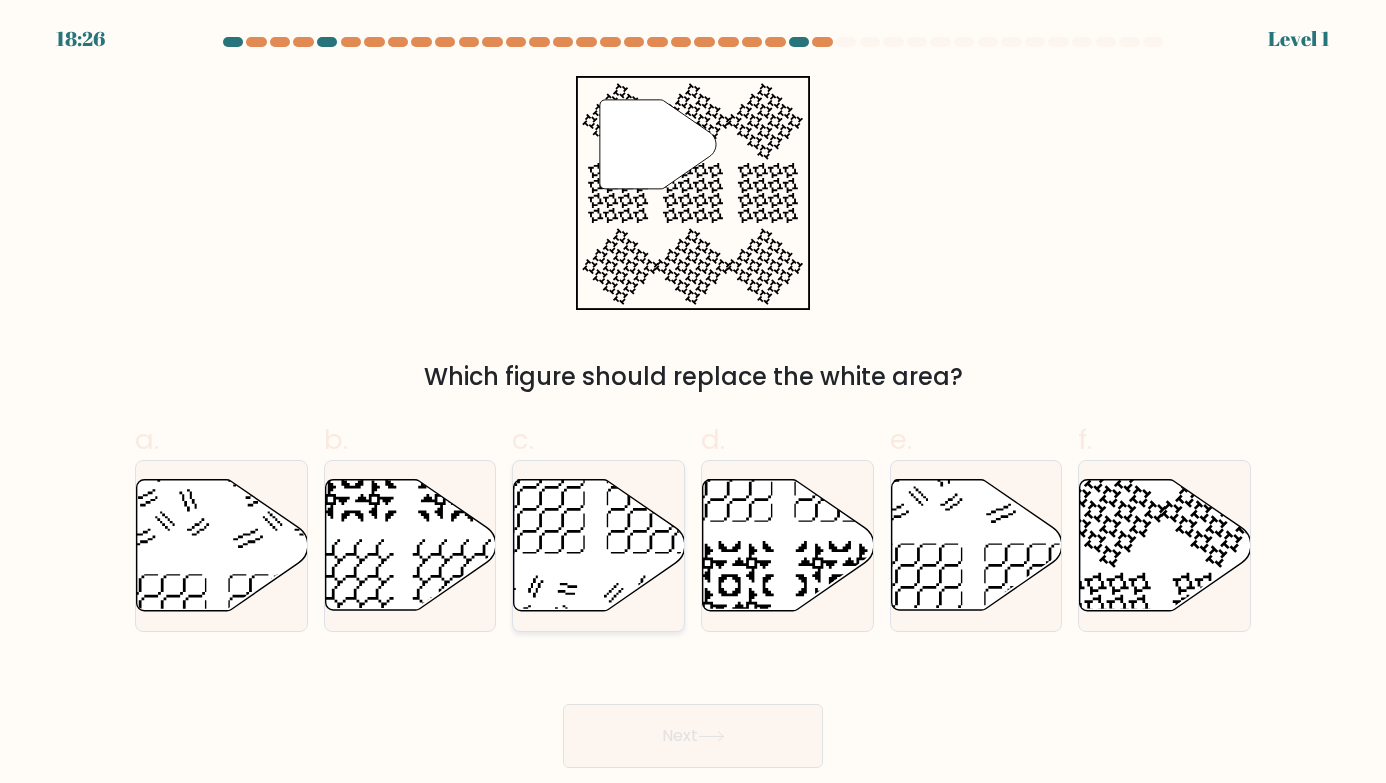 click 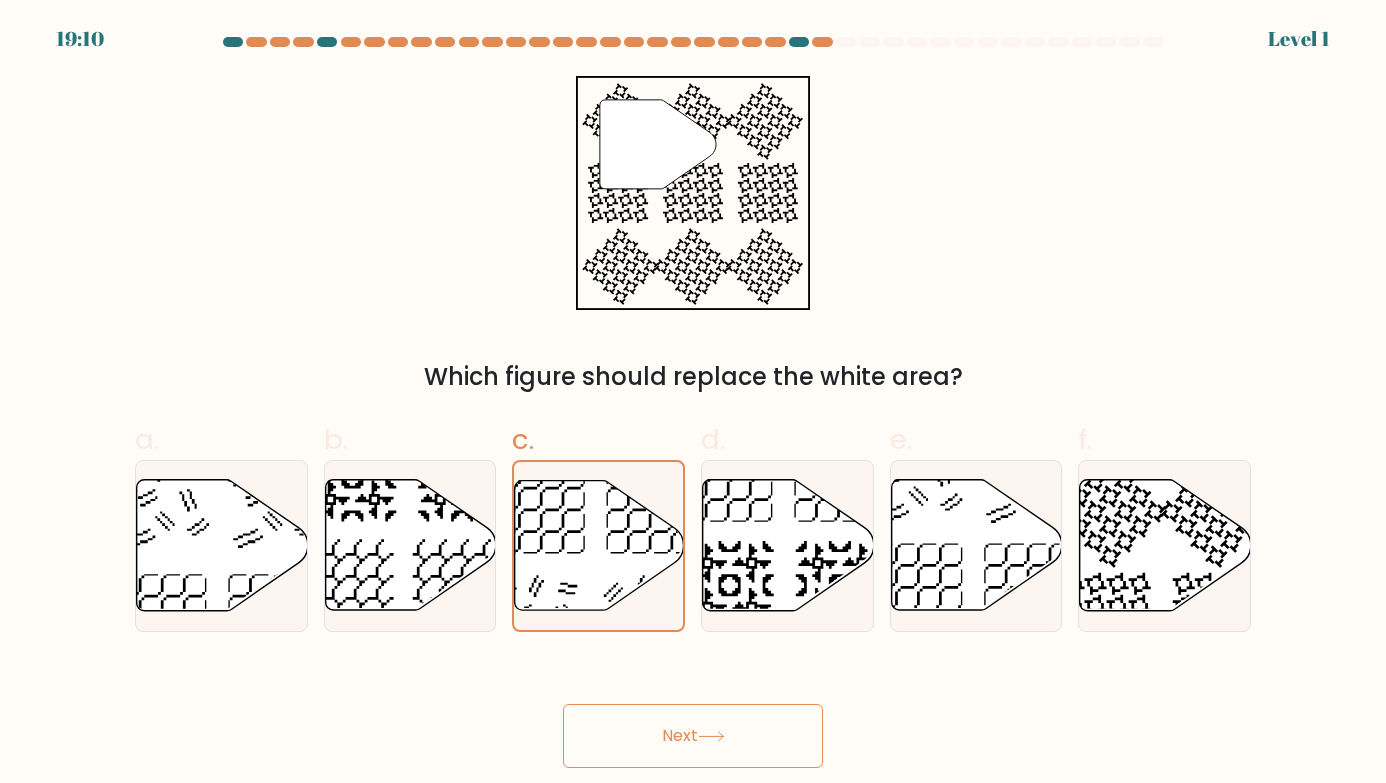 click on "Next" at bounding box center (693, 736) 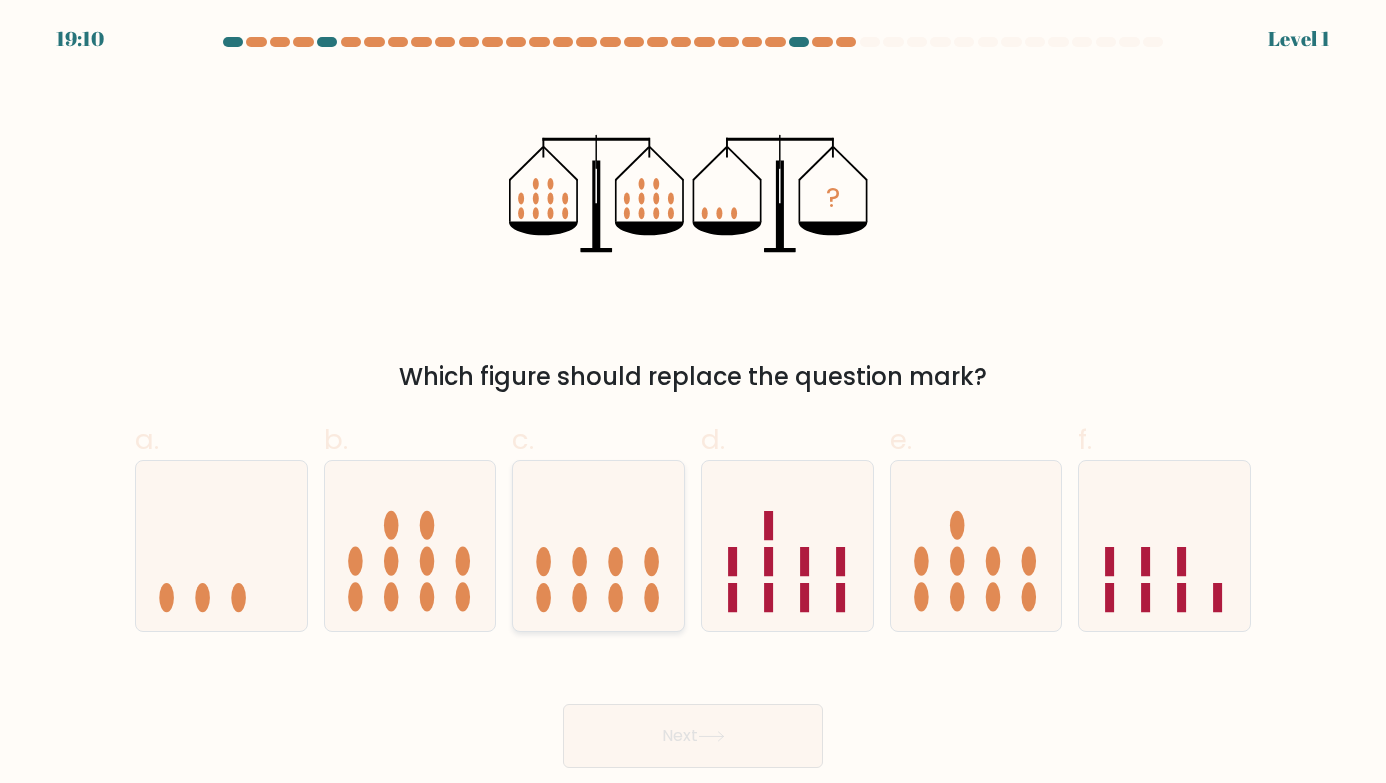 click 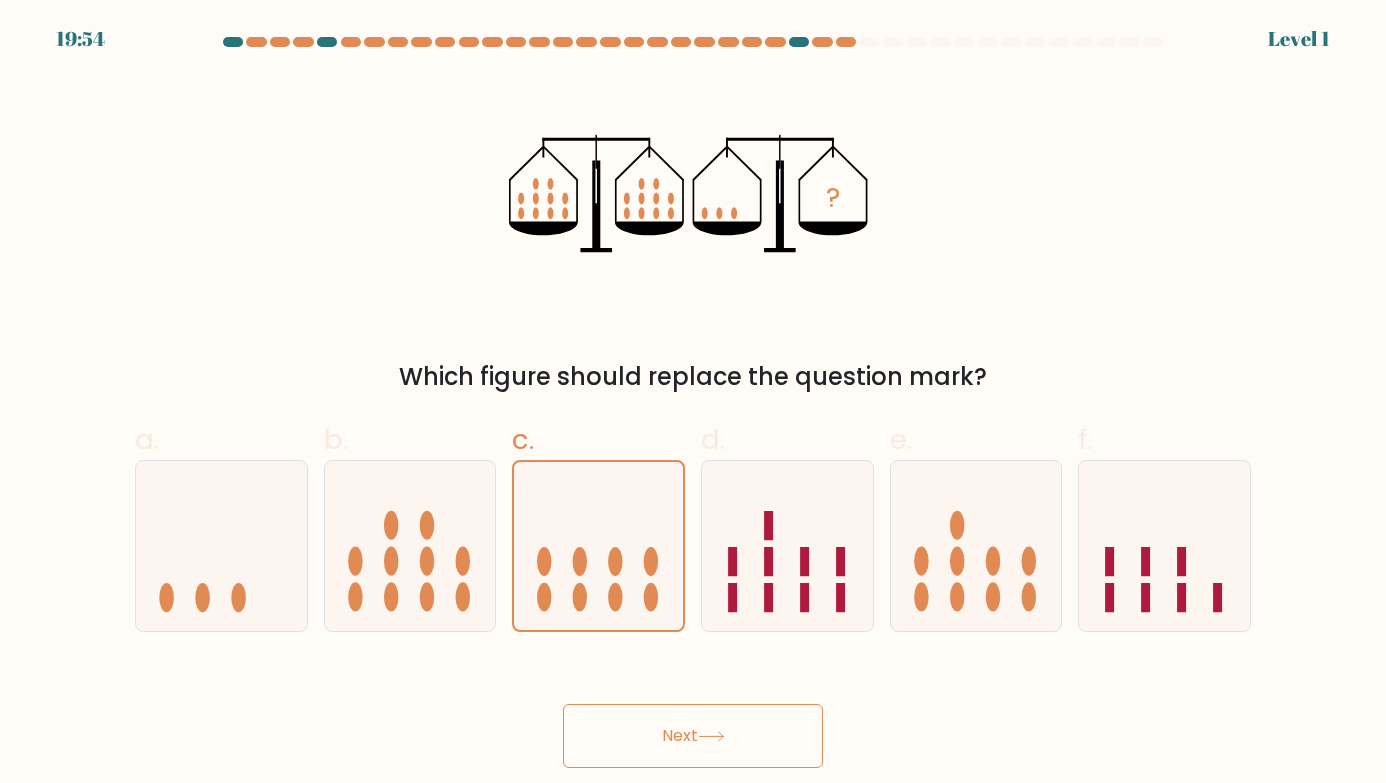 click on "Next" at bounding box center (693, 736) 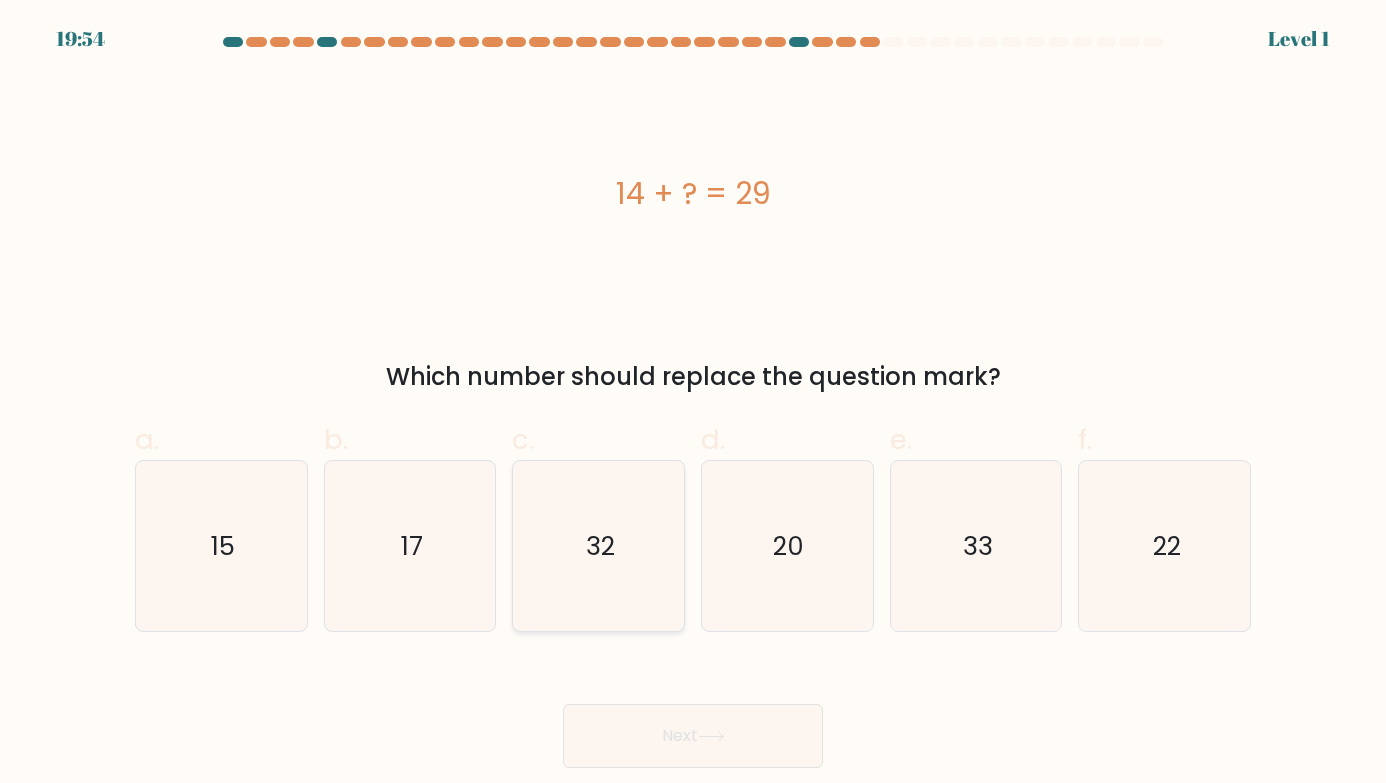 click on "32" 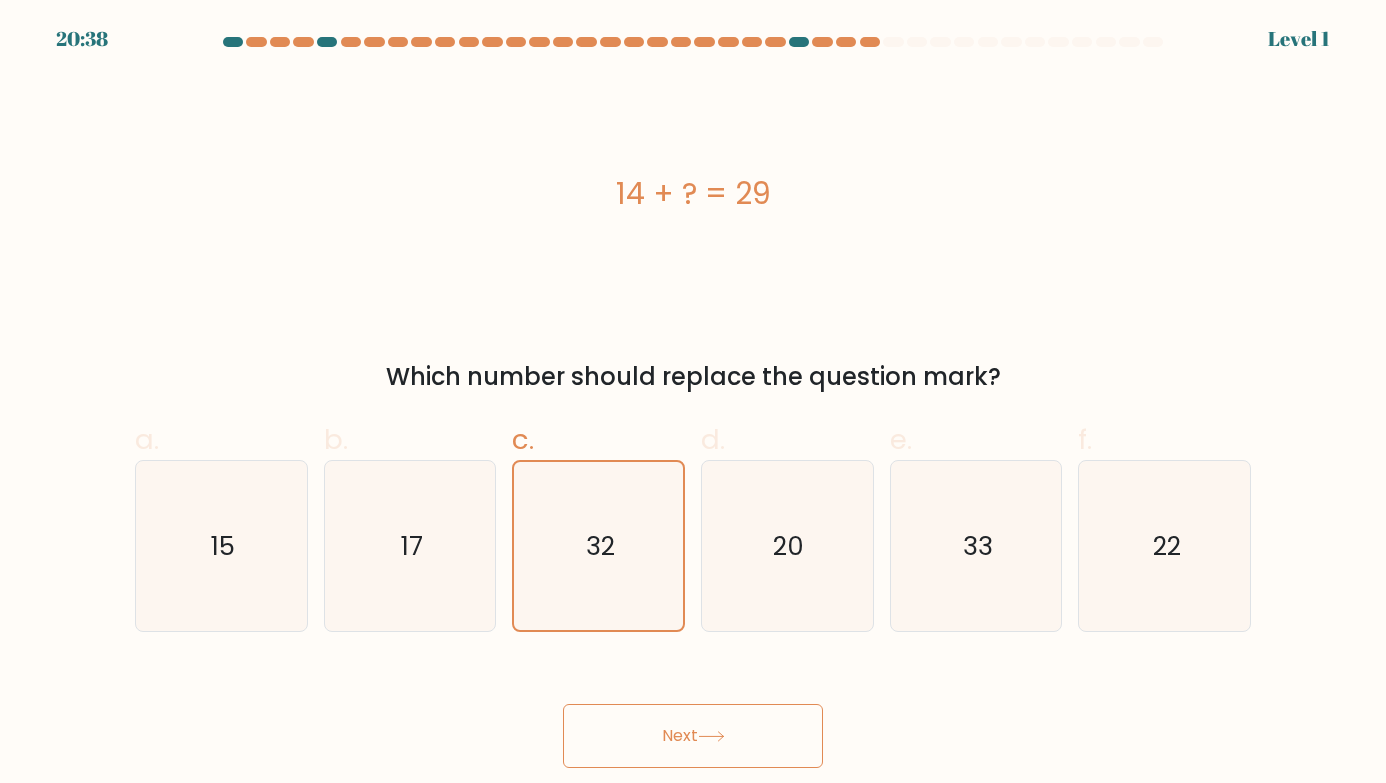 click on "Next" at bounding box center [693, 736] 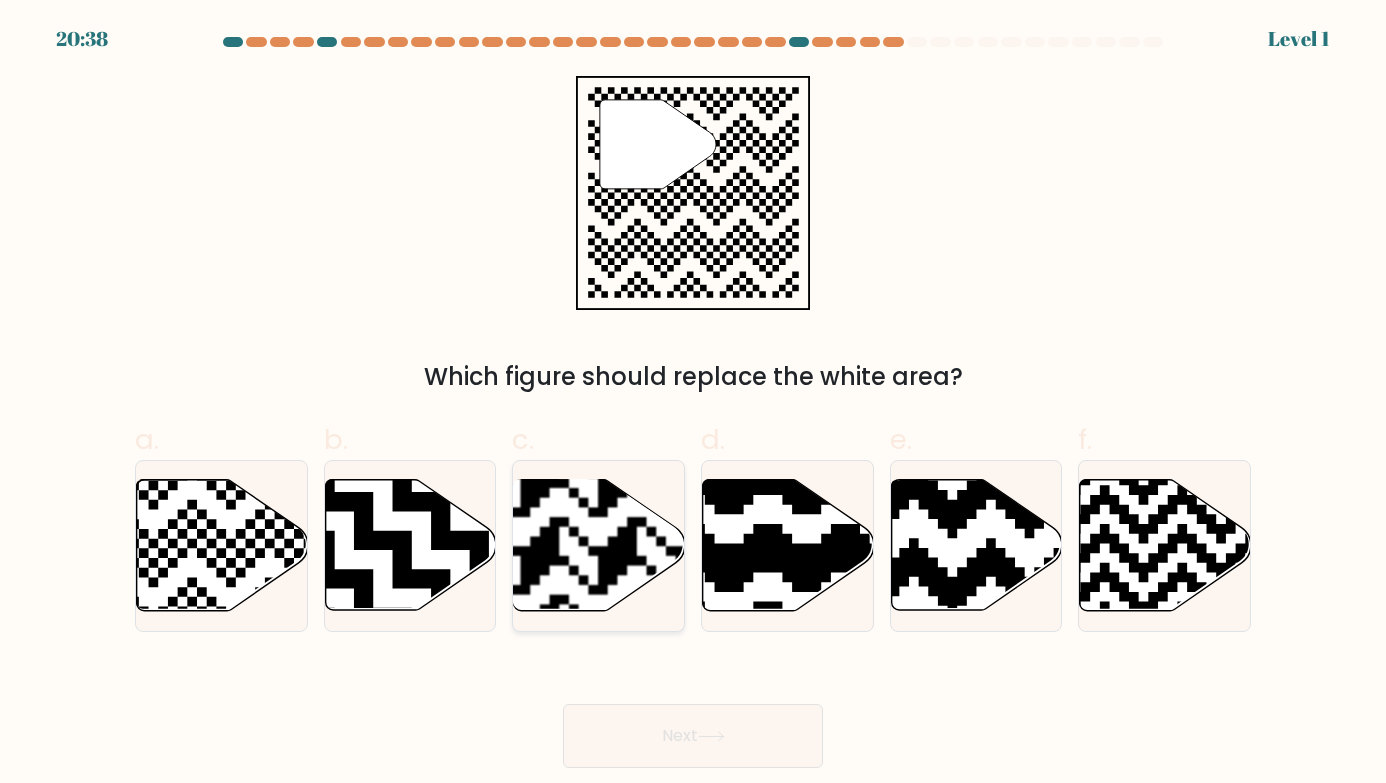 click 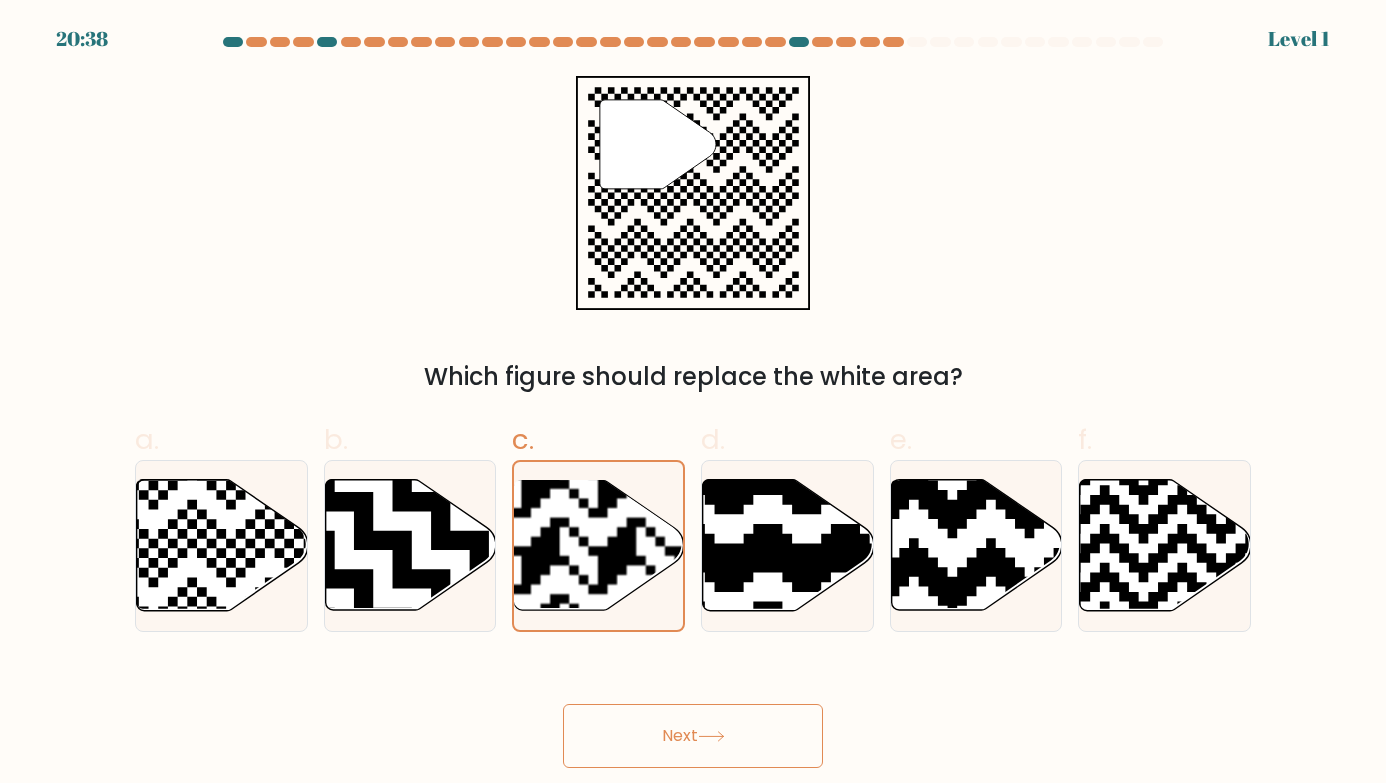 click on "Next" at bounding box center [693, 736] 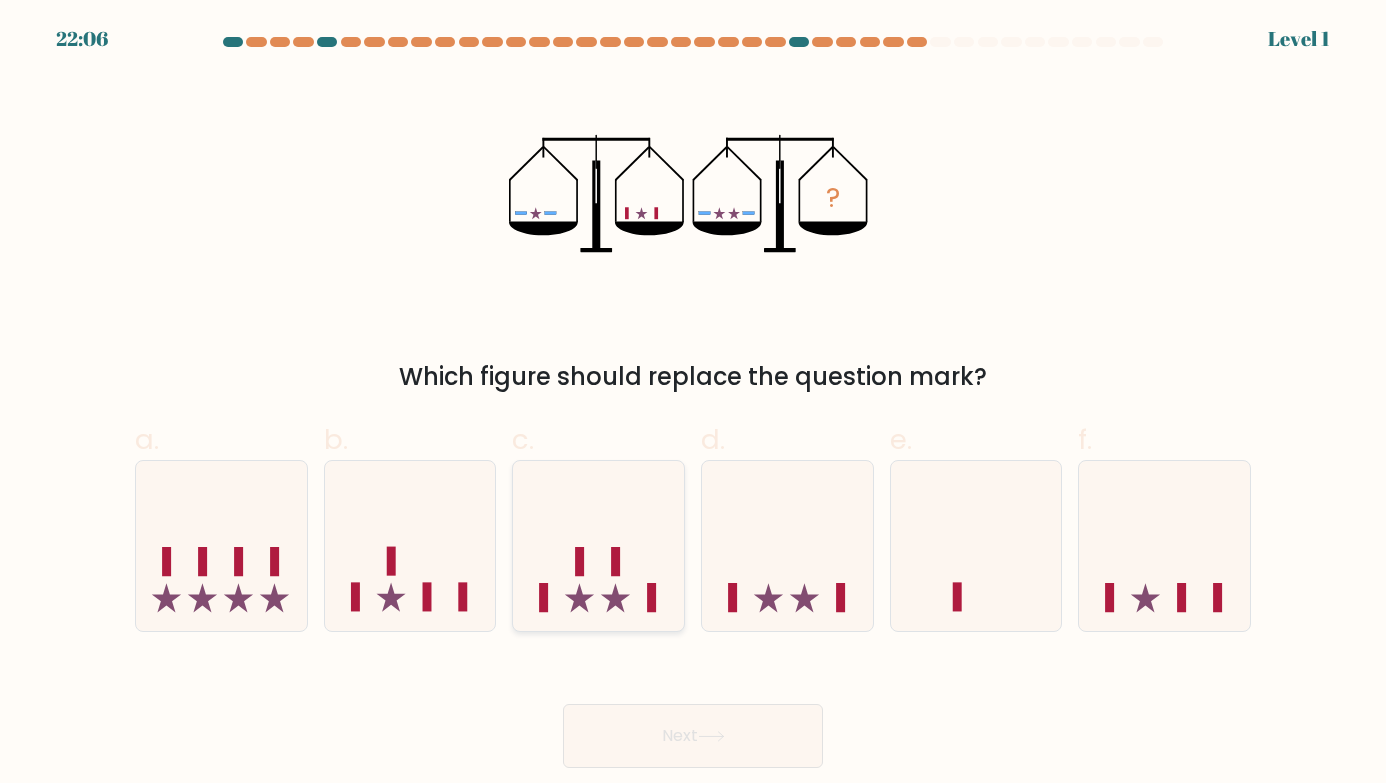 click 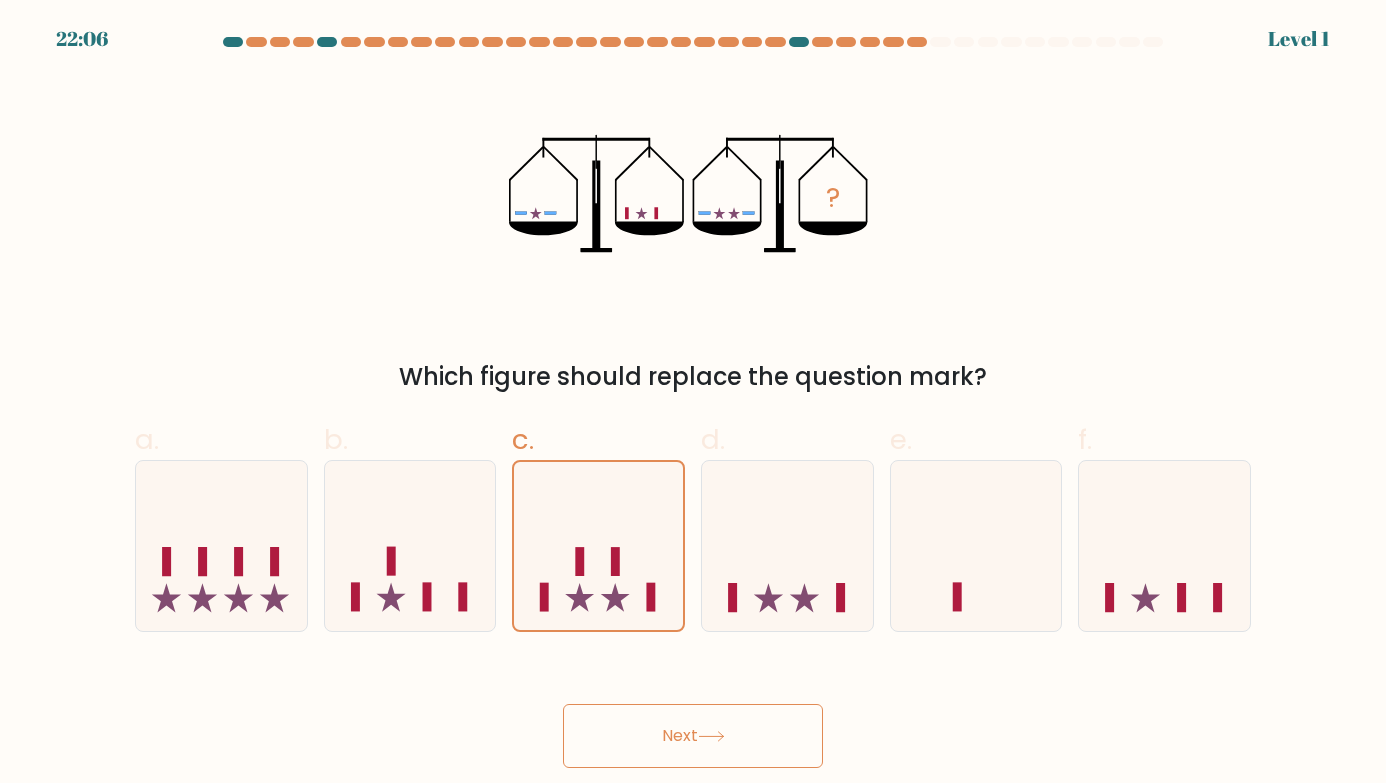 click on "Next" at bounding box center (693, 736) 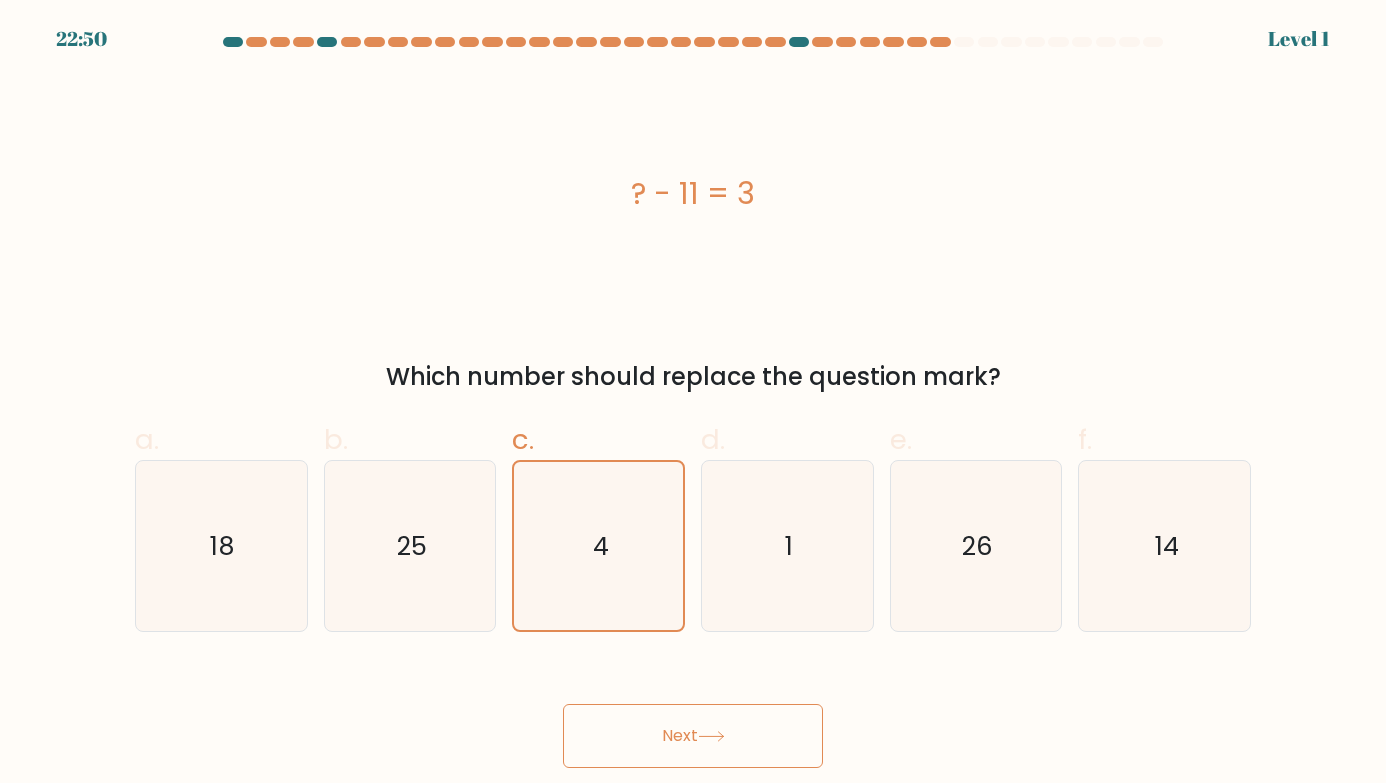 click on "22:50
Level 1
4" at bounding box center (693, 391) 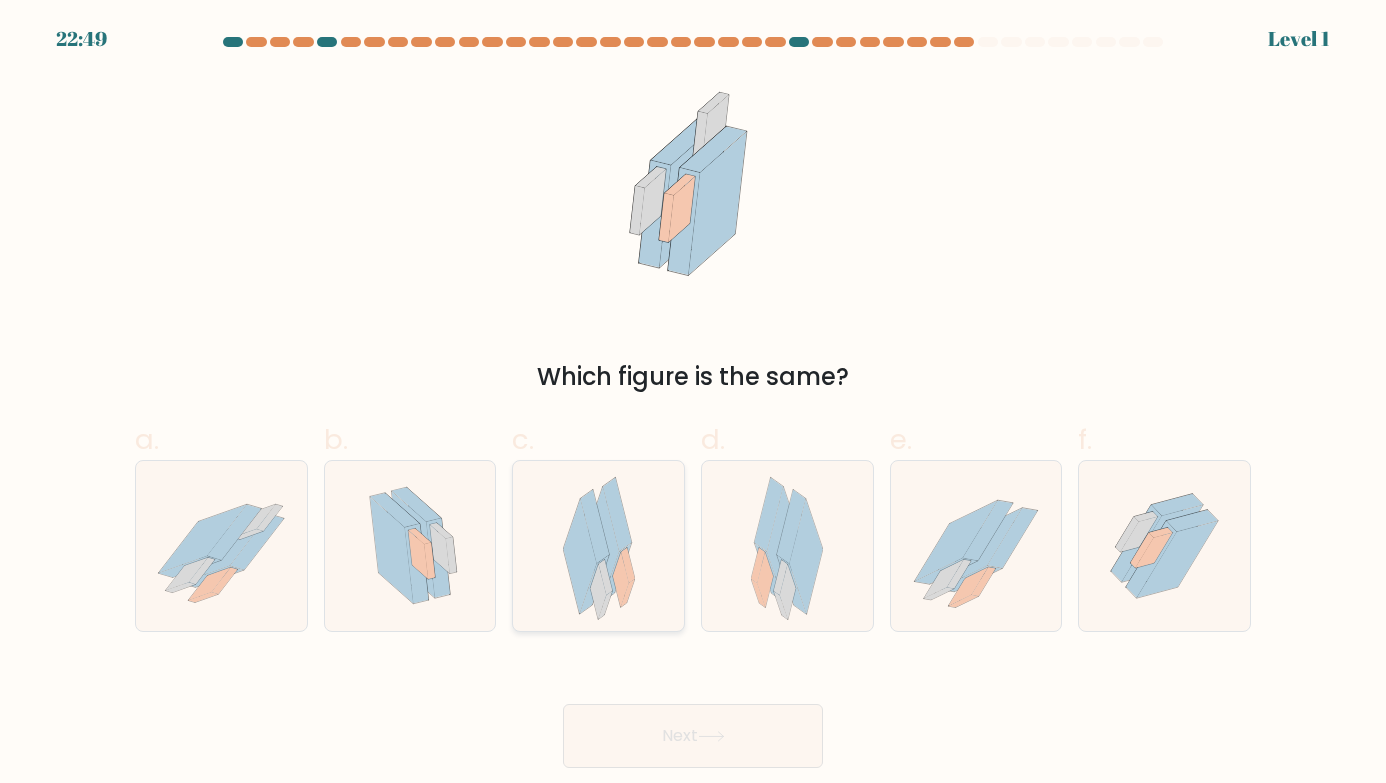click 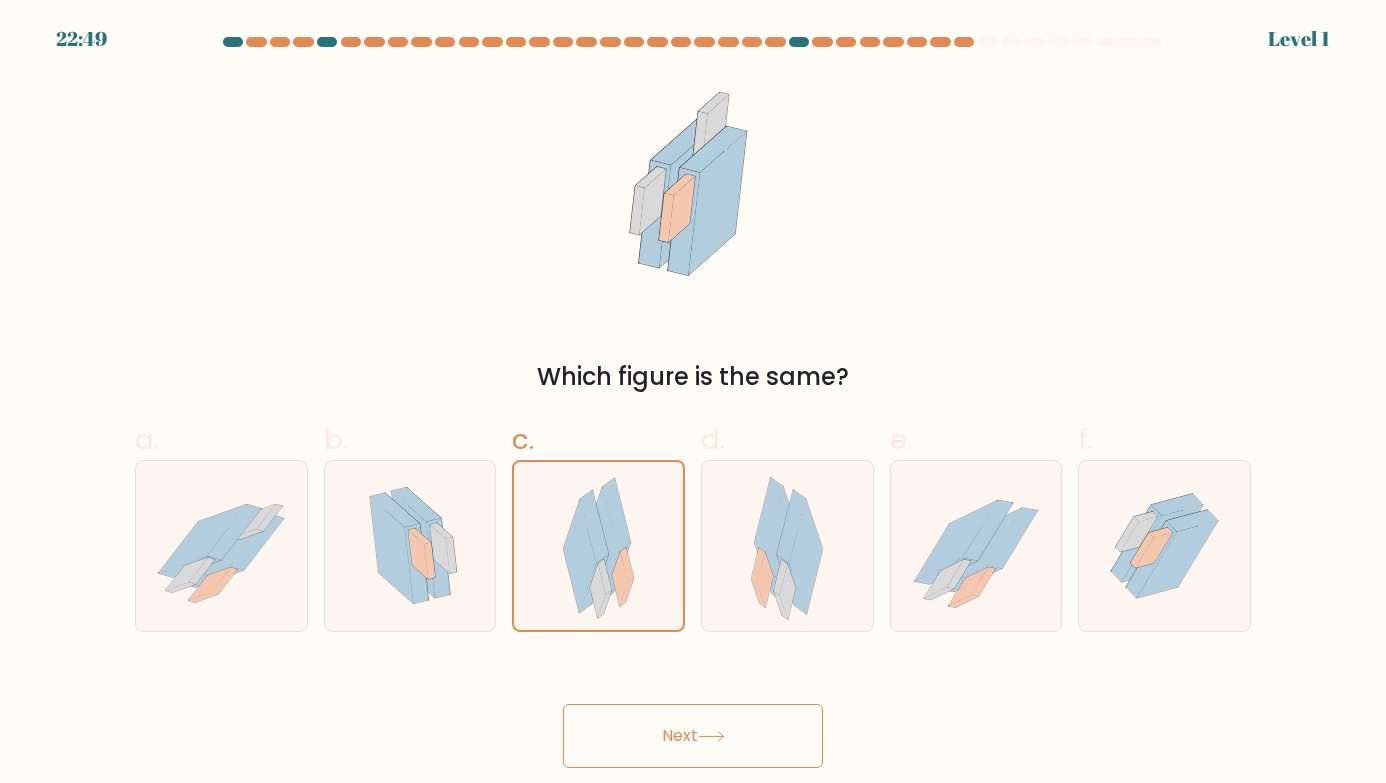 click on "Next" at bounding box center (693, 736) 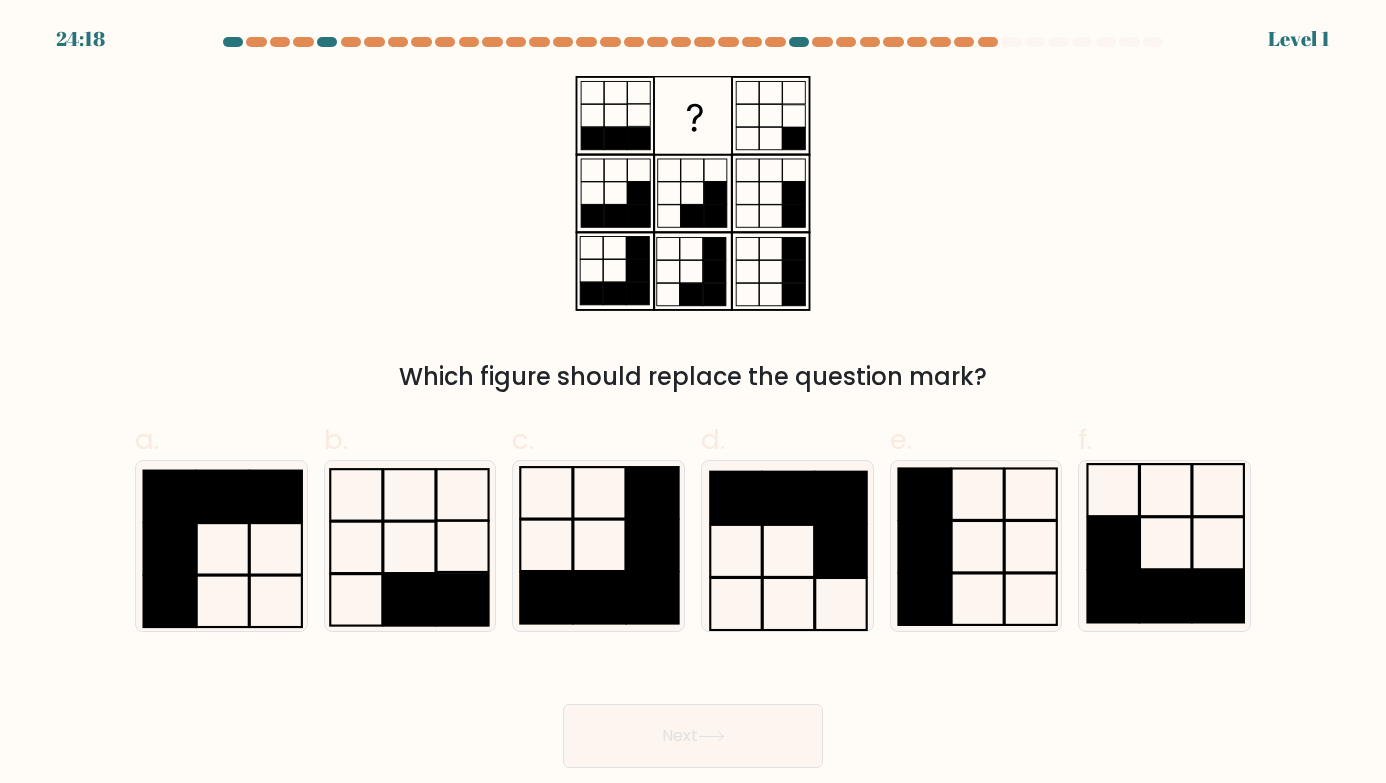 drag, startPoint x: 573, startPoint y: 567, endPoint x: 629, endPoint y: 691, distance: 136.0588 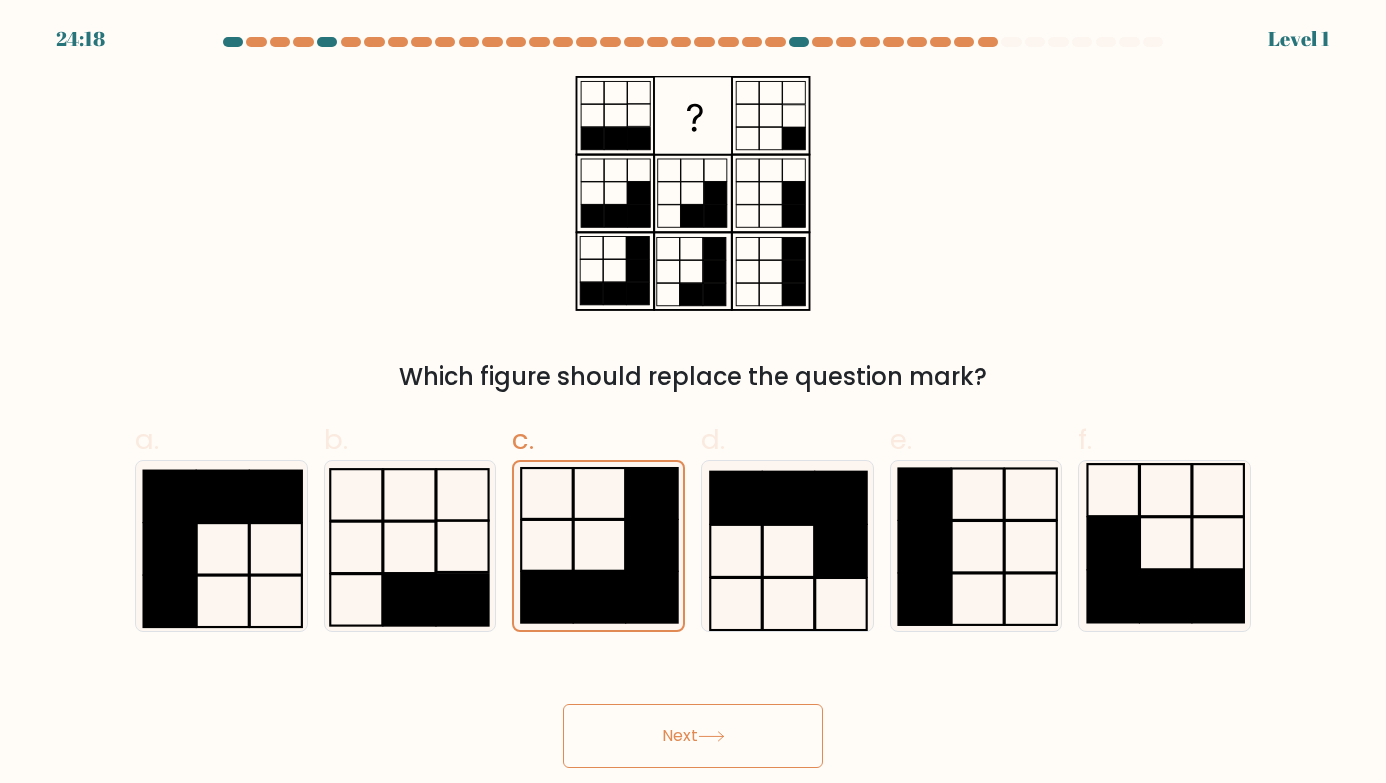 click on "Next" at bounding box center [693, 736] 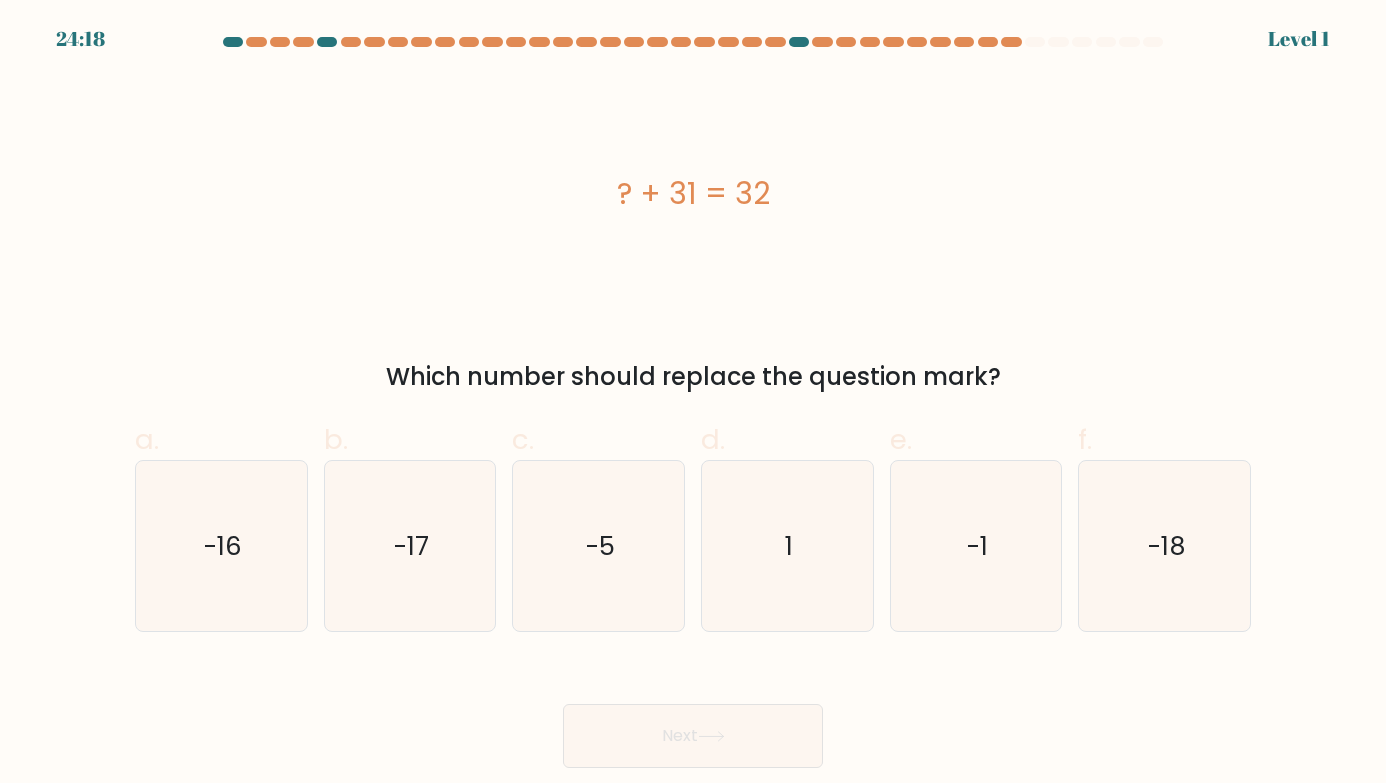 click on "Next" at bounding box center (693, 736) 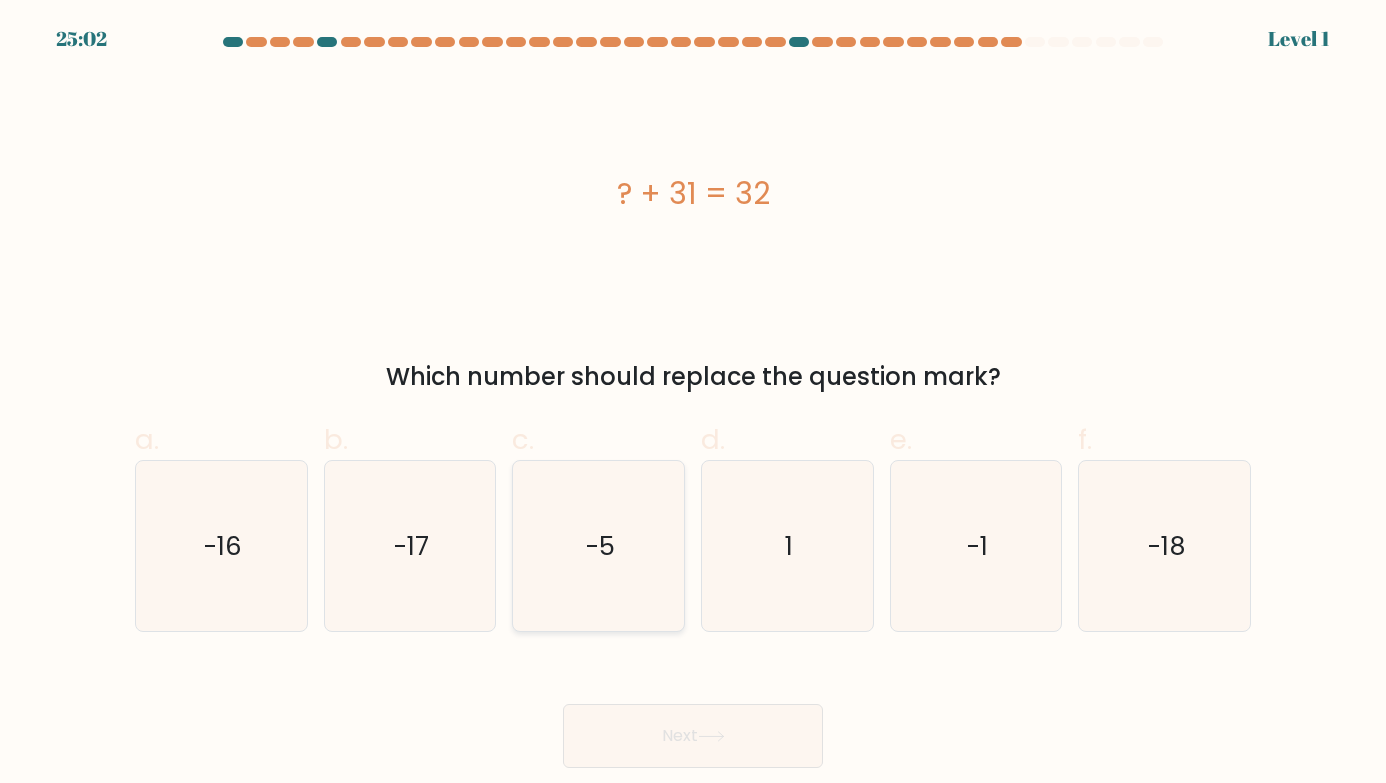 click on "-5" 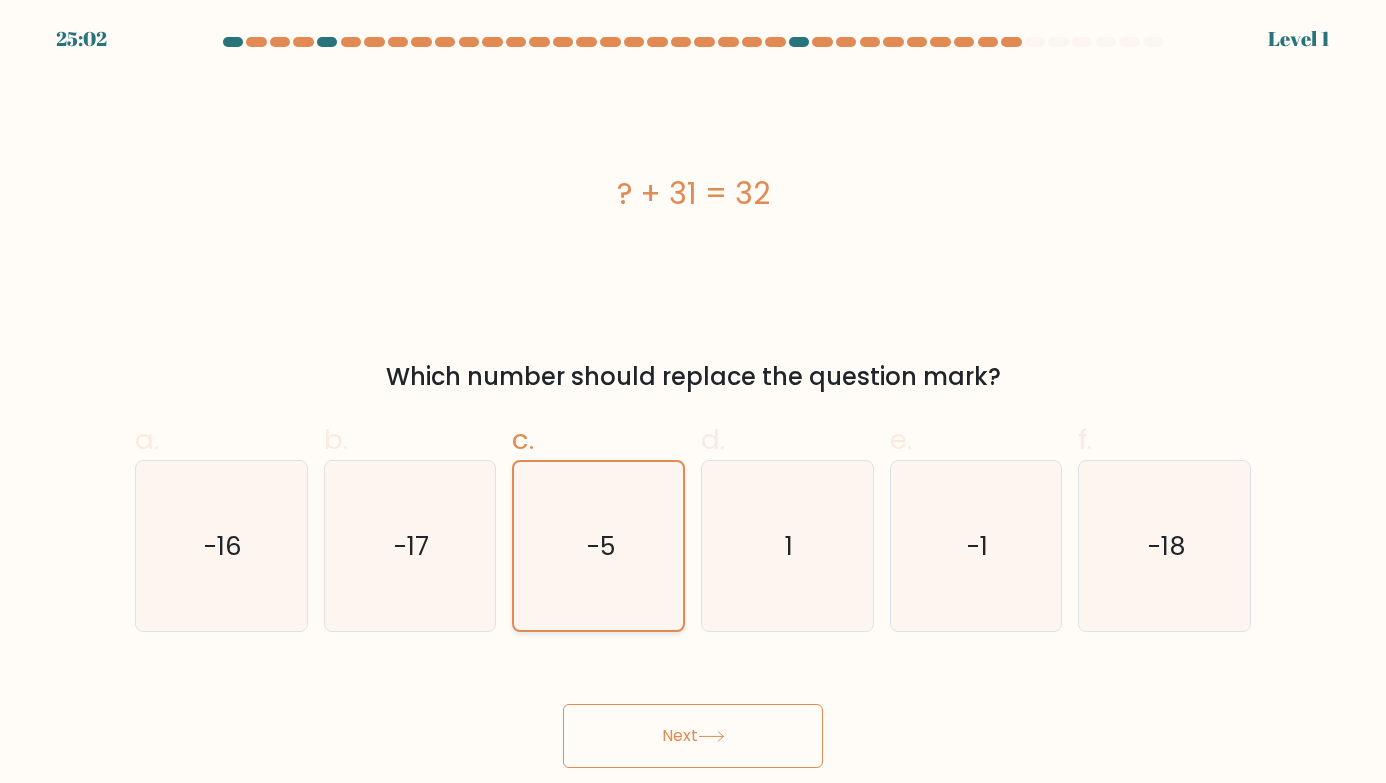 click on "-5" 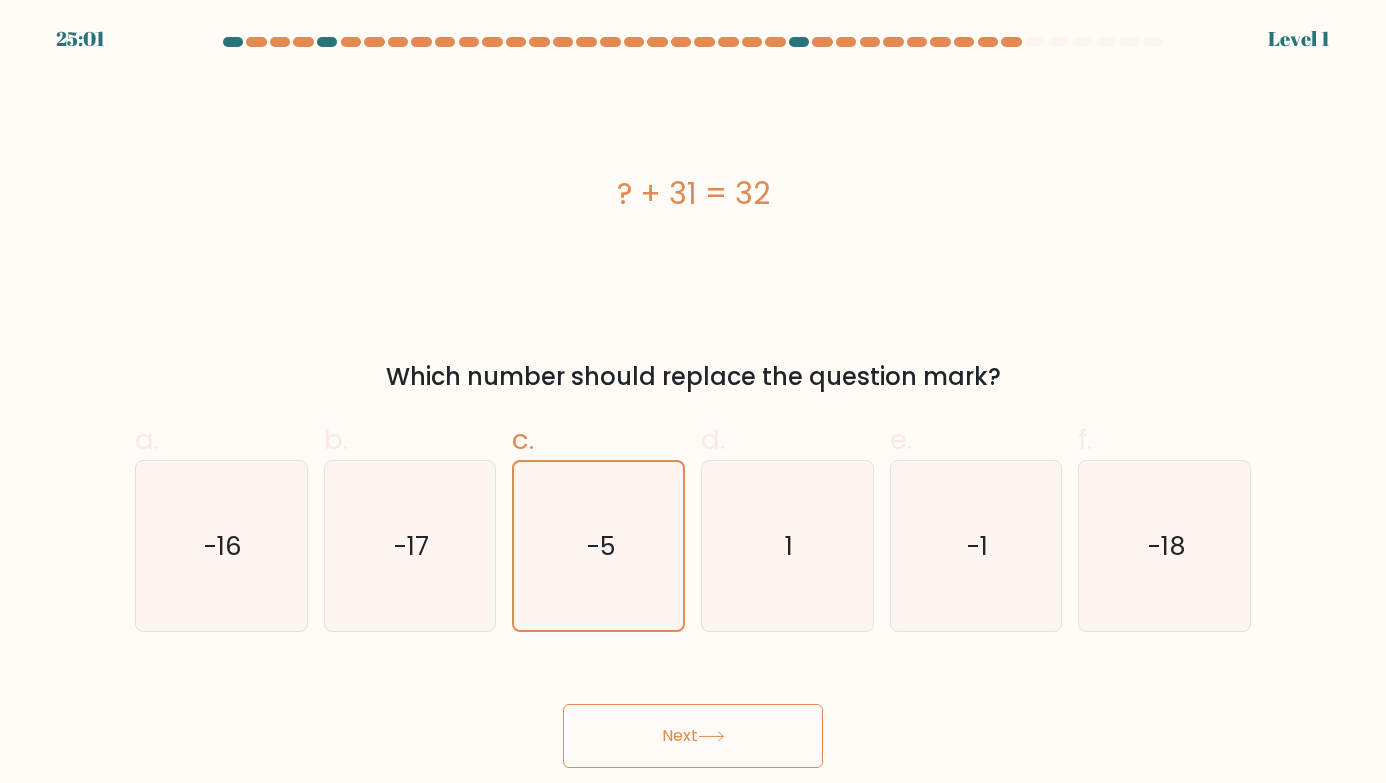 drag, startPoint x: 667, startPoint y: 728, endPoint x: 657, endPoint y: 655, distance: 73.68175 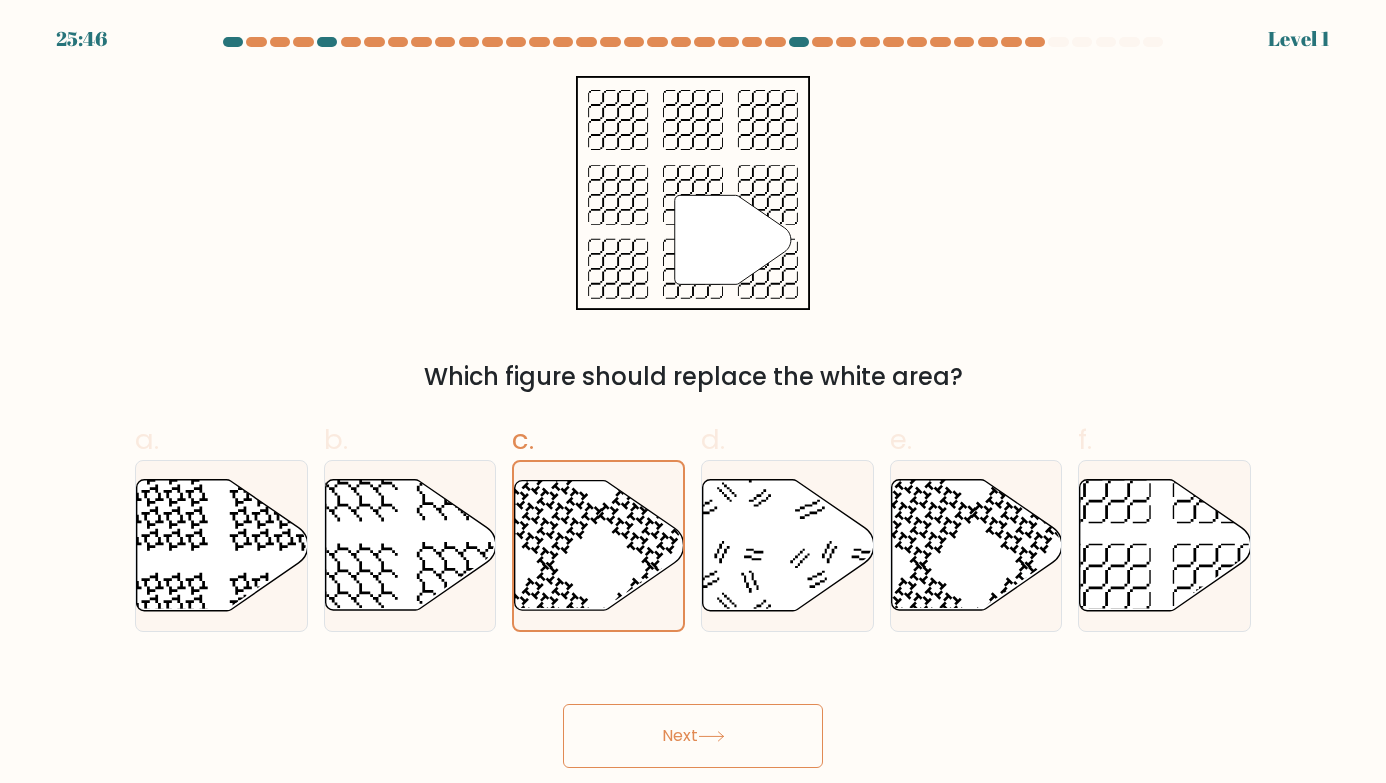 click on "Next" at bounding box center [693, 736] 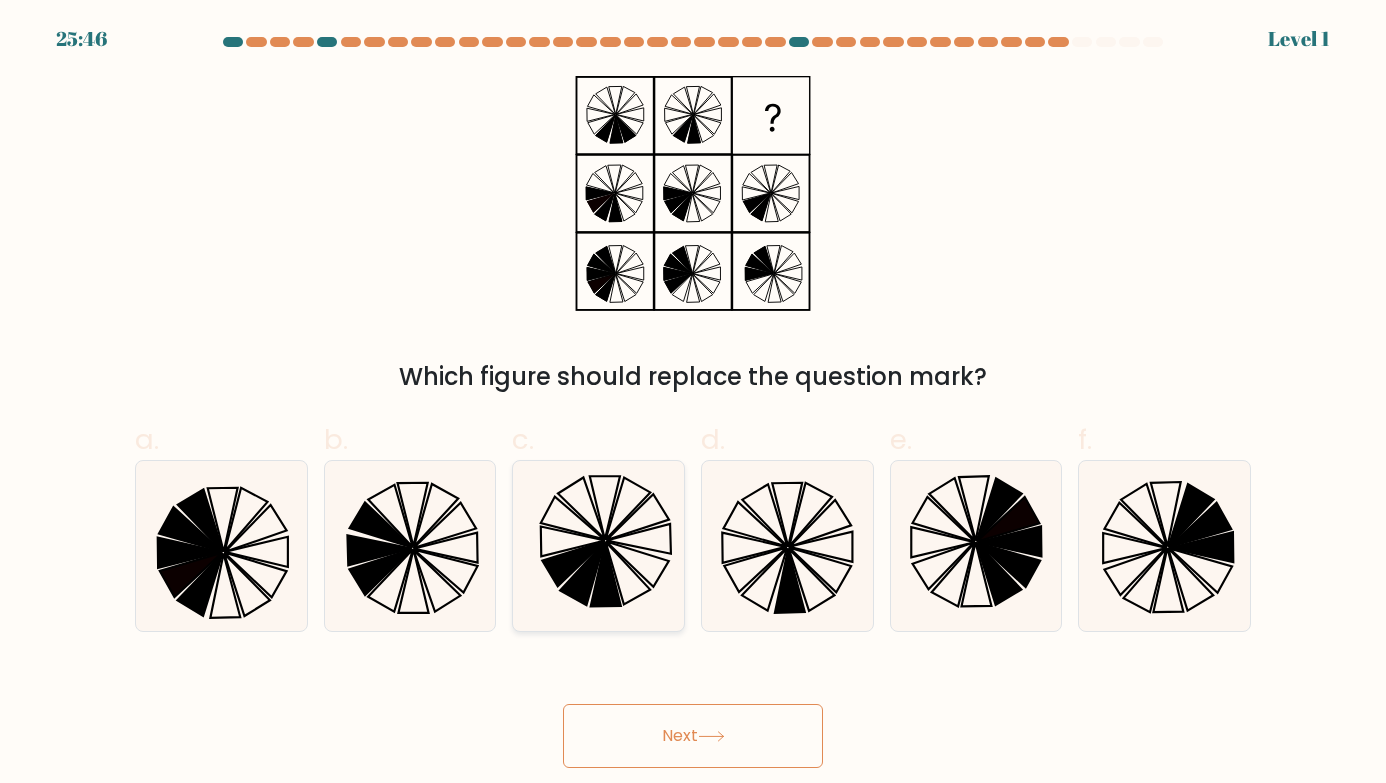 click 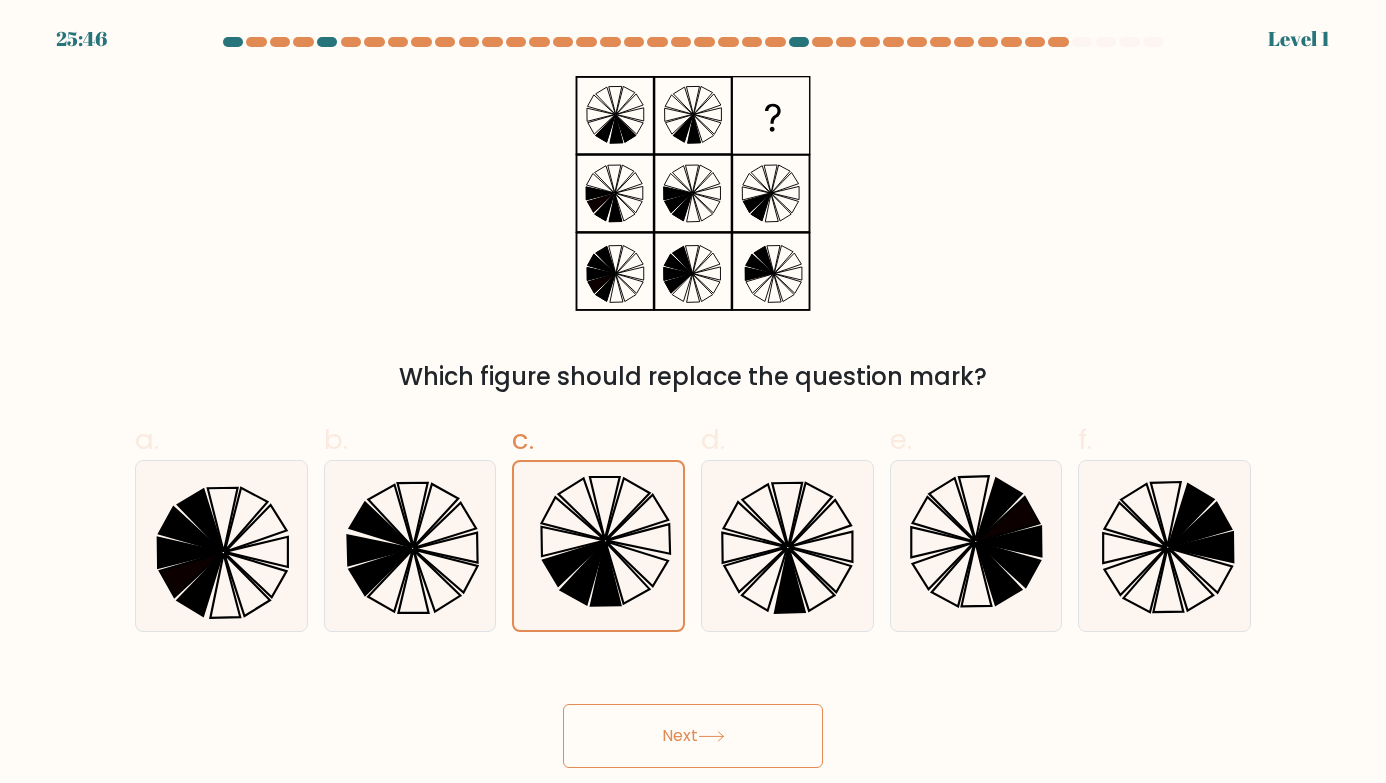 click on "Next" at bounding box center [693, 736] 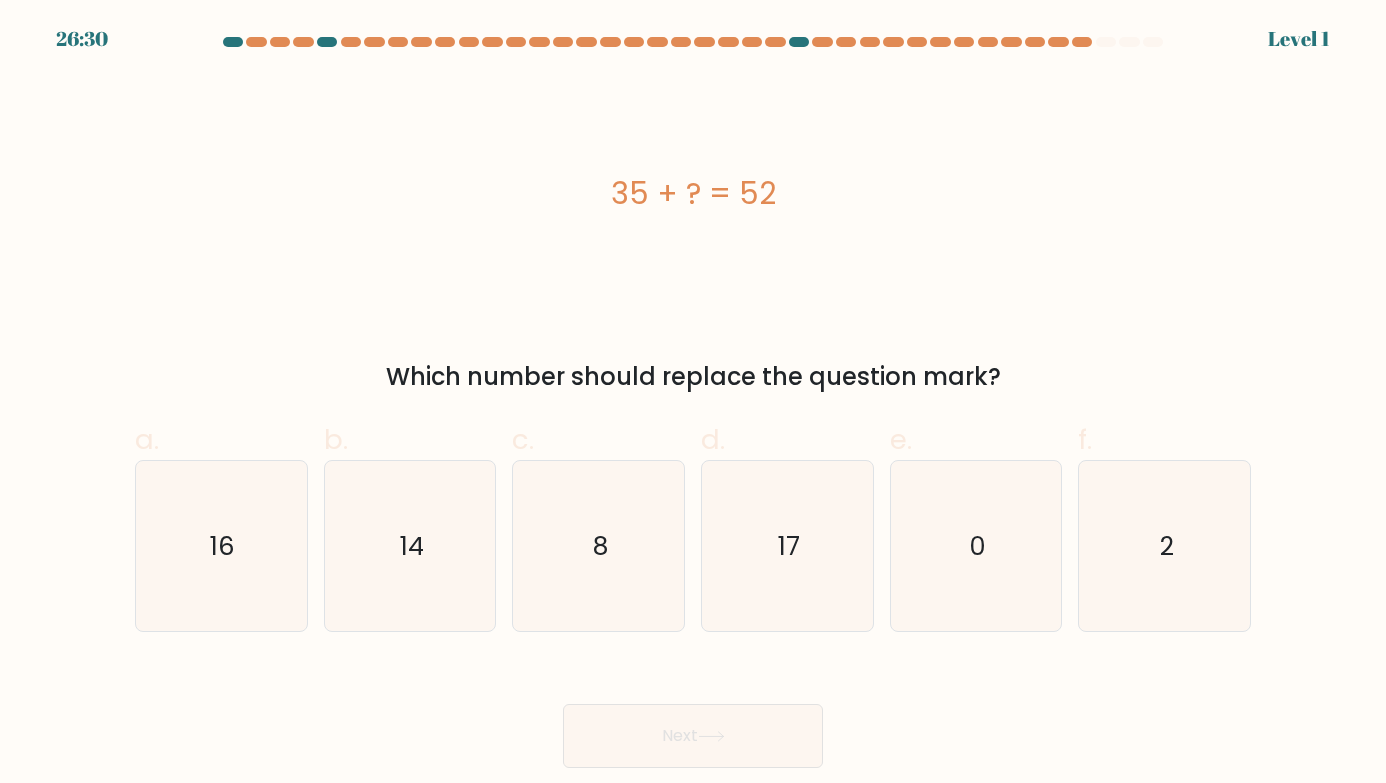 click on "Next" at bounding box center (693, 736) 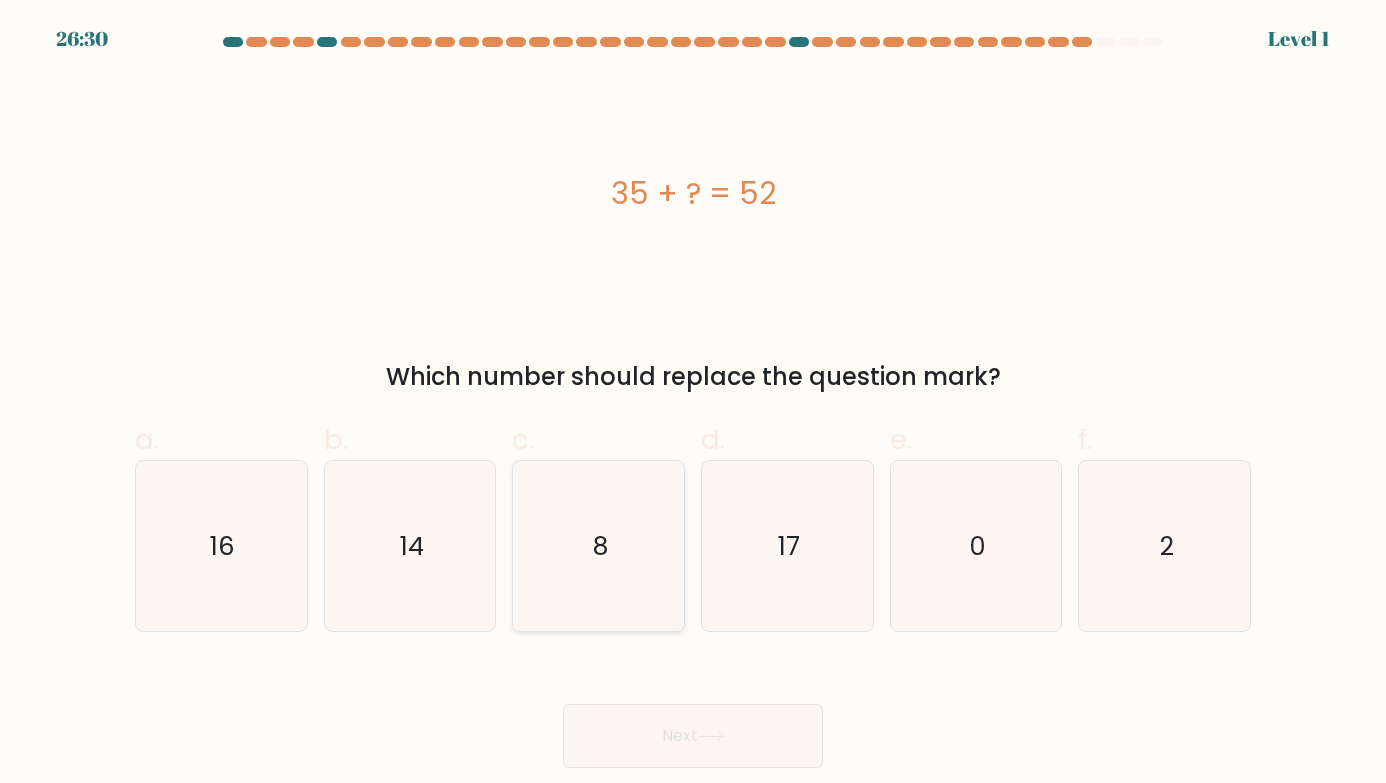 click on "8" 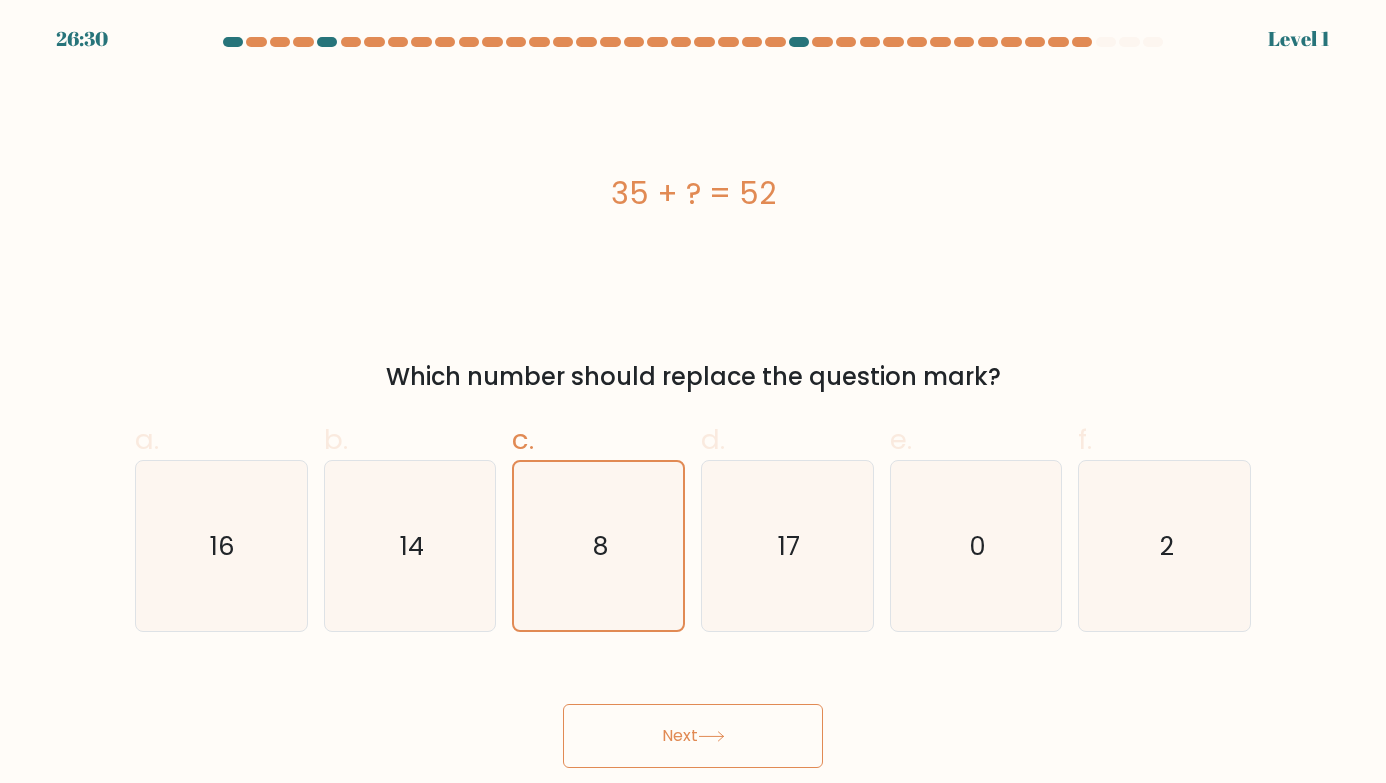 click on "Next" at bounding box center [693, 736] 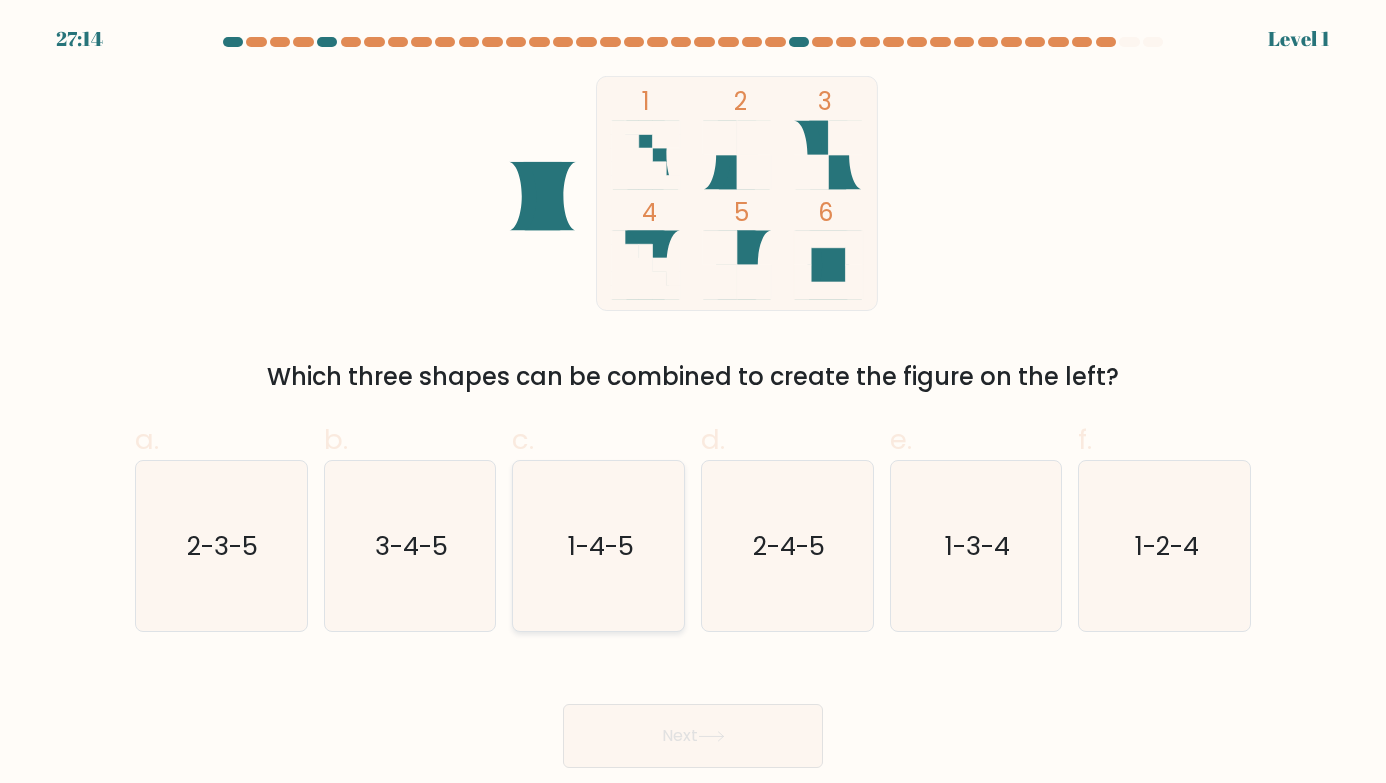 click on "1-4-5" 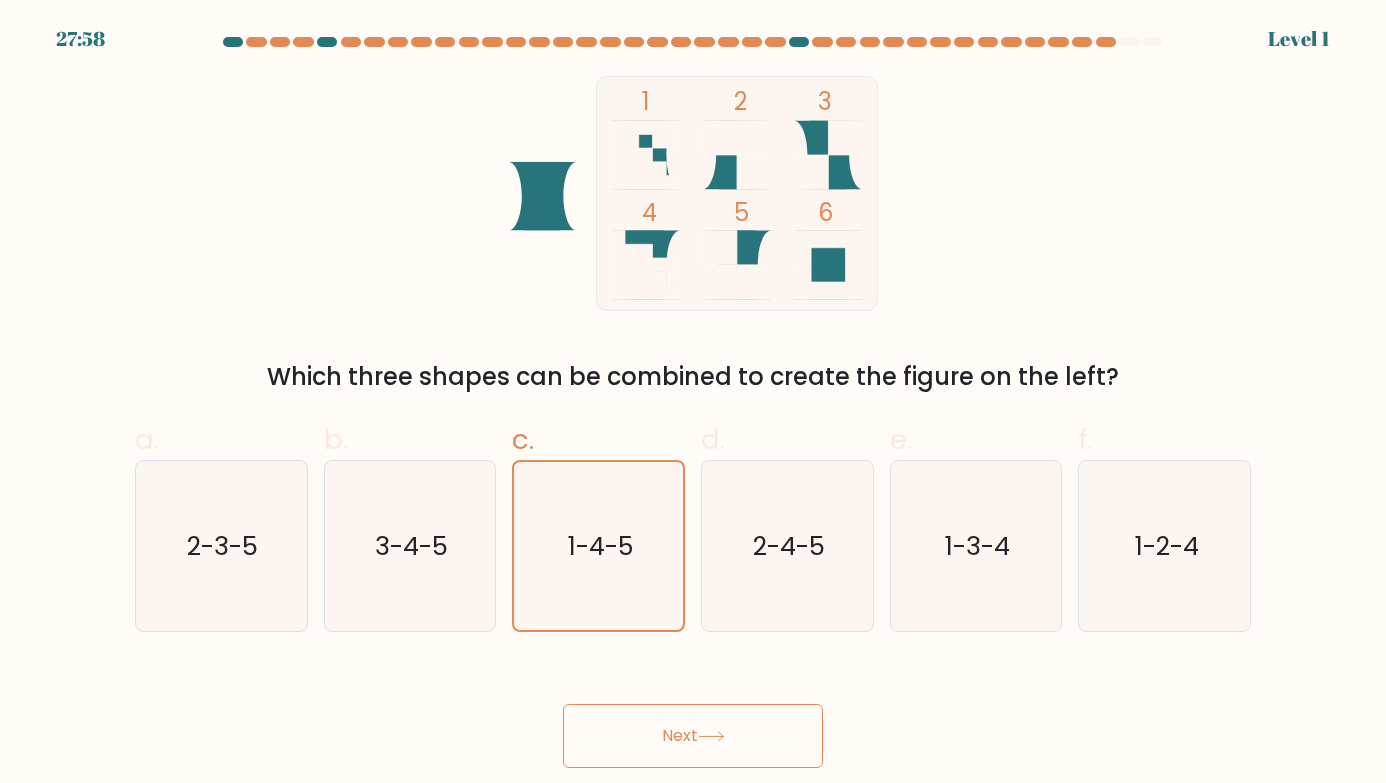 click on "Next" at bounding box center (693, 736) 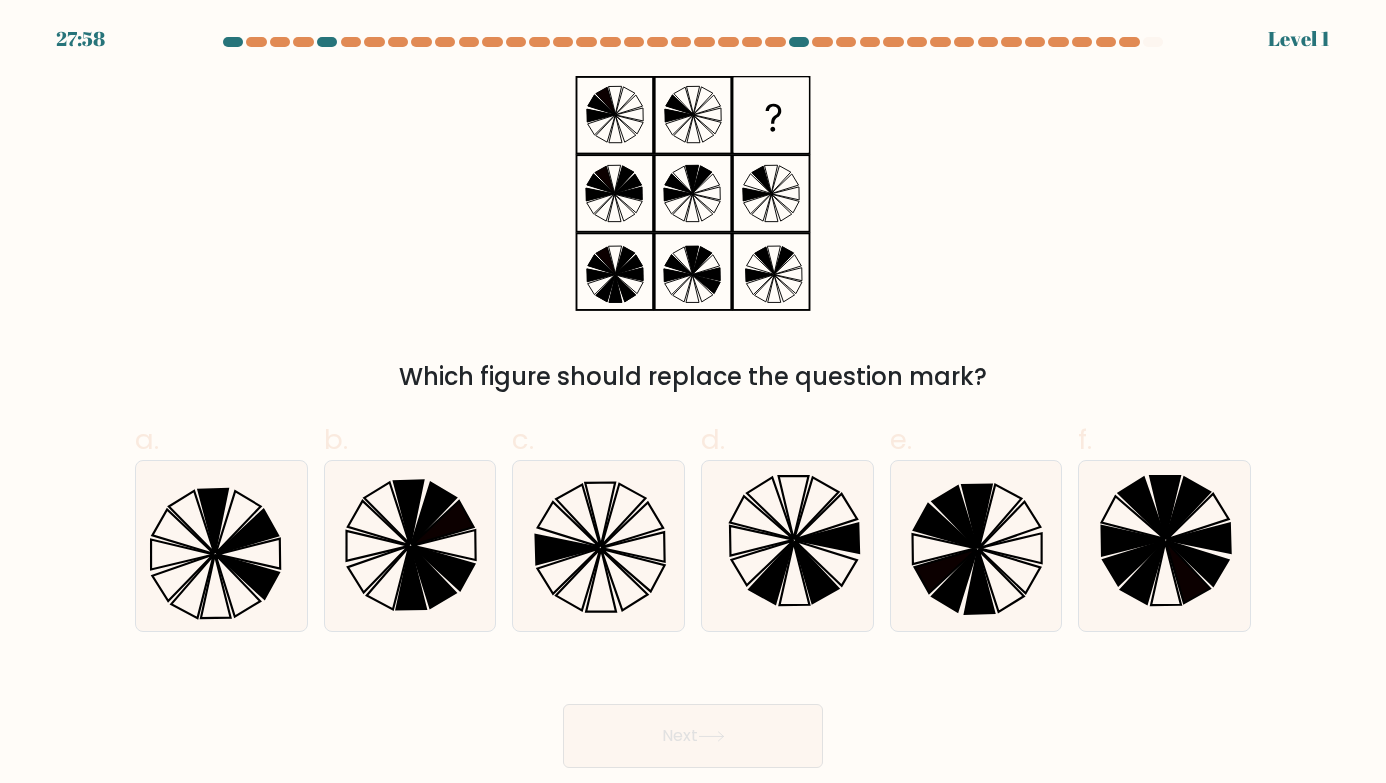 click 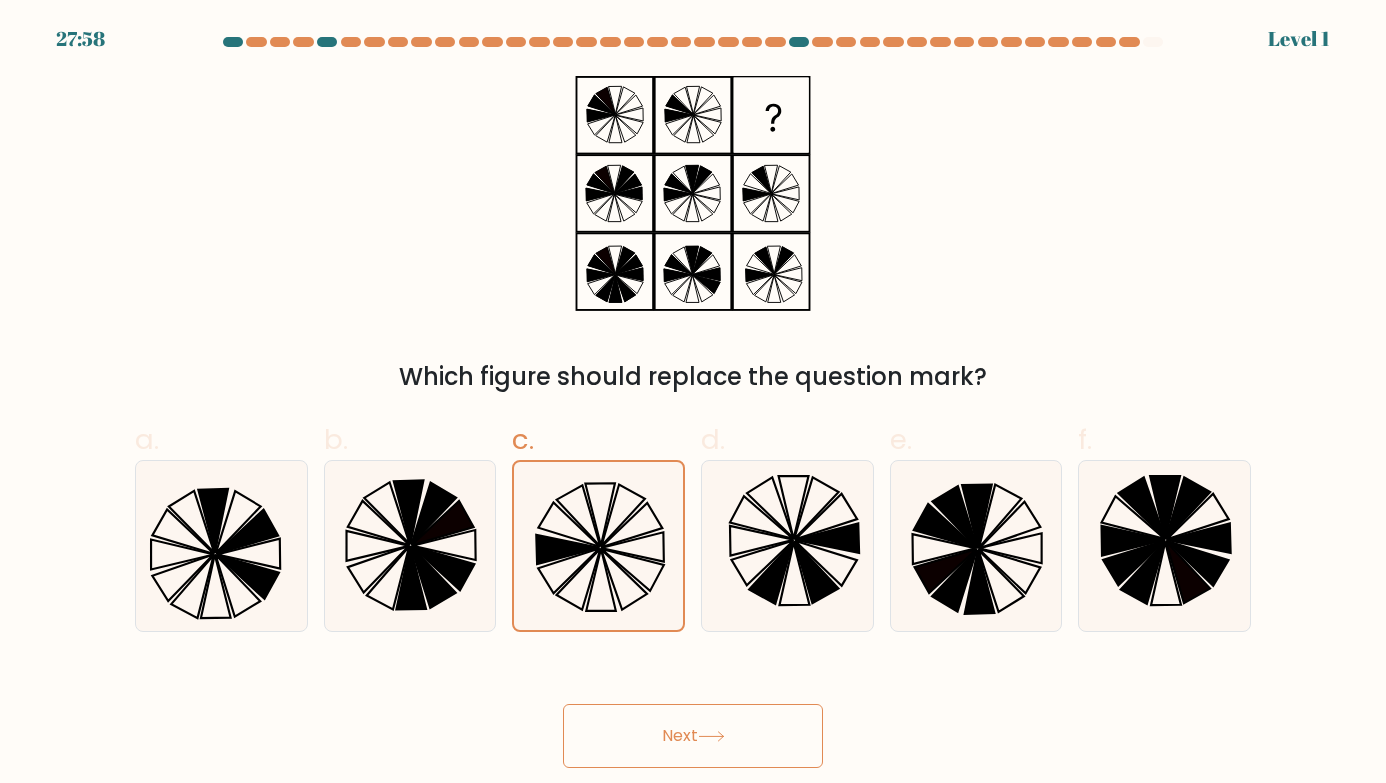 click on "Next" at bounding box center [693, 736] 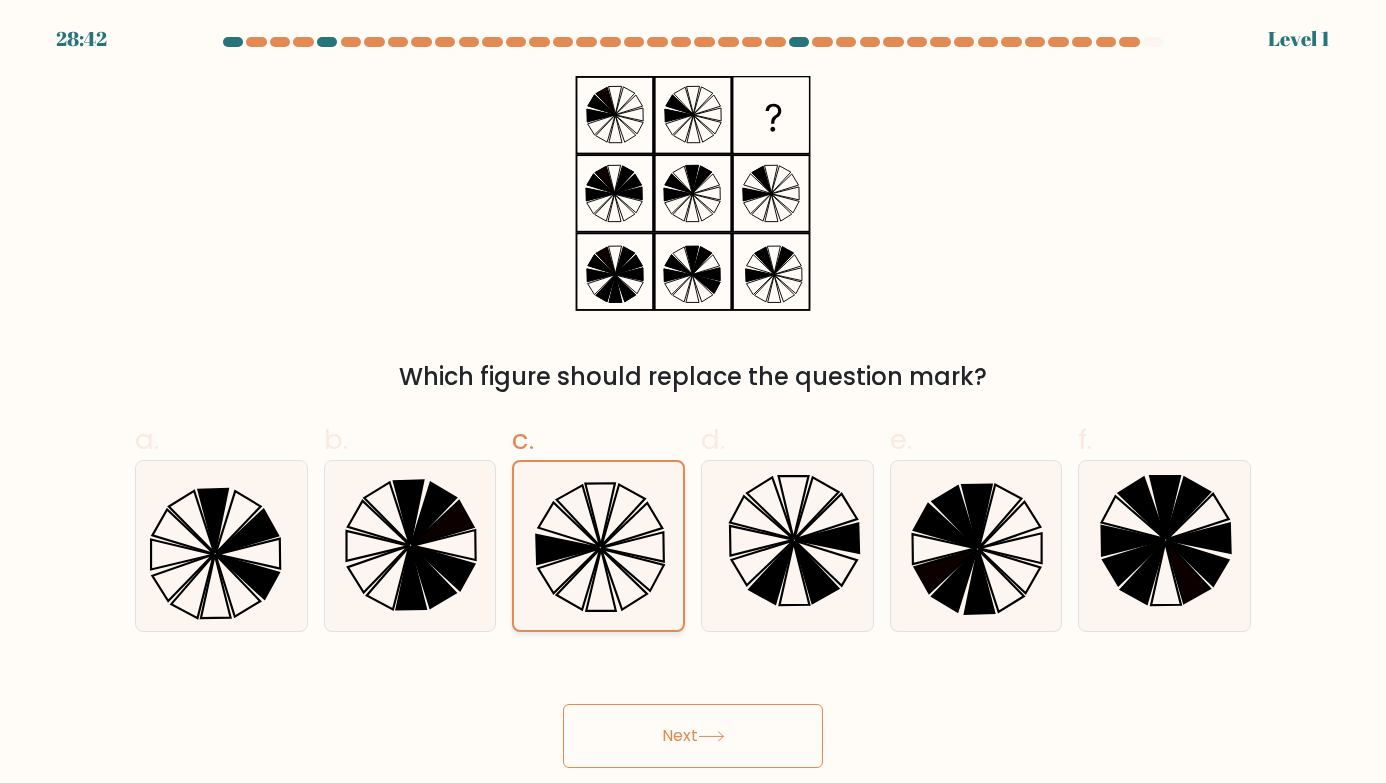click 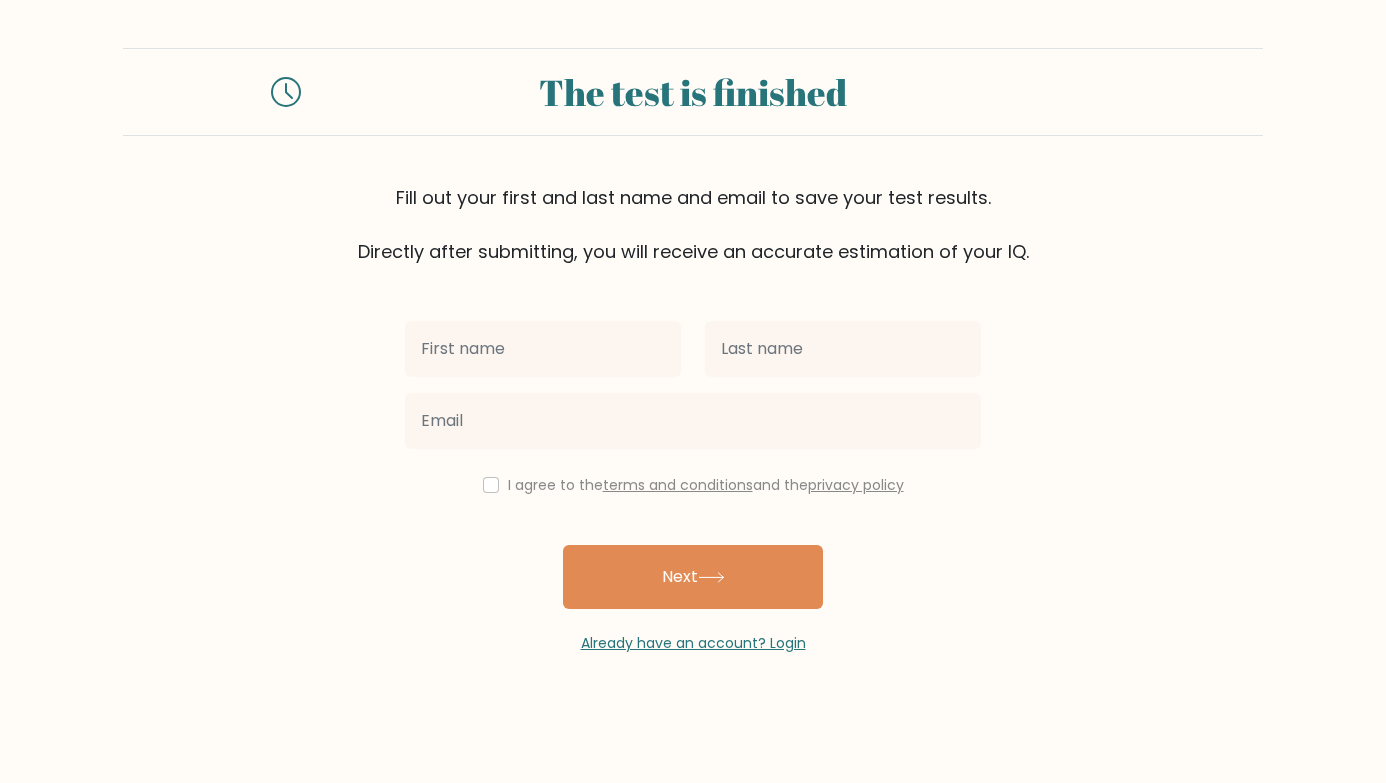 scroll, scrollTop: 0, scrollLeft: 0, axis: both 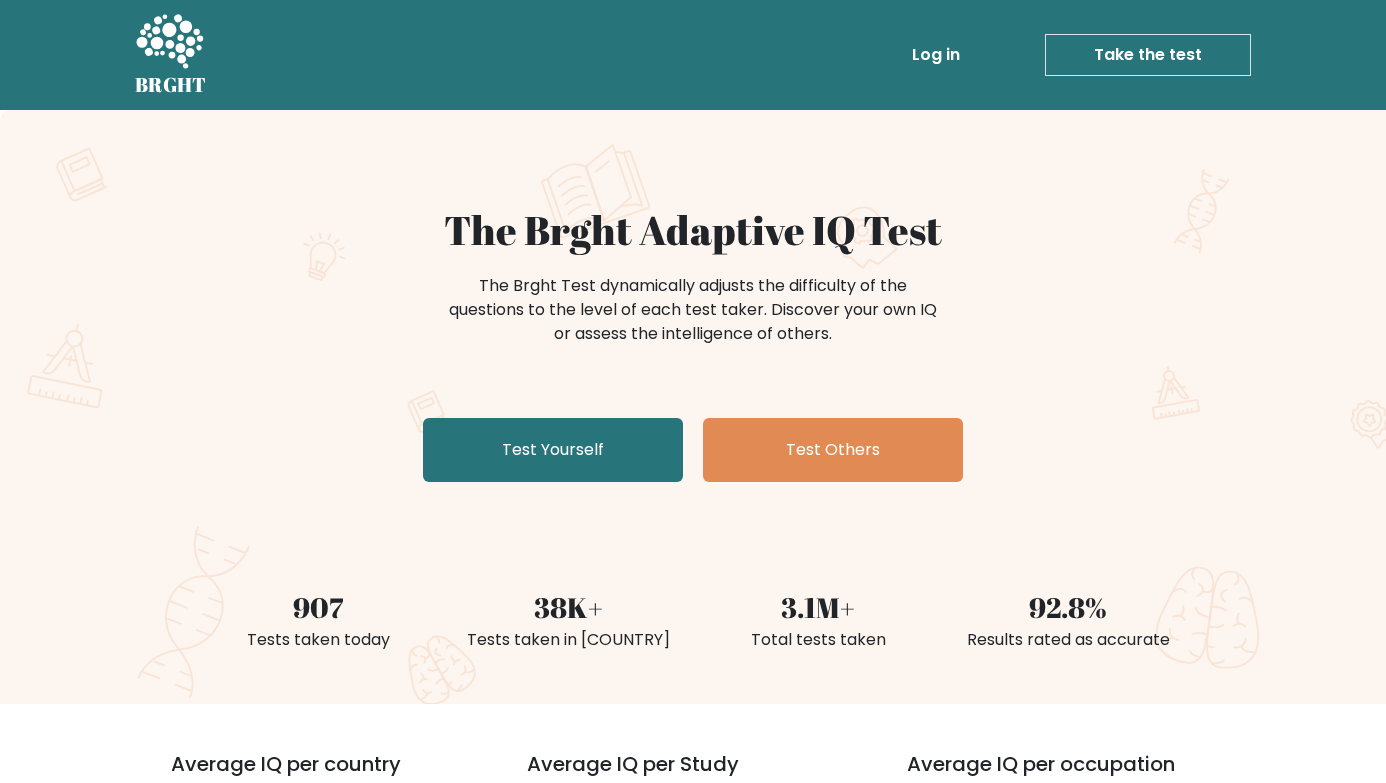 click on "The Brght Adaptive IQ Test
The Brght Test dynamically adjusts the difficulty of the questions to the level of each test taker. Discover your own IQ or assess the intelligence of others.
Test Yourself
Test Others" at bounding box center [693, 348] 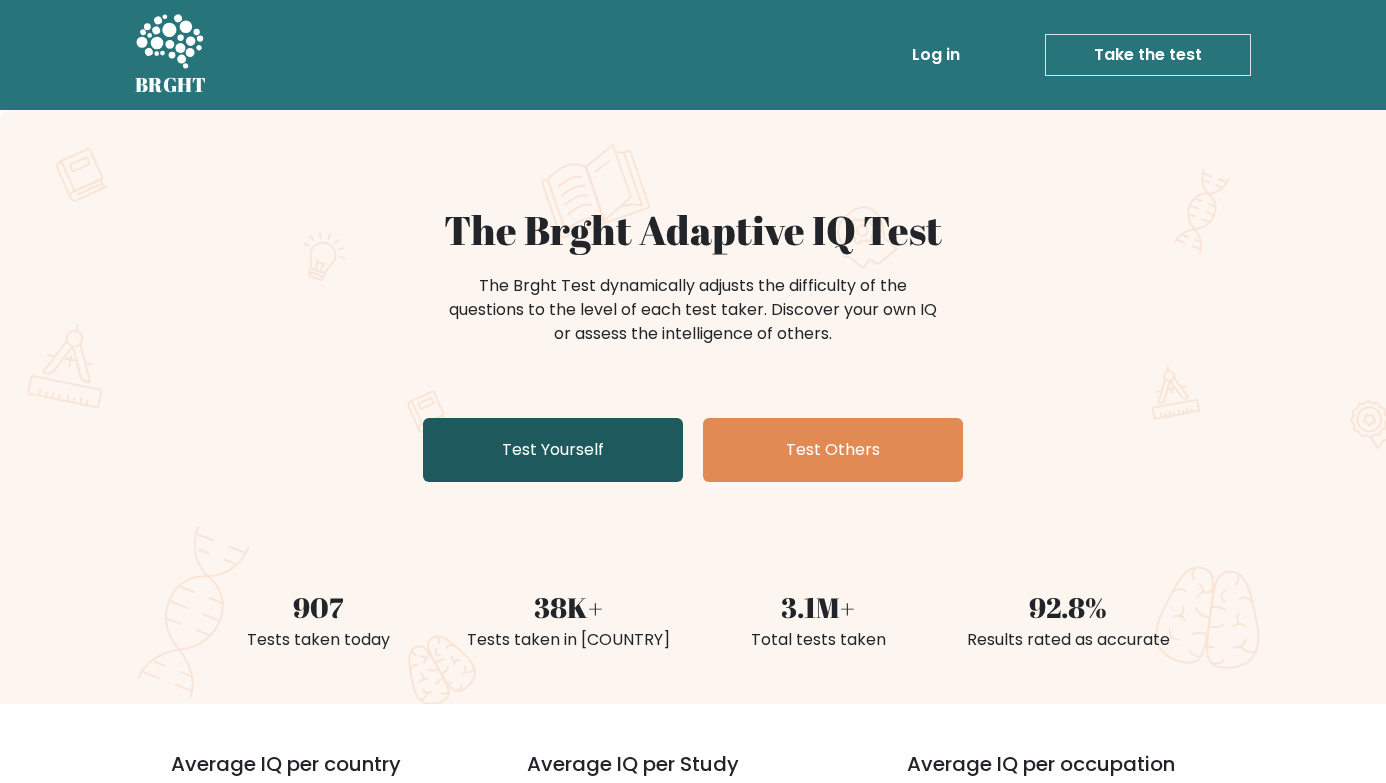 click on "Test Yourself" at bounding box center (553, 450) 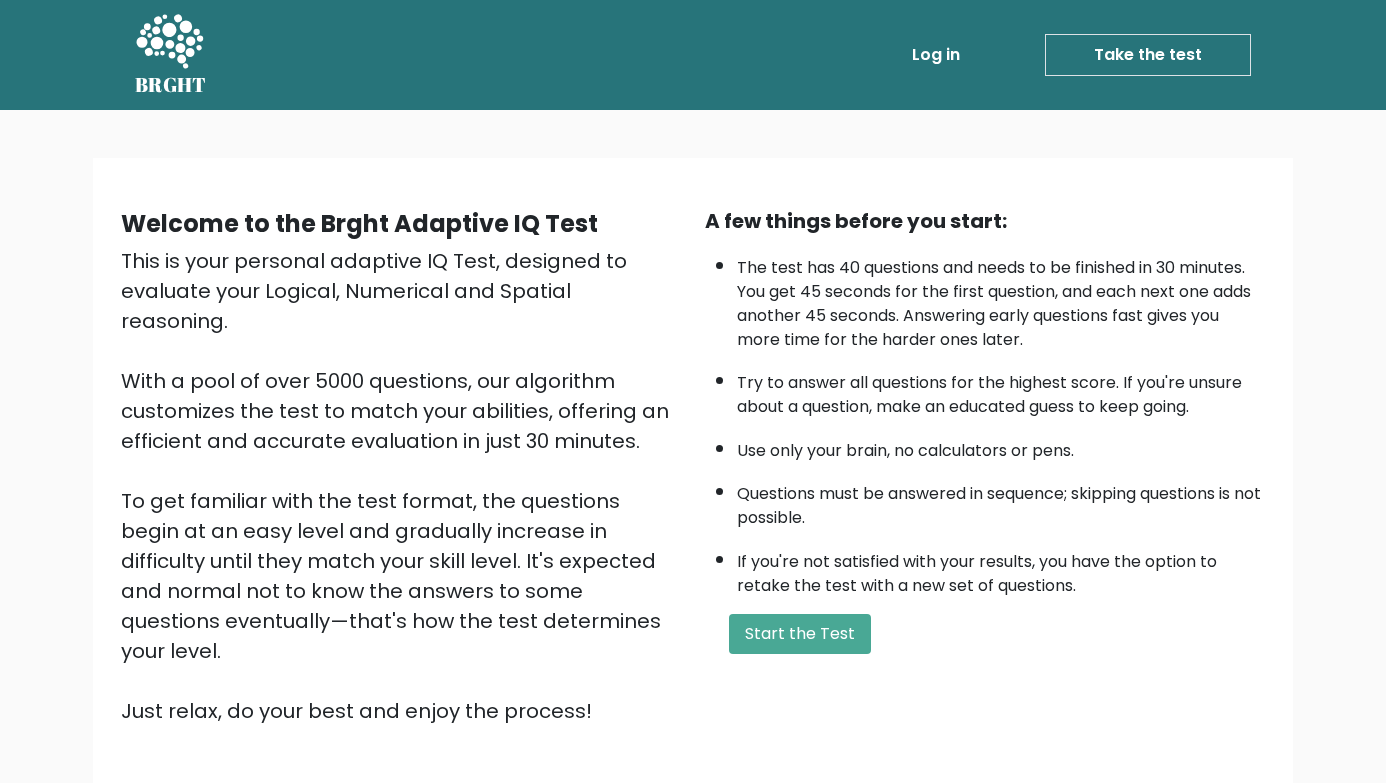 scroll, scrollTop: 0, scrollLeft: 0, axis: both 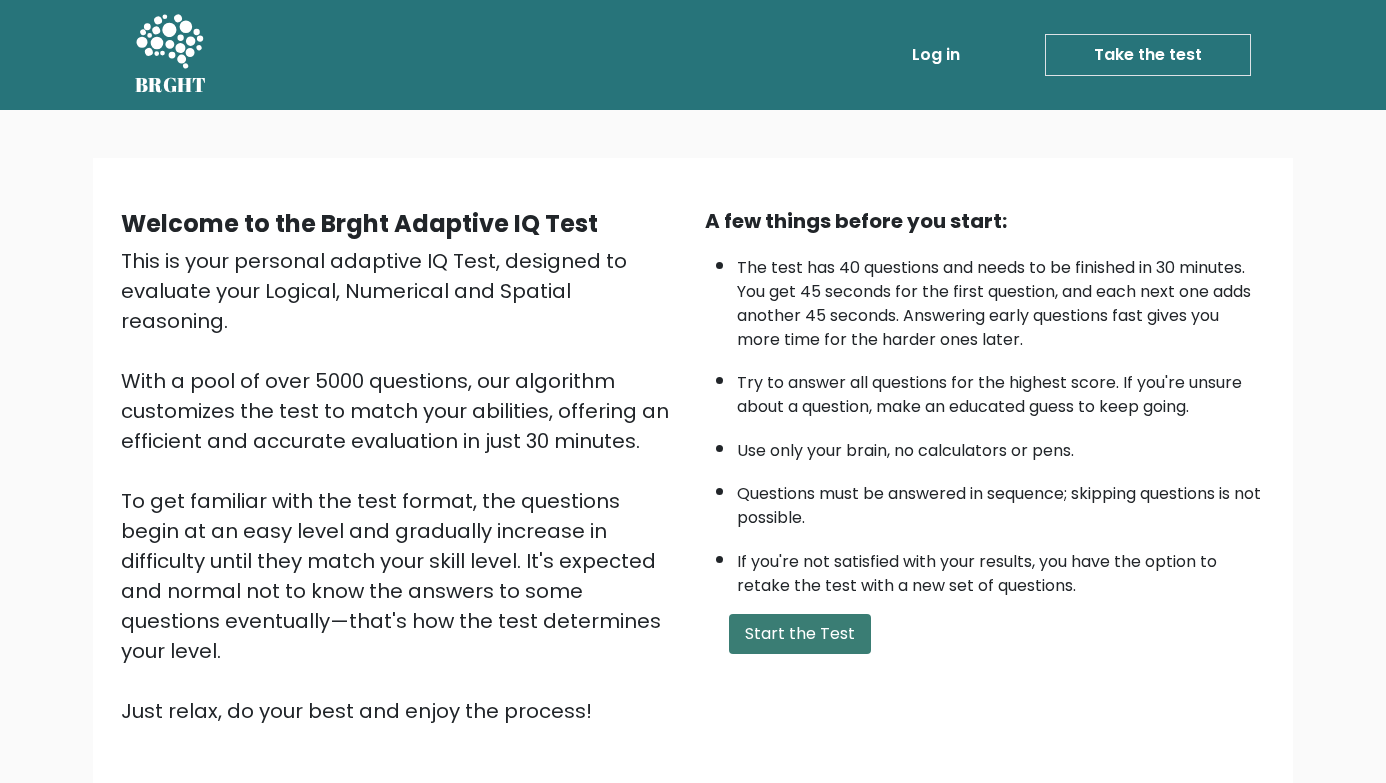 click on "Start the Test" at bounding box center (800, 634) 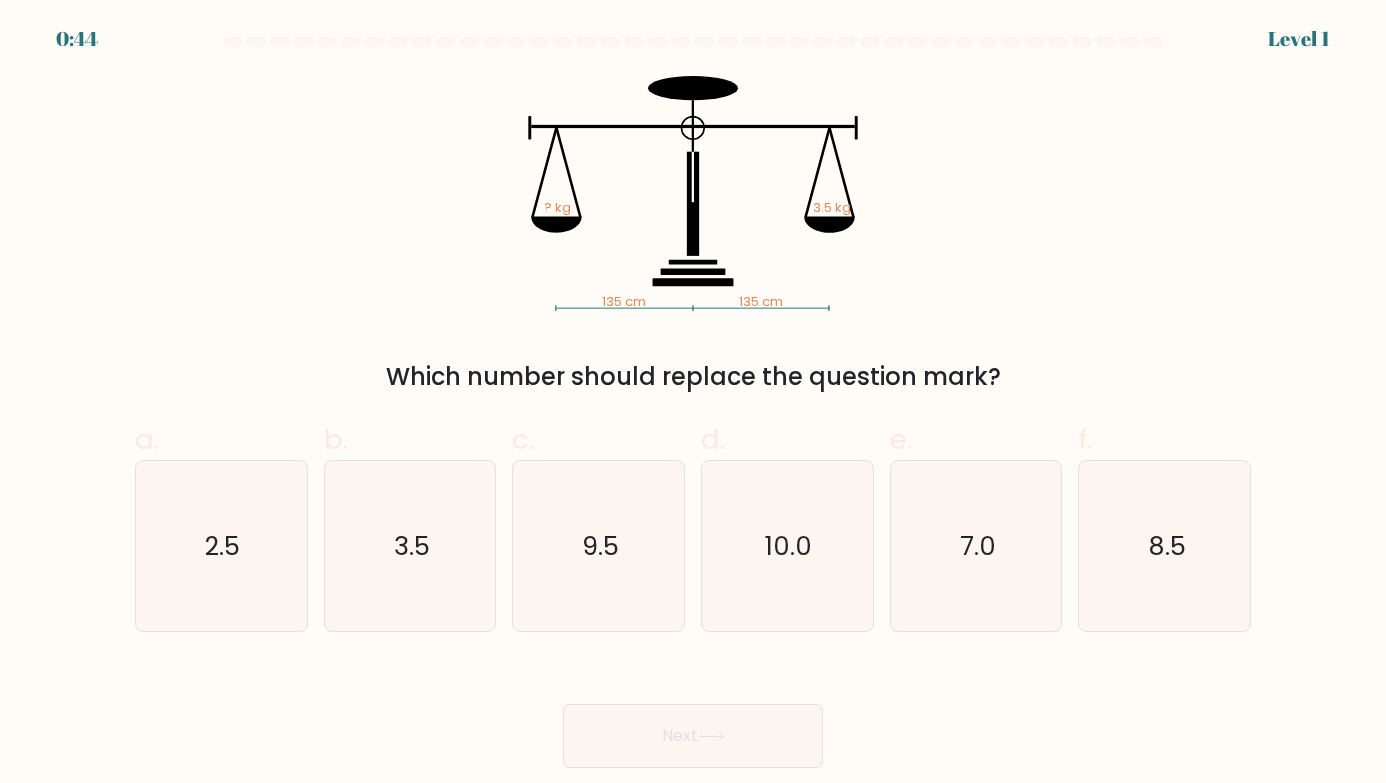 scroll, scrollTop: 0, scrollLeft: 0, axis: both 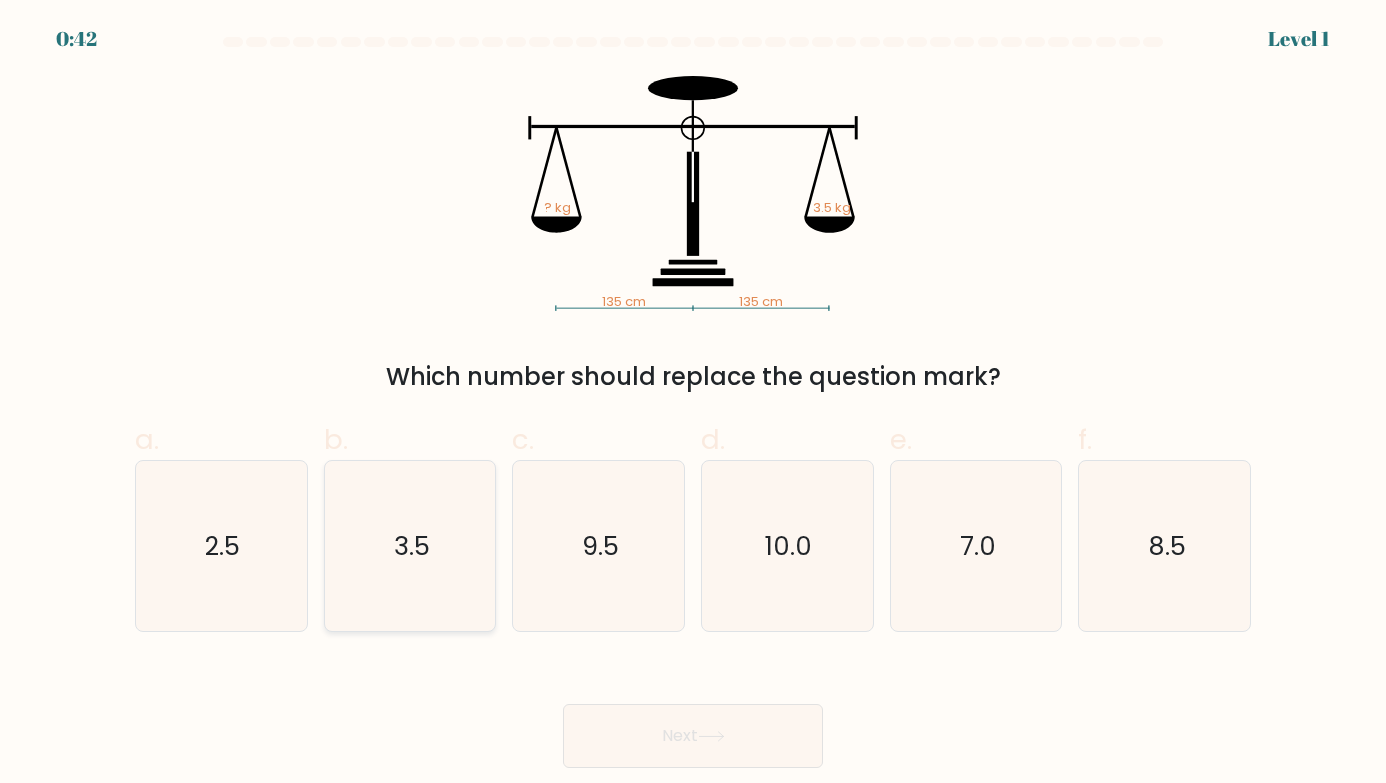 click on "3.5" 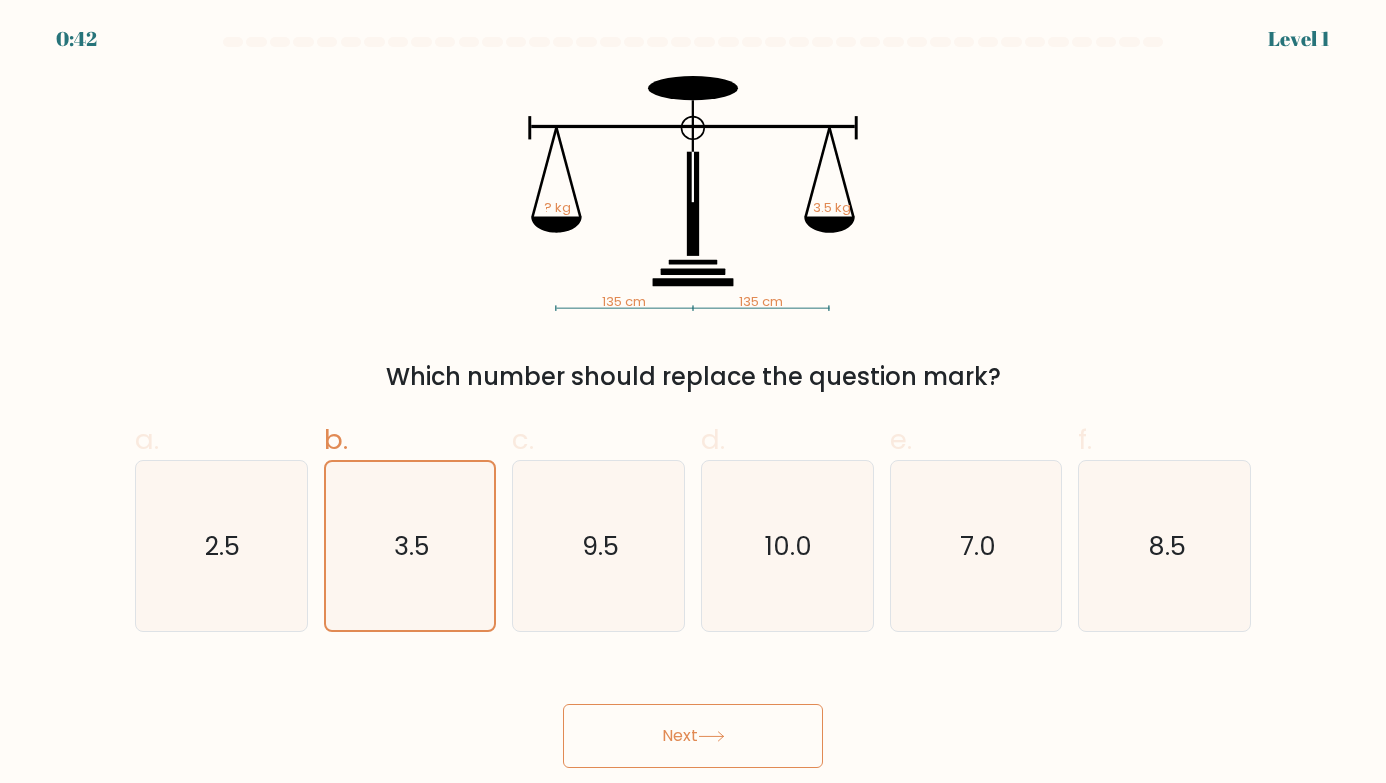 click on "Next" at bounding box center [693, 736] 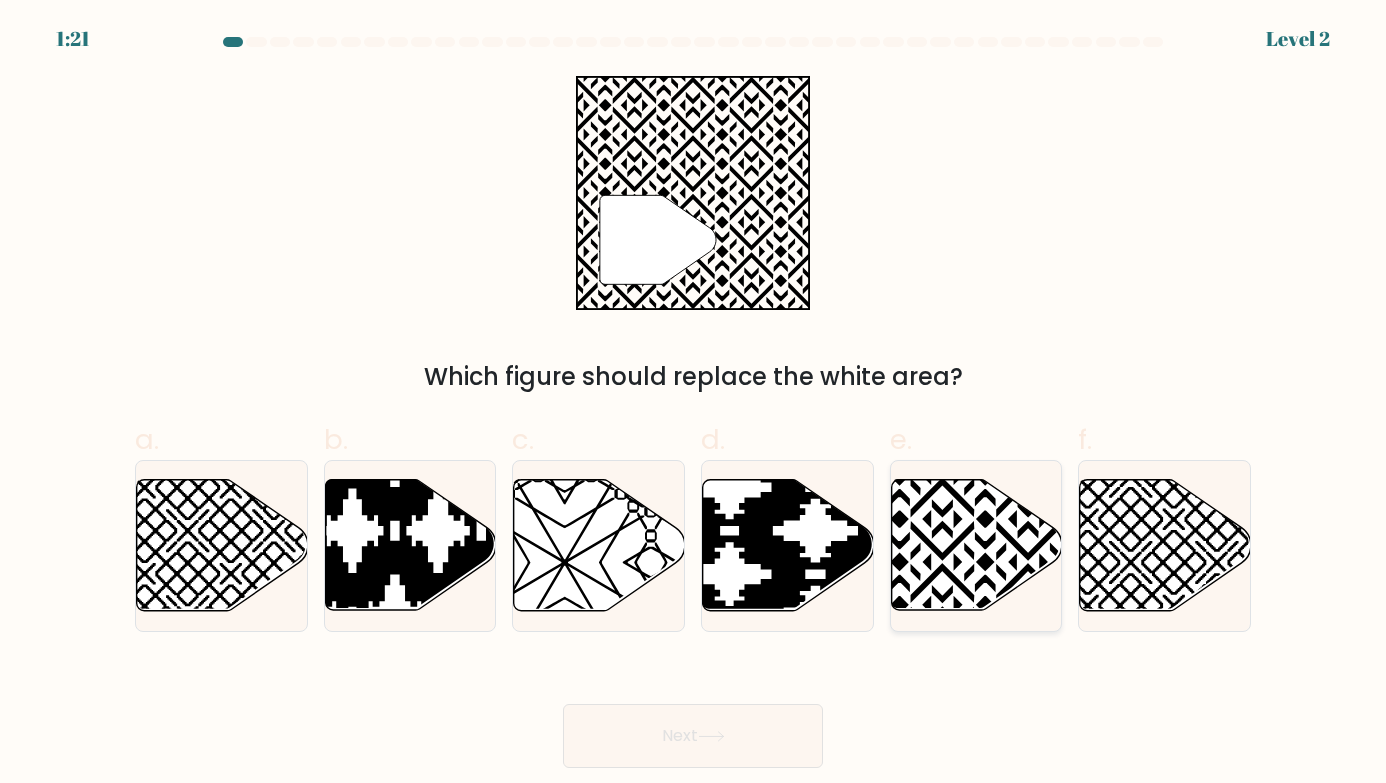click 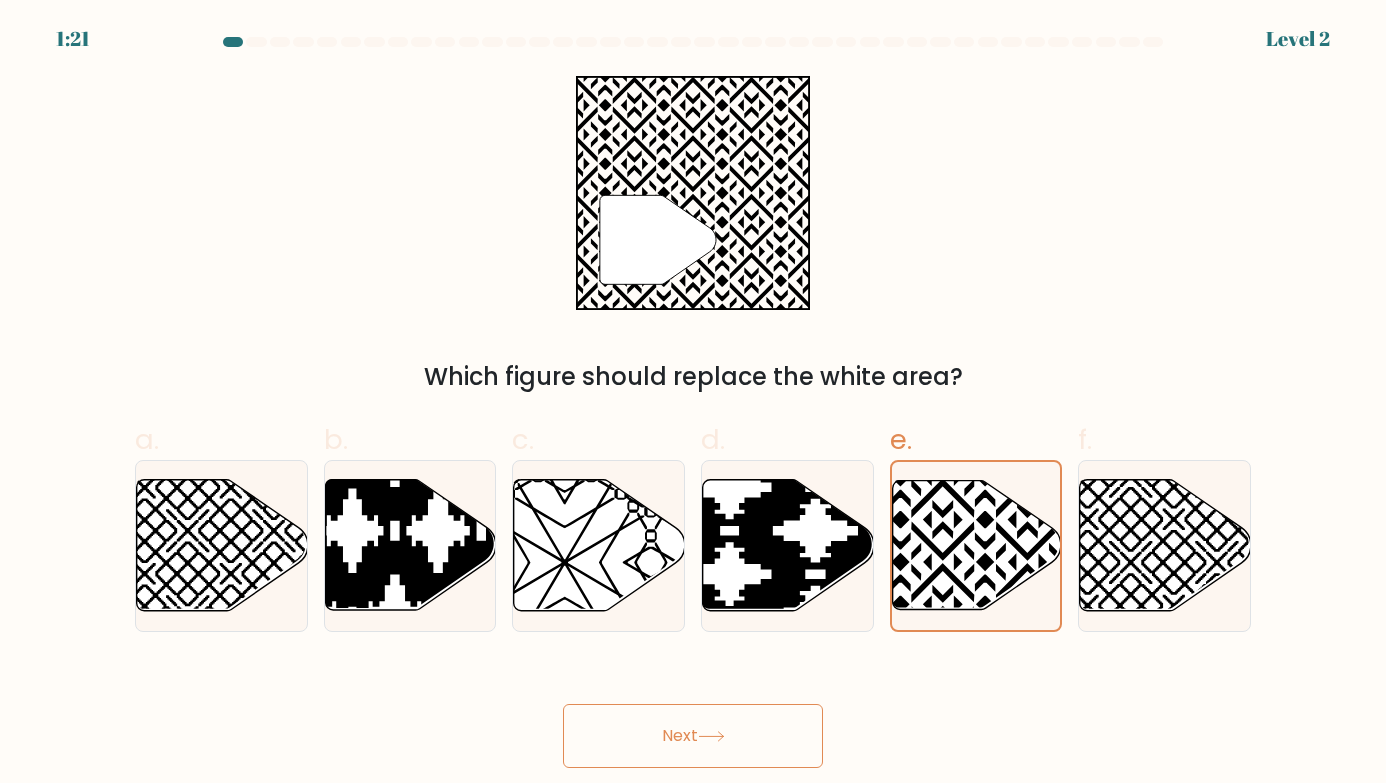 click on "Next" at bounding box center [693, 736] 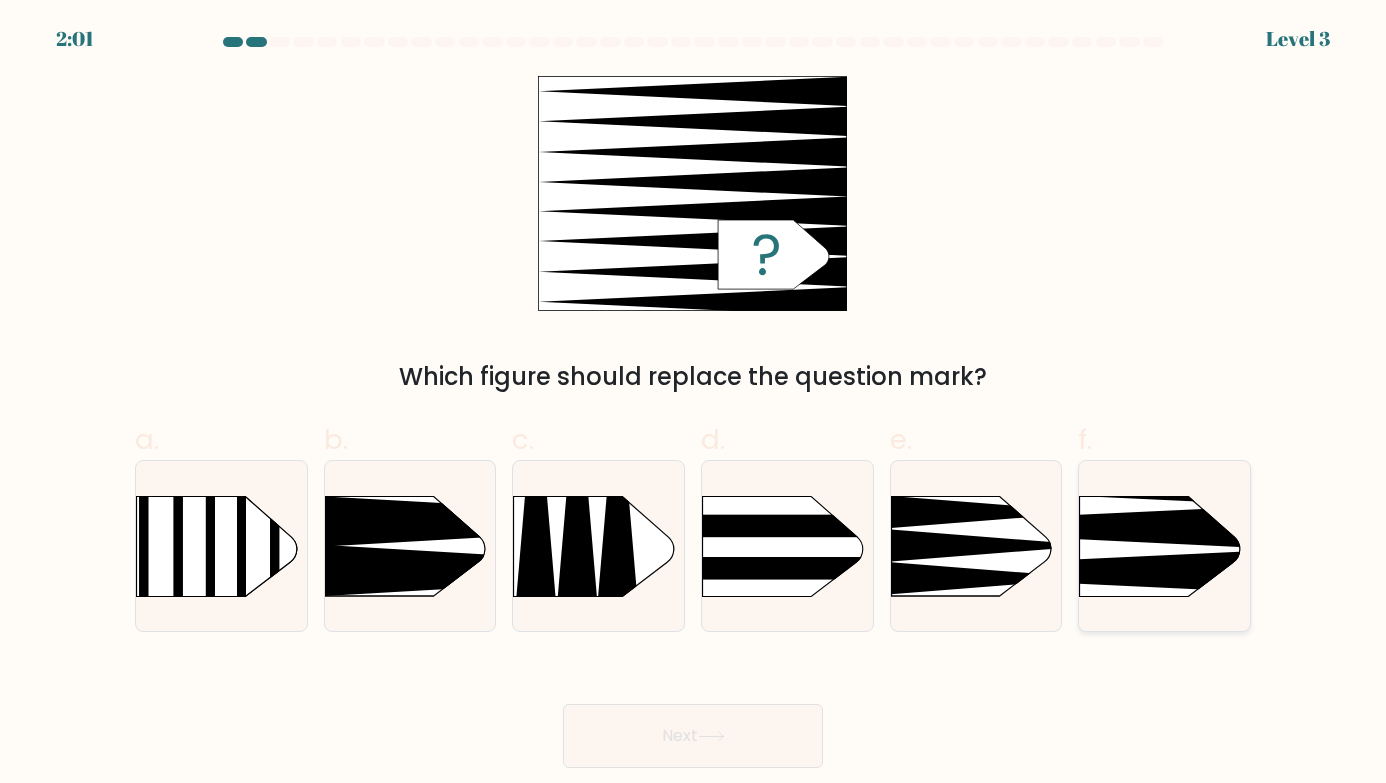click 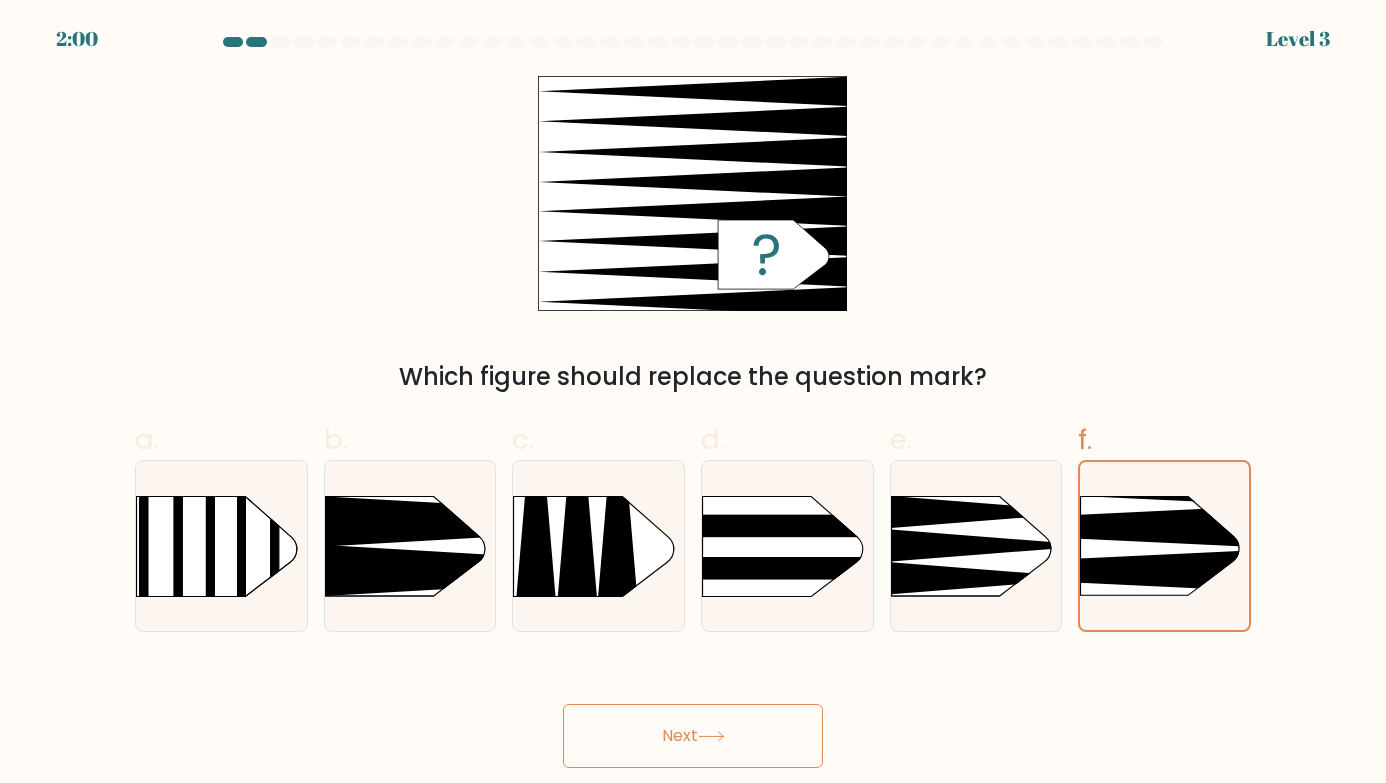 click on "Next" at bounding box center (693, 736) 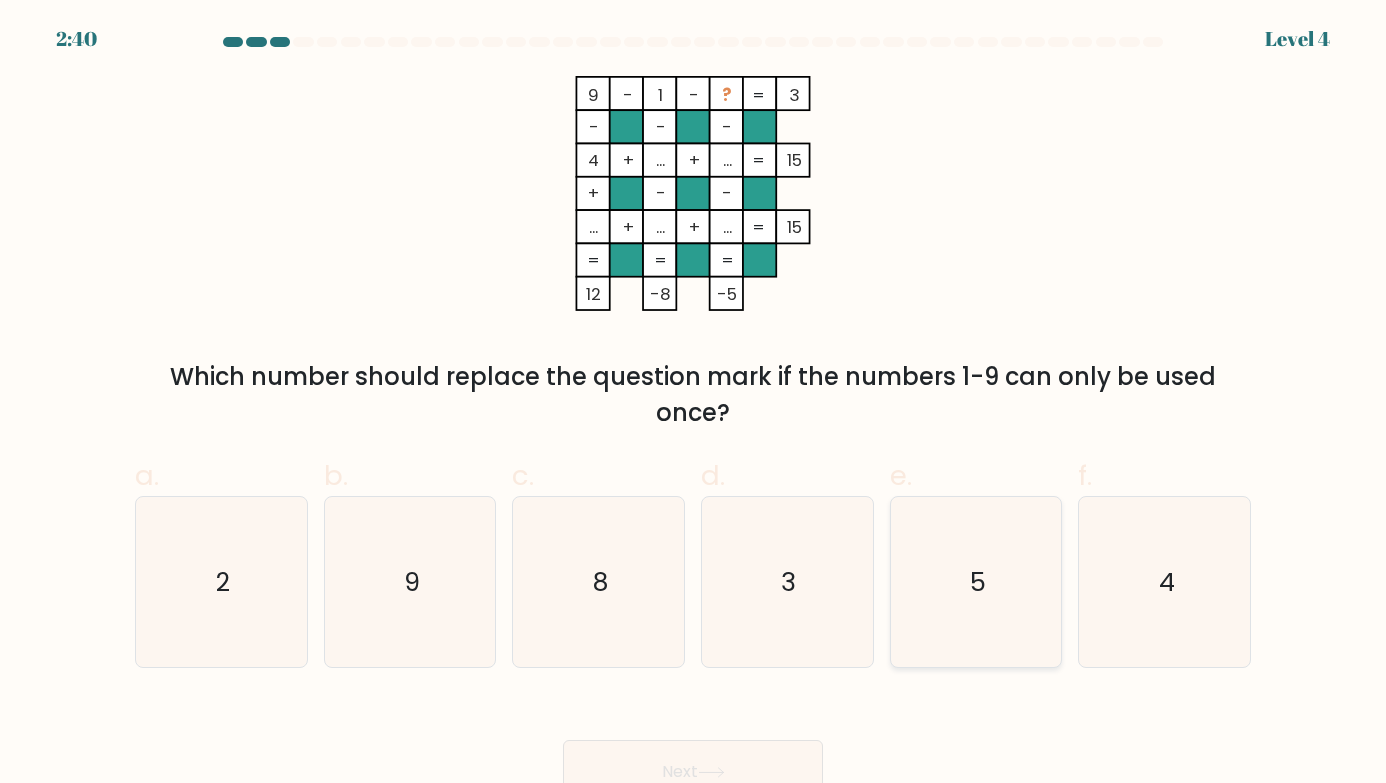 click on "5" 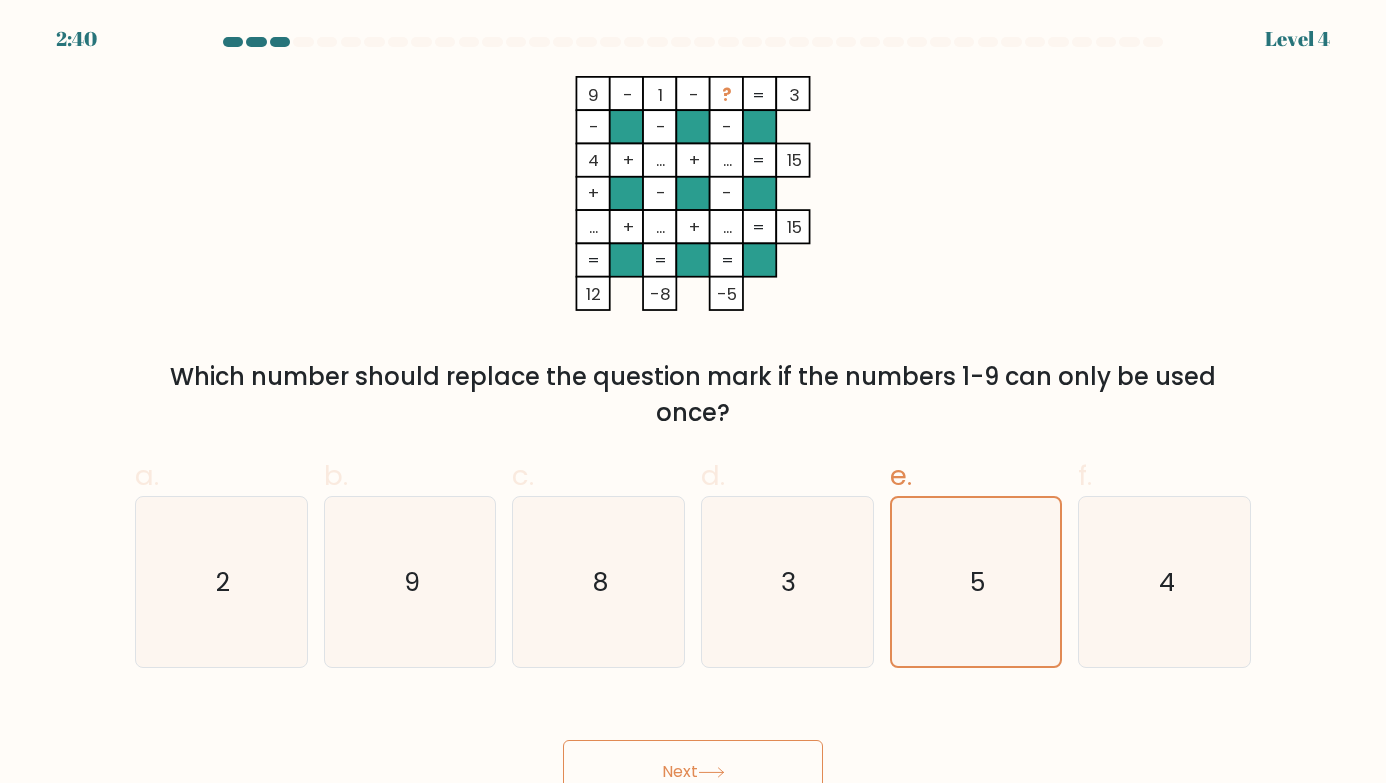 click on "Next" at bounding box center [693, 772] 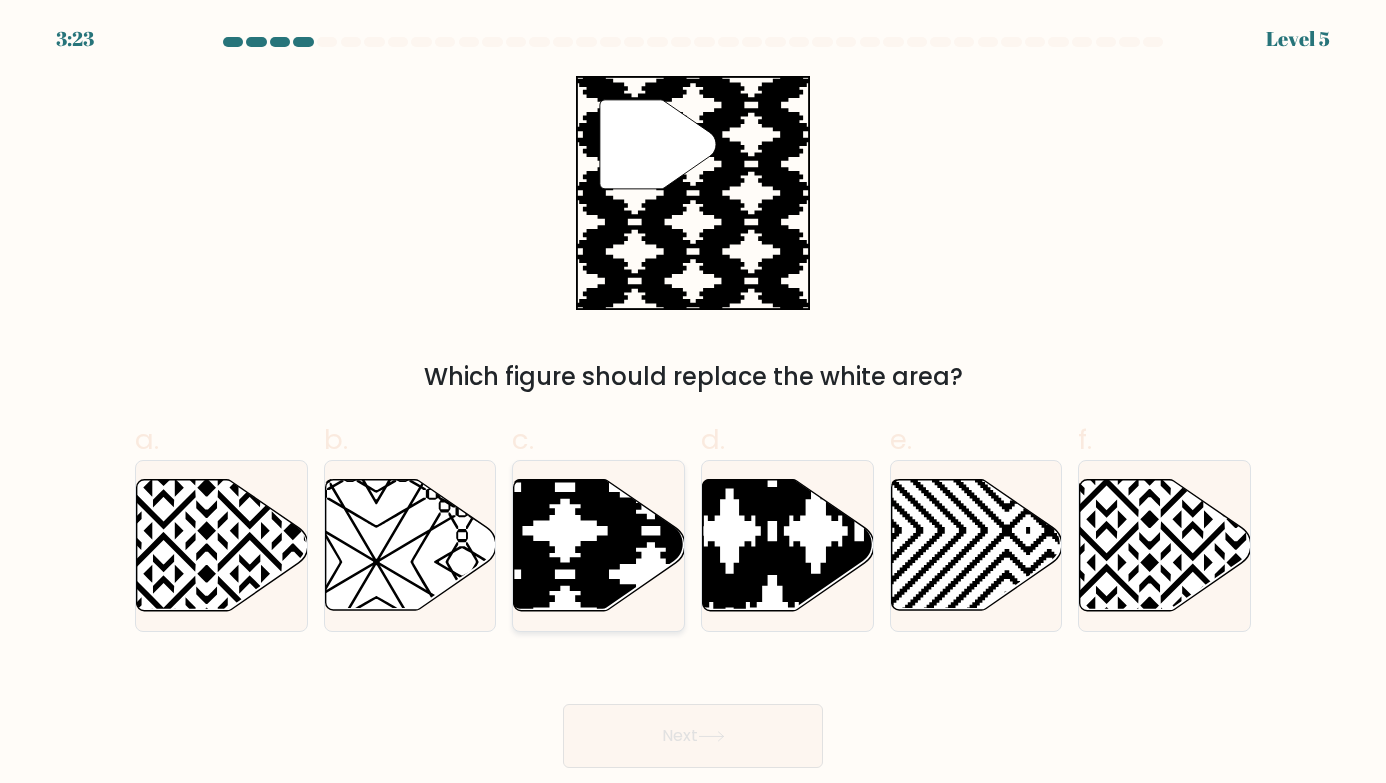click 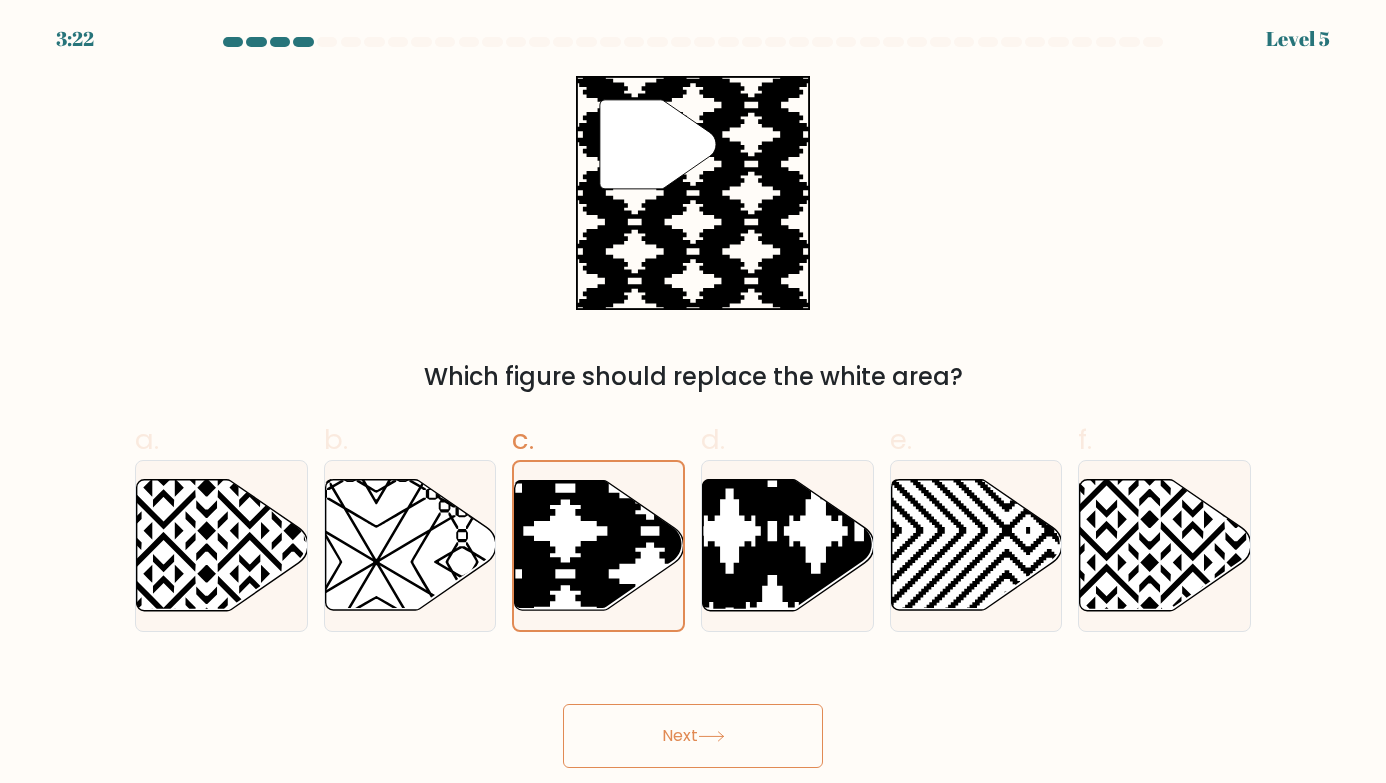 click on "Next" at bounding box center [693, 736] 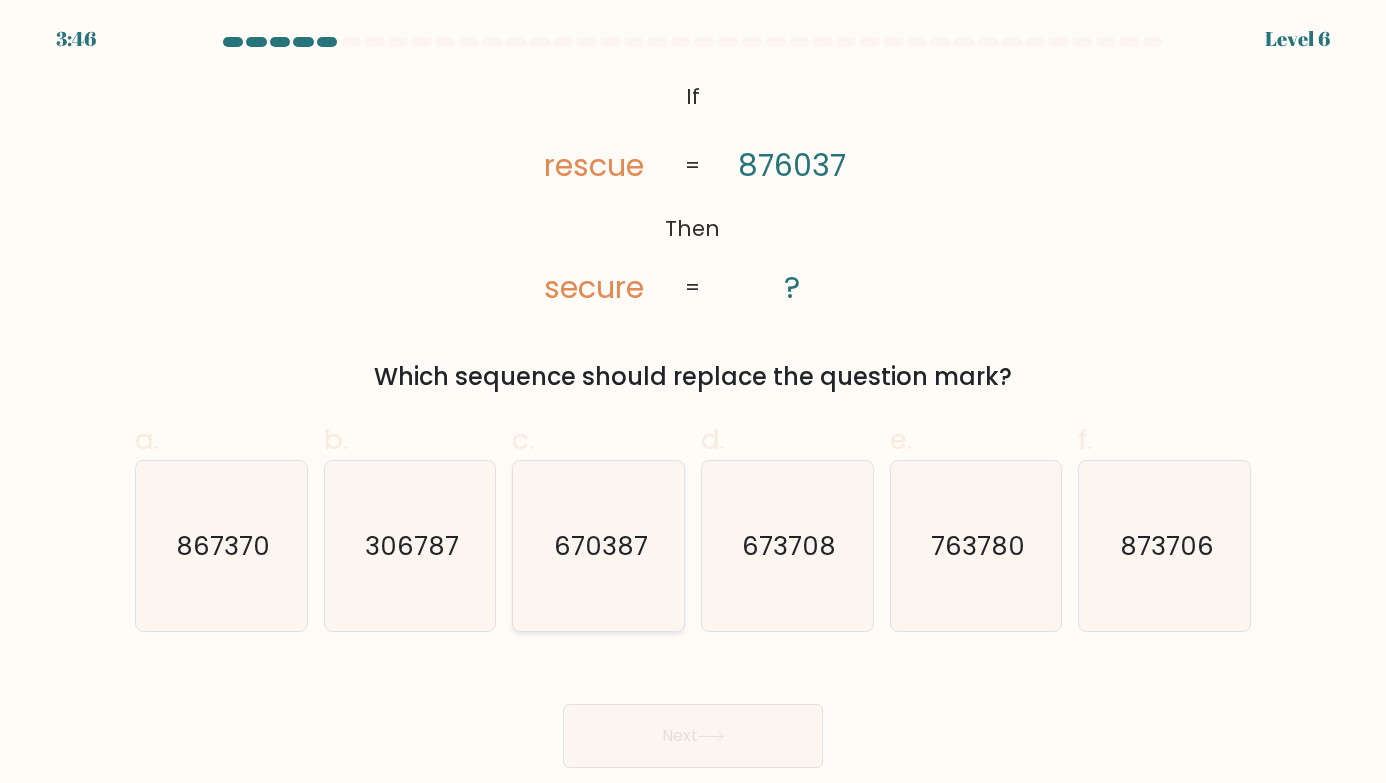 click on "670387" 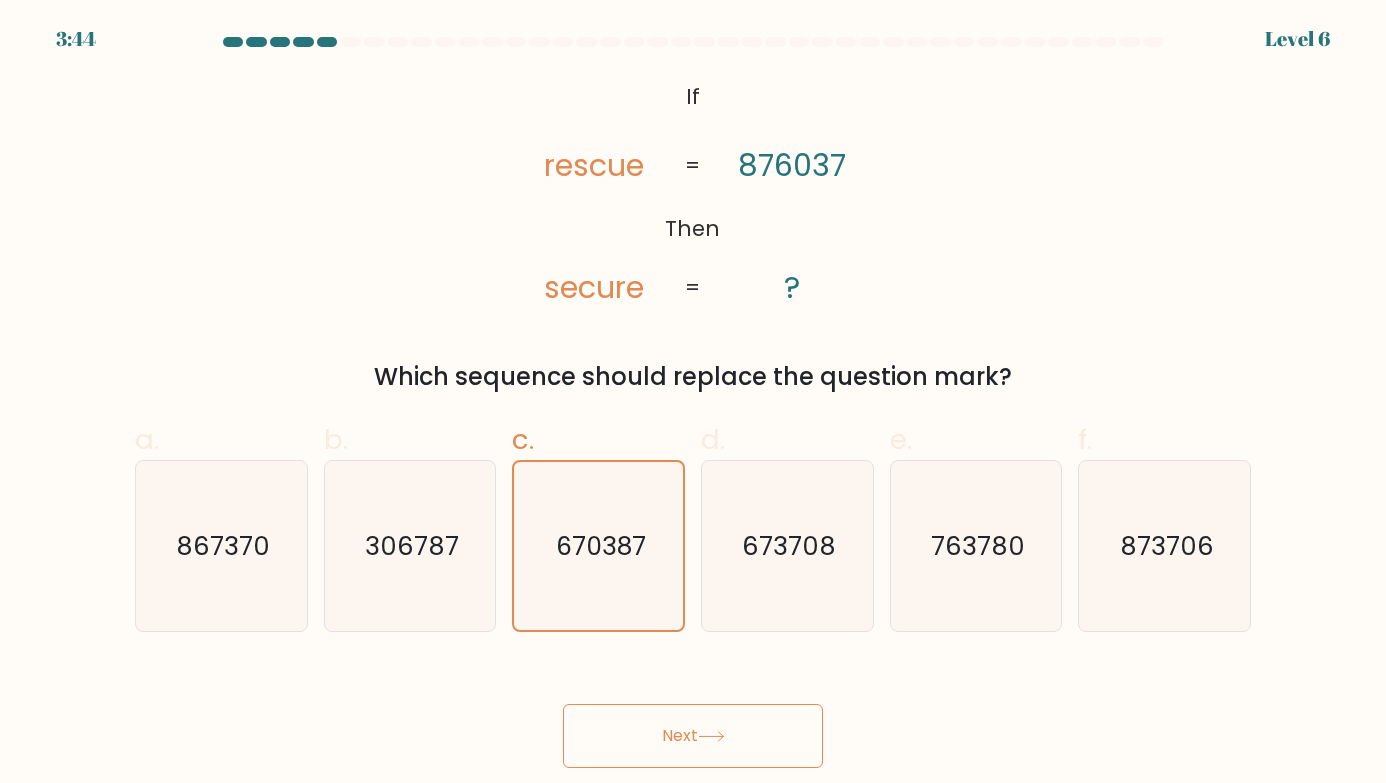 click on "Next" at bounding box center (693, 736) 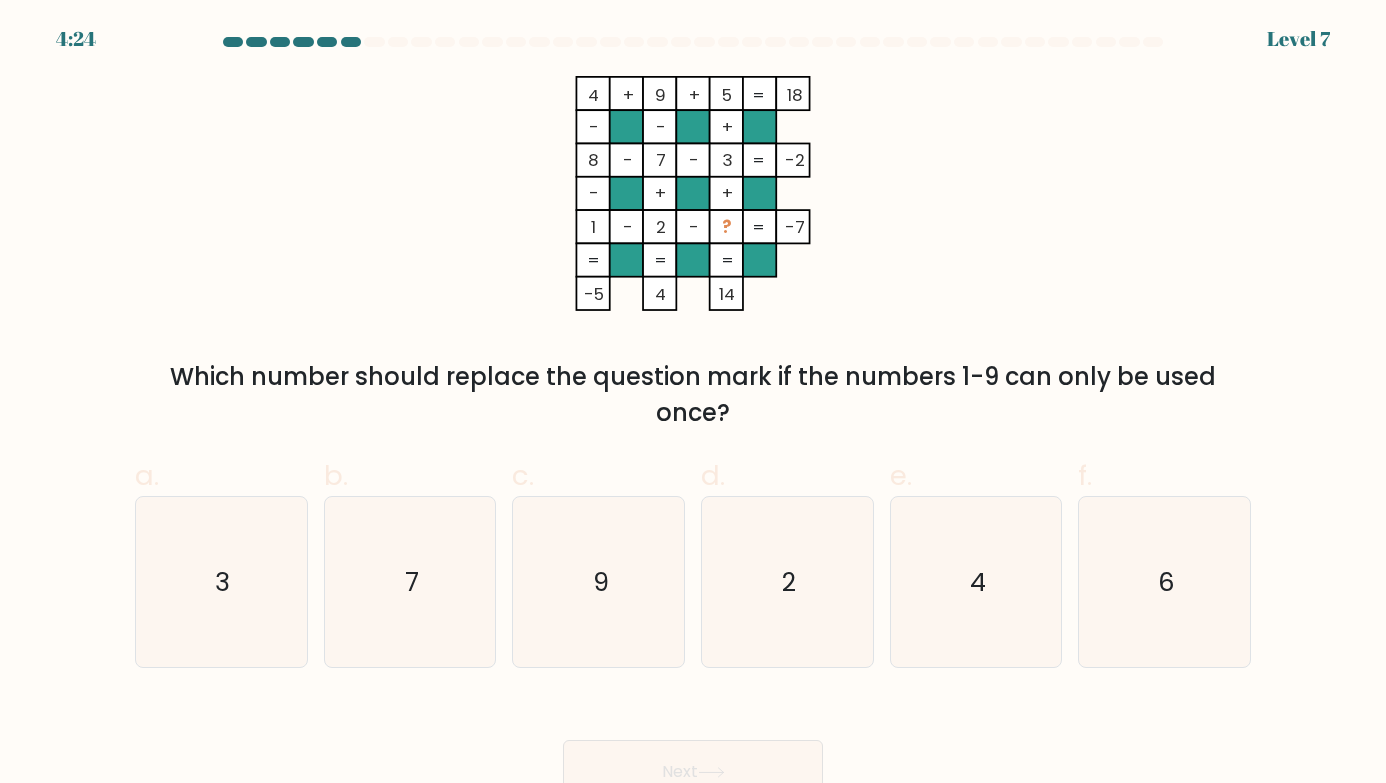 drag, startPoint x: 1205, startPoint y: 633, endPoint x: 1073, endPoint y: 648, distance: 132.84953 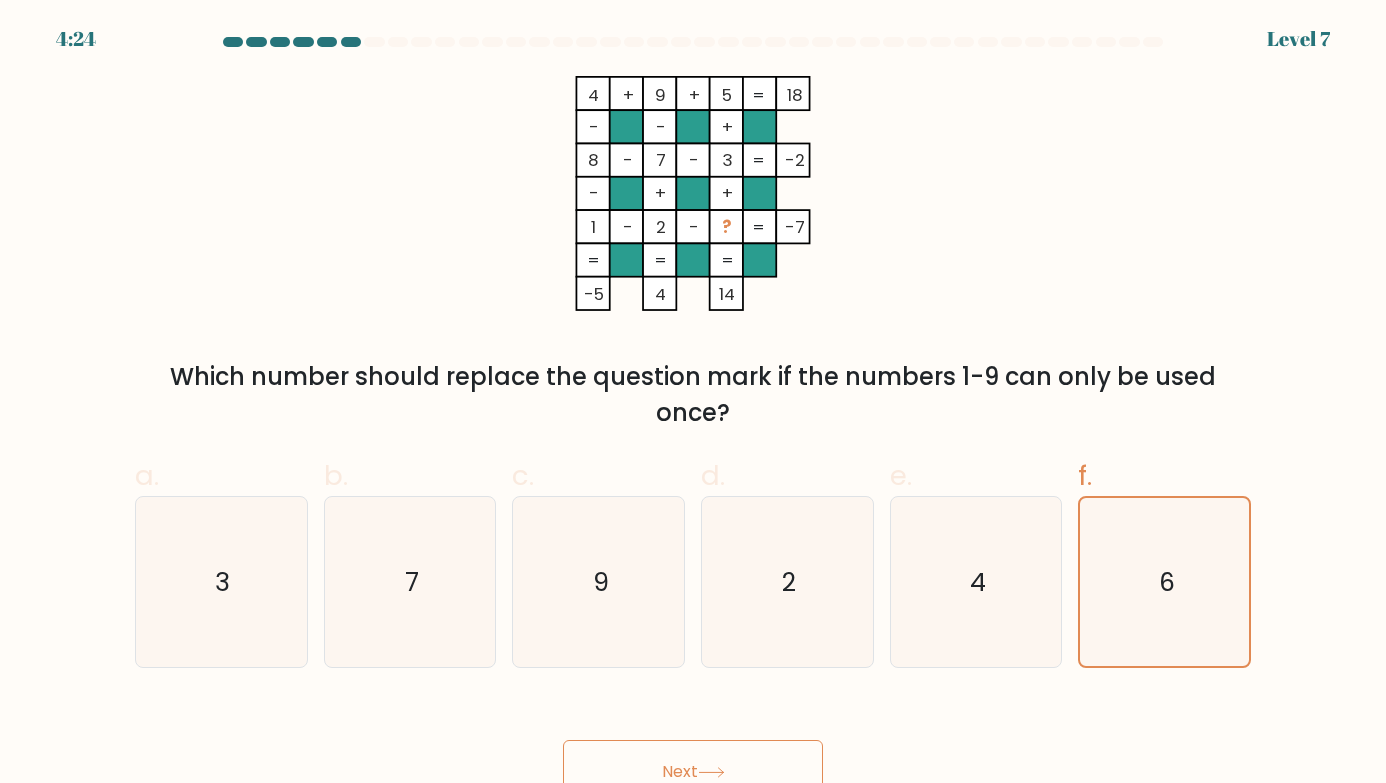 click on "Next" at bounding box center [693, 772] 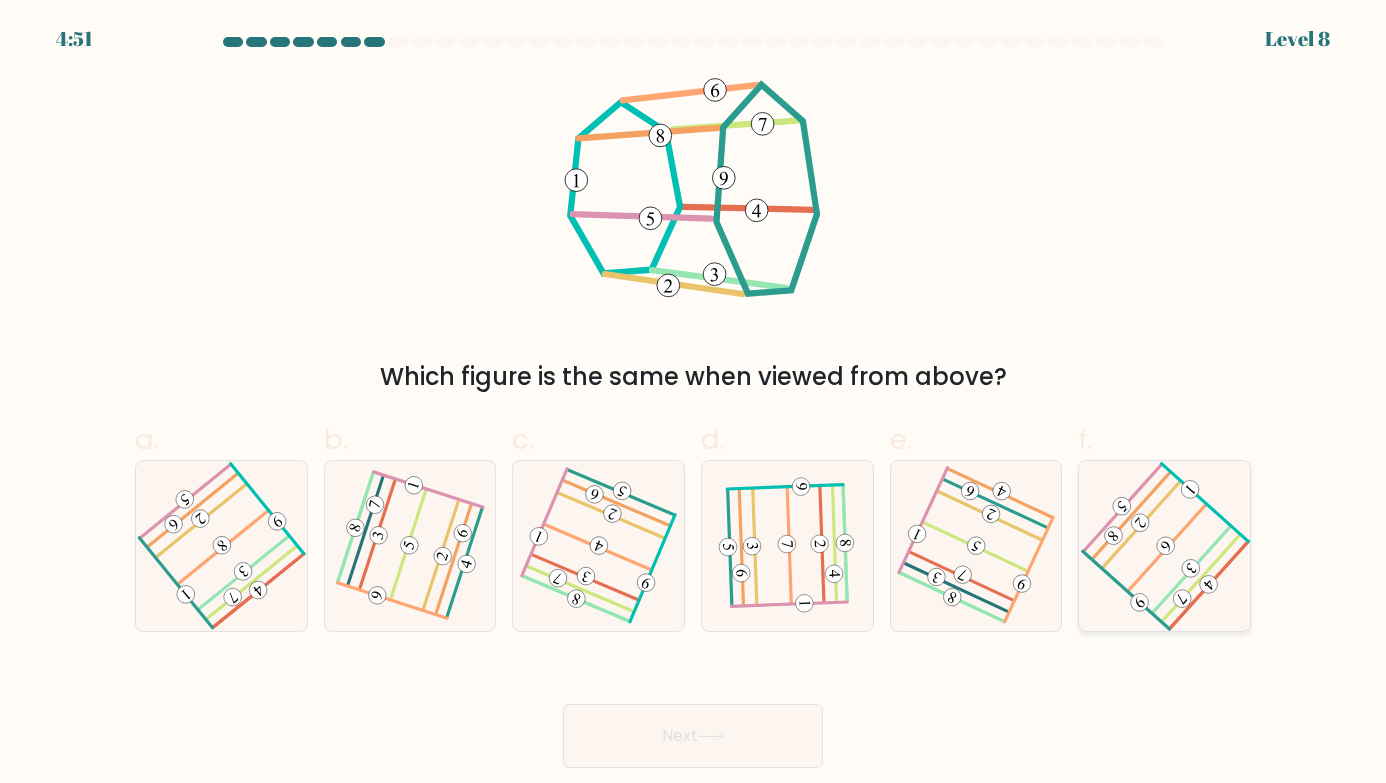 click 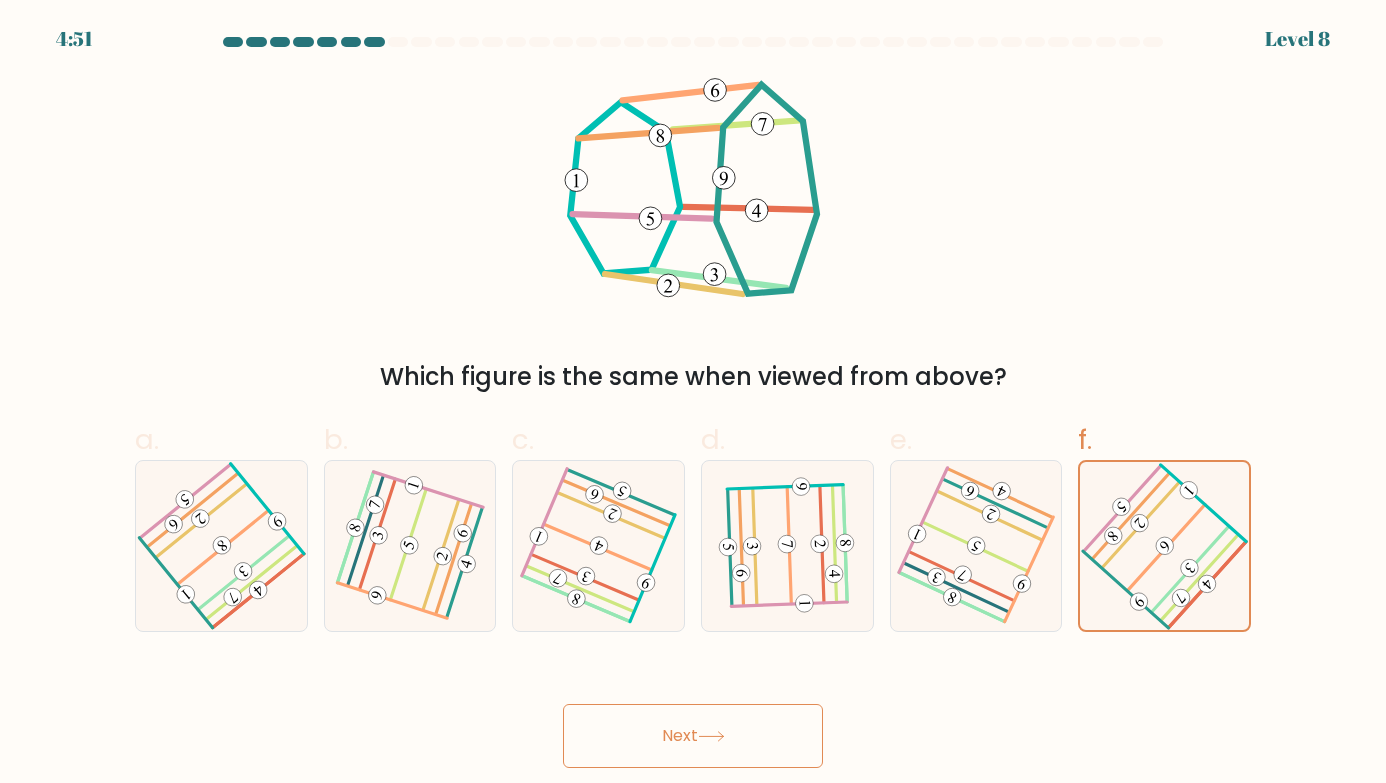 click on "Next" at bounding box center [693, 736] 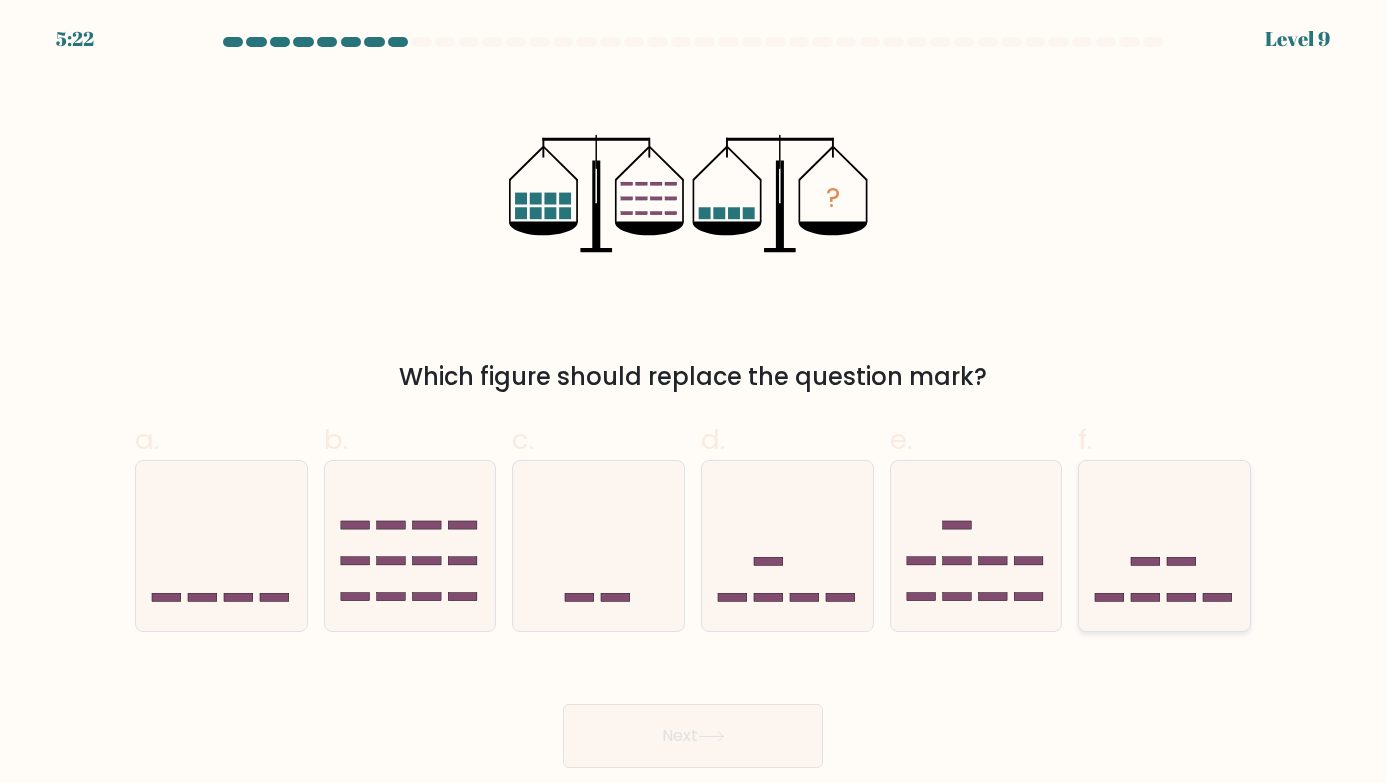 click 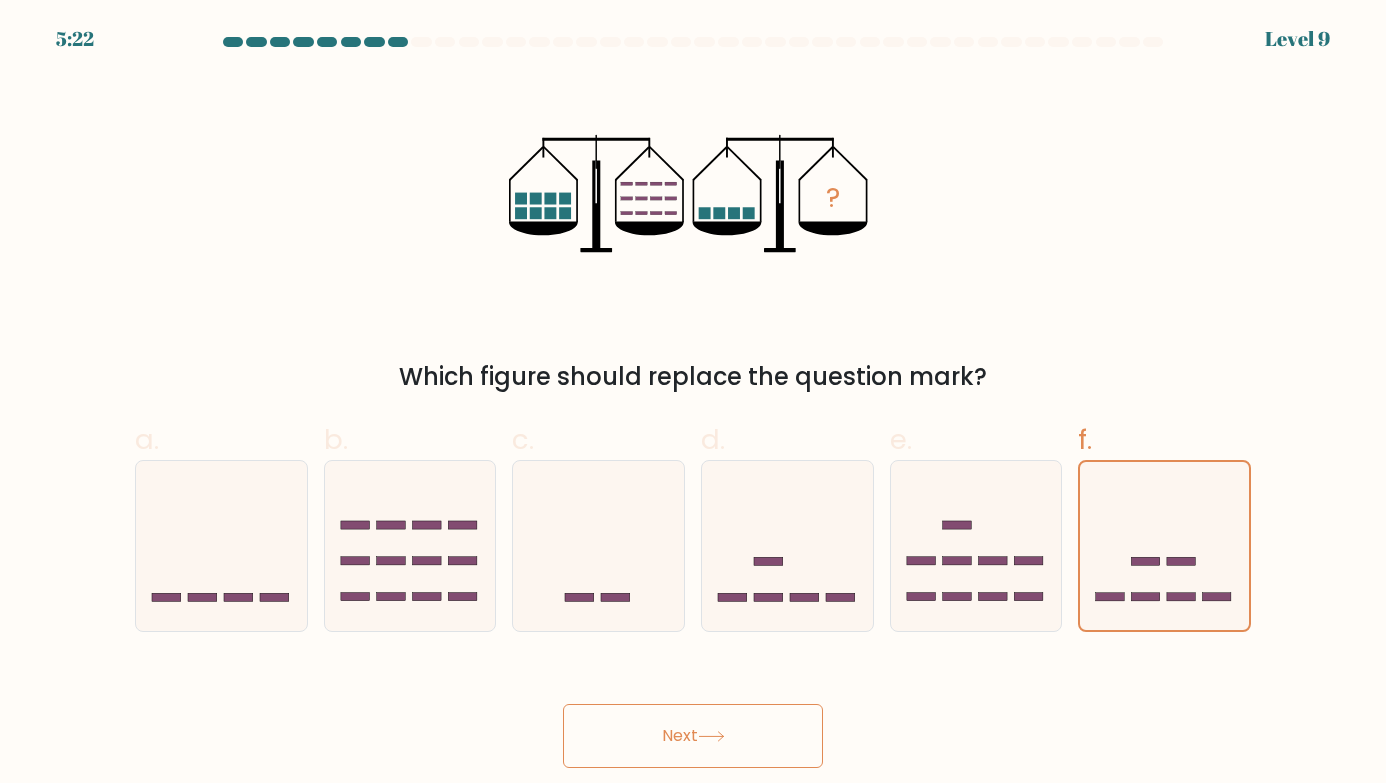 click on "Next" at bounding box center [693, 736] 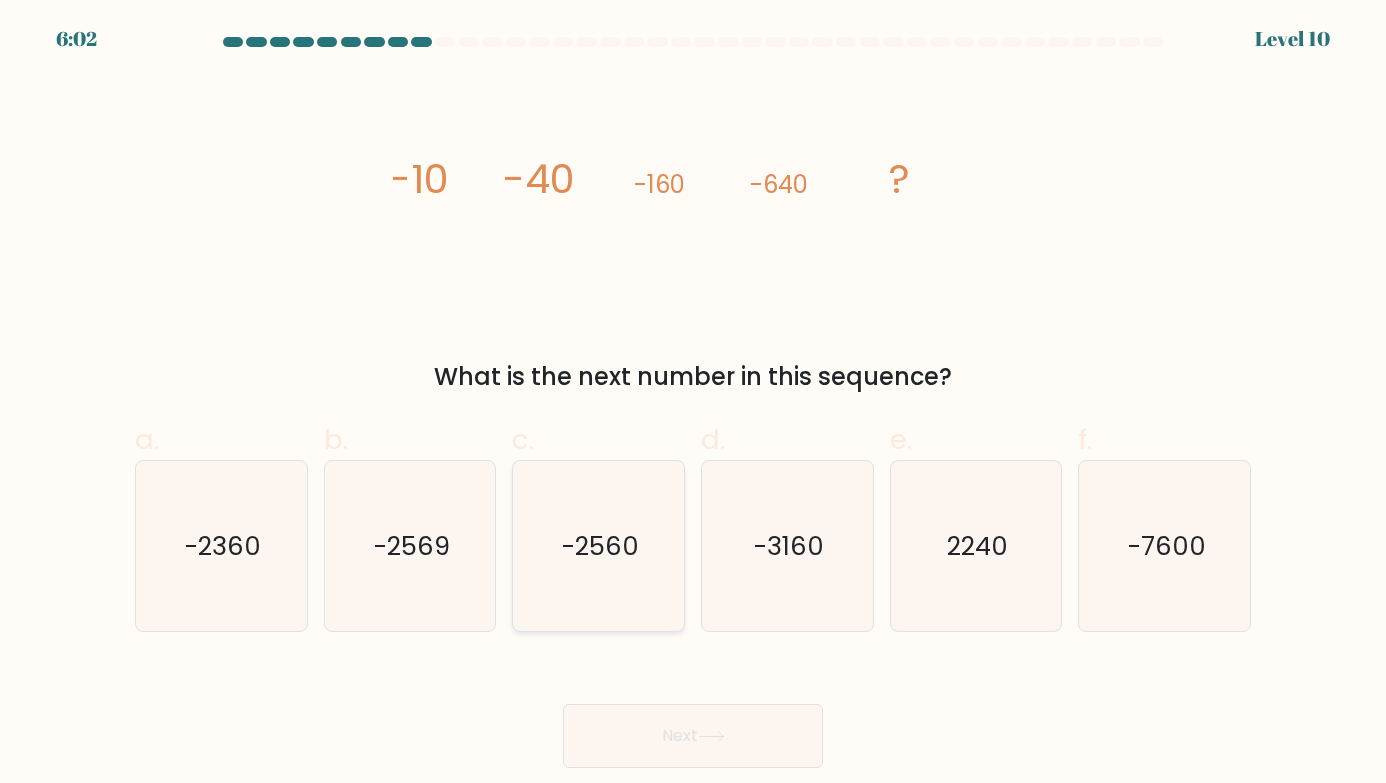 click on "-2560" 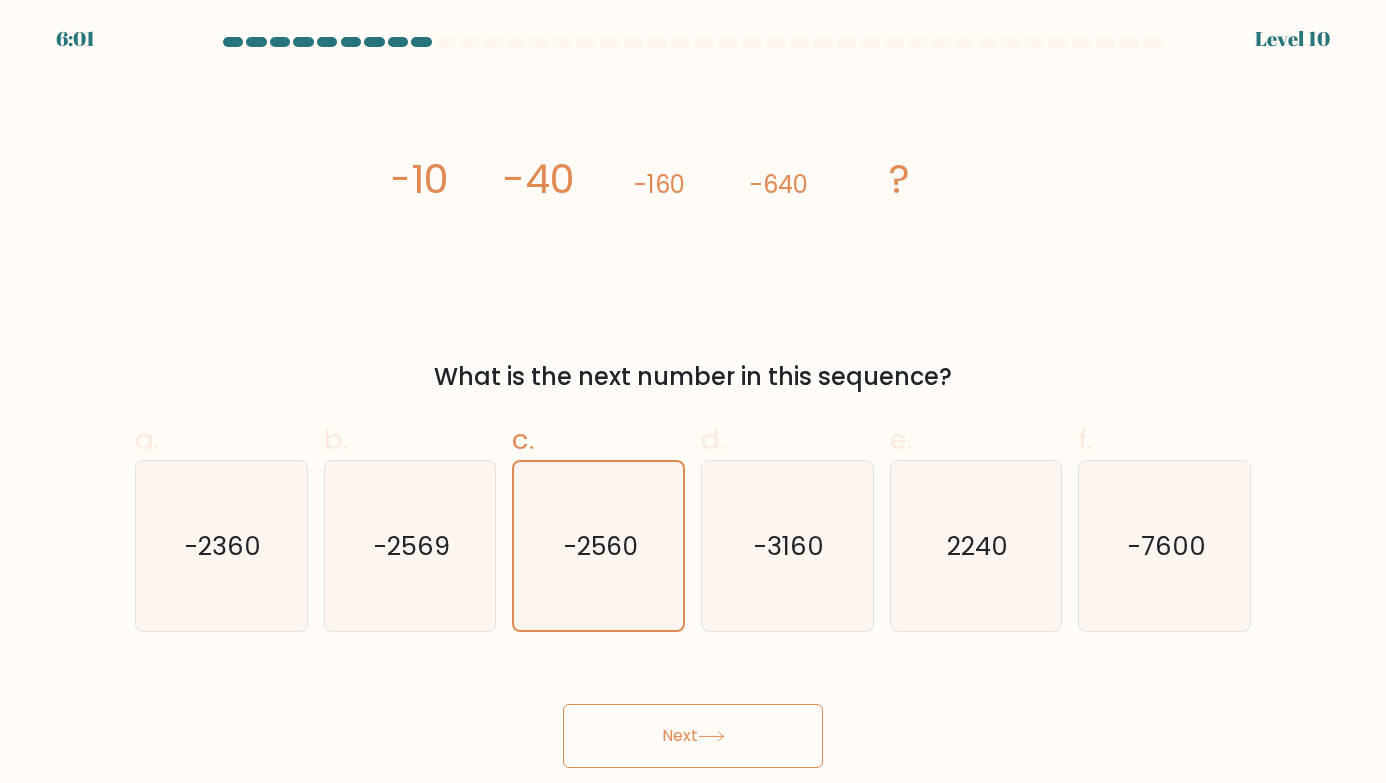 click on "Next" at bounding box center [693, 736] 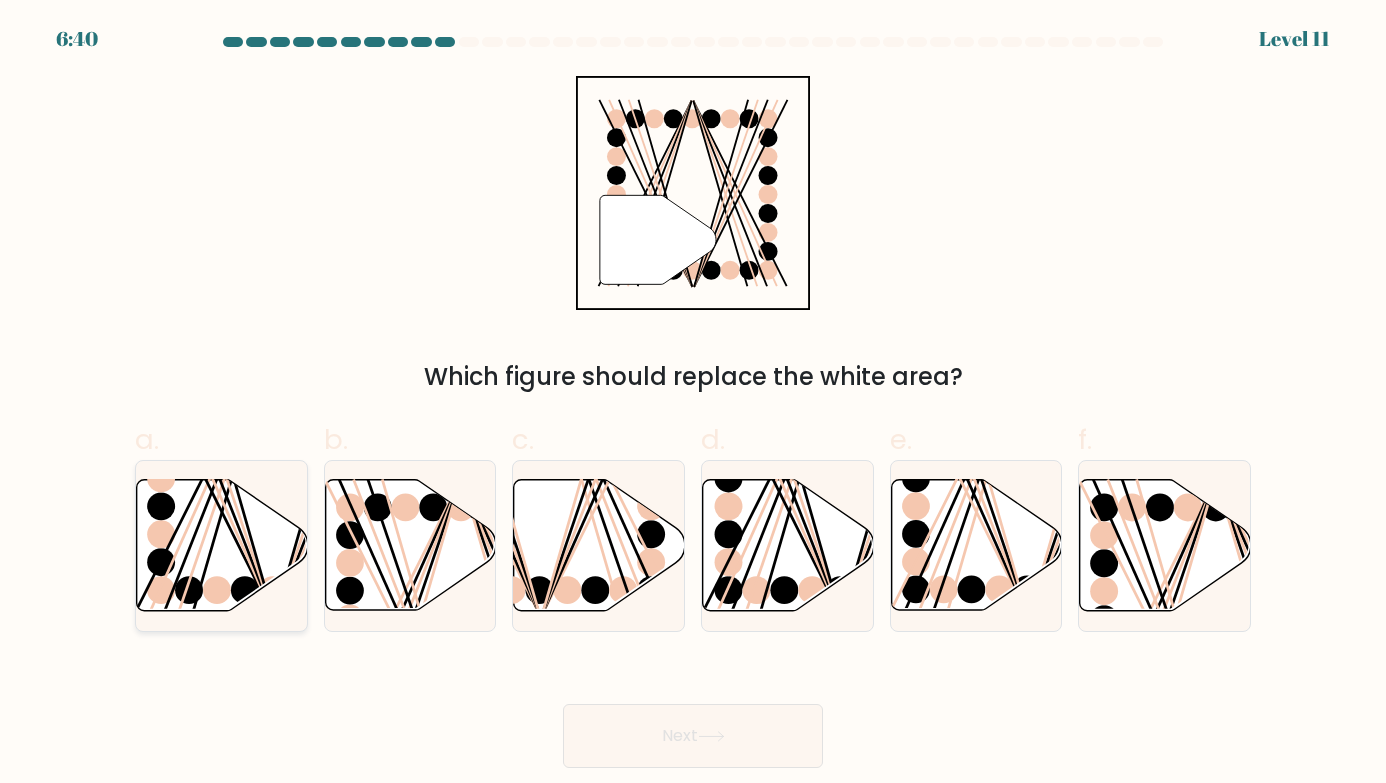 click at bounding box center [221, 546] 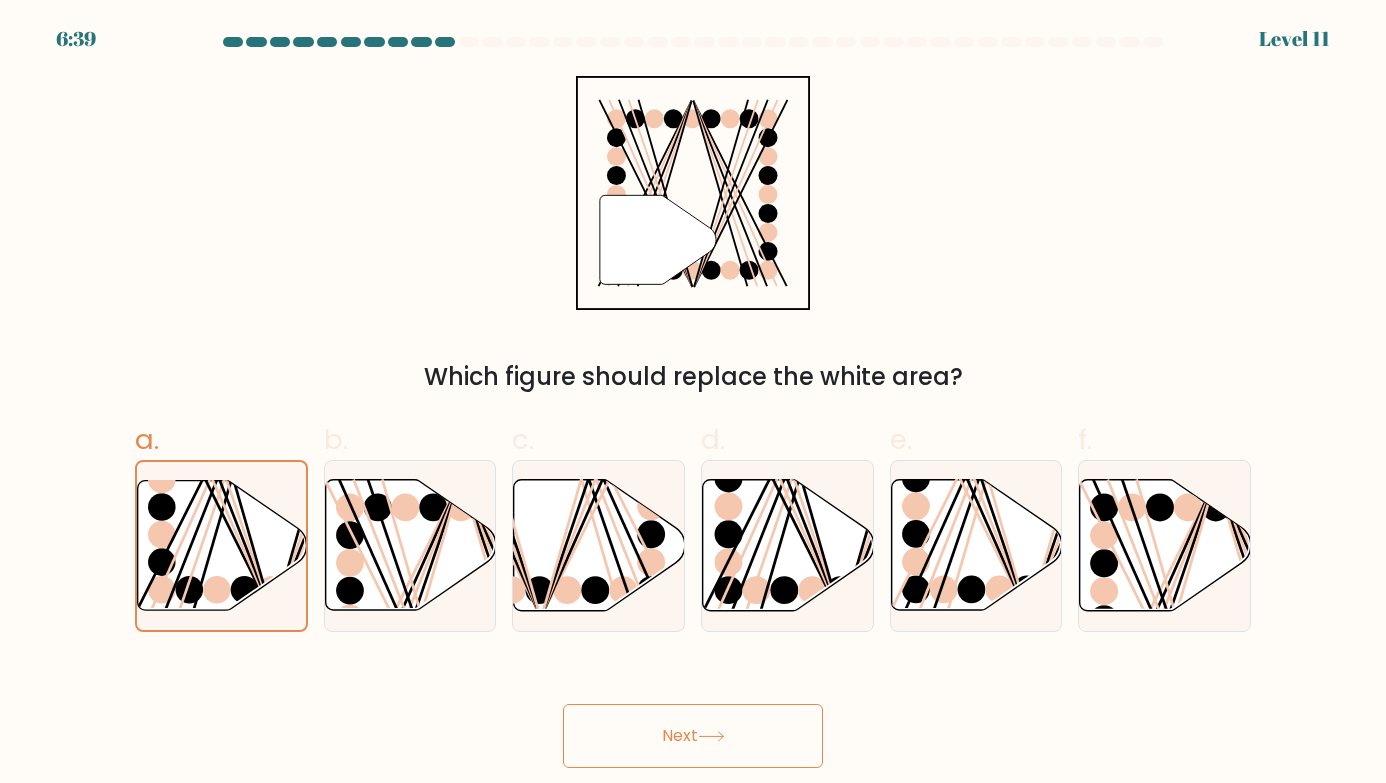 click on "Next" at bounding box center (693, 736) 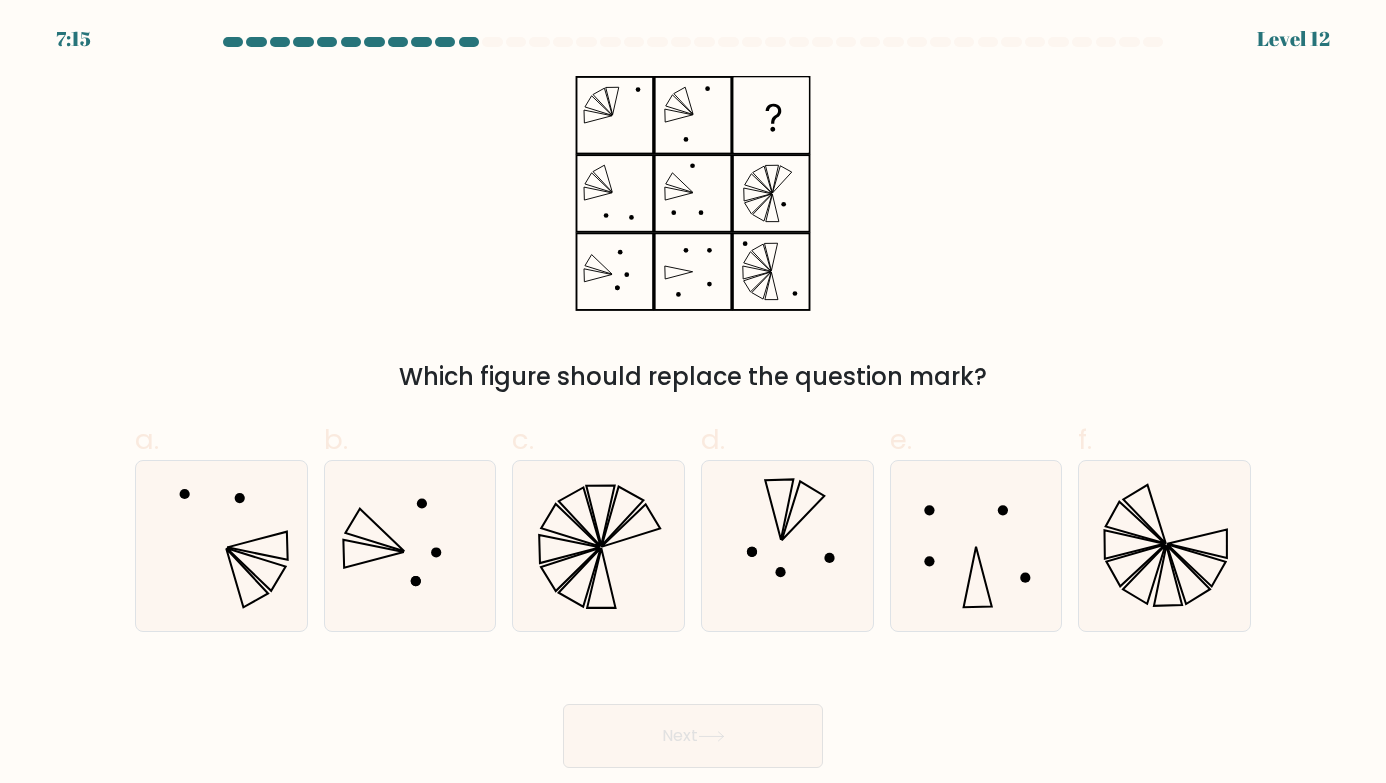 click 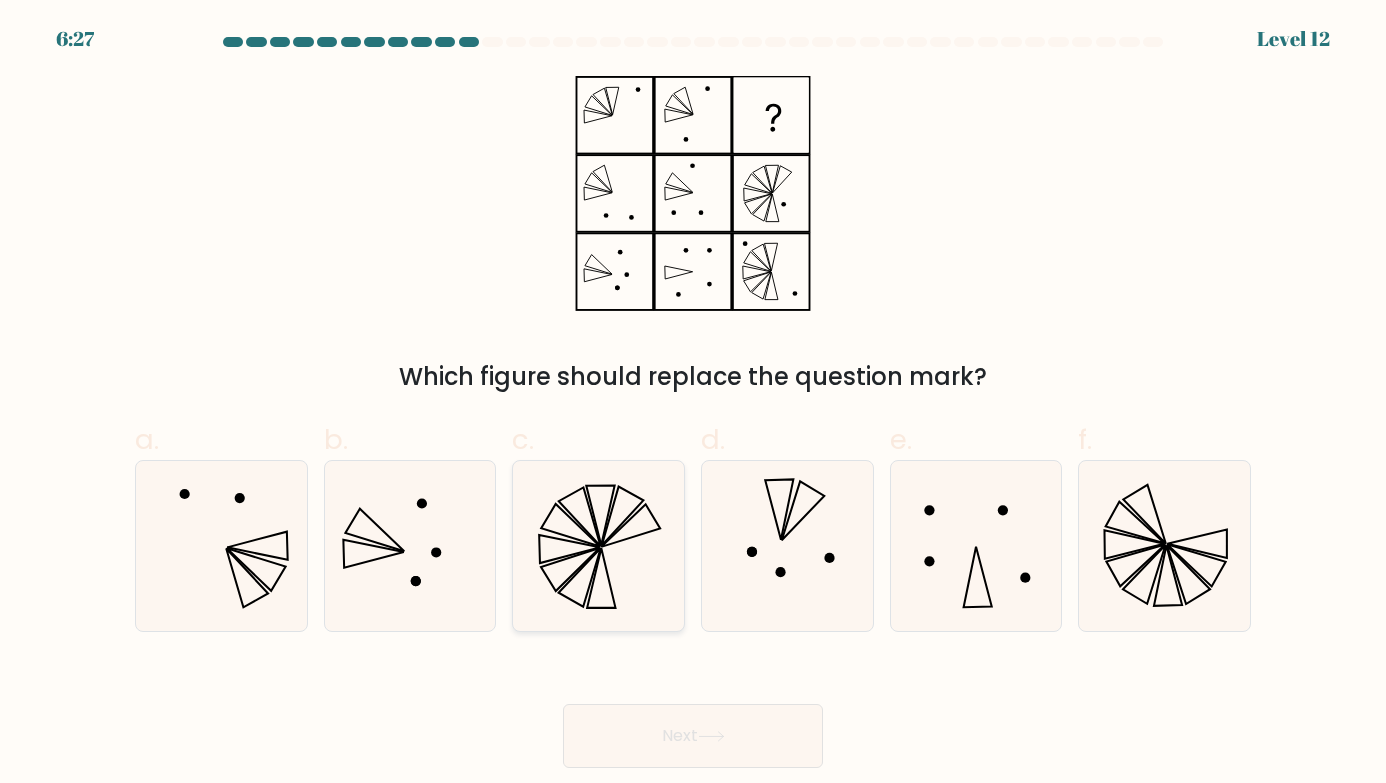 click 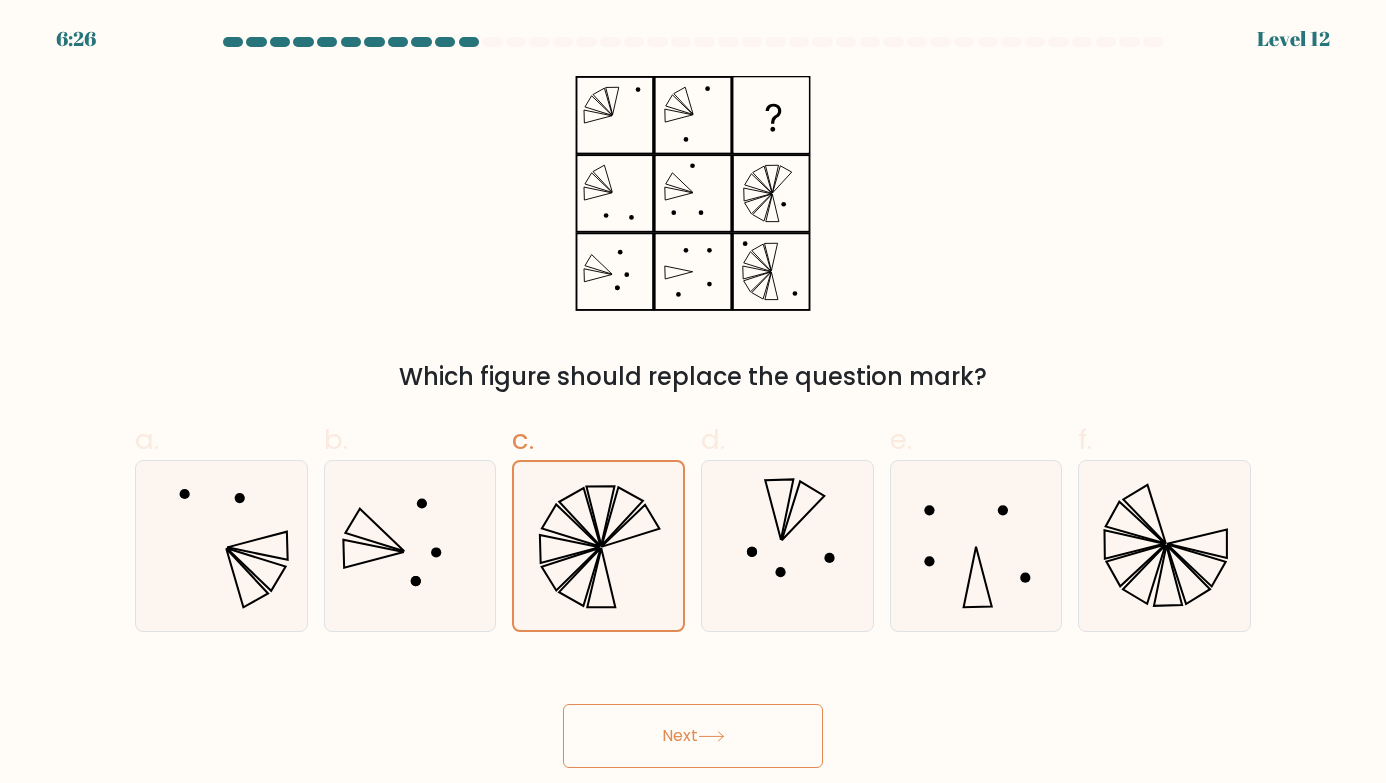 click on "Next" at bounding box center [693, 736] 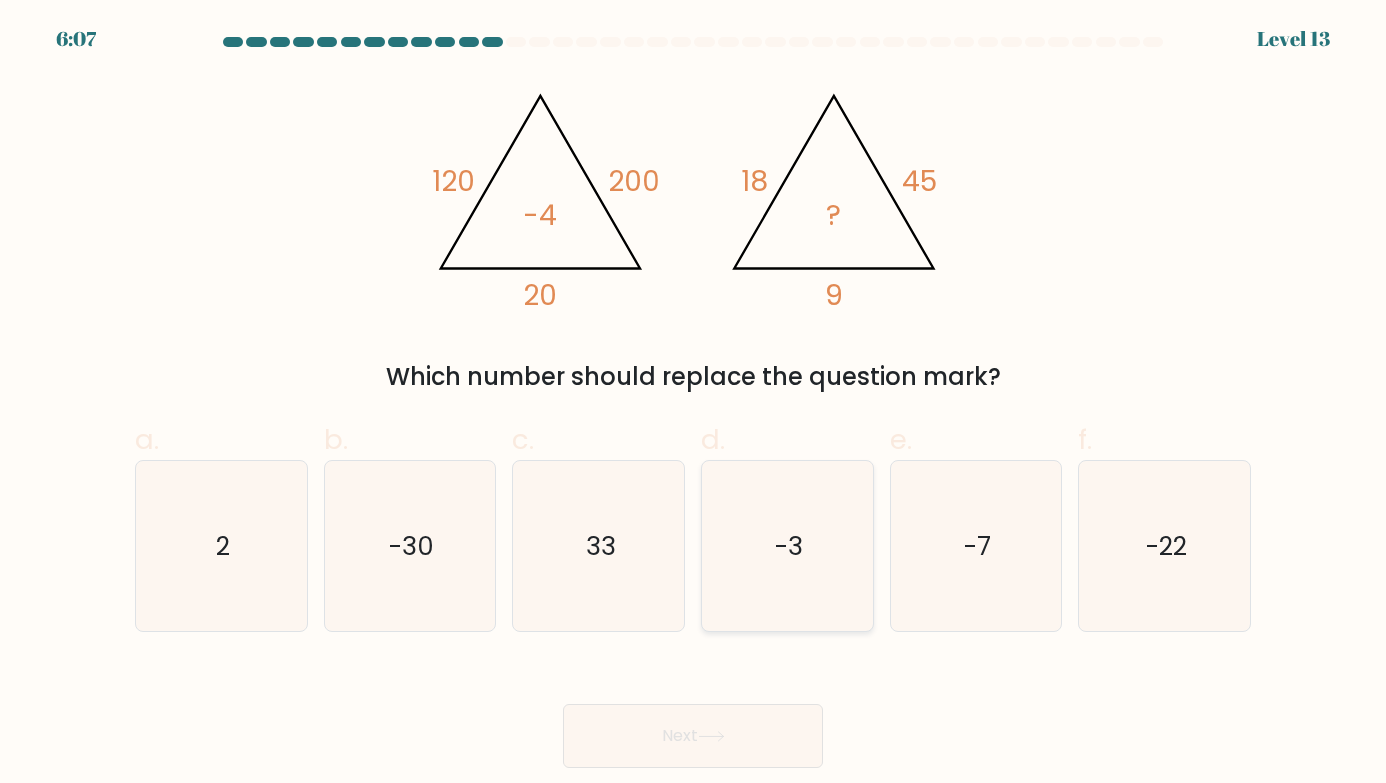click on "-3" 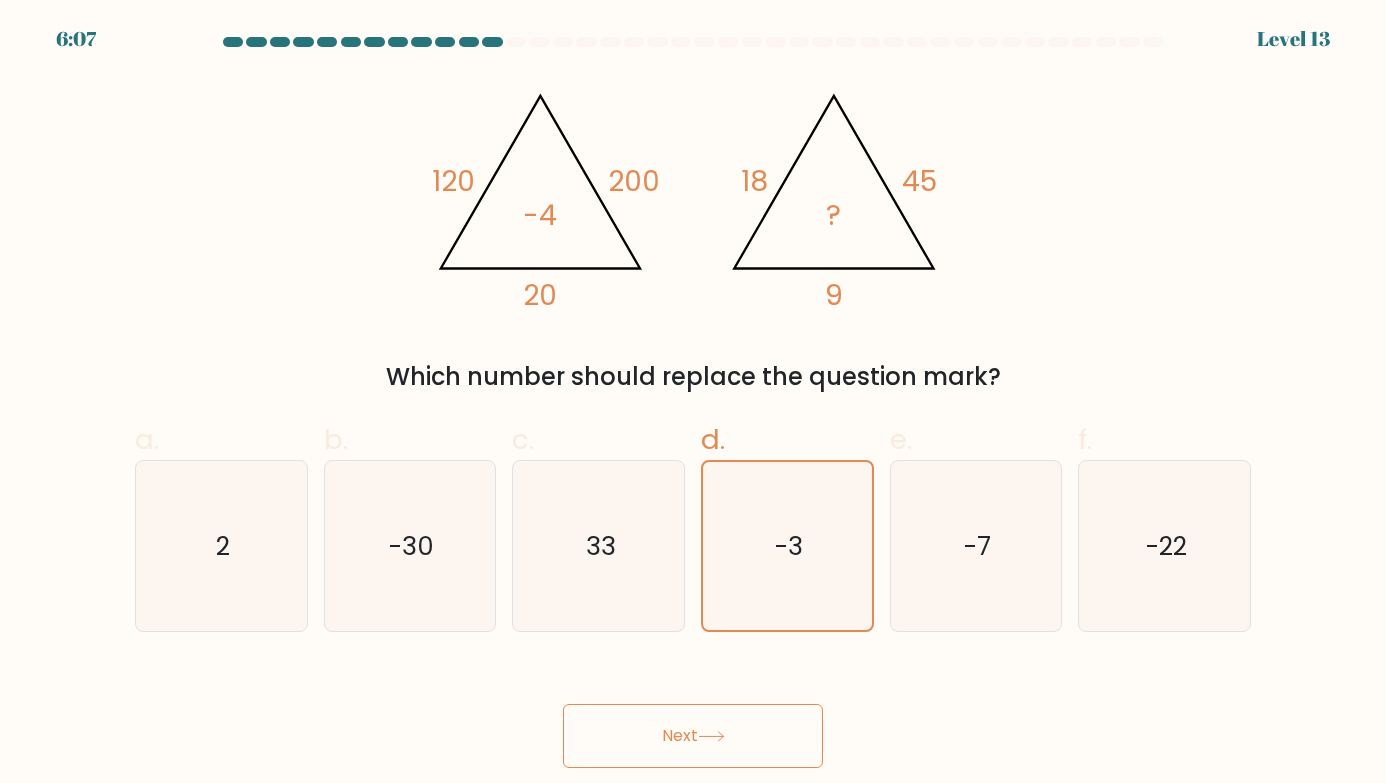 click on "Next" at bounding box center (693, 736) 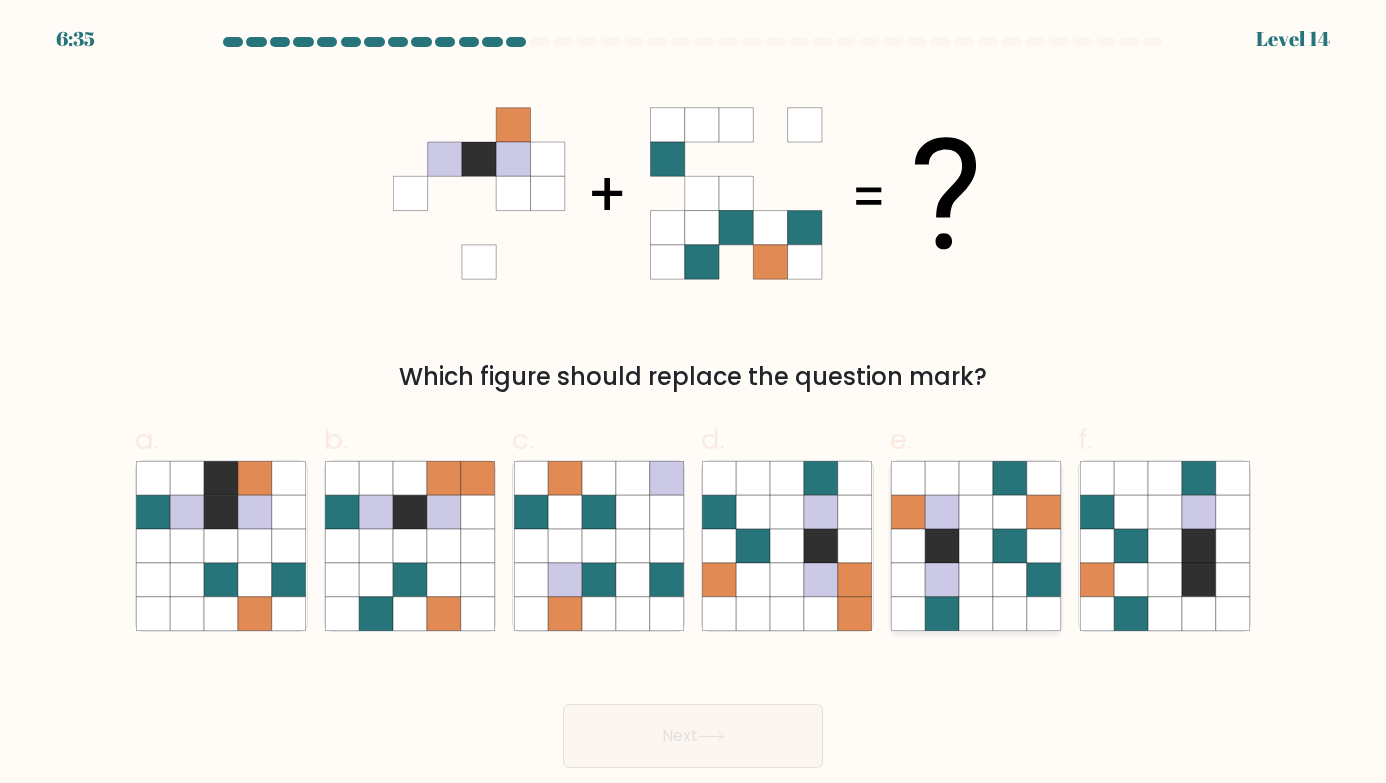 click 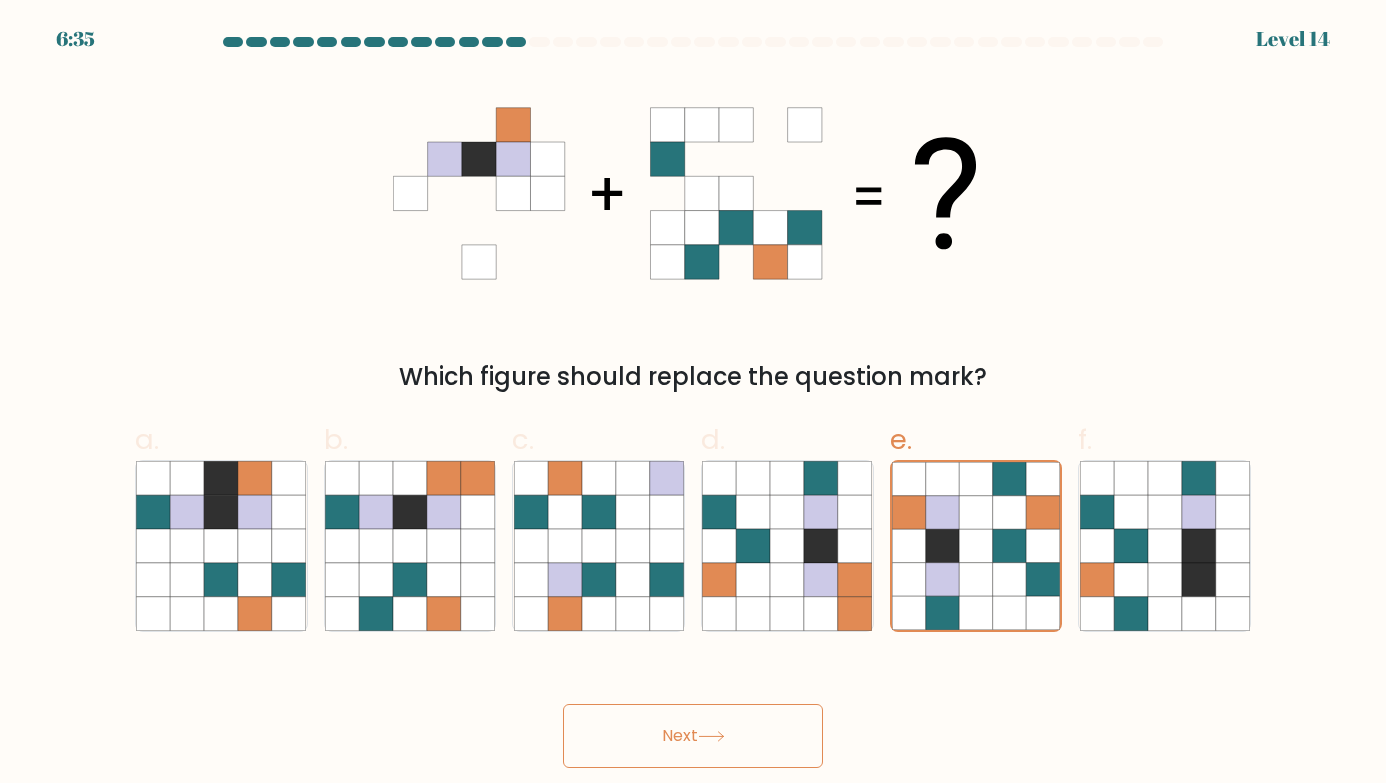 click on "Next" at bounding box center (693, 736) 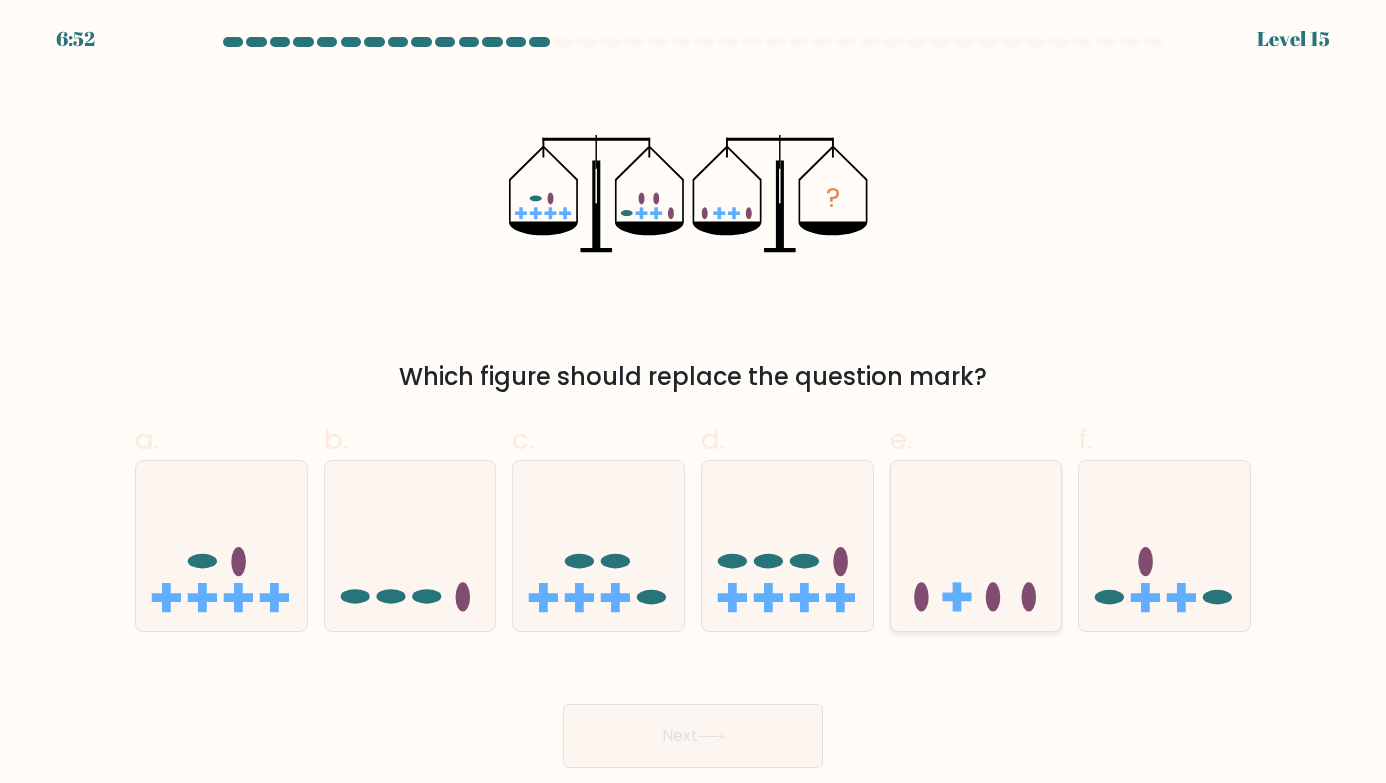 click 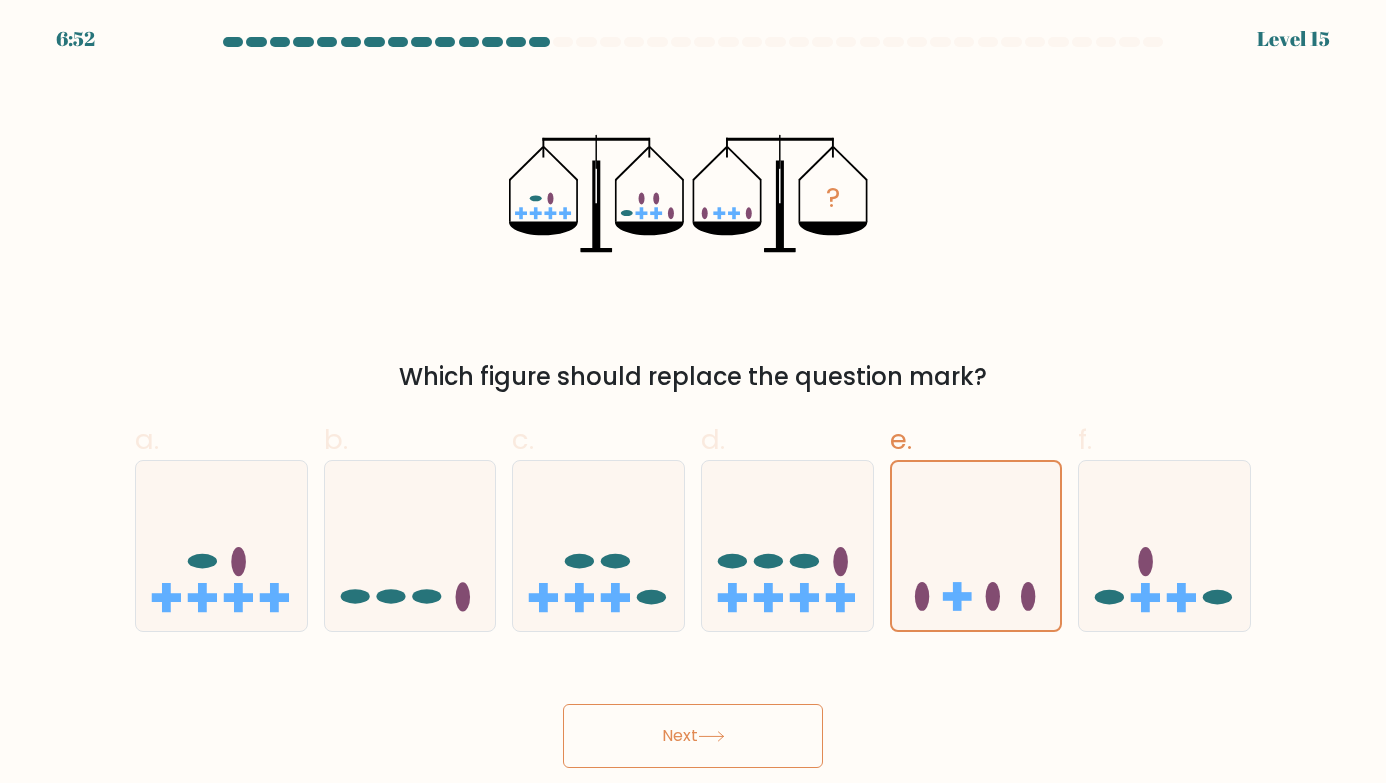 click on "Next" at bounding box center [693, 736] 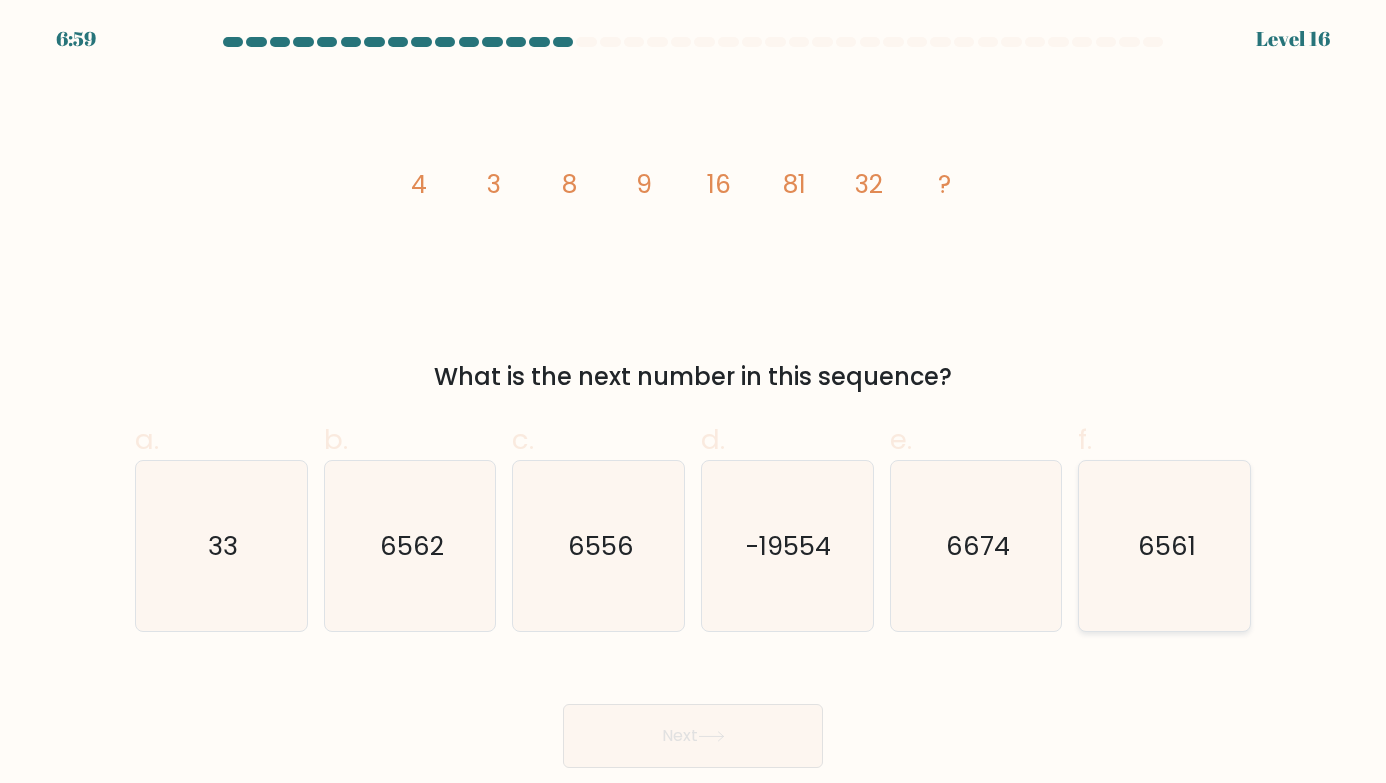 click on "6561" 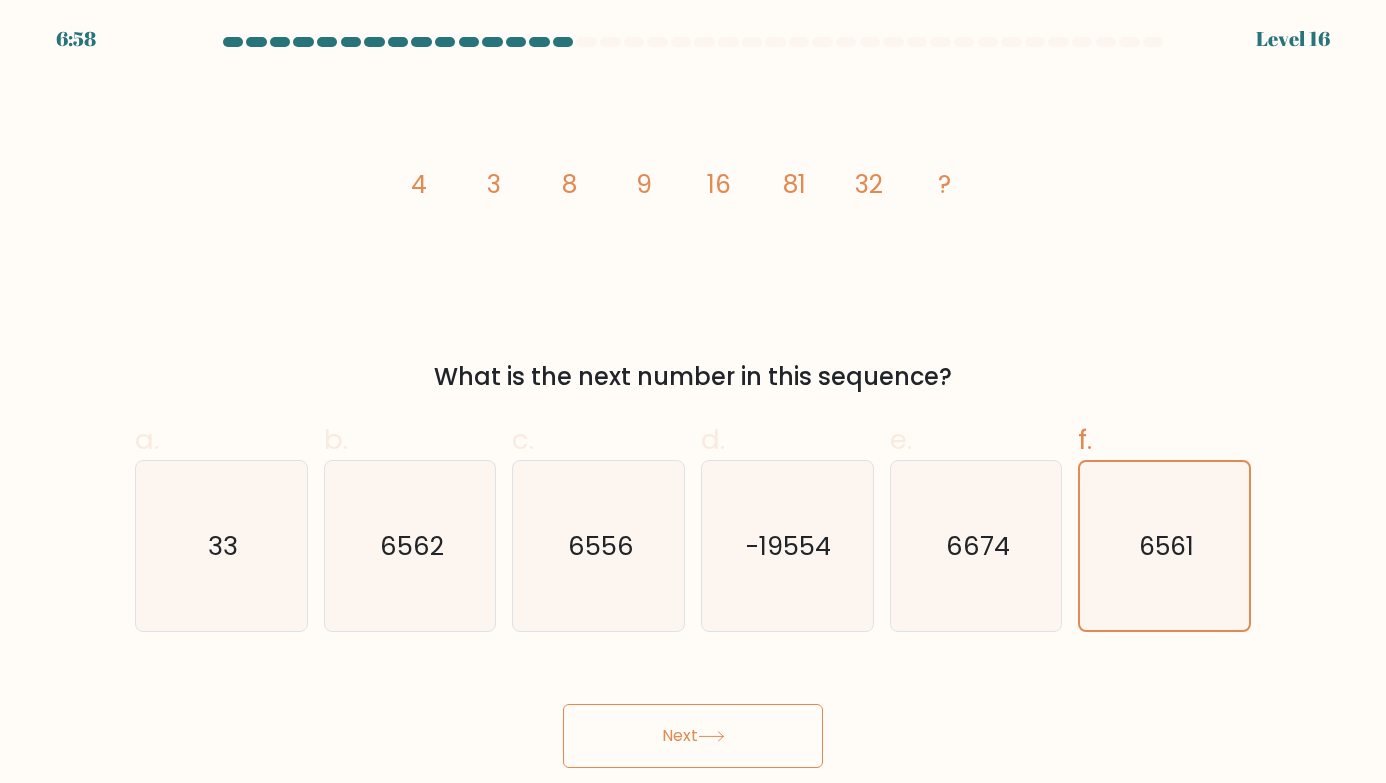 click on "Next" at bounding box center [693, 736] 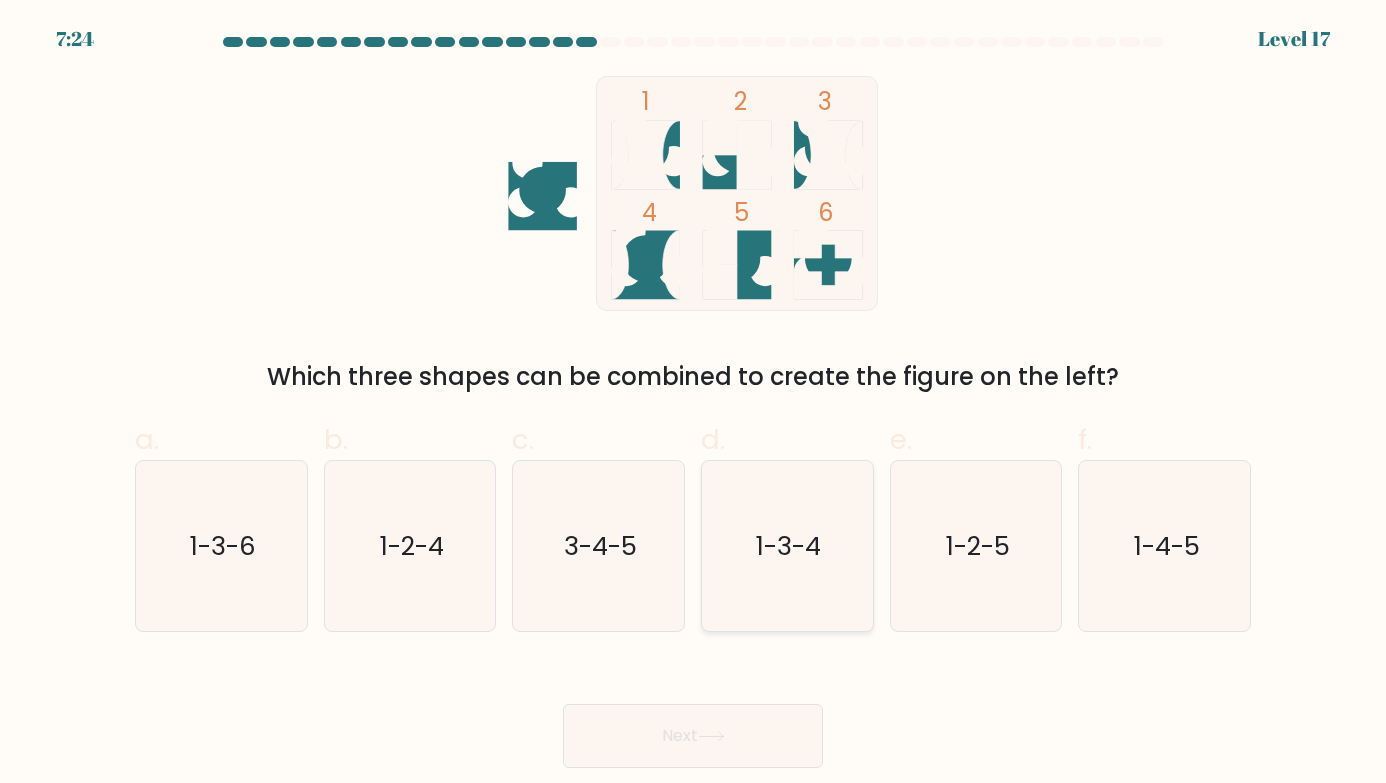 drag, startPoint x: 776, startPoint y: 512, endPoint x: 778, endPoint y: 533, distance: 21.095022 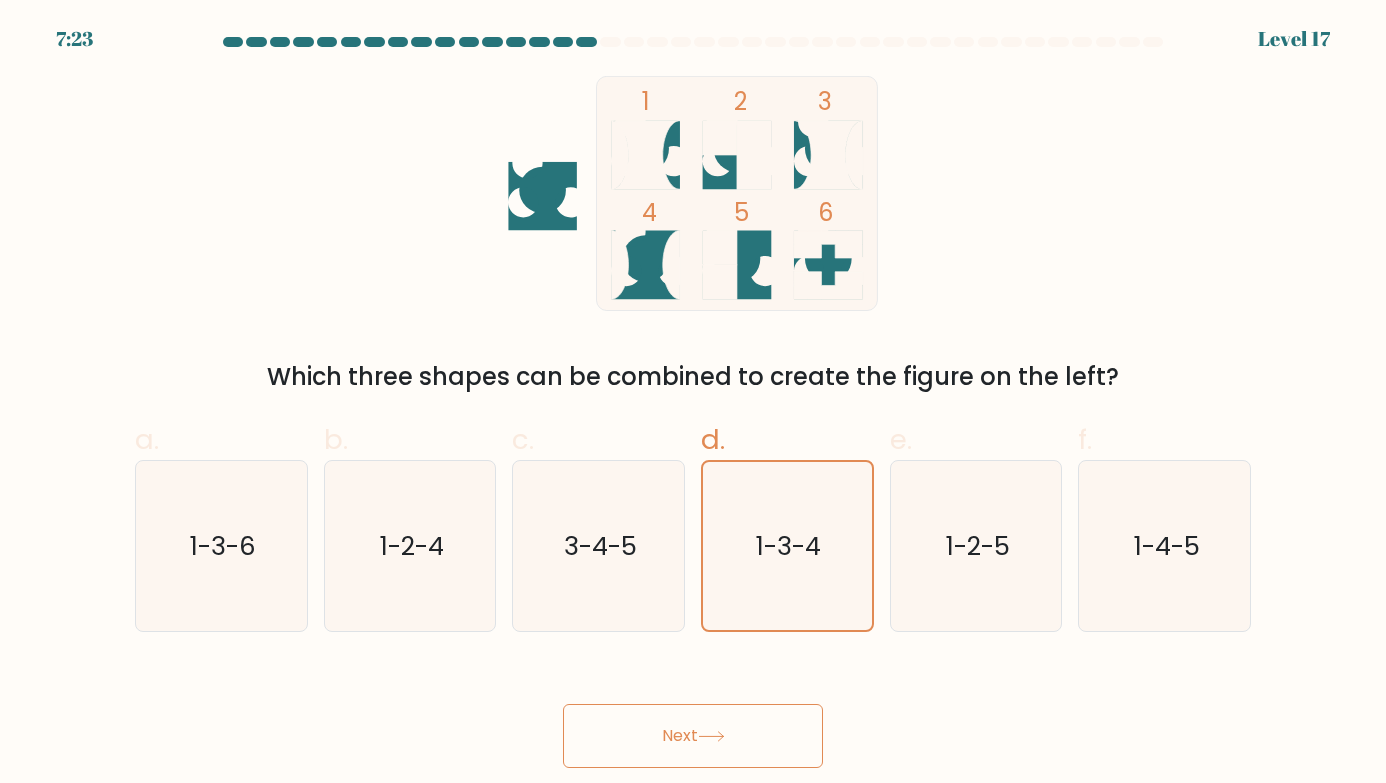 click on "7:23
Level 17" at bounding box center [693, 391] 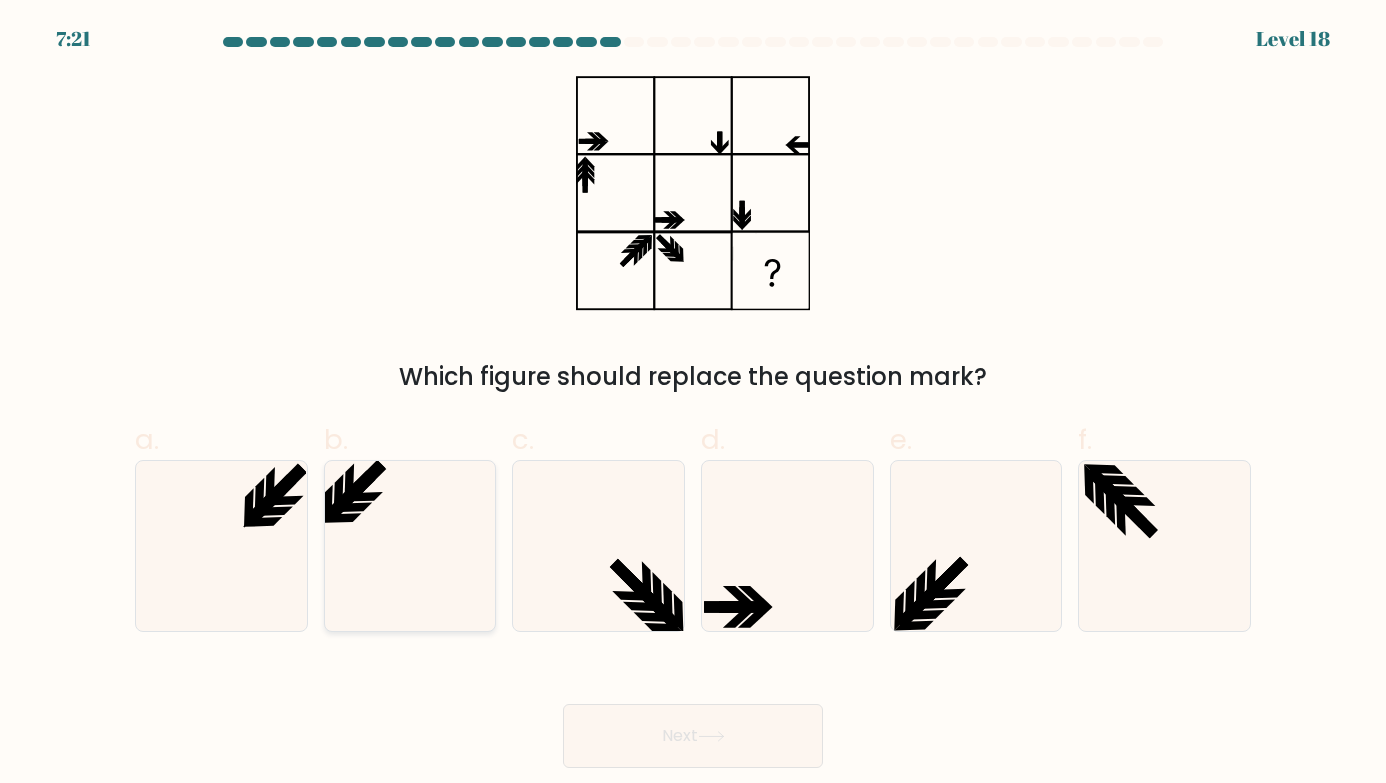 click 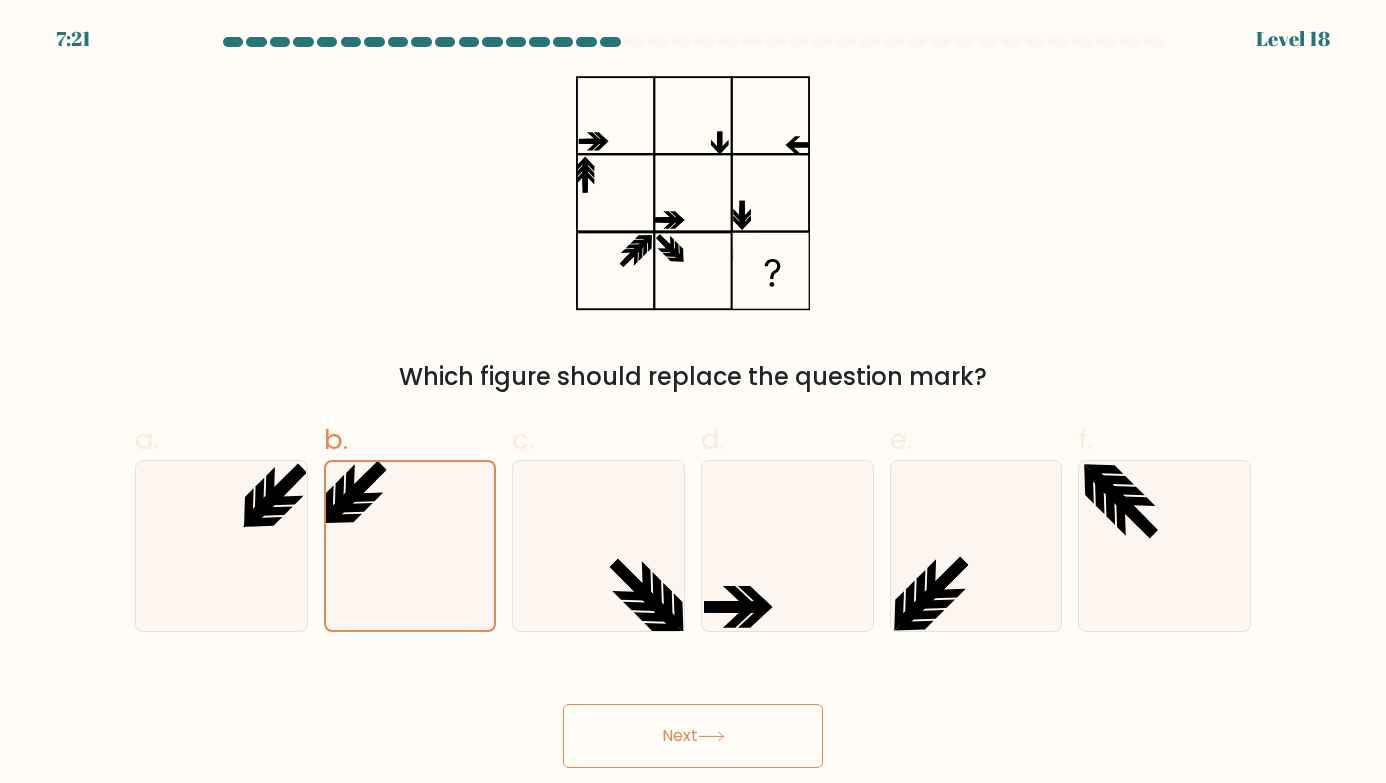 click on "Next" at bounding box center (693, 736) 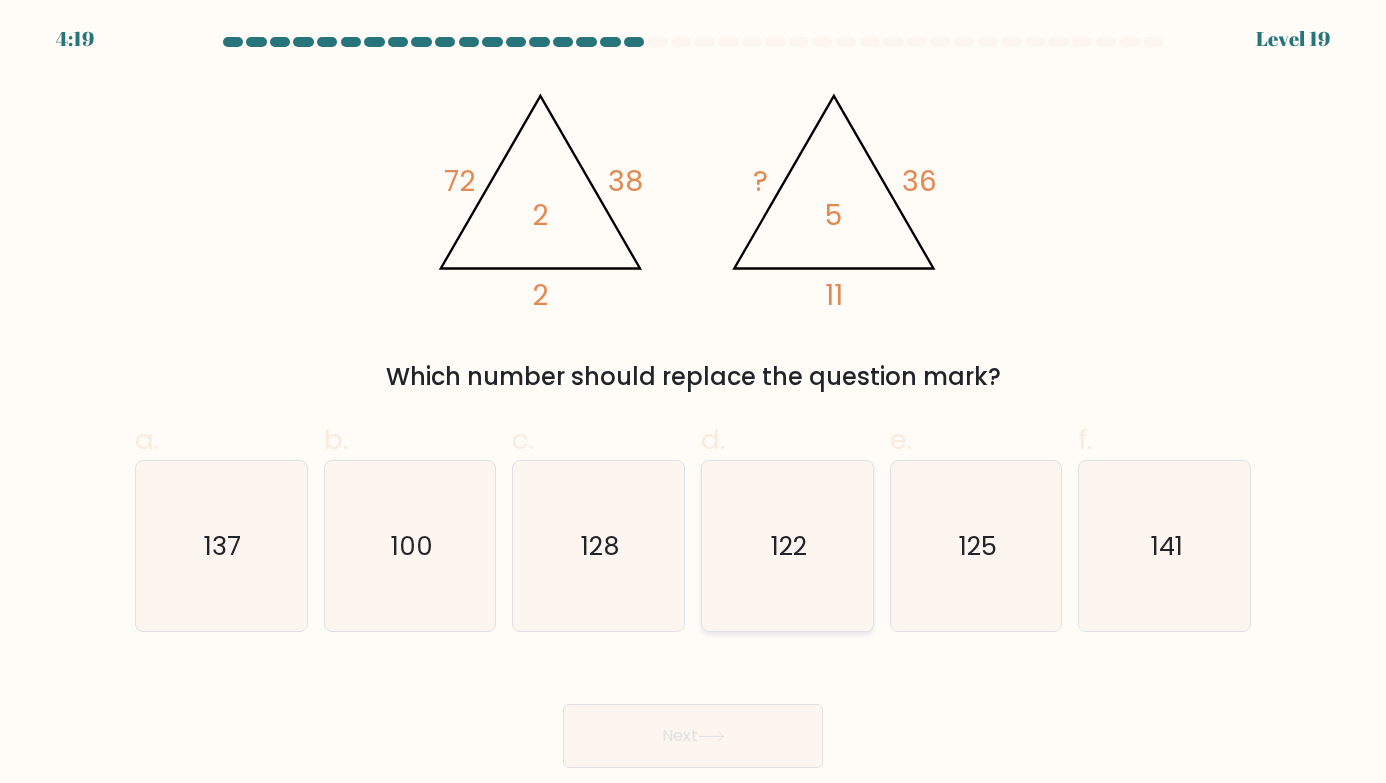 click on "122" 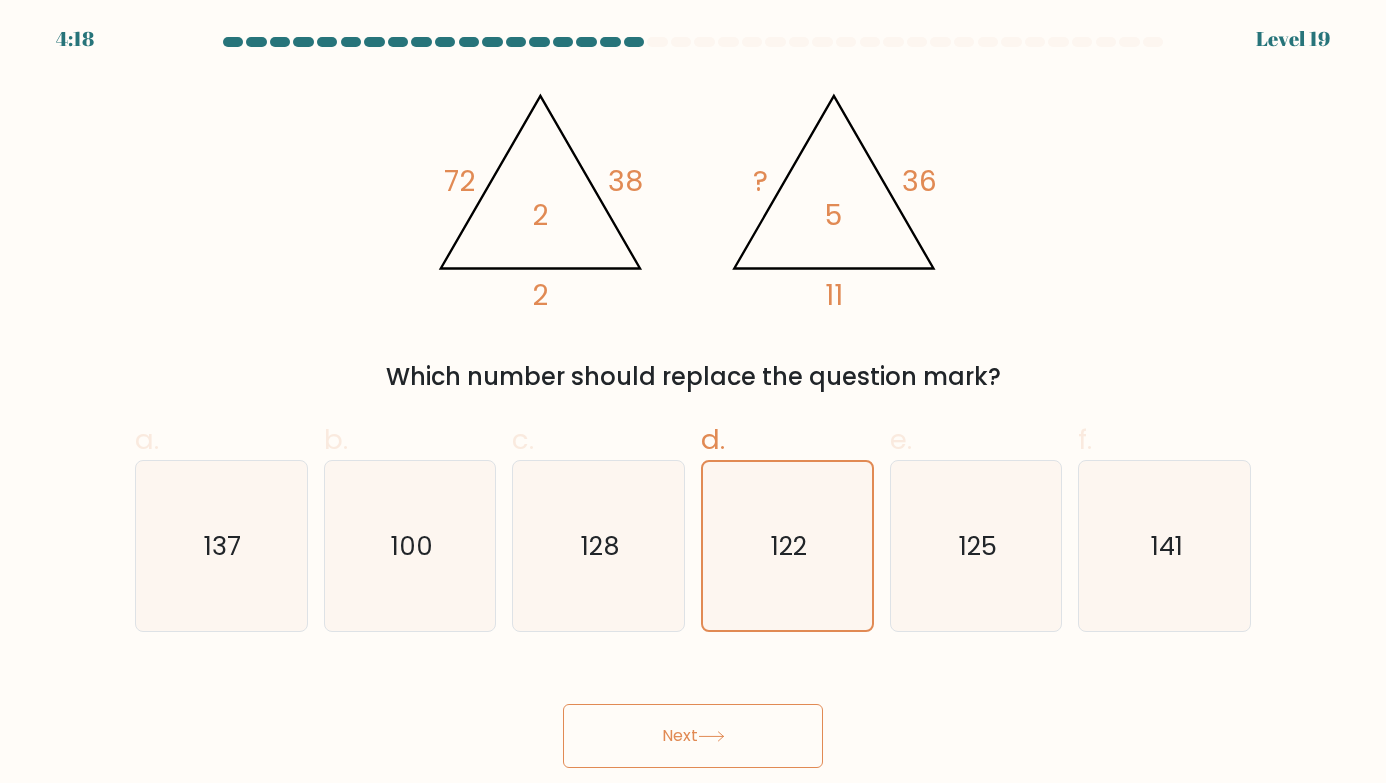click on "Next" at bounding box center [693, 736] 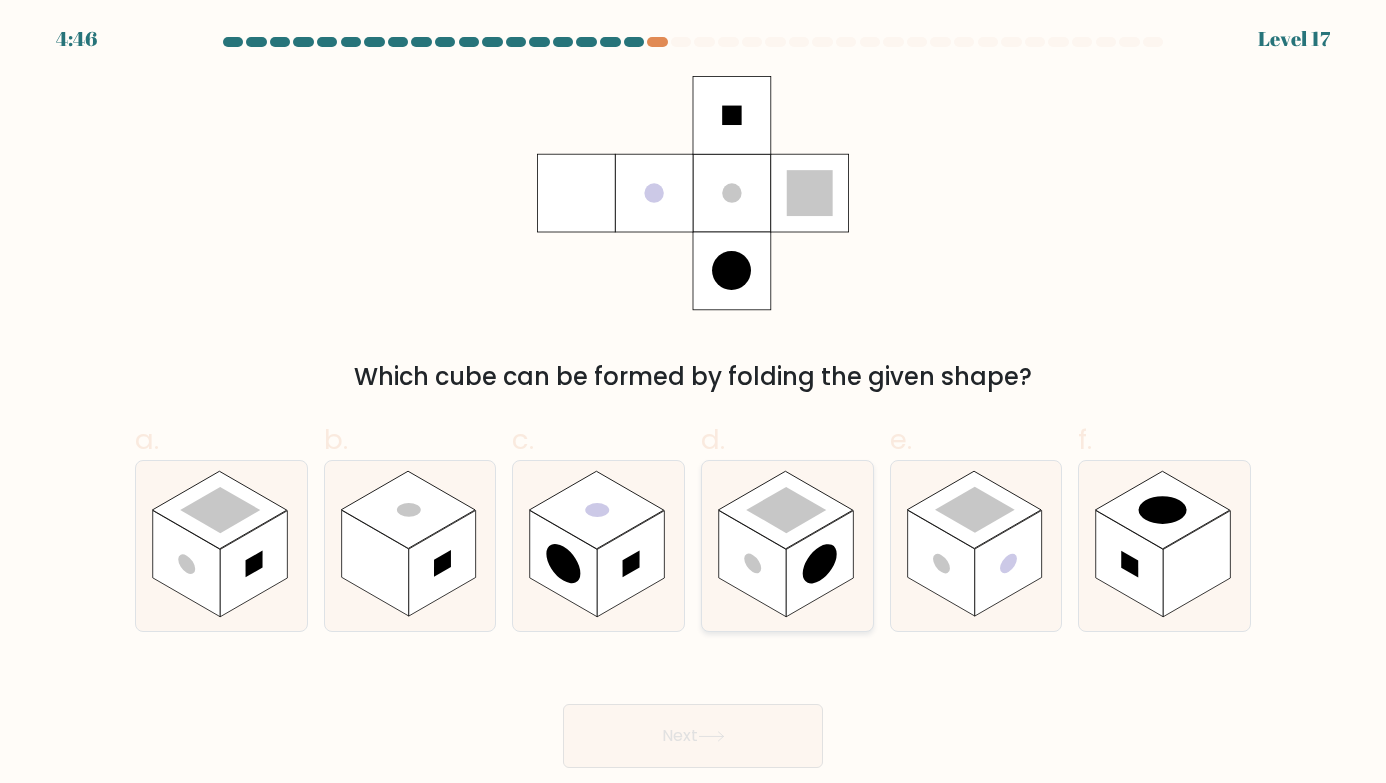 click 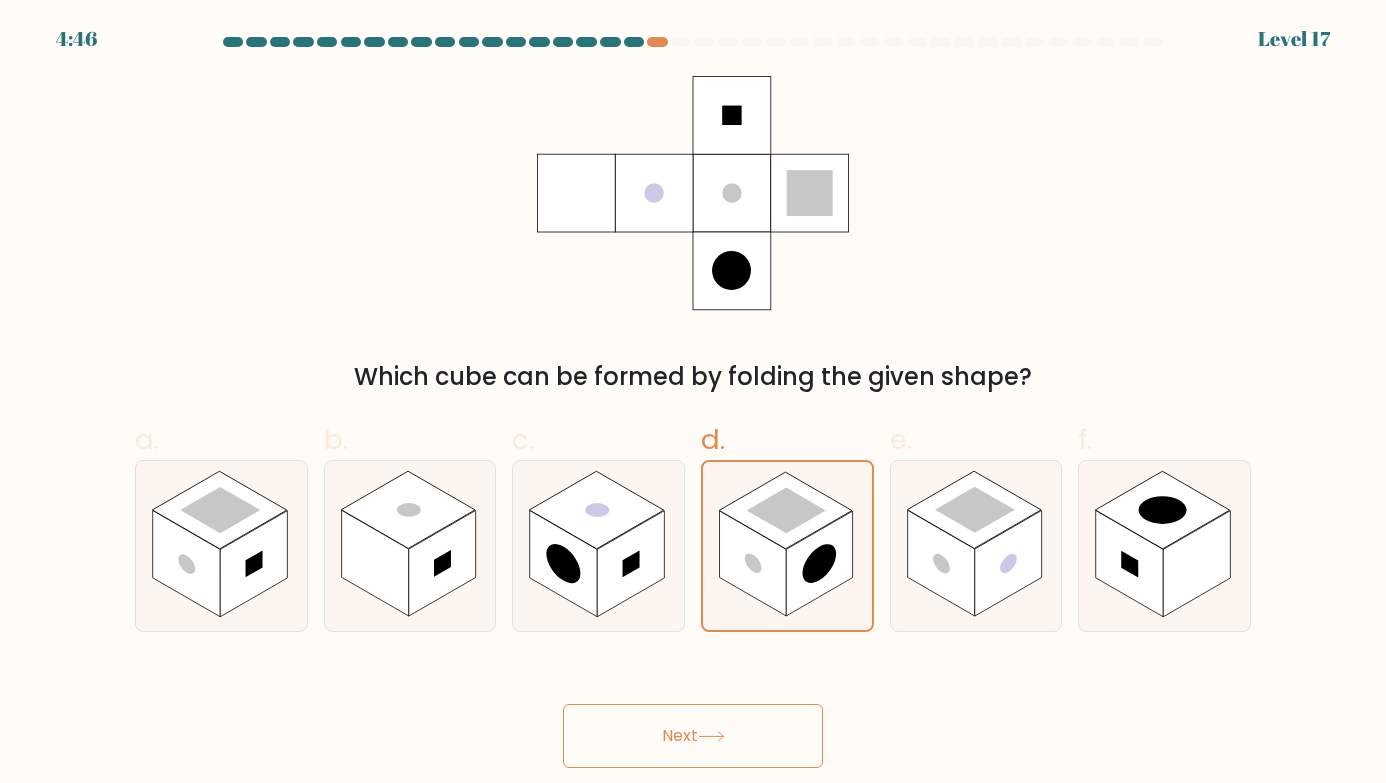 click on "Next" at bounding box center [693, 736] 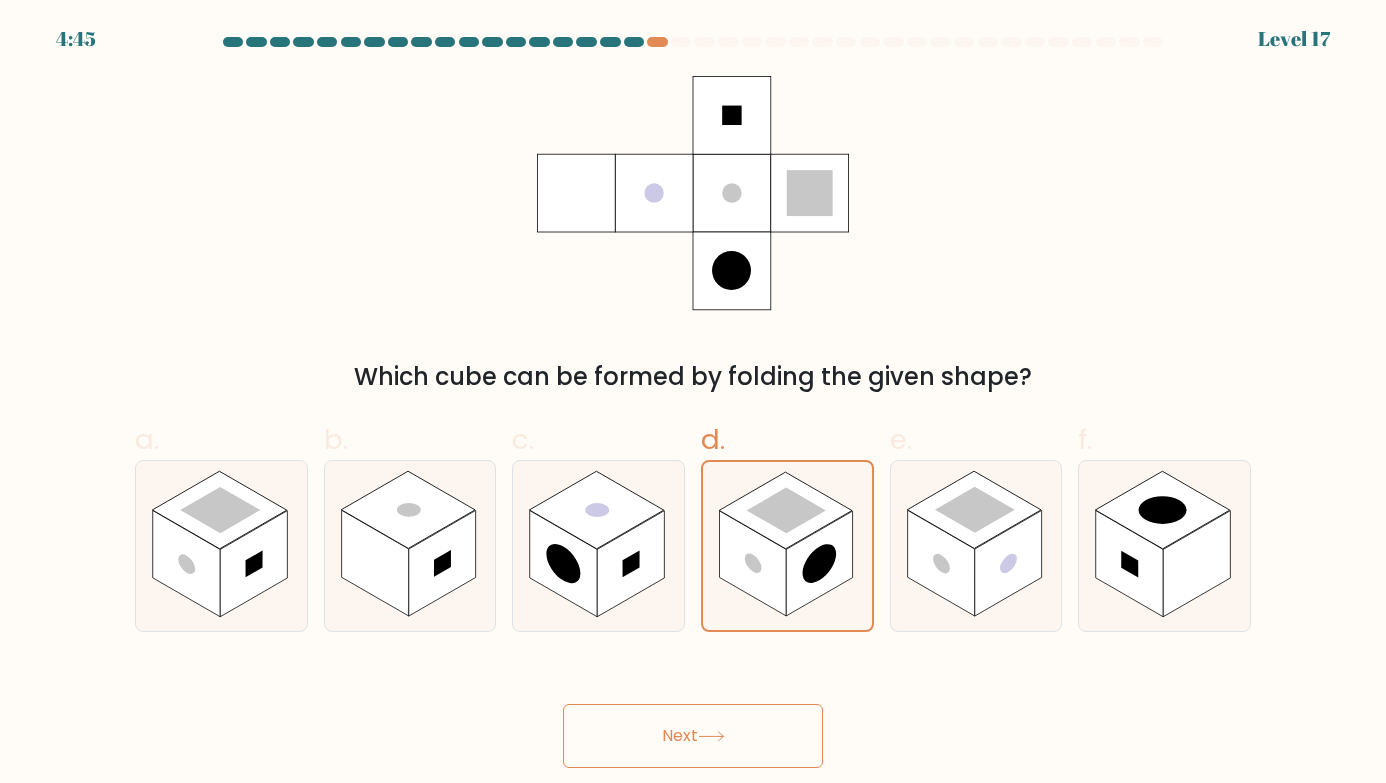 click on "Next" at bounding box center [693, 736] 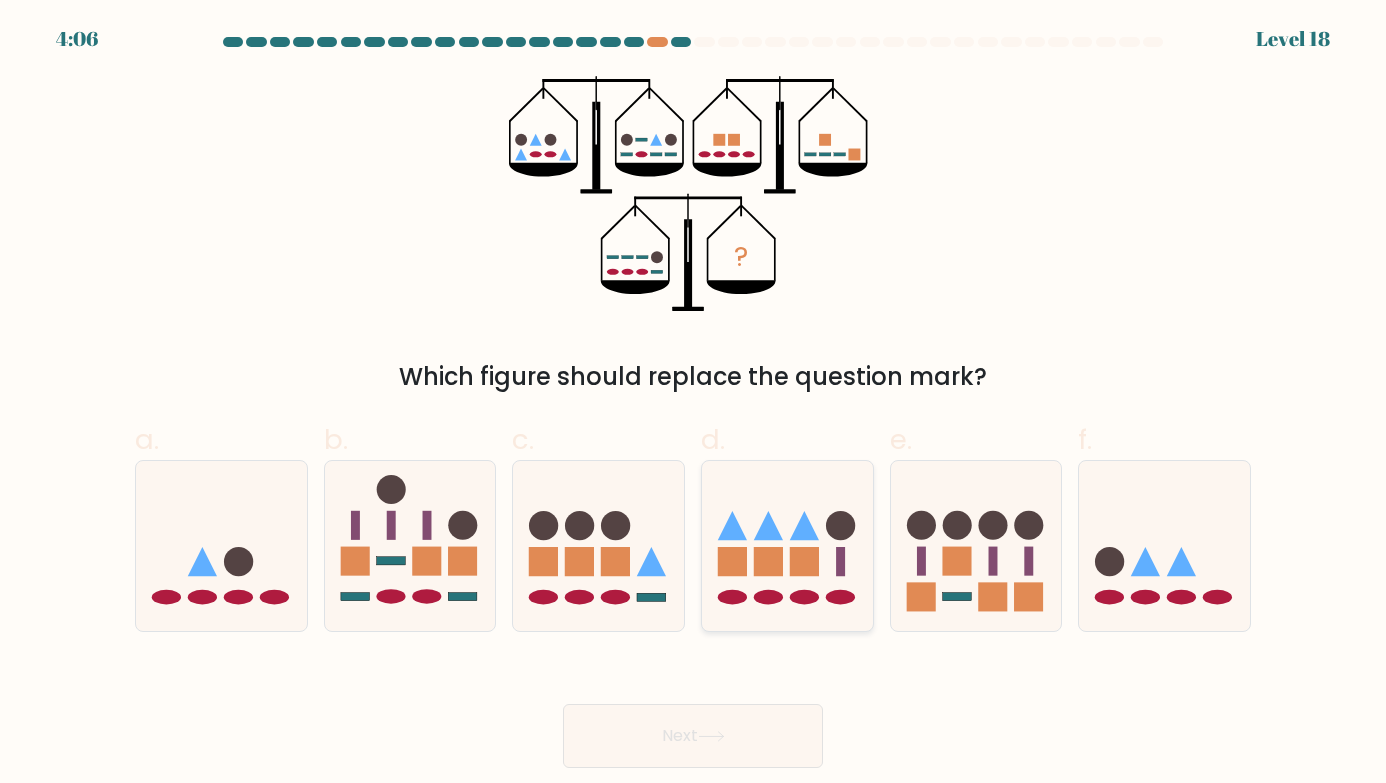 click 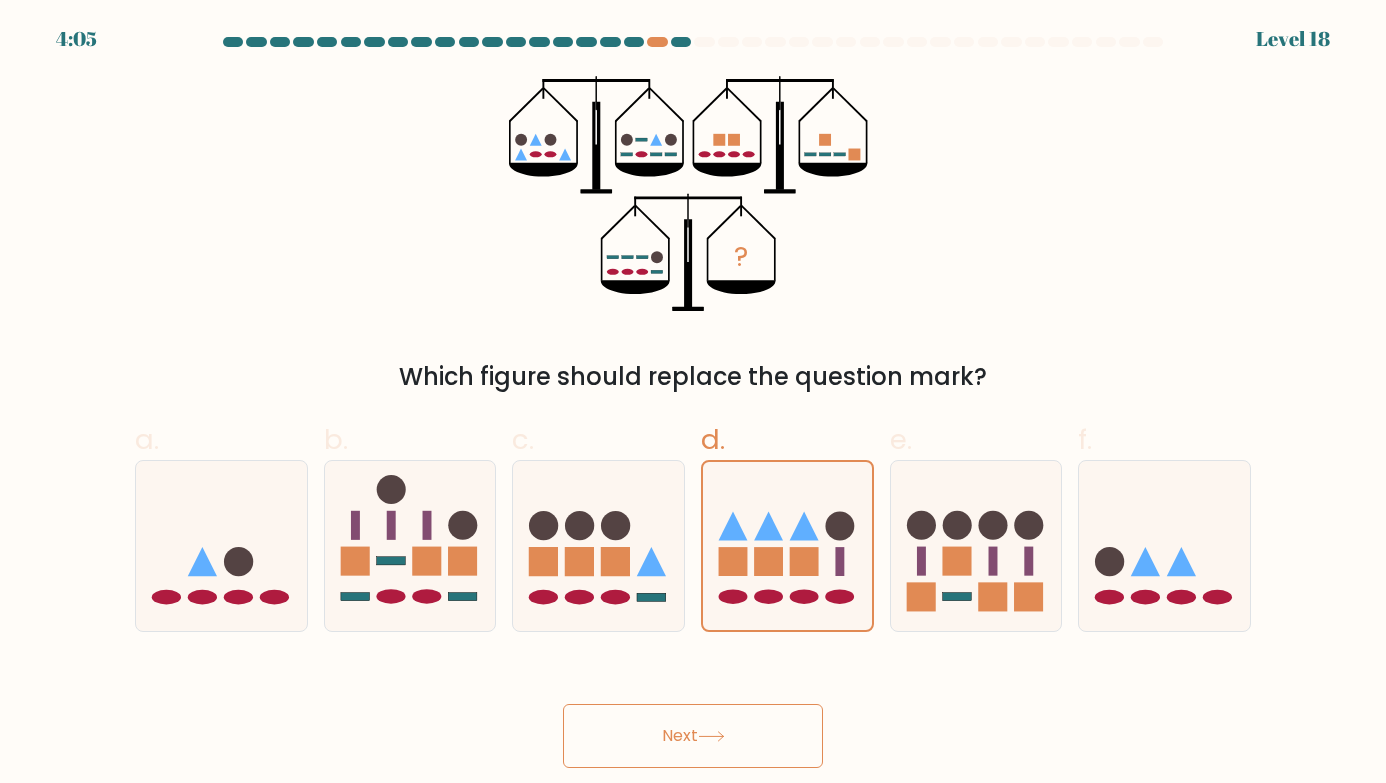 click on "Next" at bounding box center (693, 736) 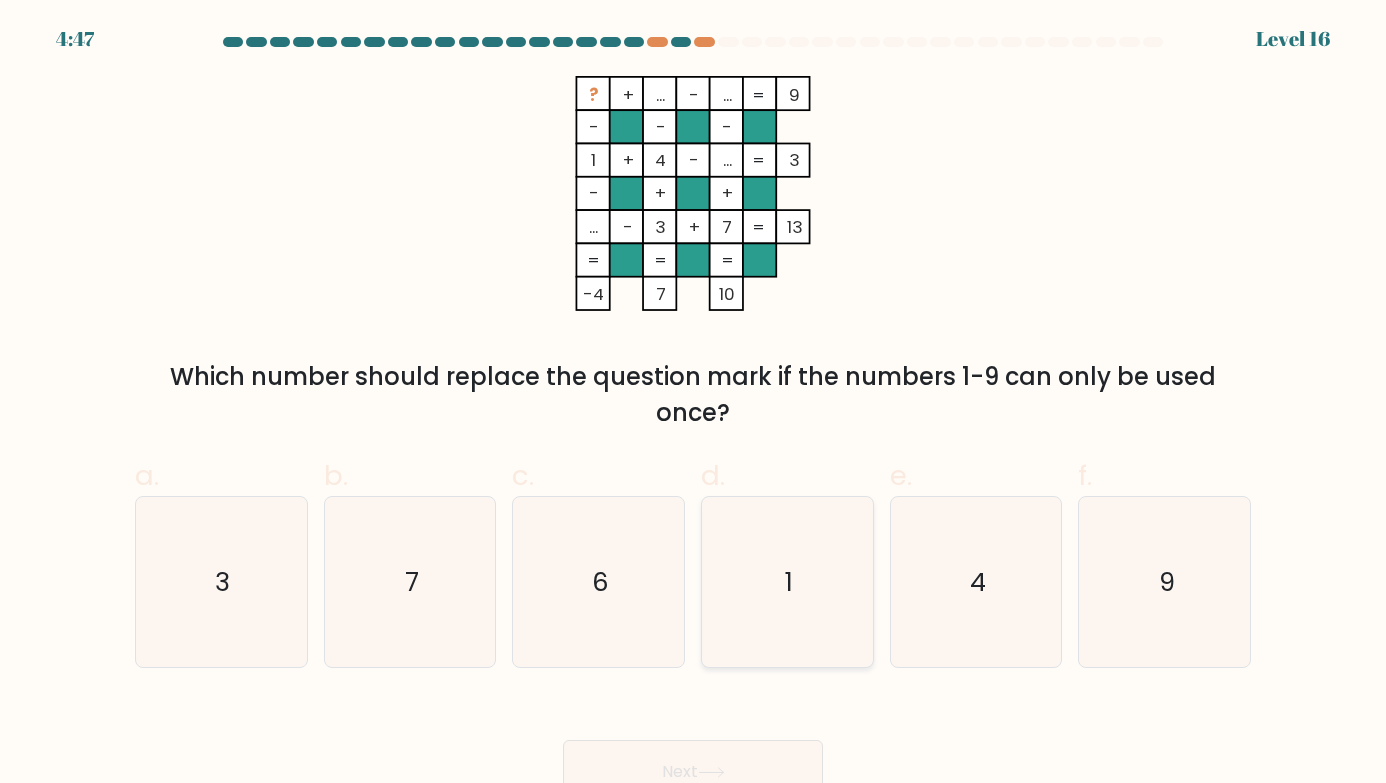 click on "1" 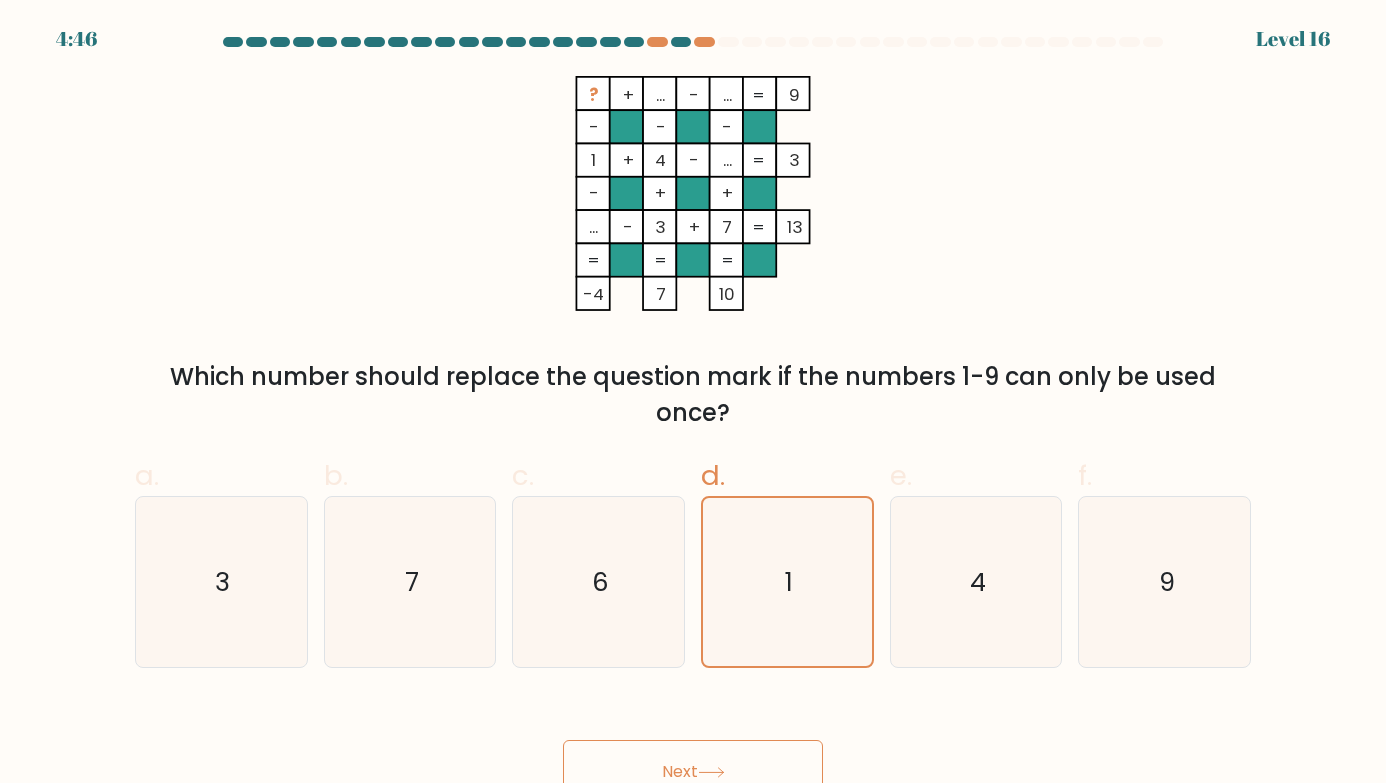 click on "Next" at bounding box center (693, 772) 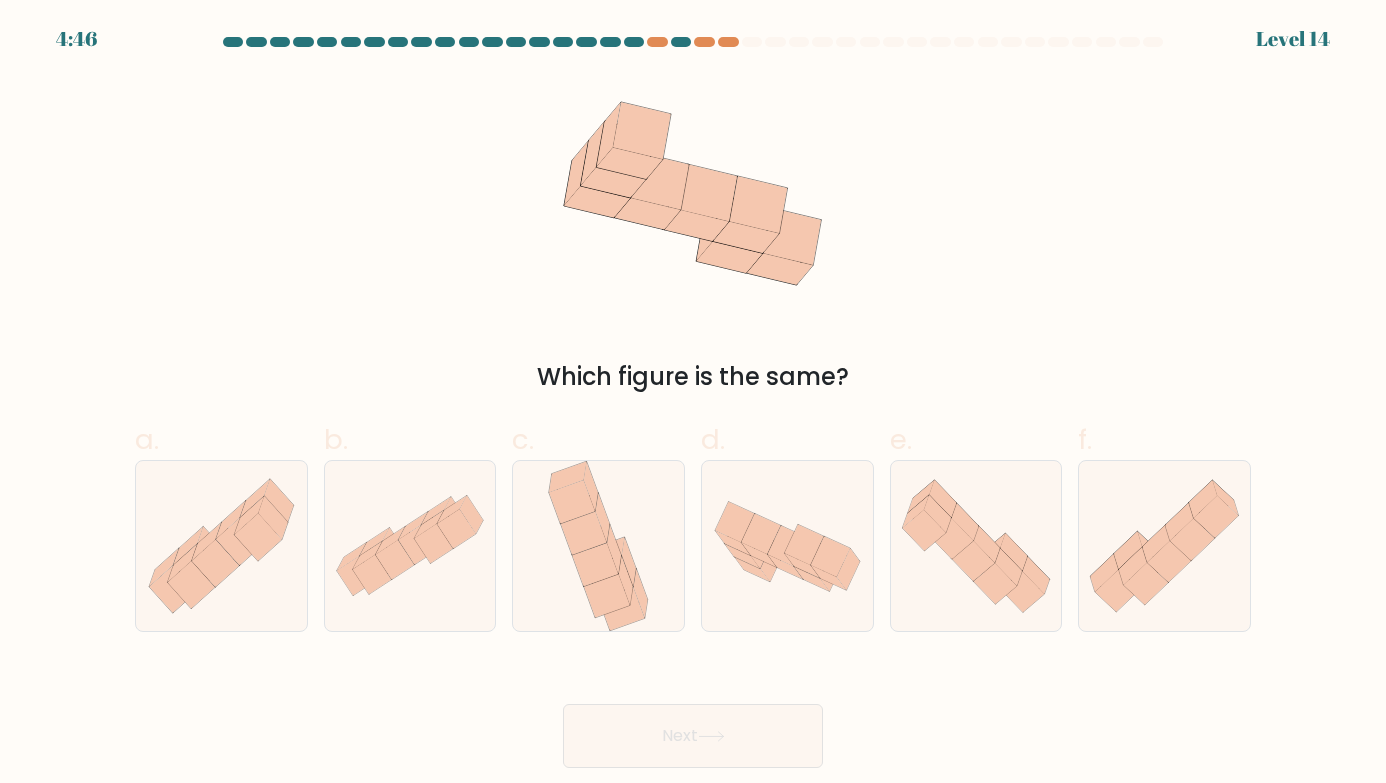 click 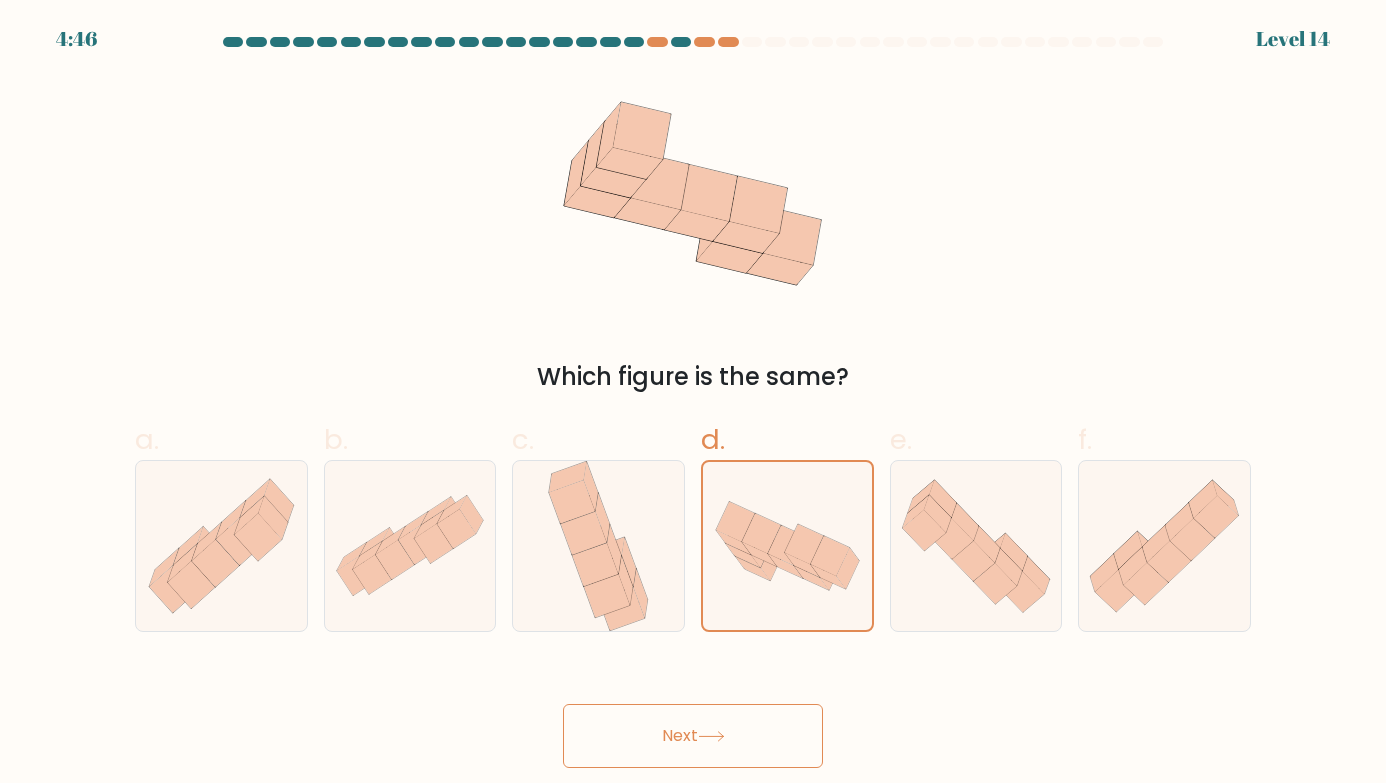 click on "Next" at bounding box center [693, 736] 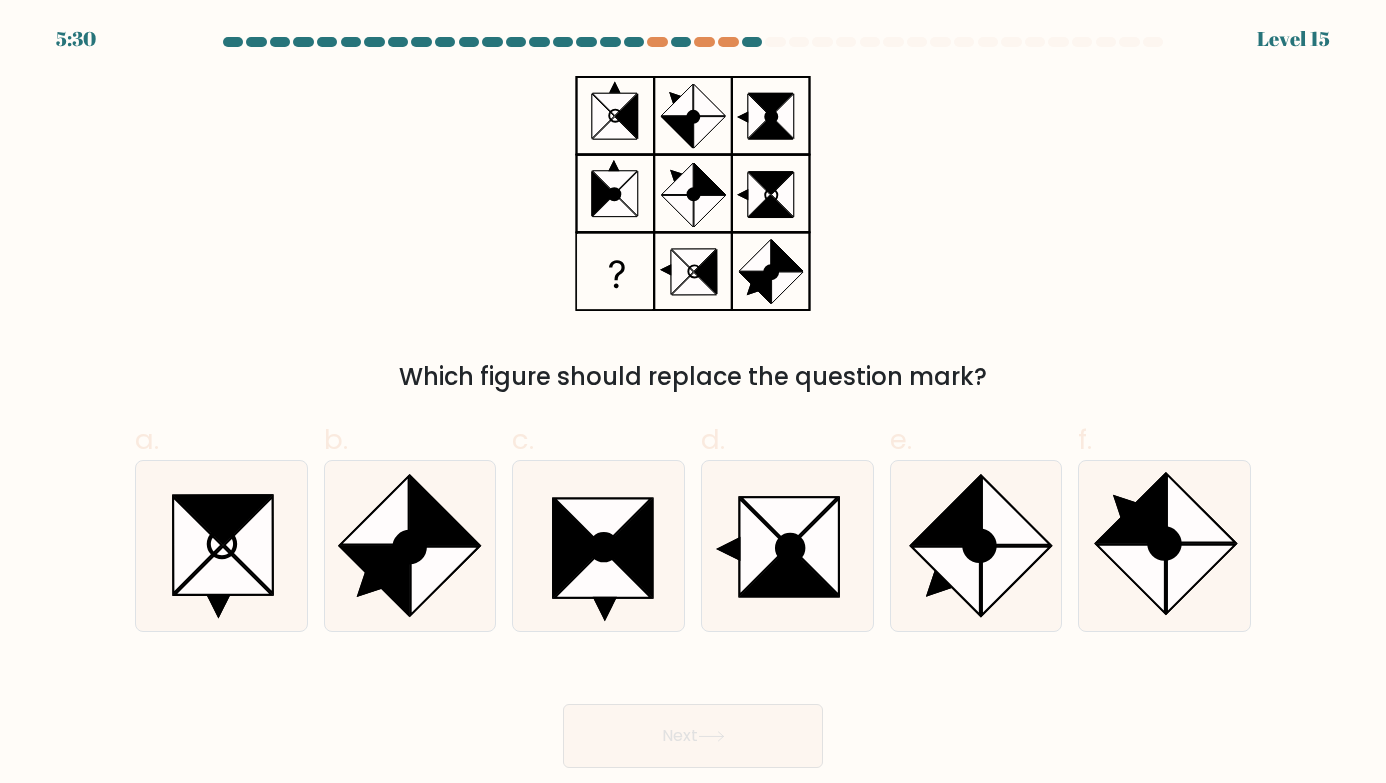 drag, startPoint x: 807, startPoint y: 592, endPoint x: 799, endPoint y: 657, distance: 65.490456 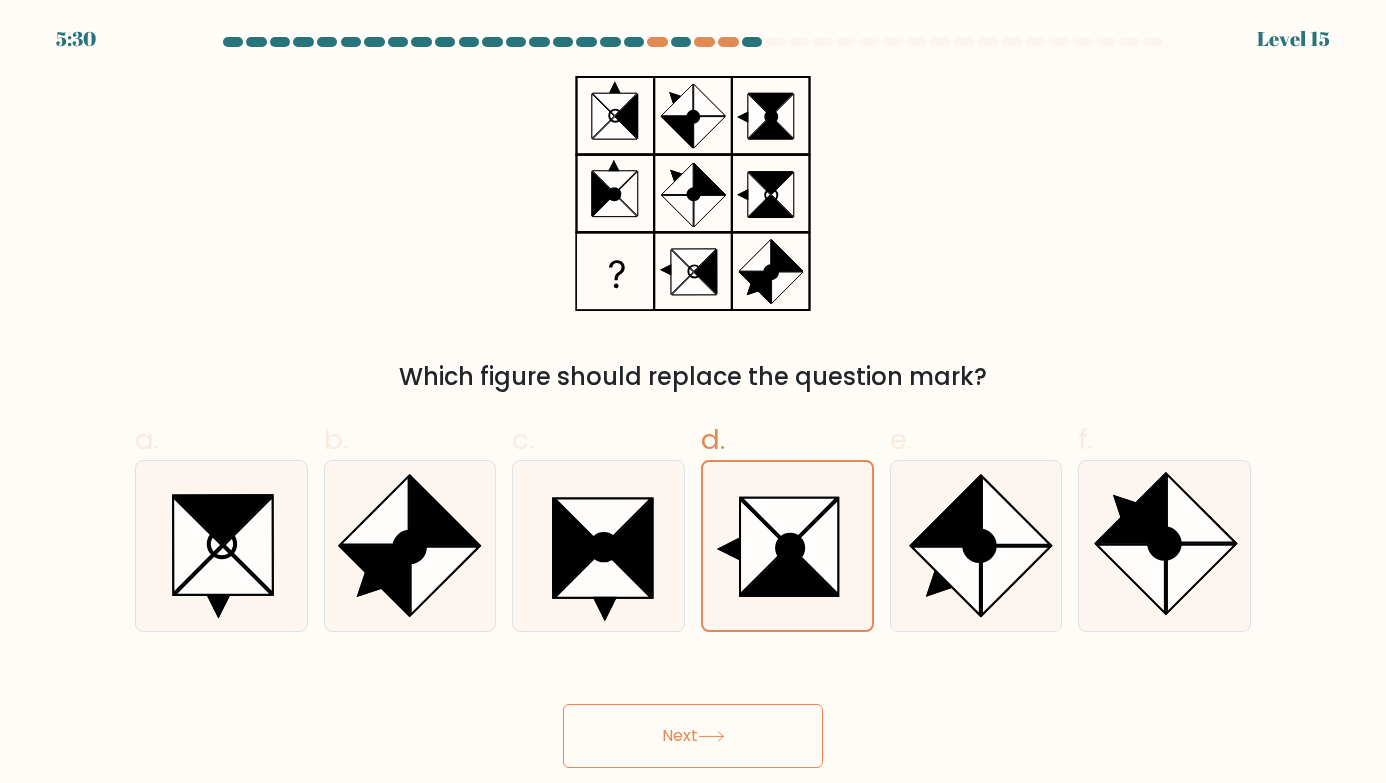 click on "Next" at bounding box center (693, 736) 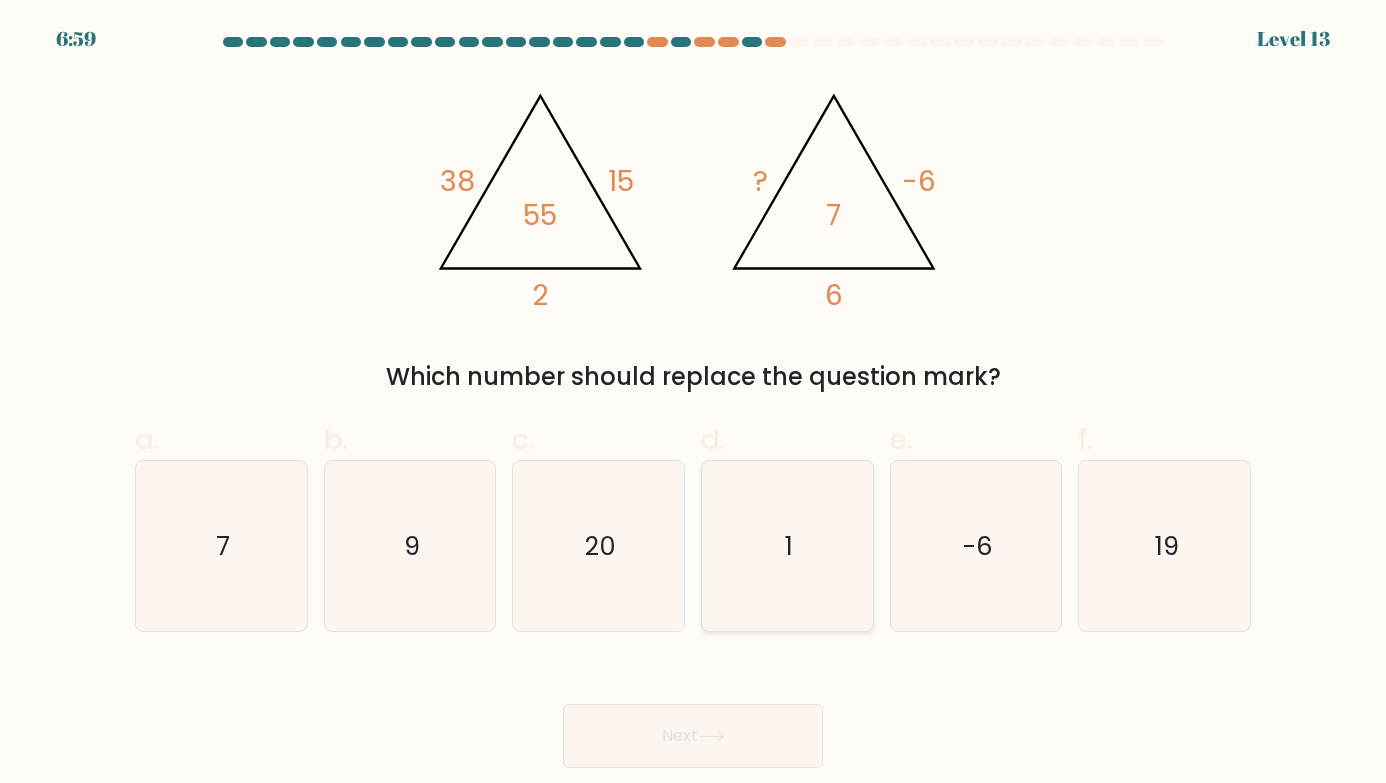 click on "1" 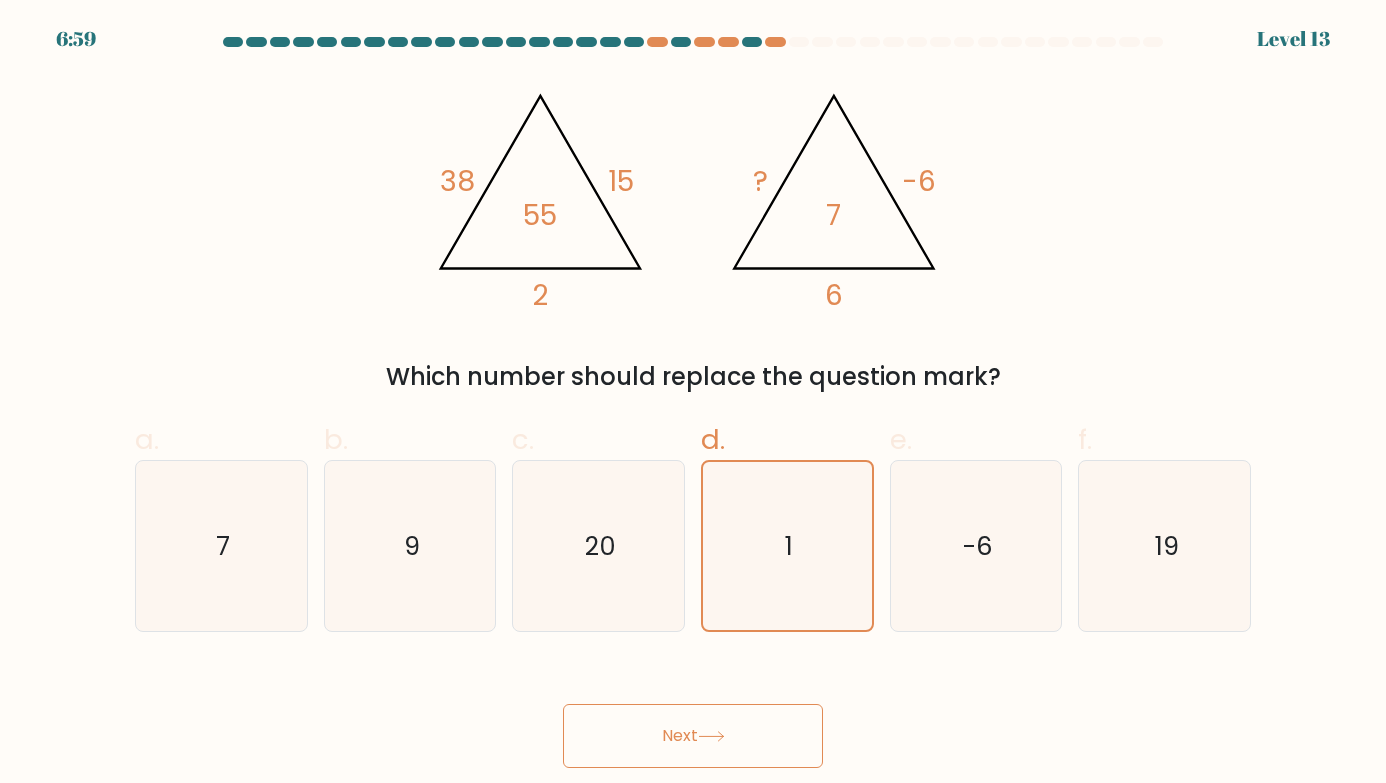 click on "Next" at bounding box center [693, 736] 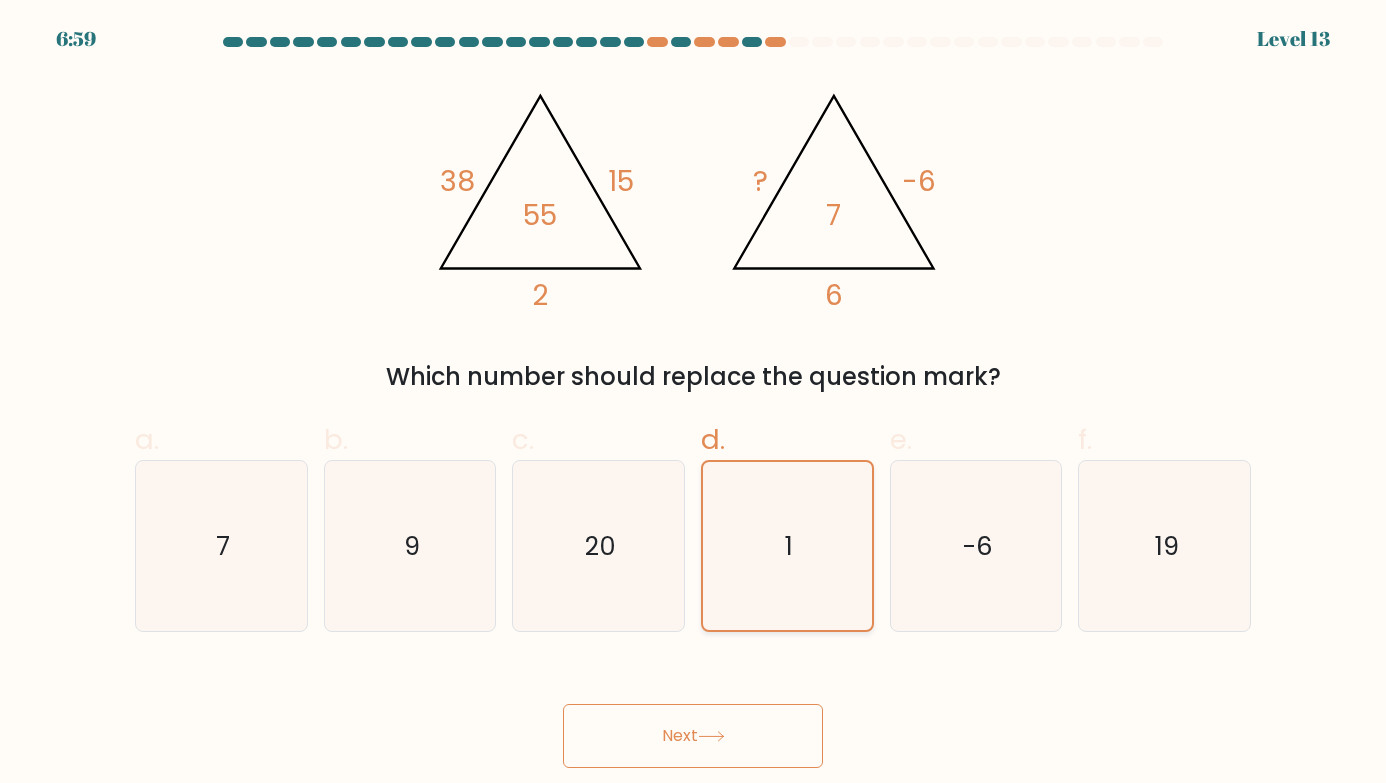 click on "1" 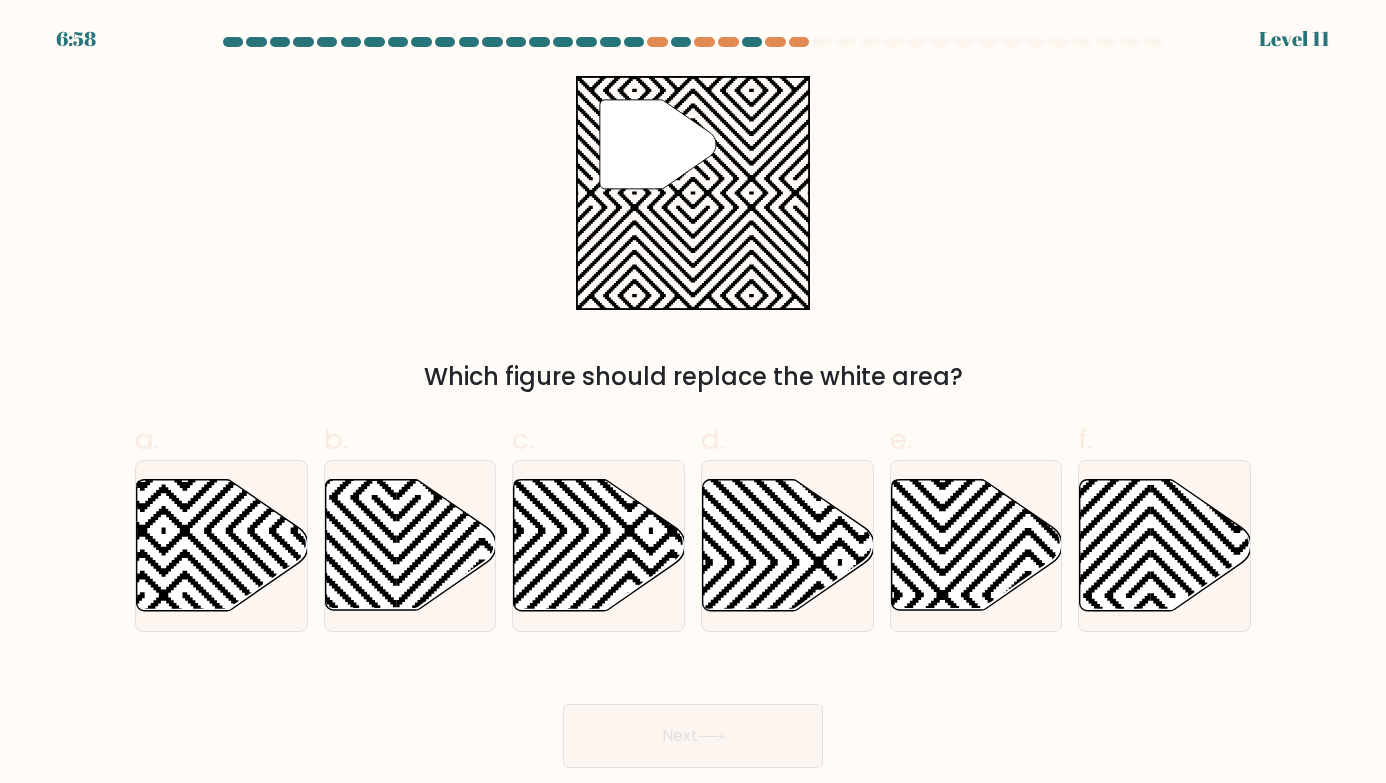 click on "Next" at bounding box center (693, 736) 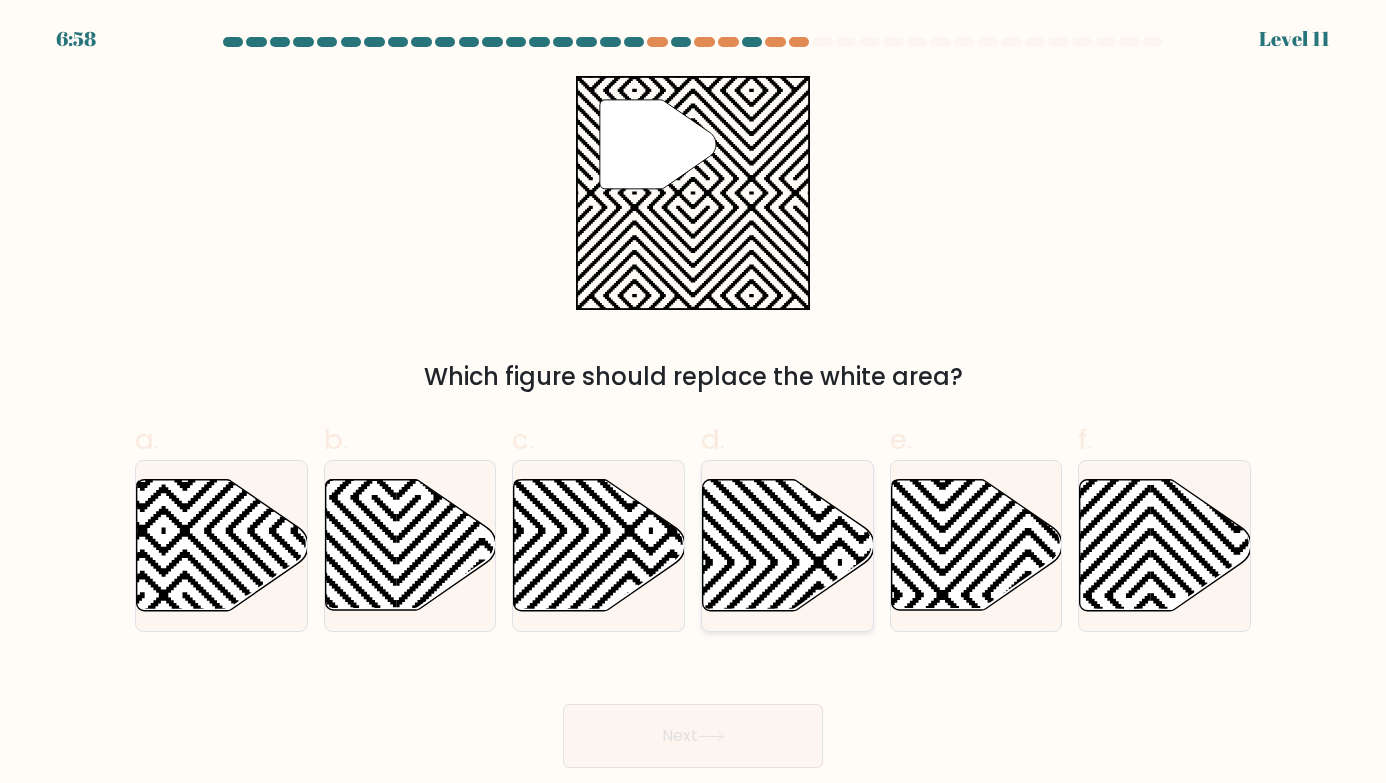 click 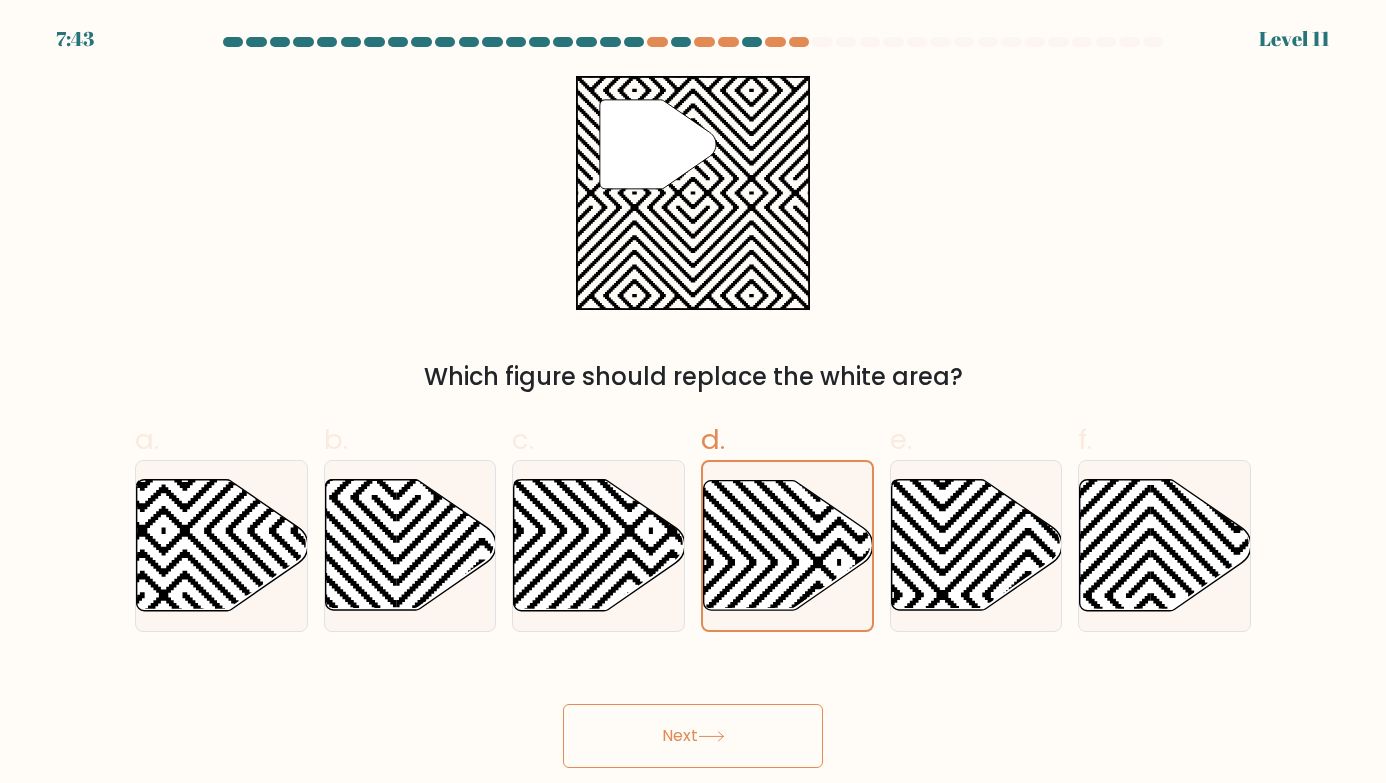 click on "Next" at bounding box center [693, 736] 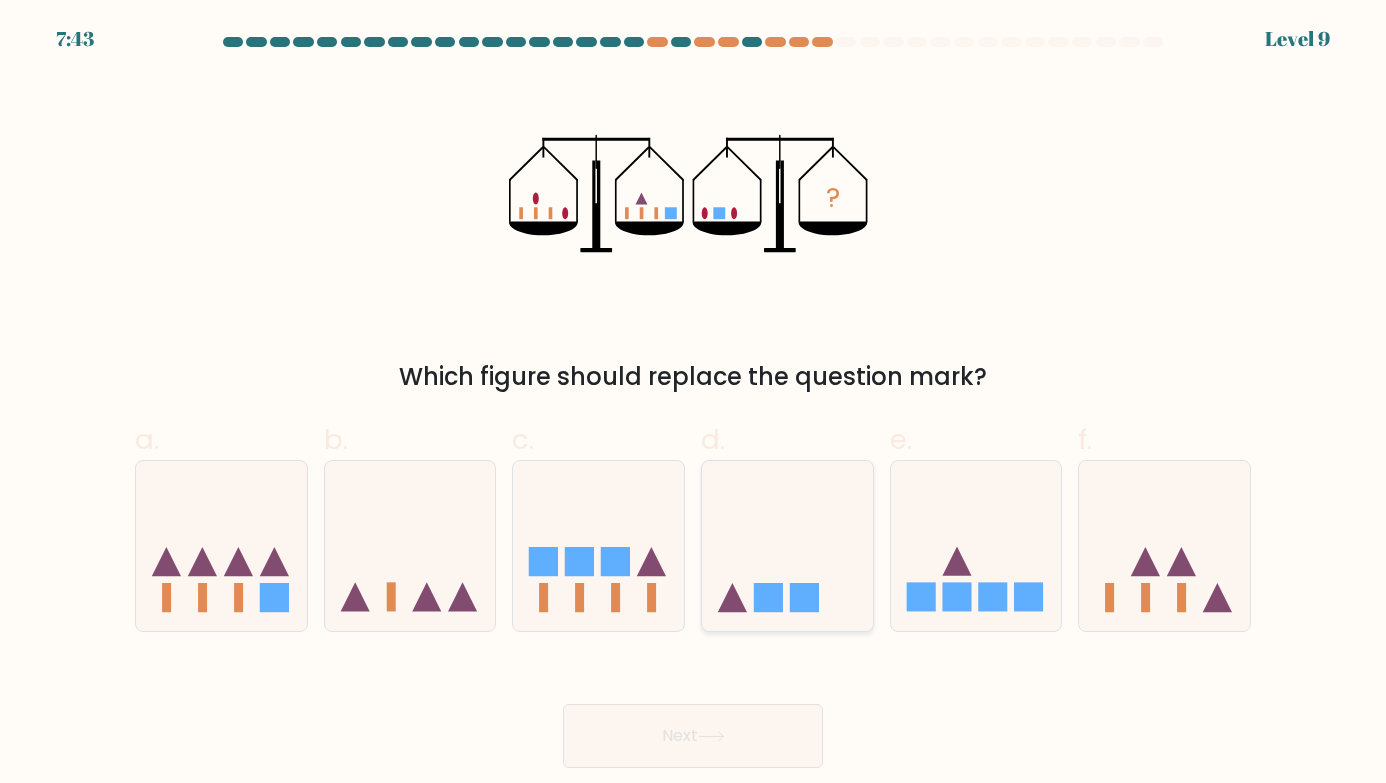 click 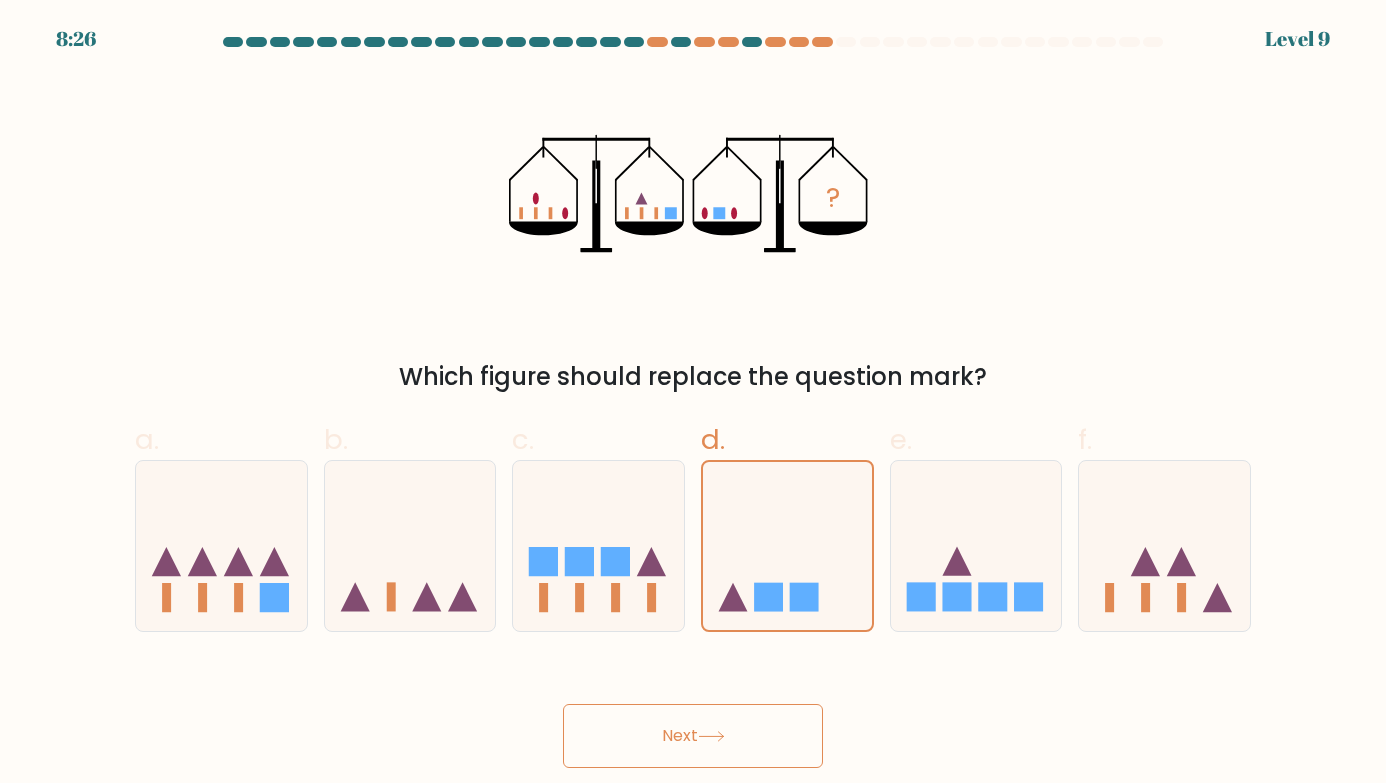 click on "Next" at bounding box center [693, 736] 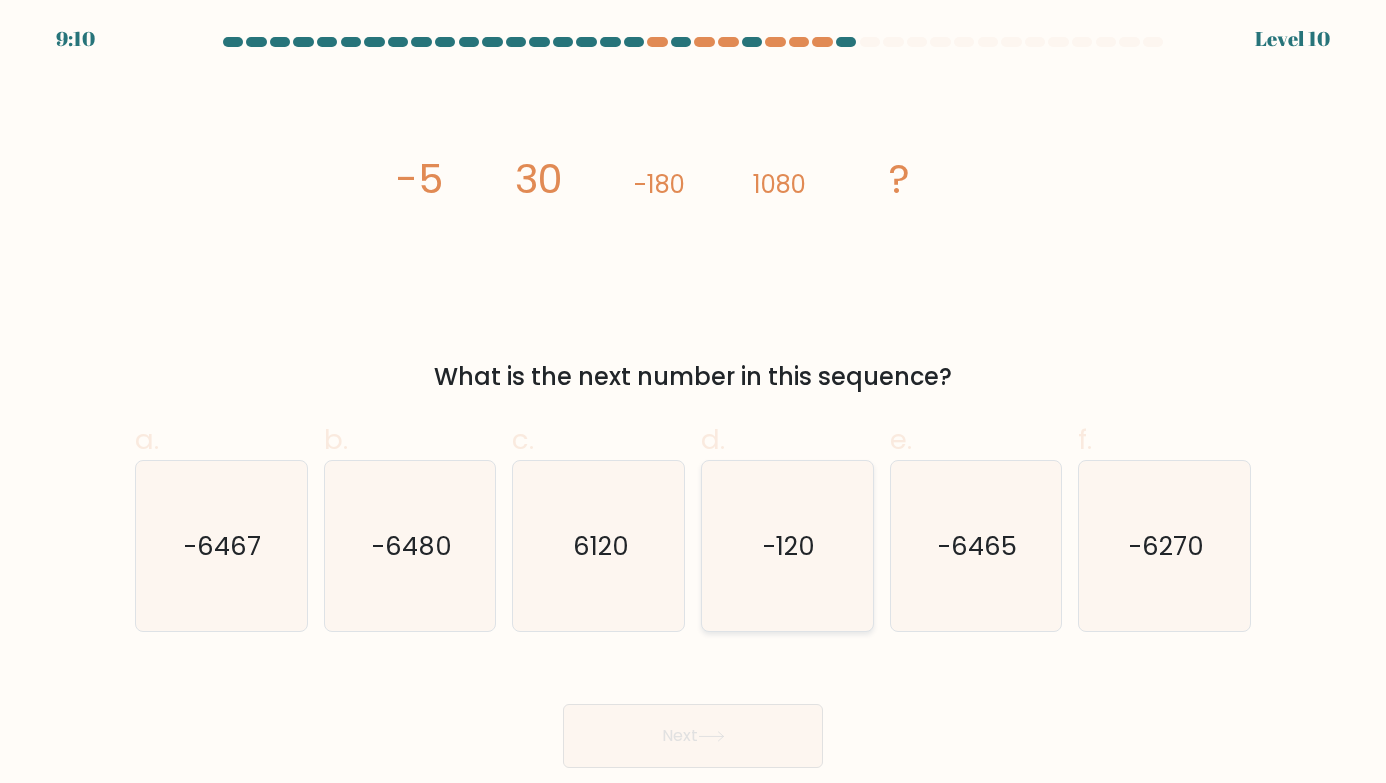 click on "-120" 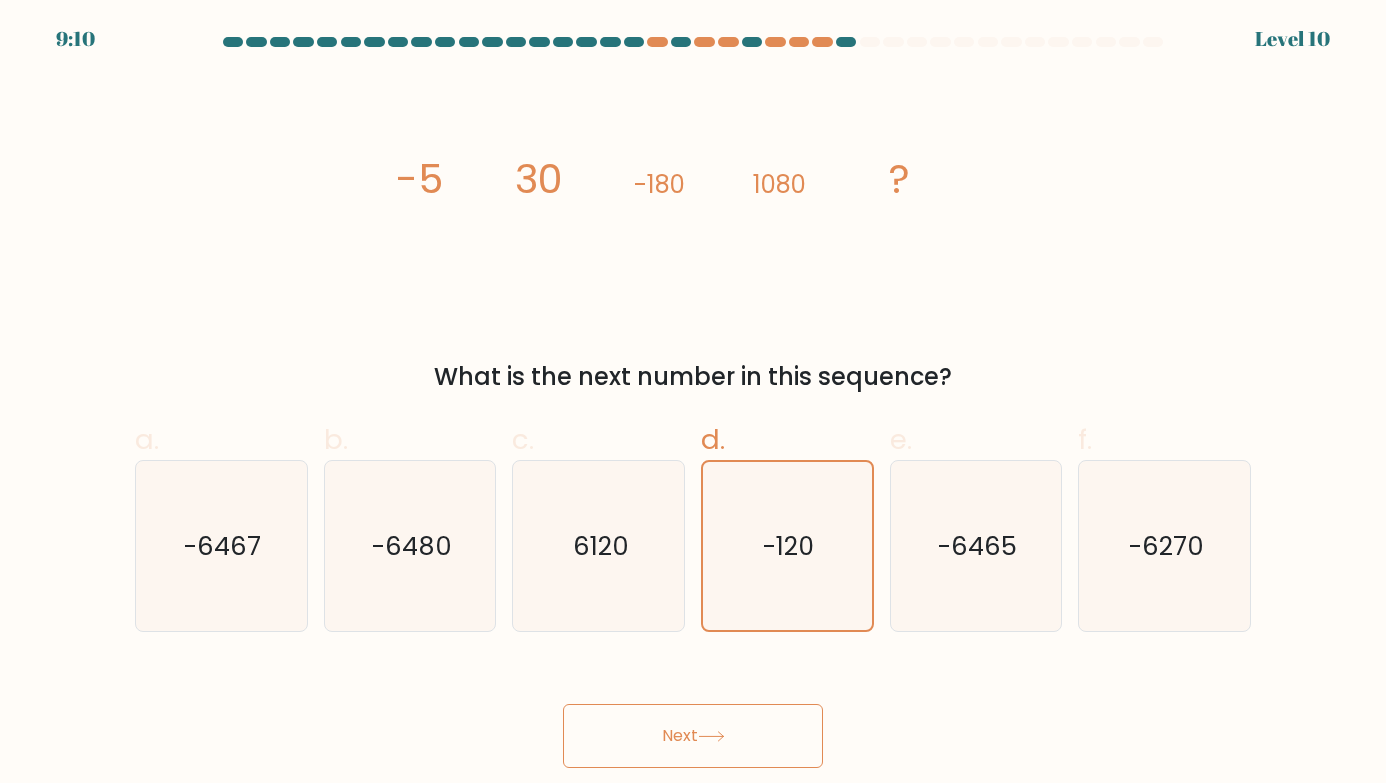 click on "Next" at bounding box center [693, 736] 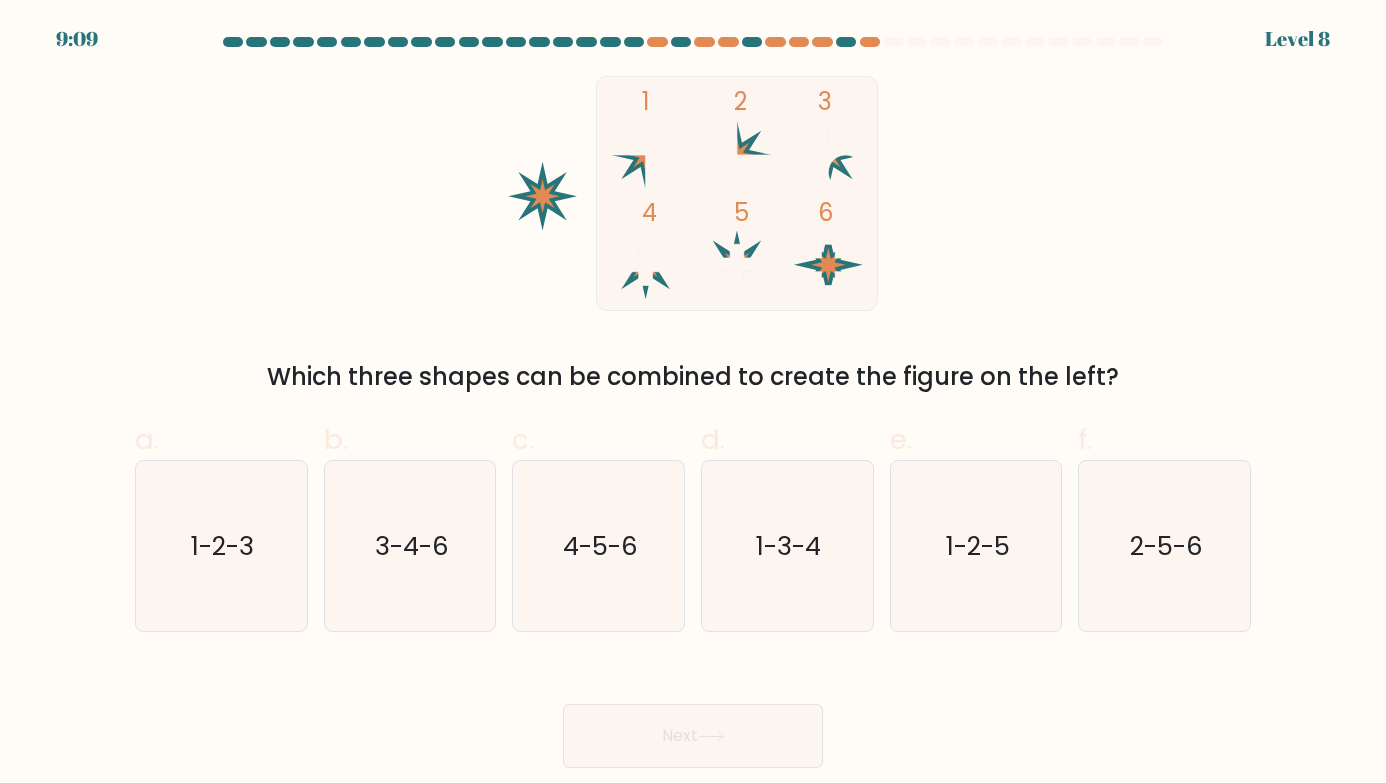 click on "1-3-4" 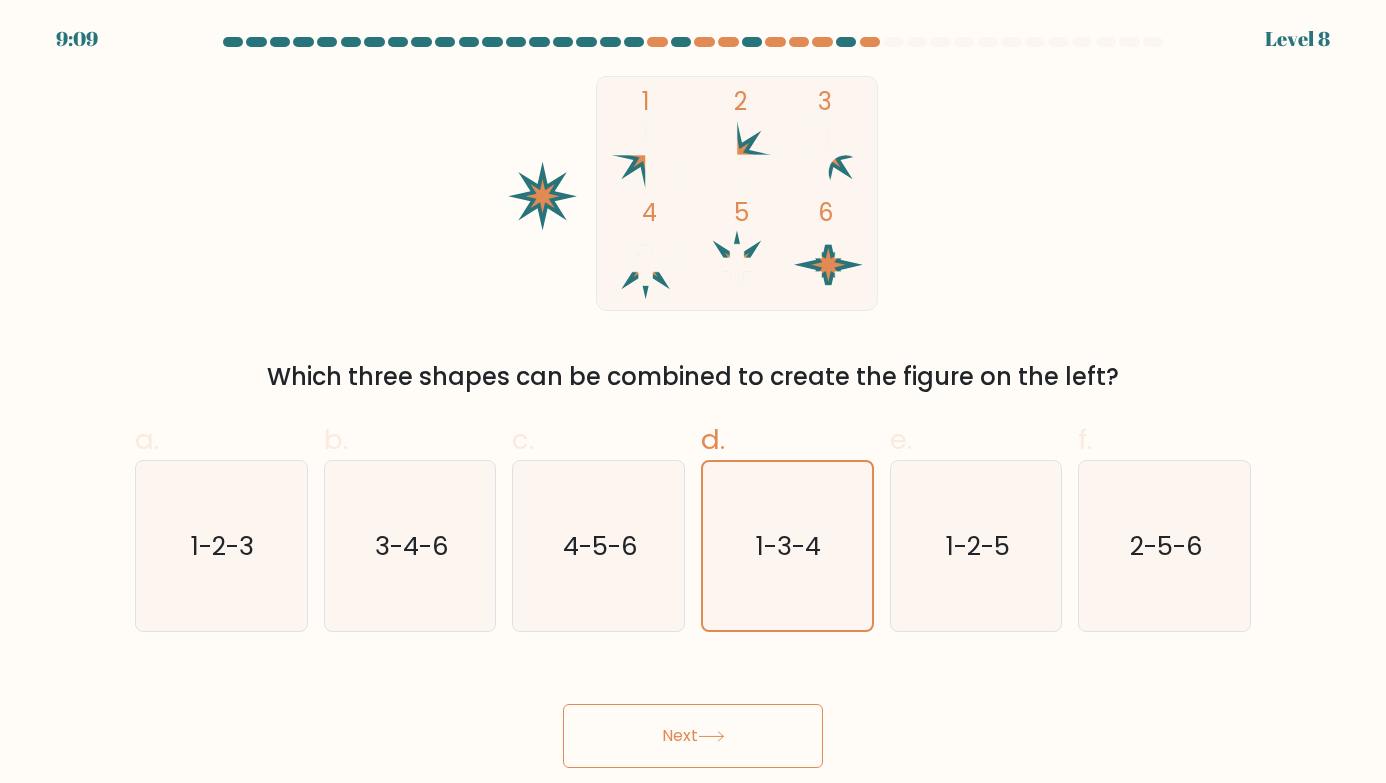 click on "Next" at bounding box center (693, 736) 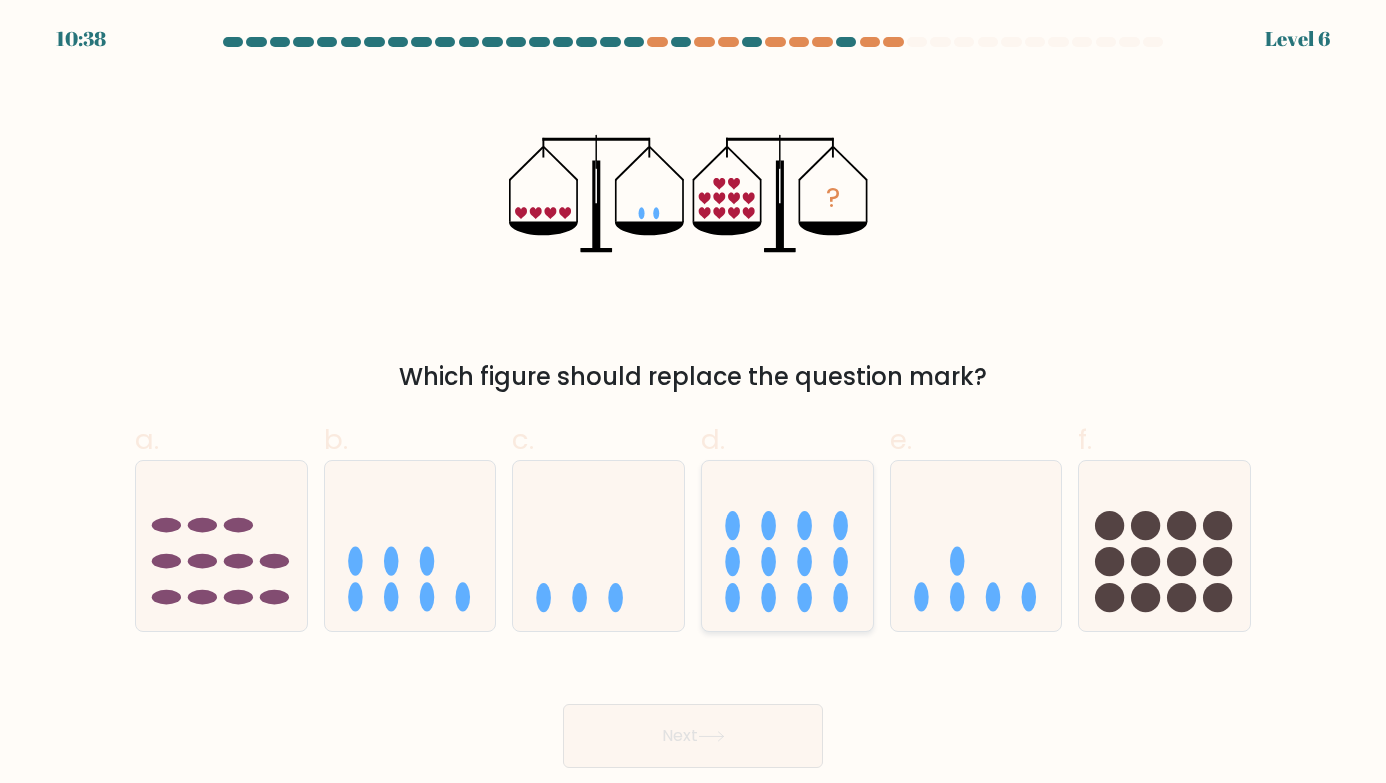 click 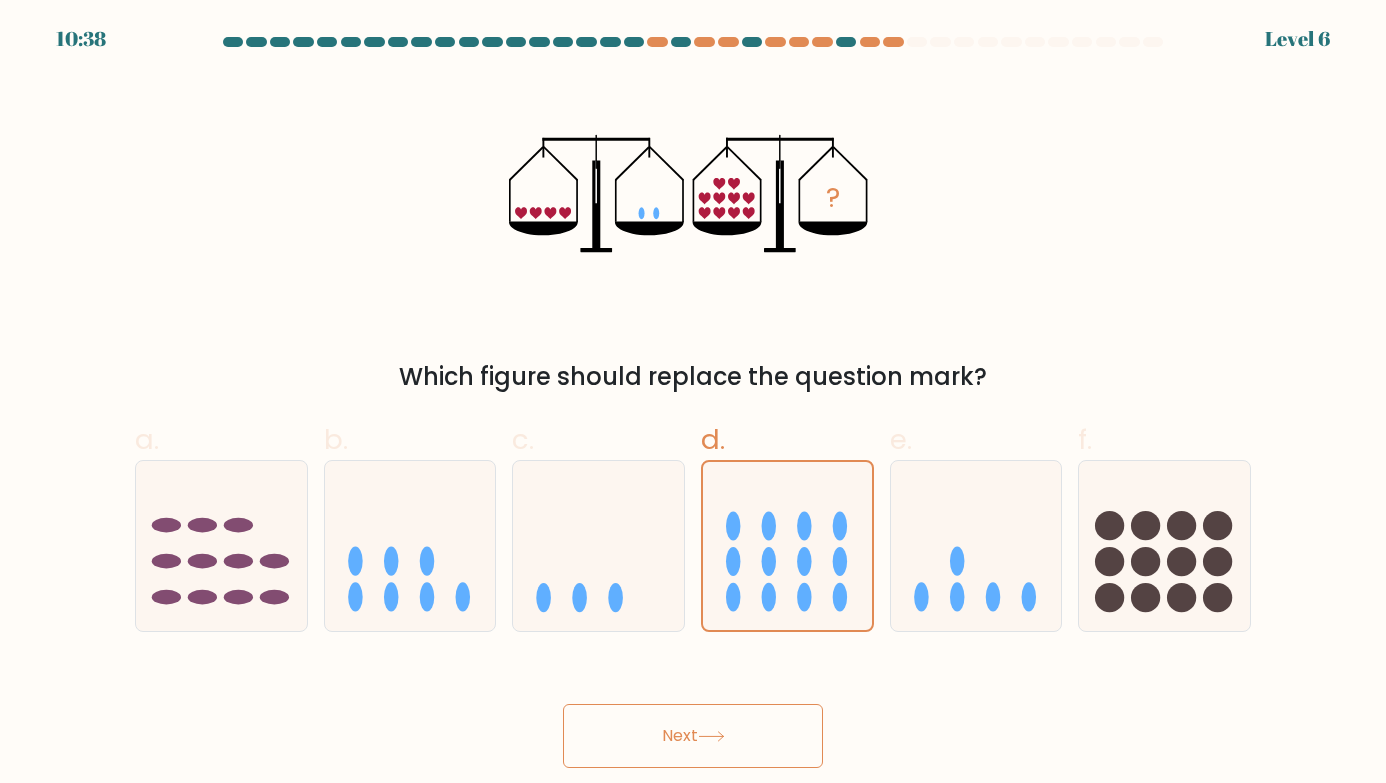 click on "Next" at bounding box center (693, 736) 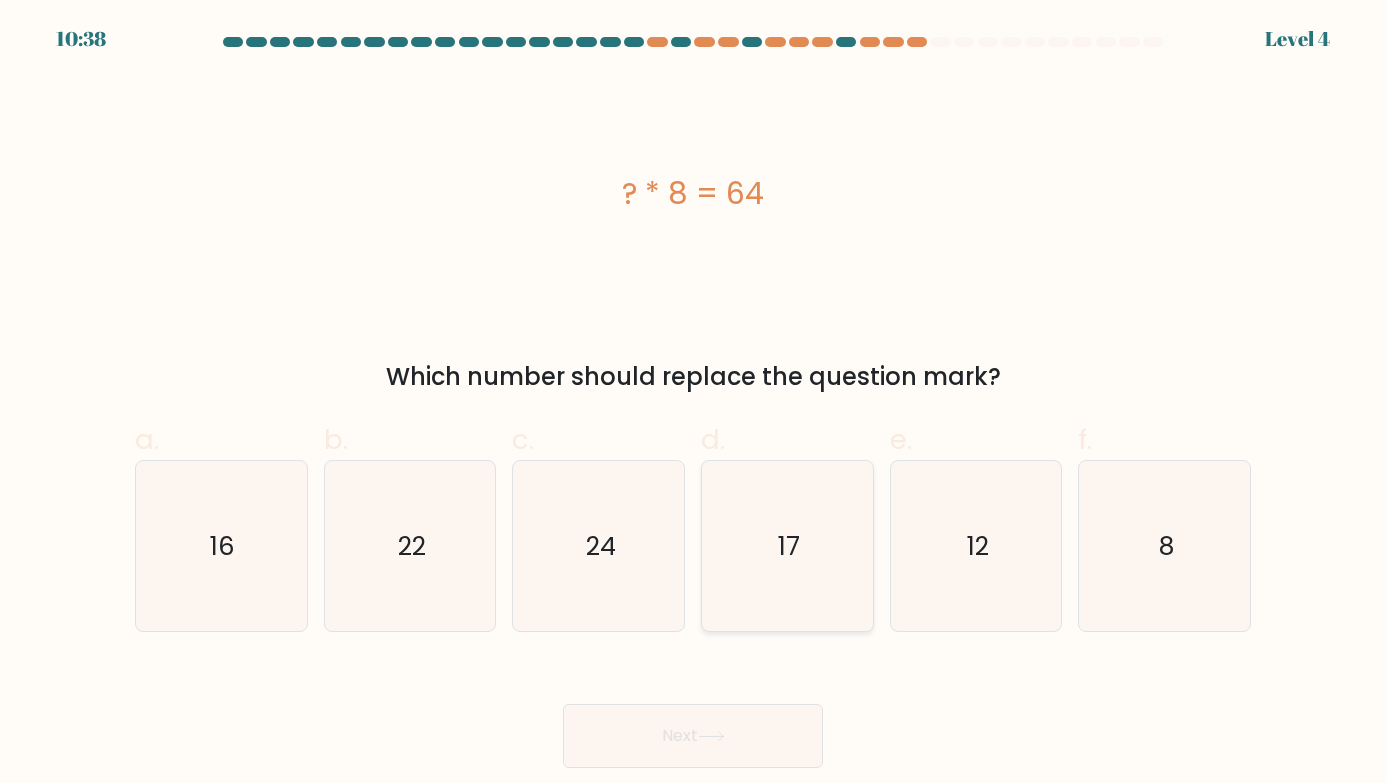 click on "17" 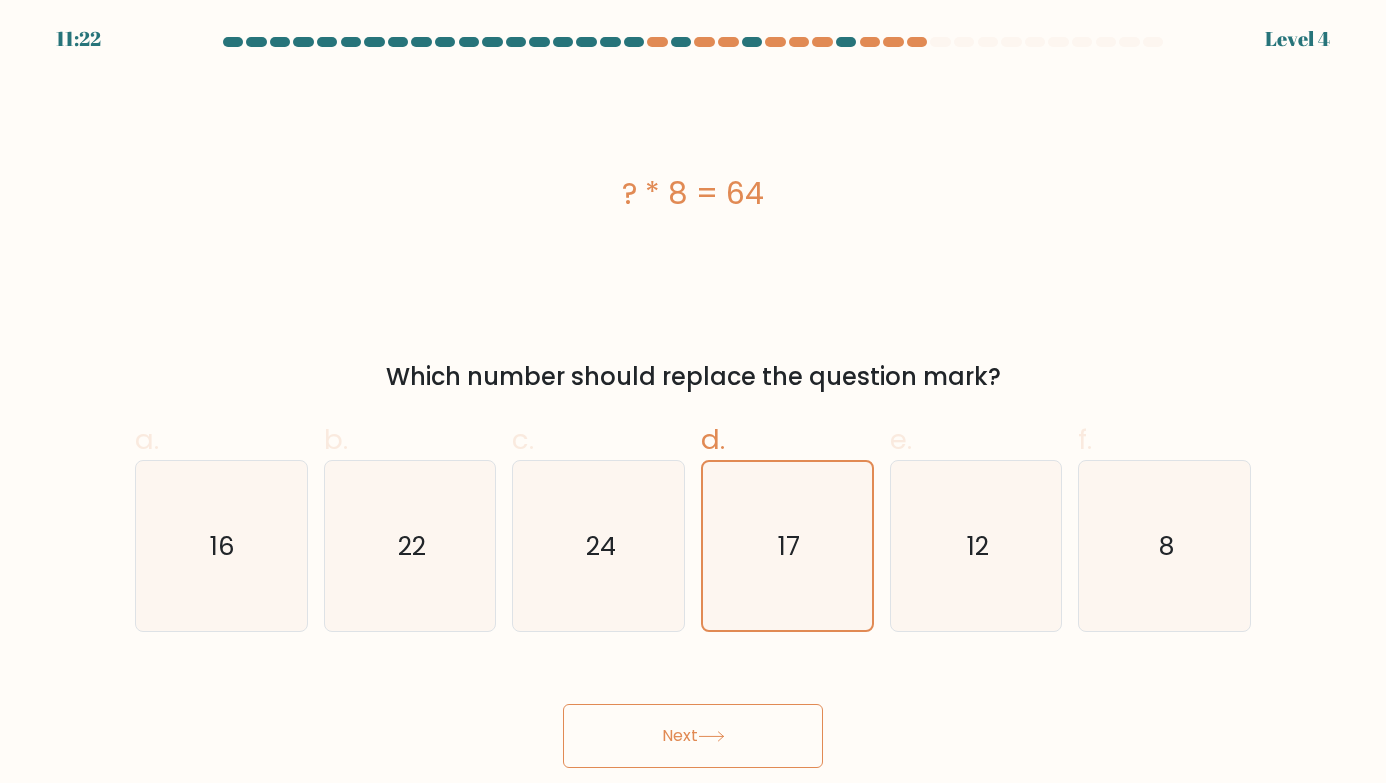 click on "Next" at bounding box center [693, 736] 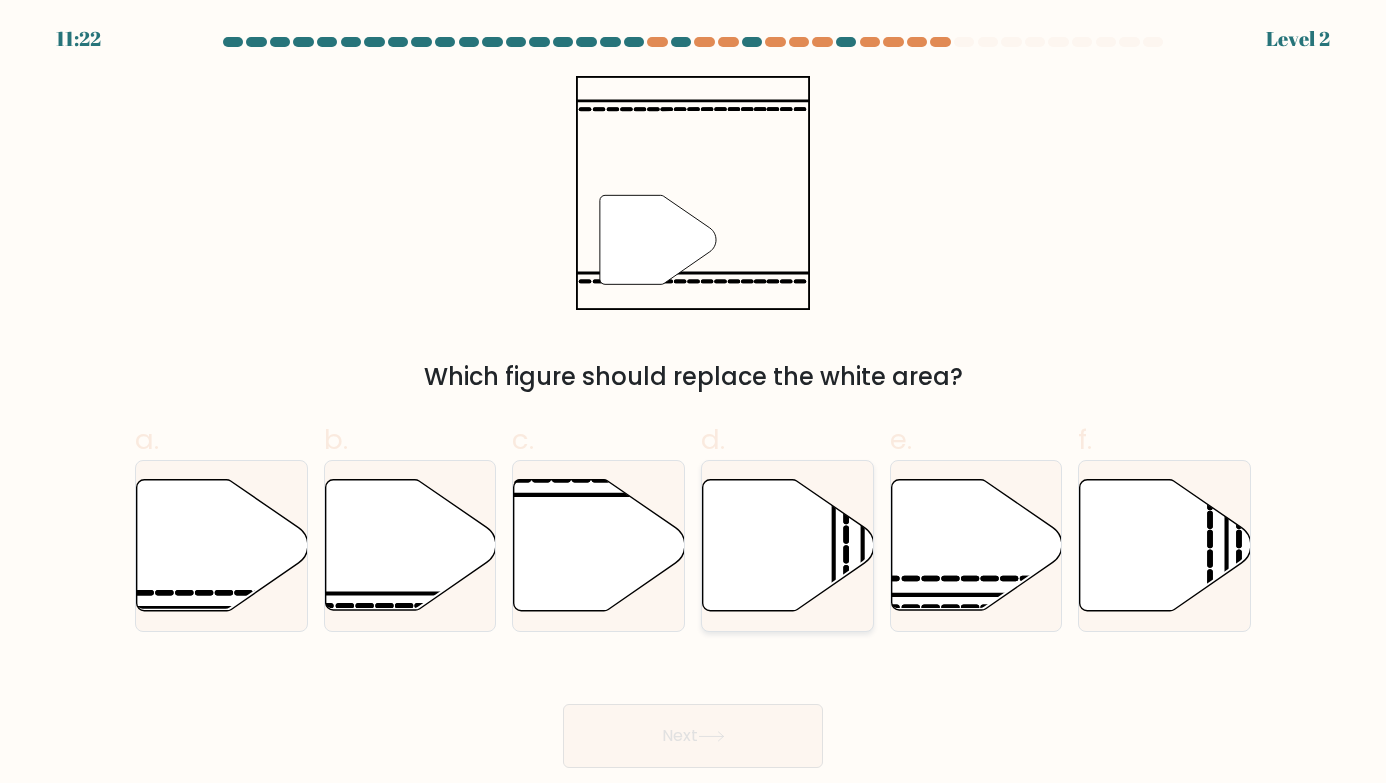 click 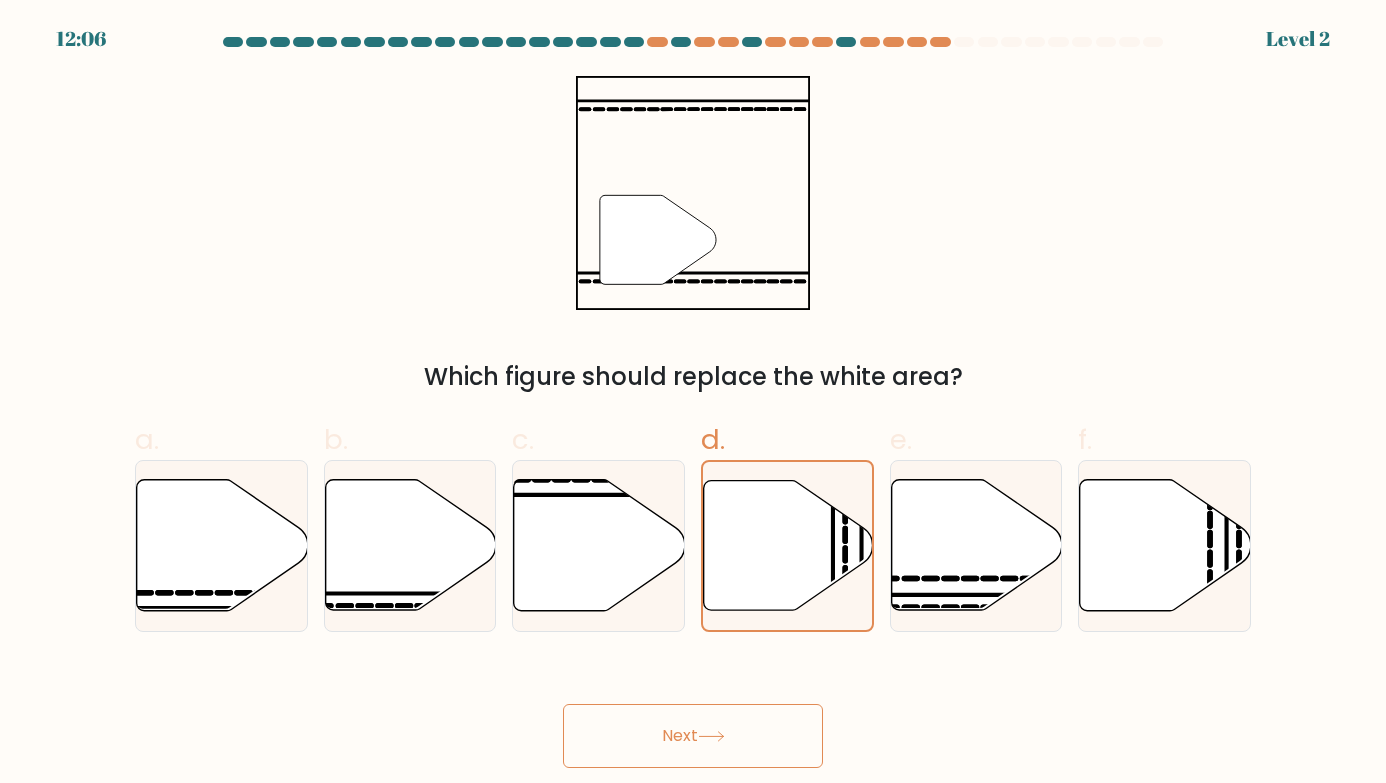 click on "Next" at bounding box center [693, 736] 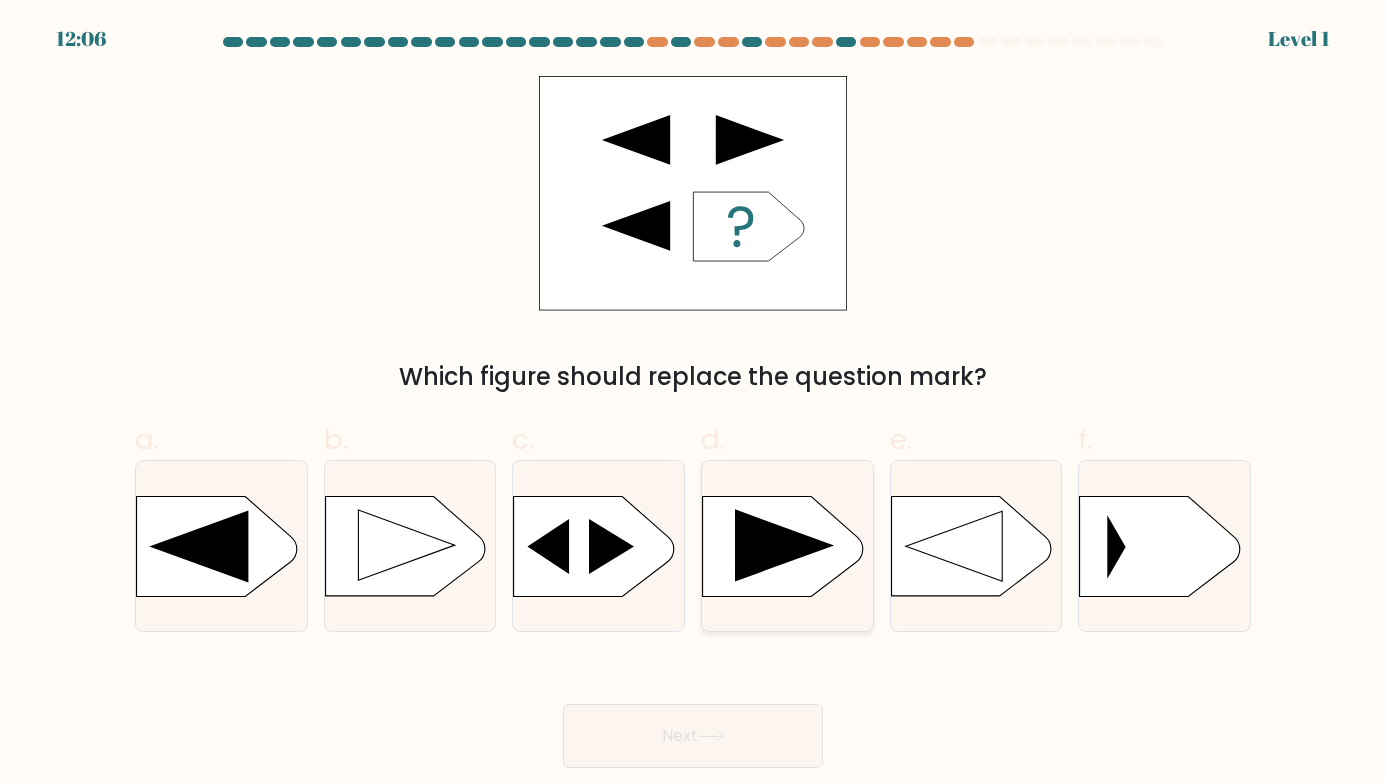 click 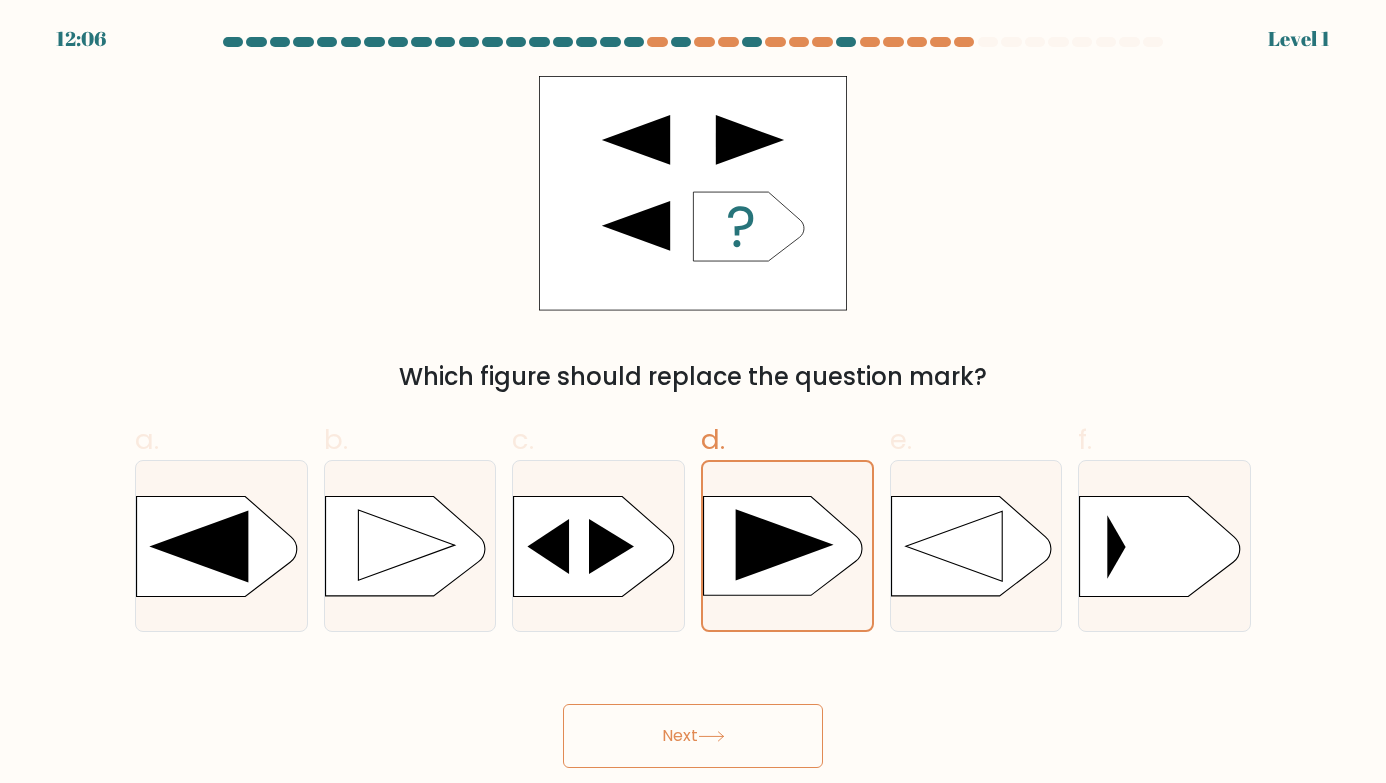 click on "Next" at bounding box center (693, 736) 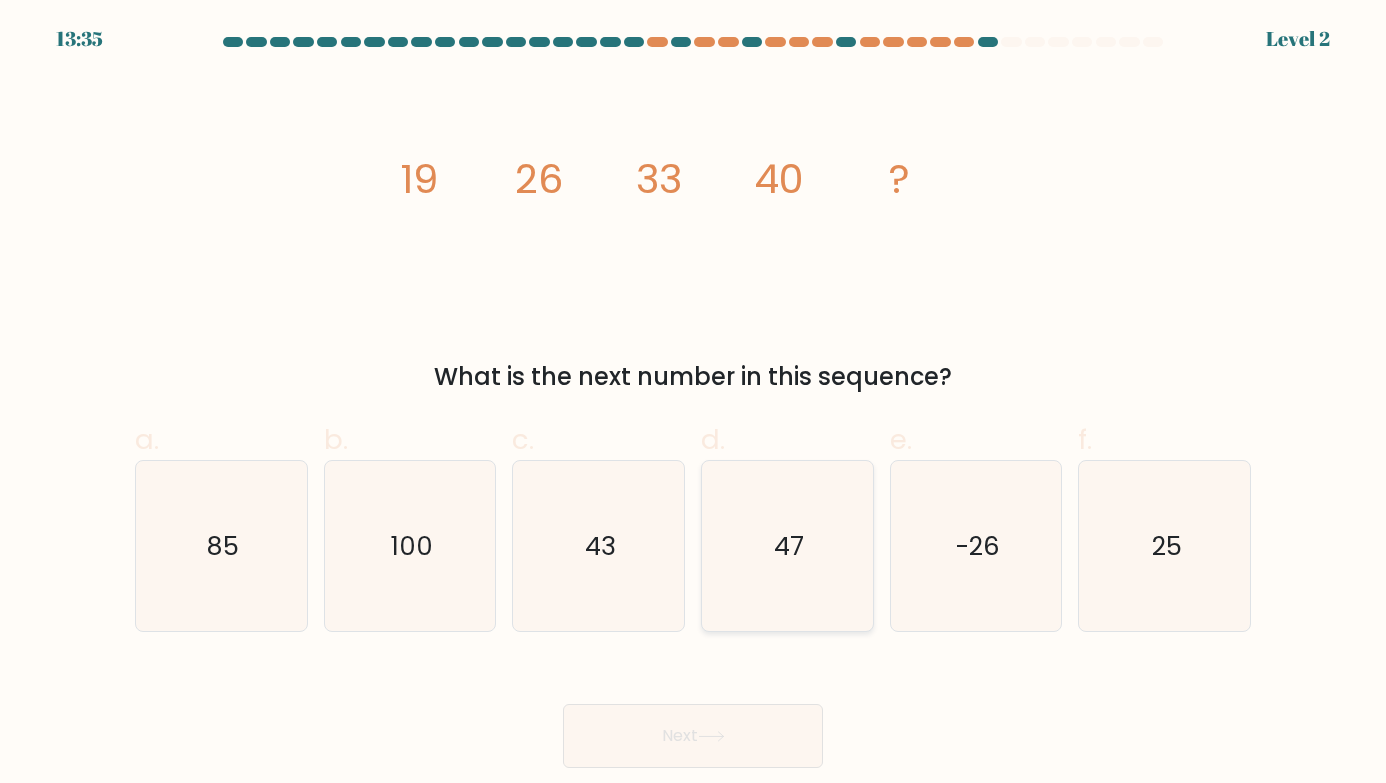 click on "47" 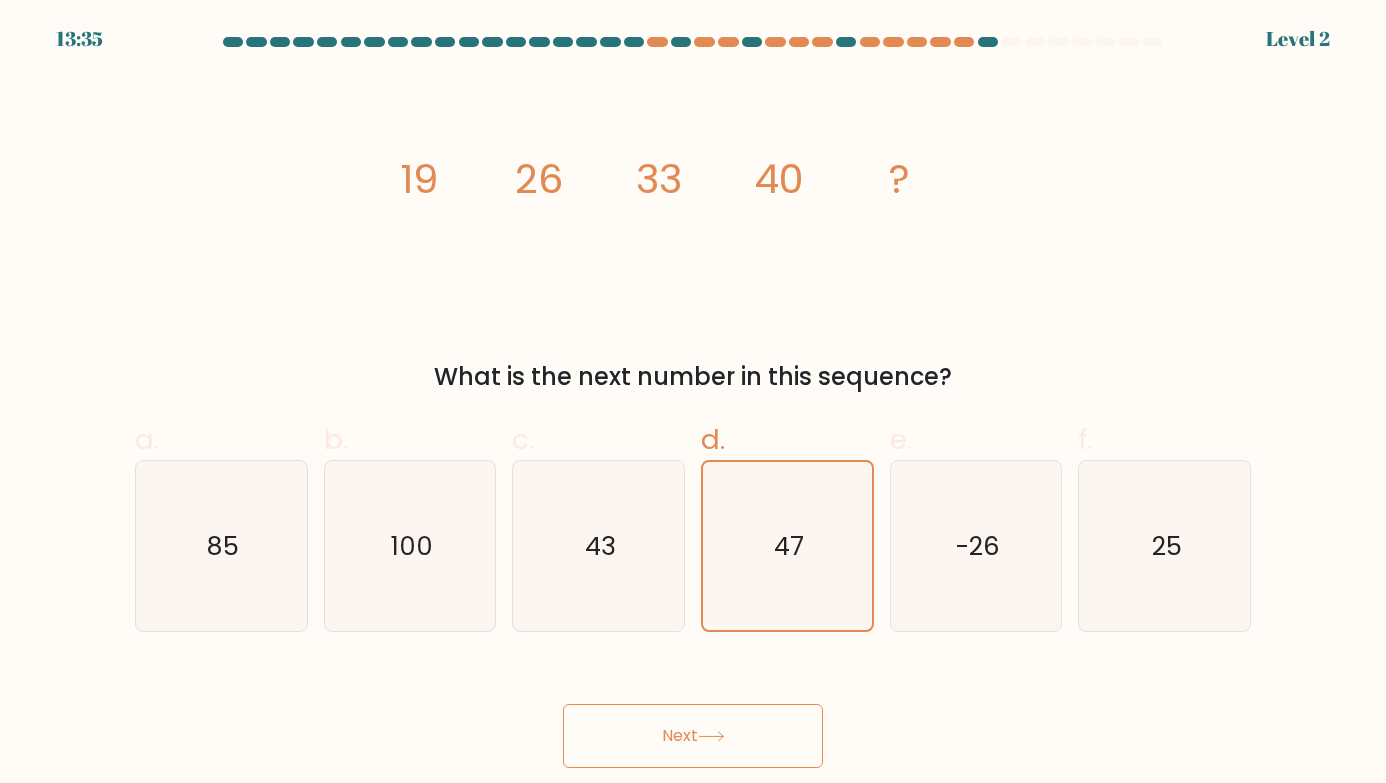 click on "Next" at bounding box center (693, 736) 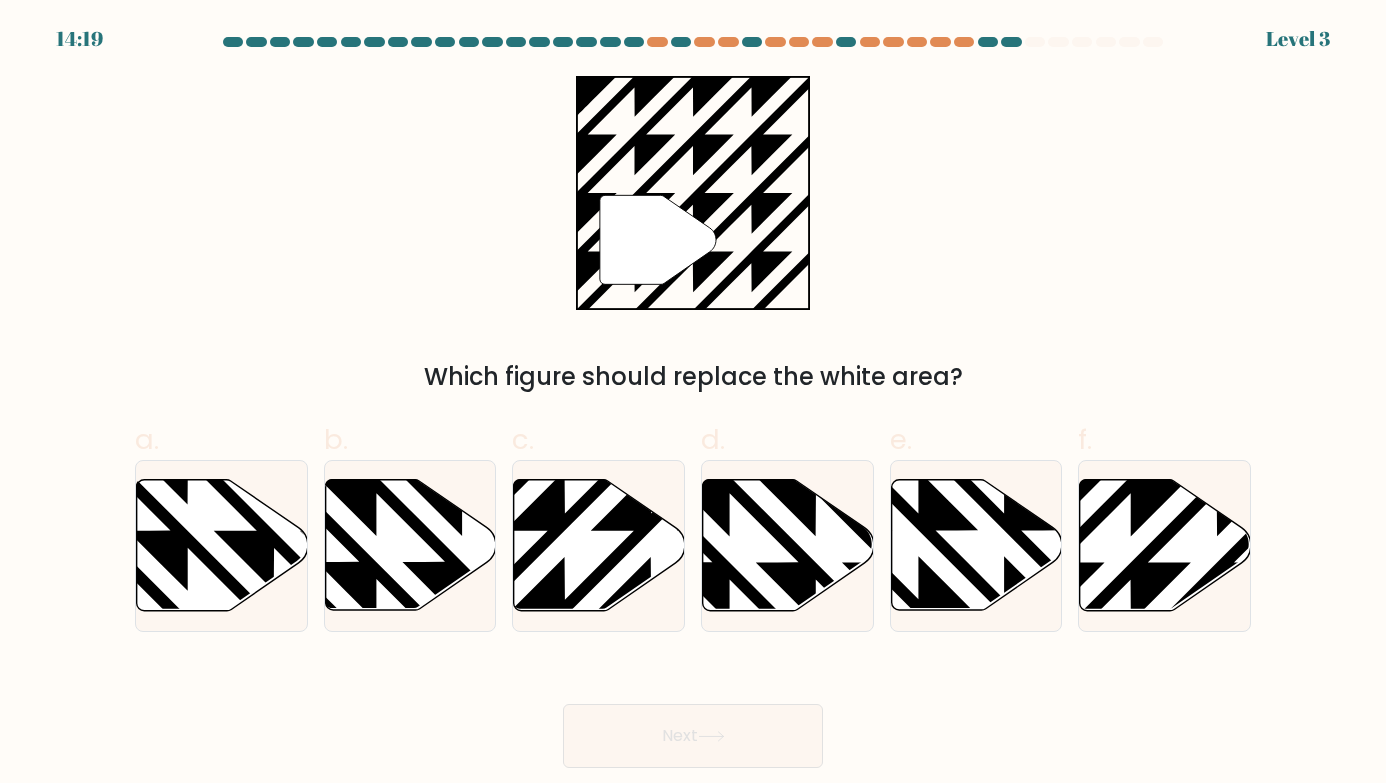 click 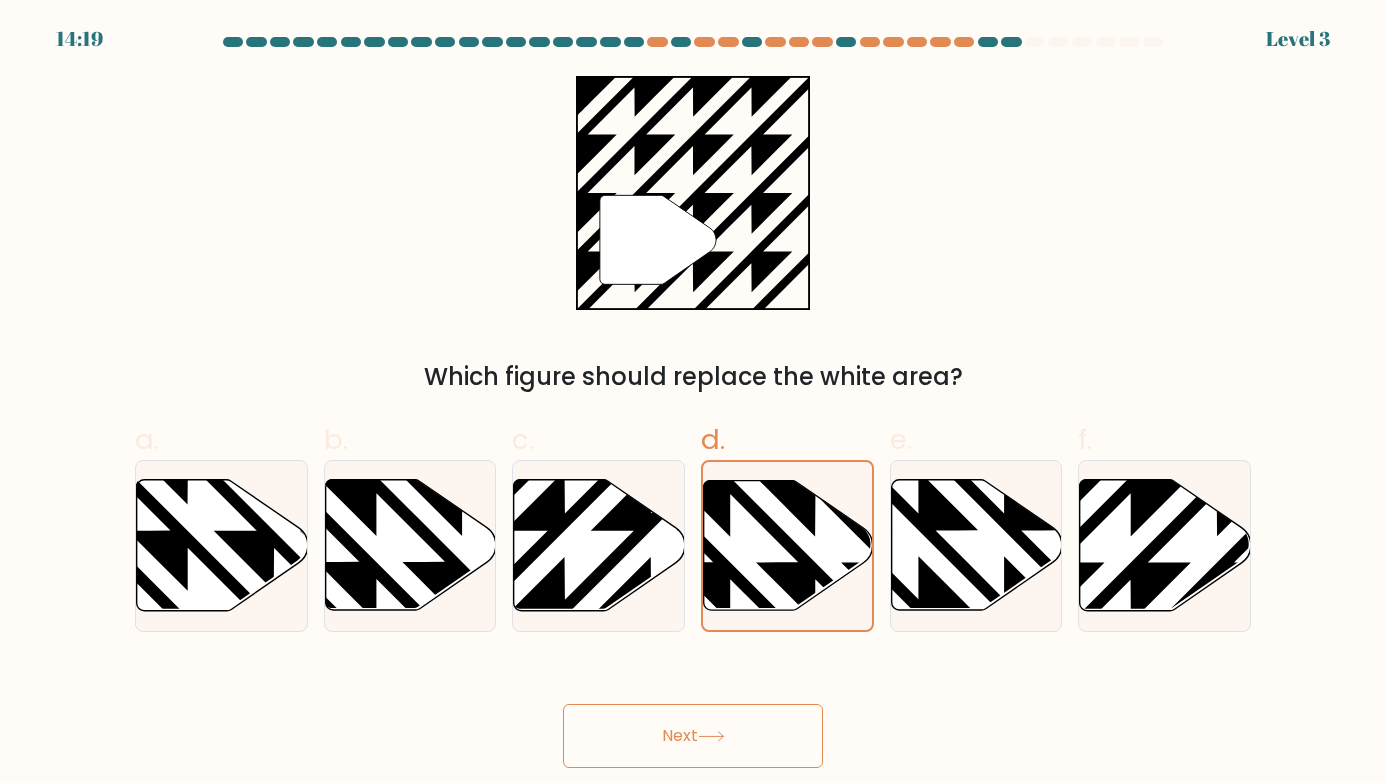 click on "Next" at bounding box center (693, 736) 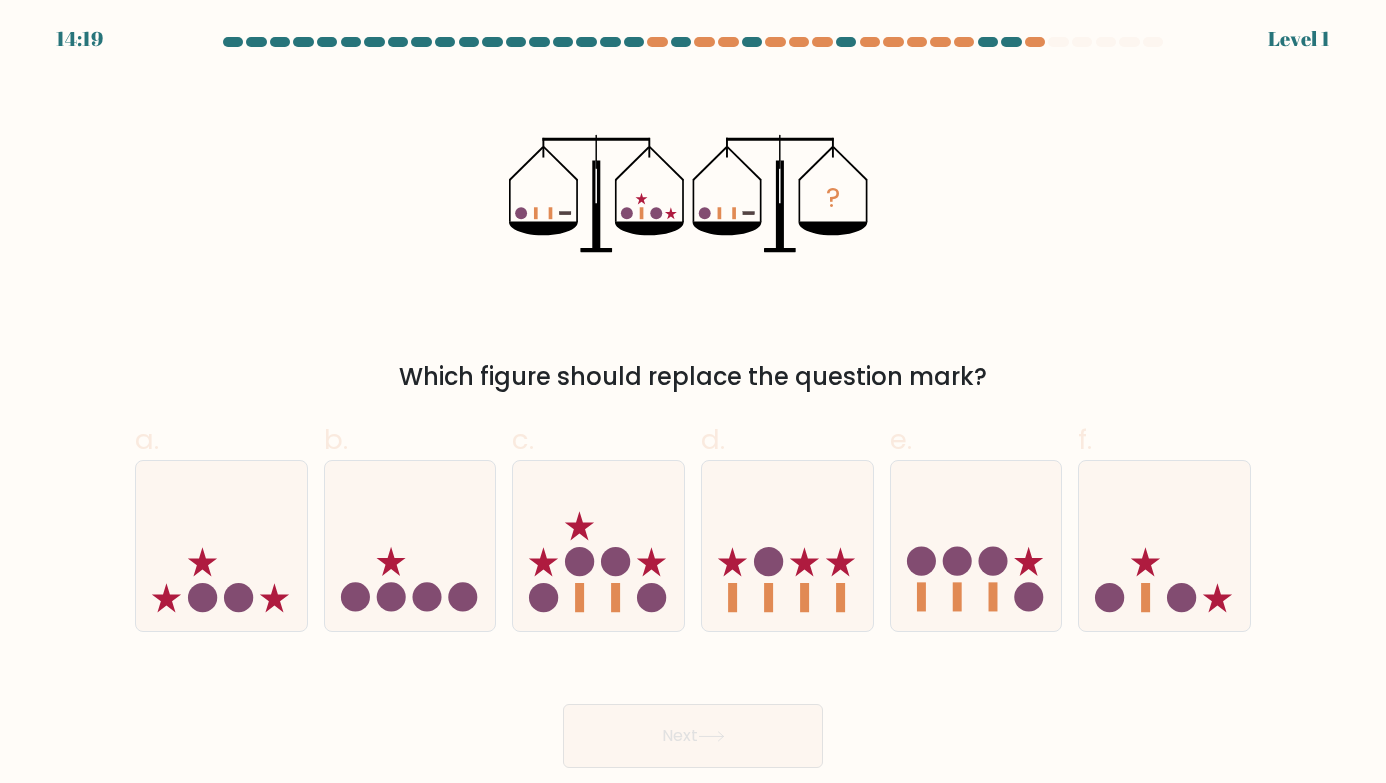 click 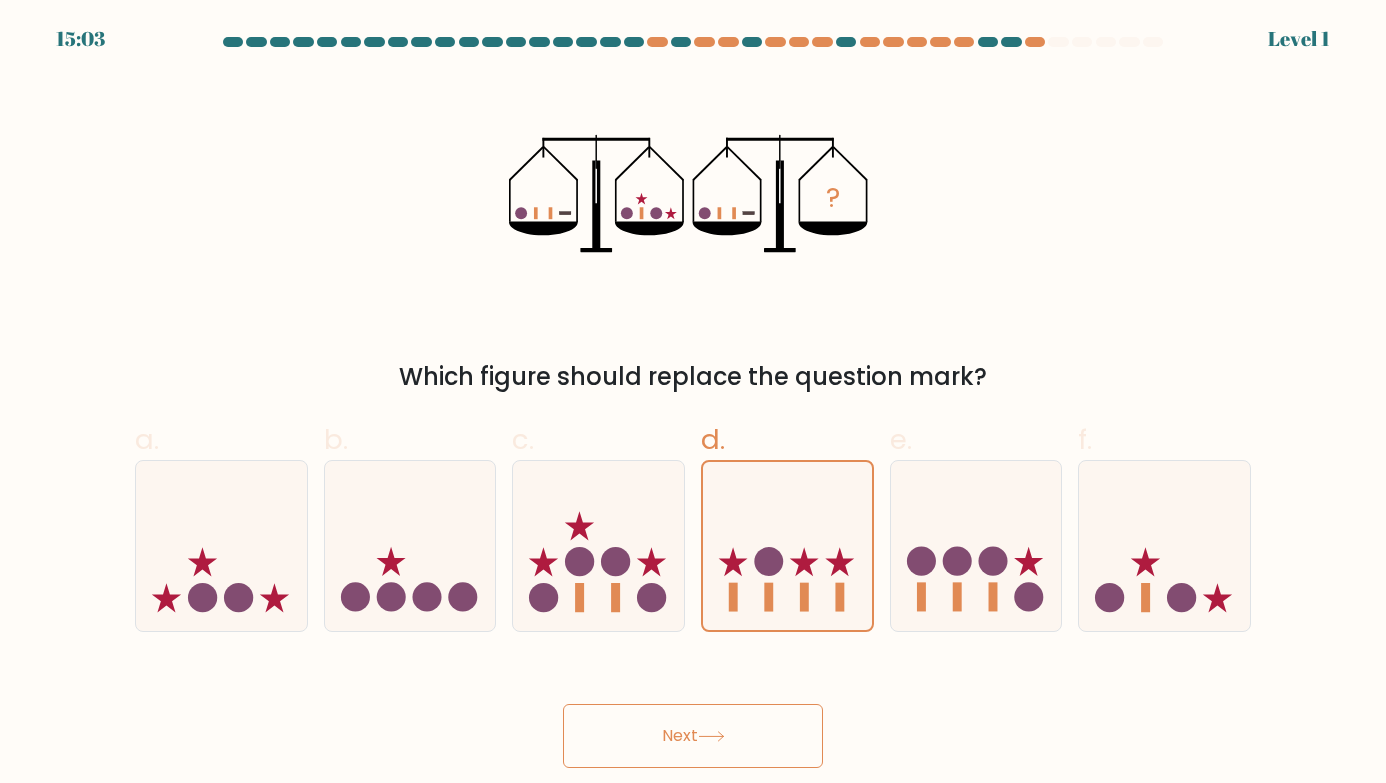 click on "Next" at bounding box center [693, 712] 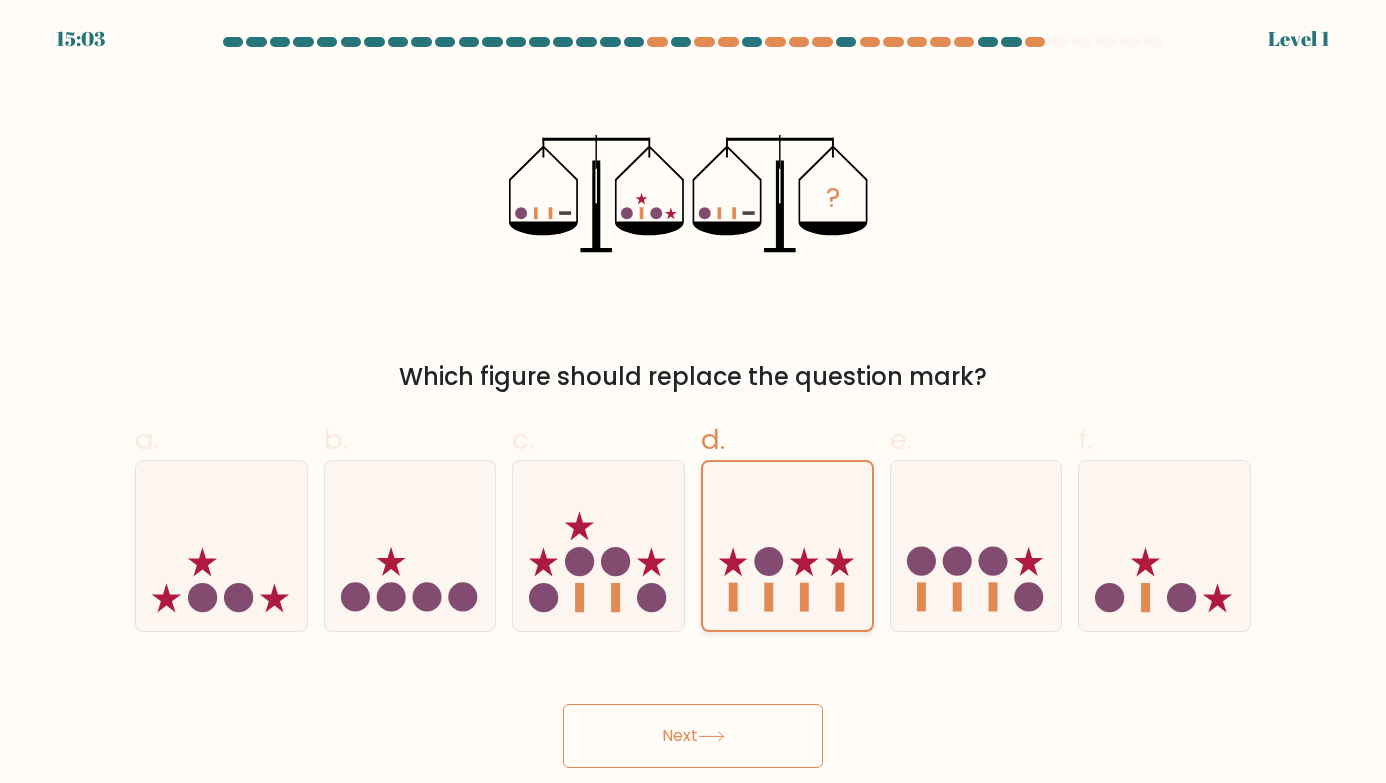 click 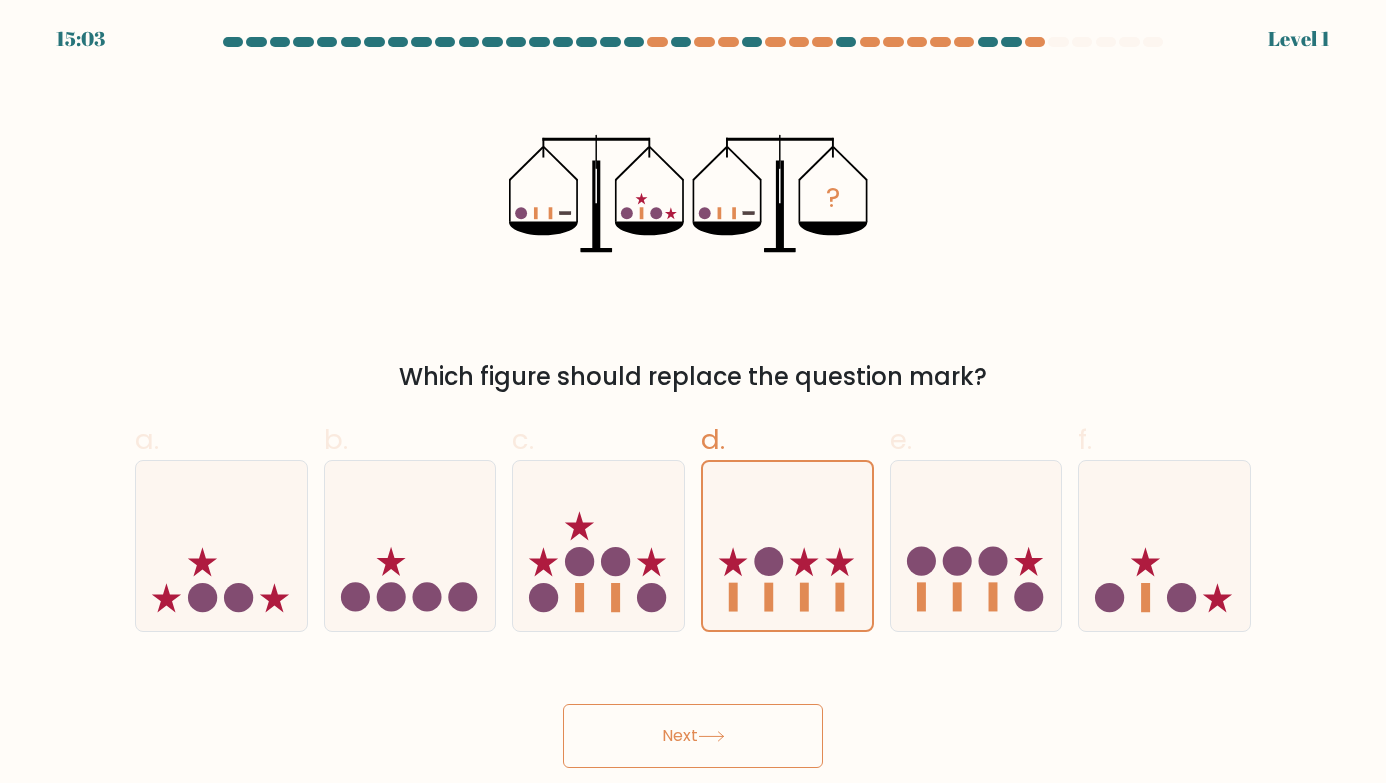drag, startPoint x: 770, startPoint y: 780, endPoint x: 770, endPoint y: 752, distance: 28 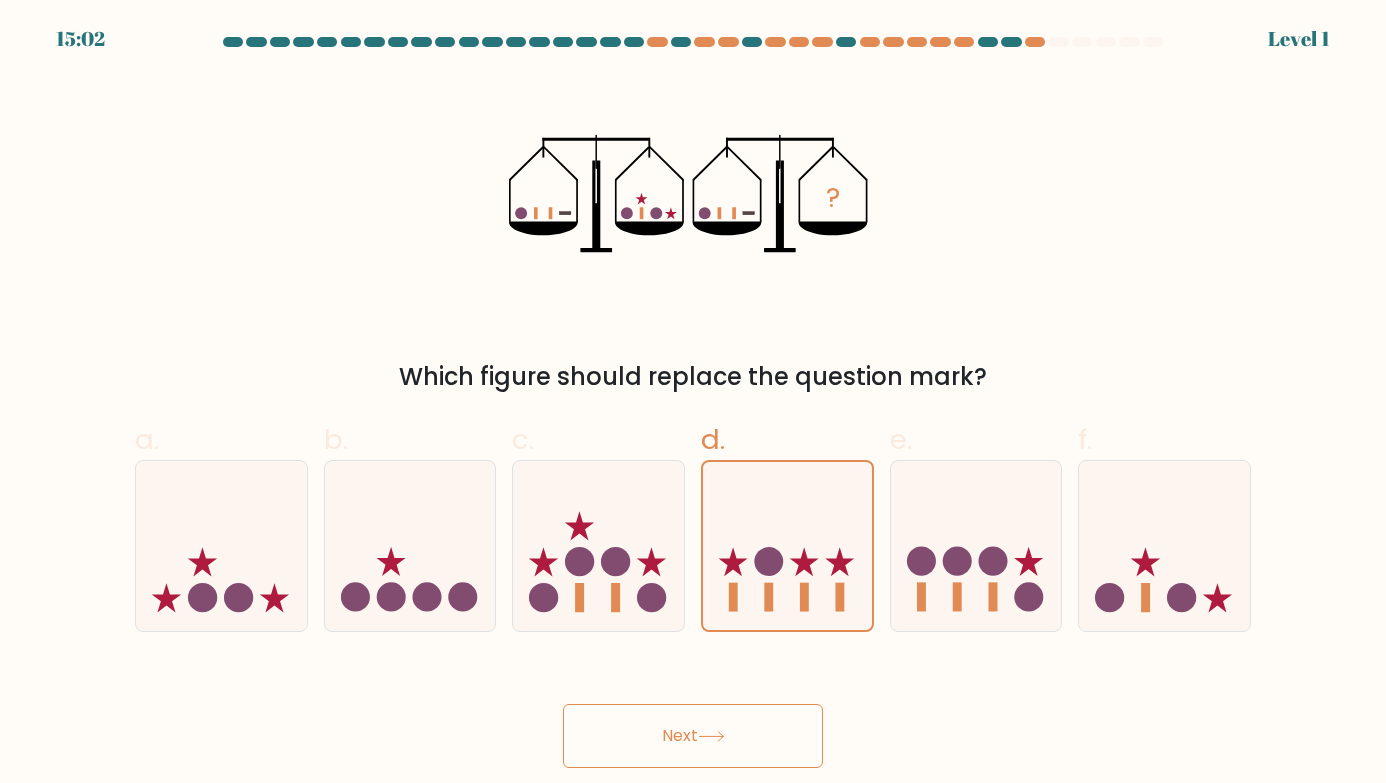 click on "Next" at bounding box center [693, 736] 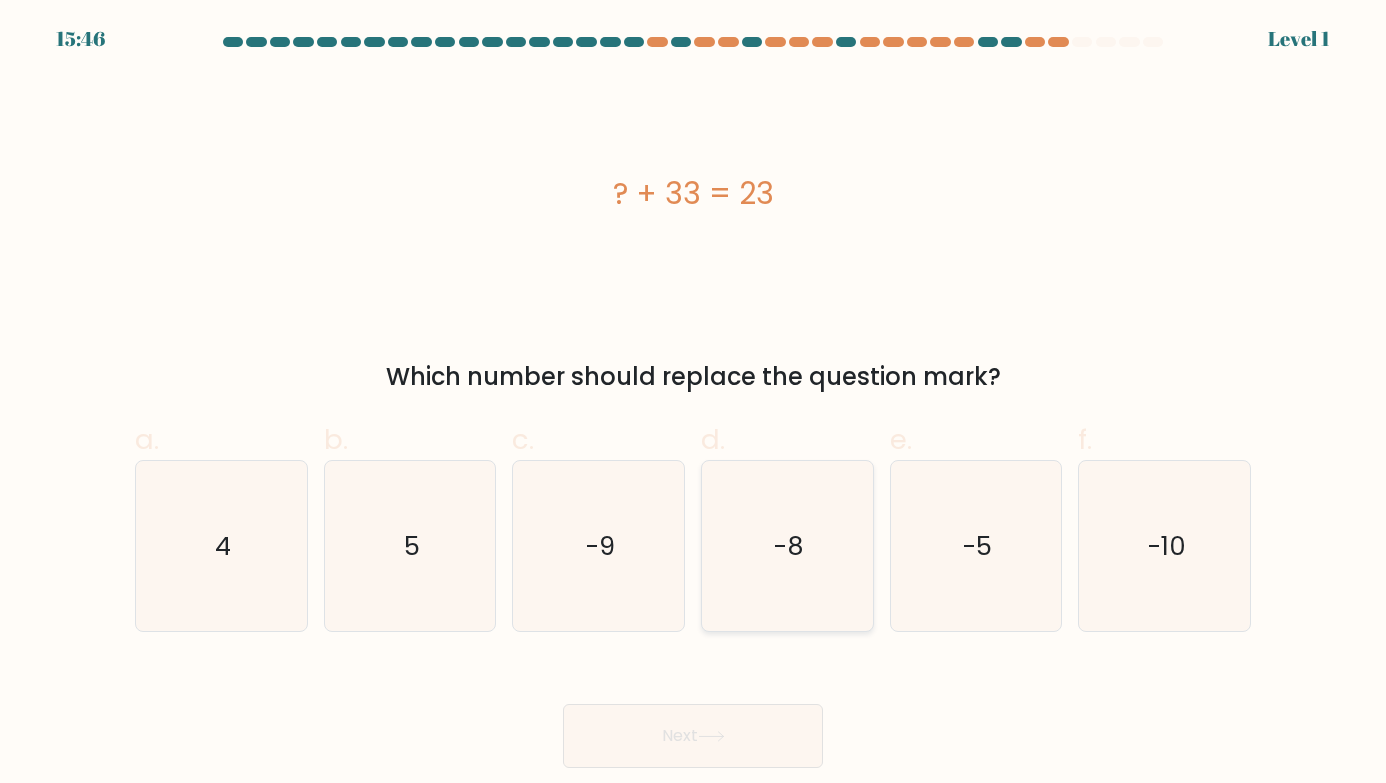 click on "-8" 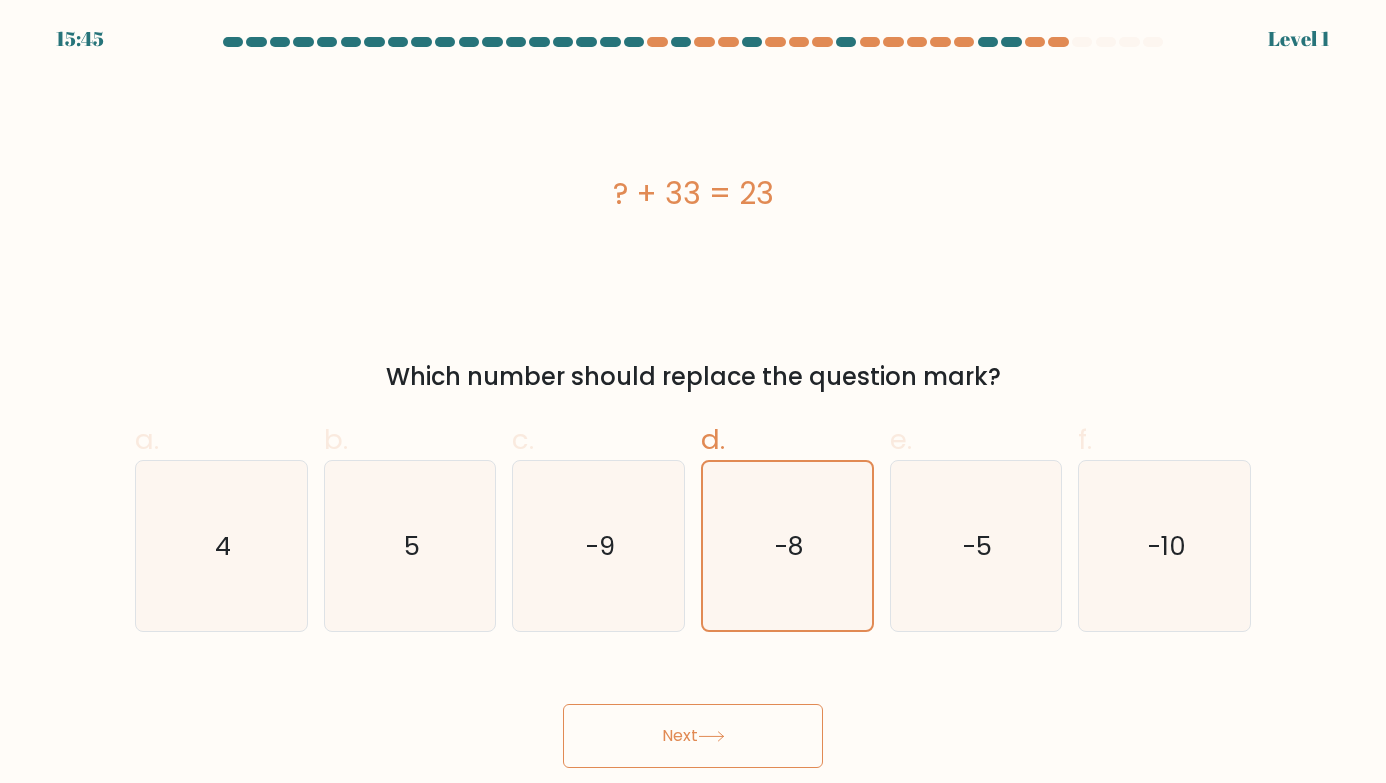 click on "Next" at bounding box center [693, 736] 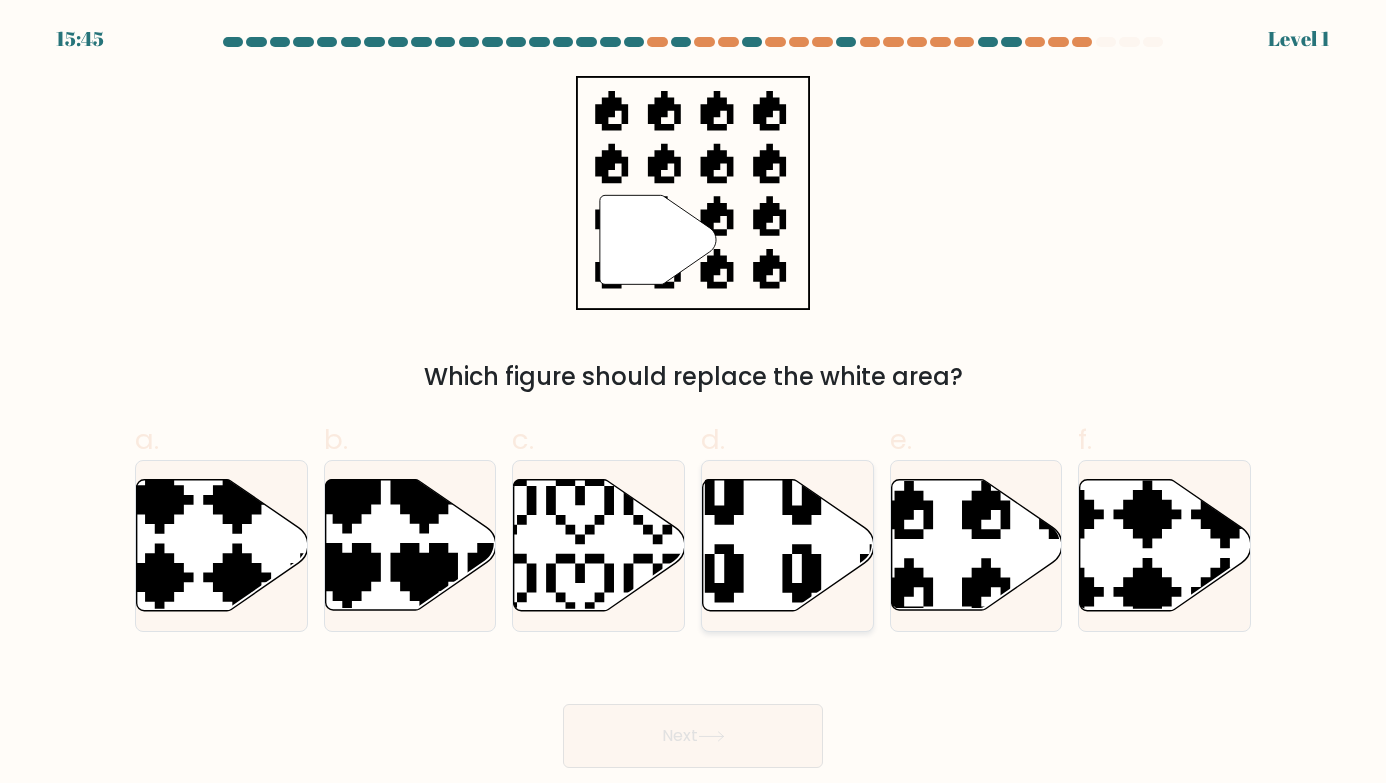 click at bounding box center (787, 546) 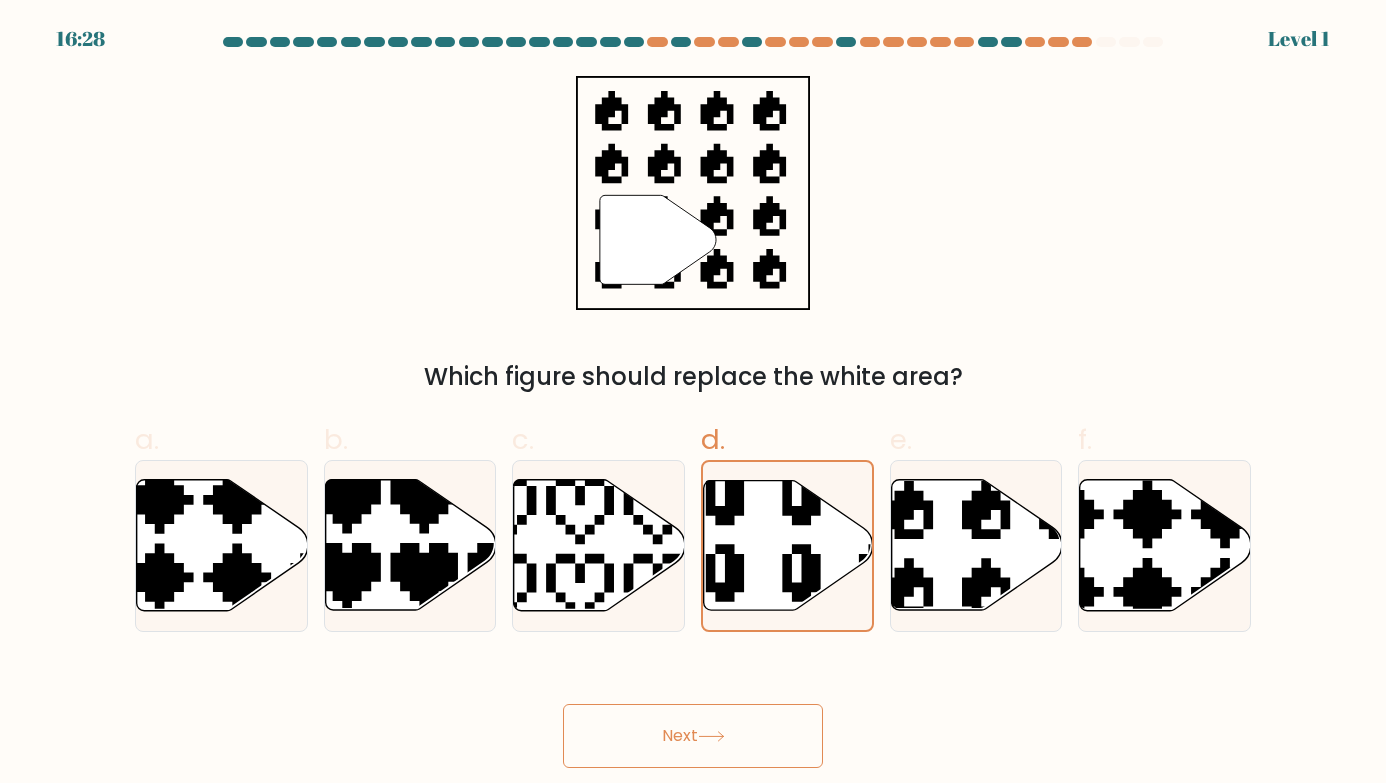 click on "Next" at bounding box center (693, 712) 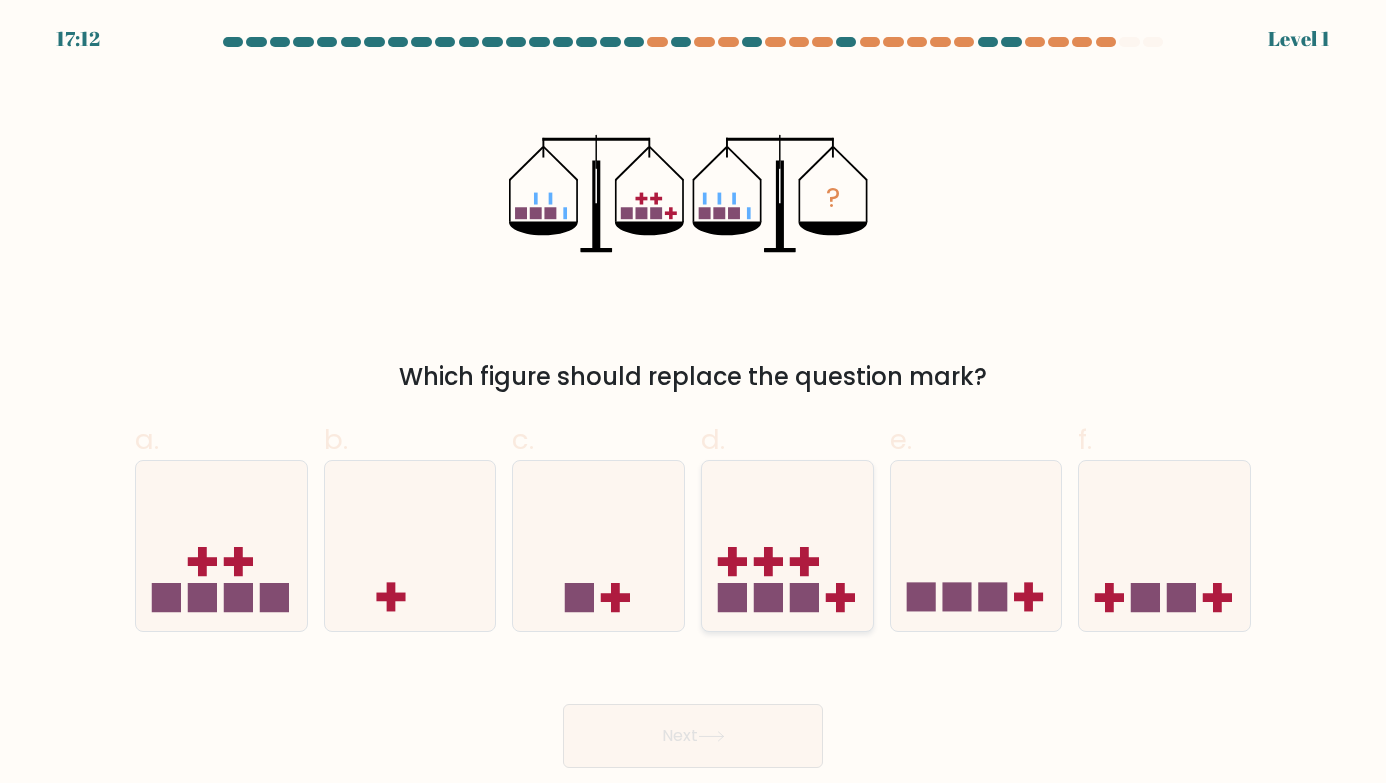 drag, startPoint x: 774, startPoint y: 737, endPoint x: 794, endPoint y: 597, distance: 141.42136 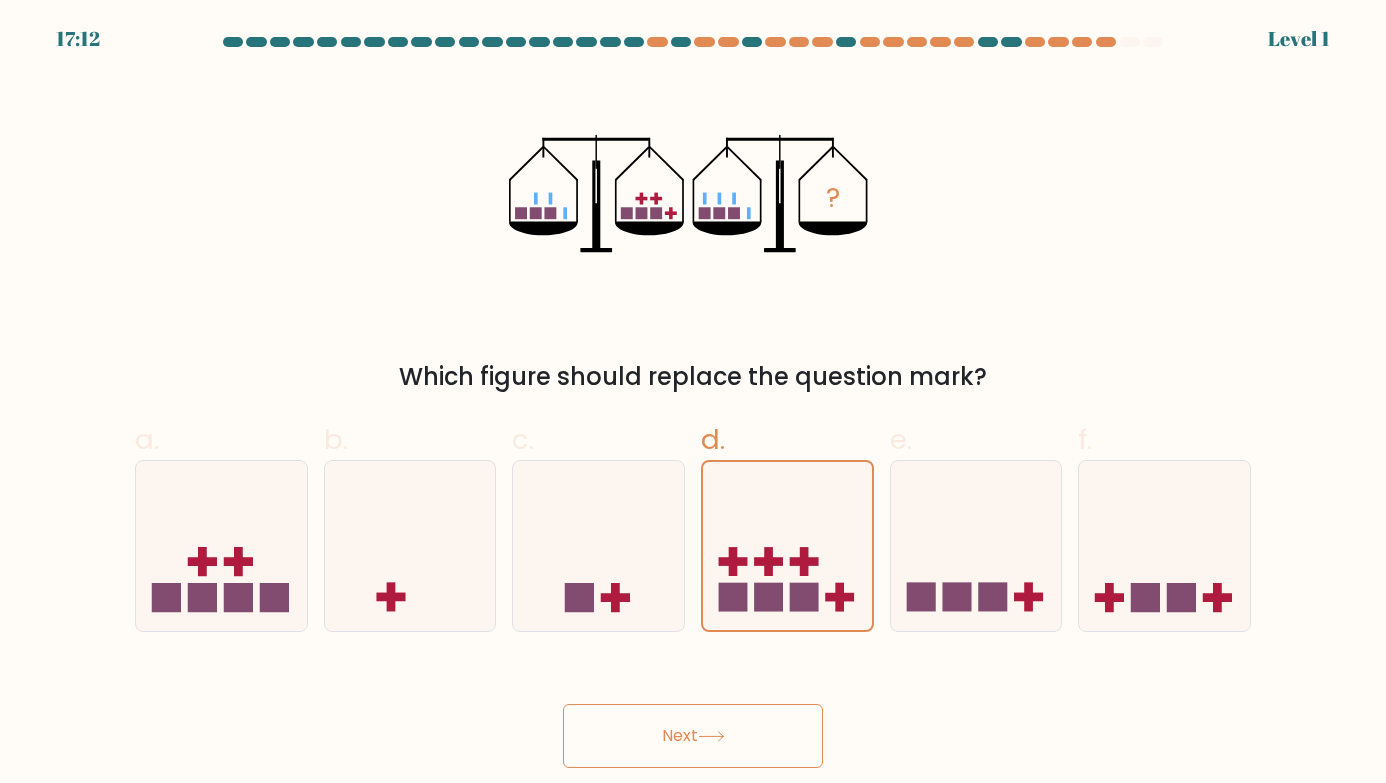 click on "Next" at bounding box center [693, 736] 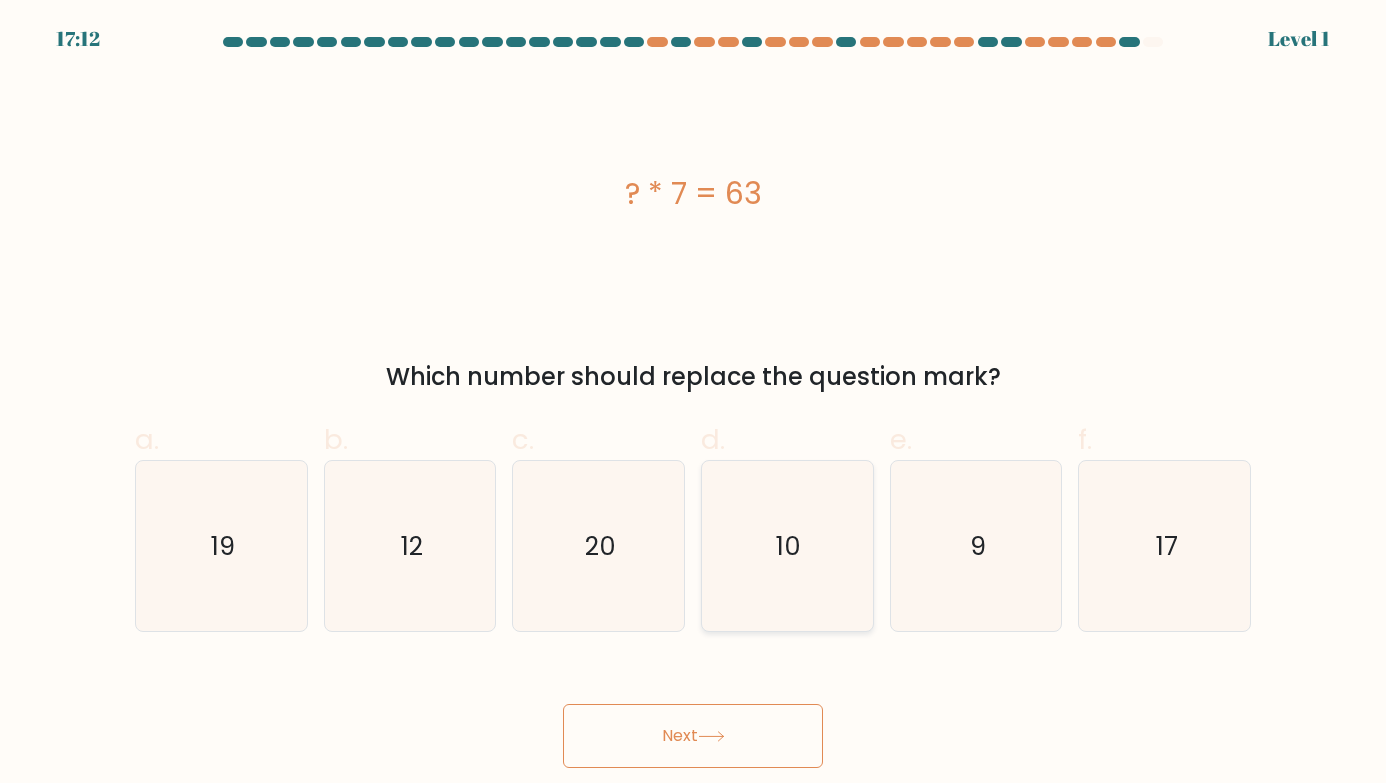 click on "10" 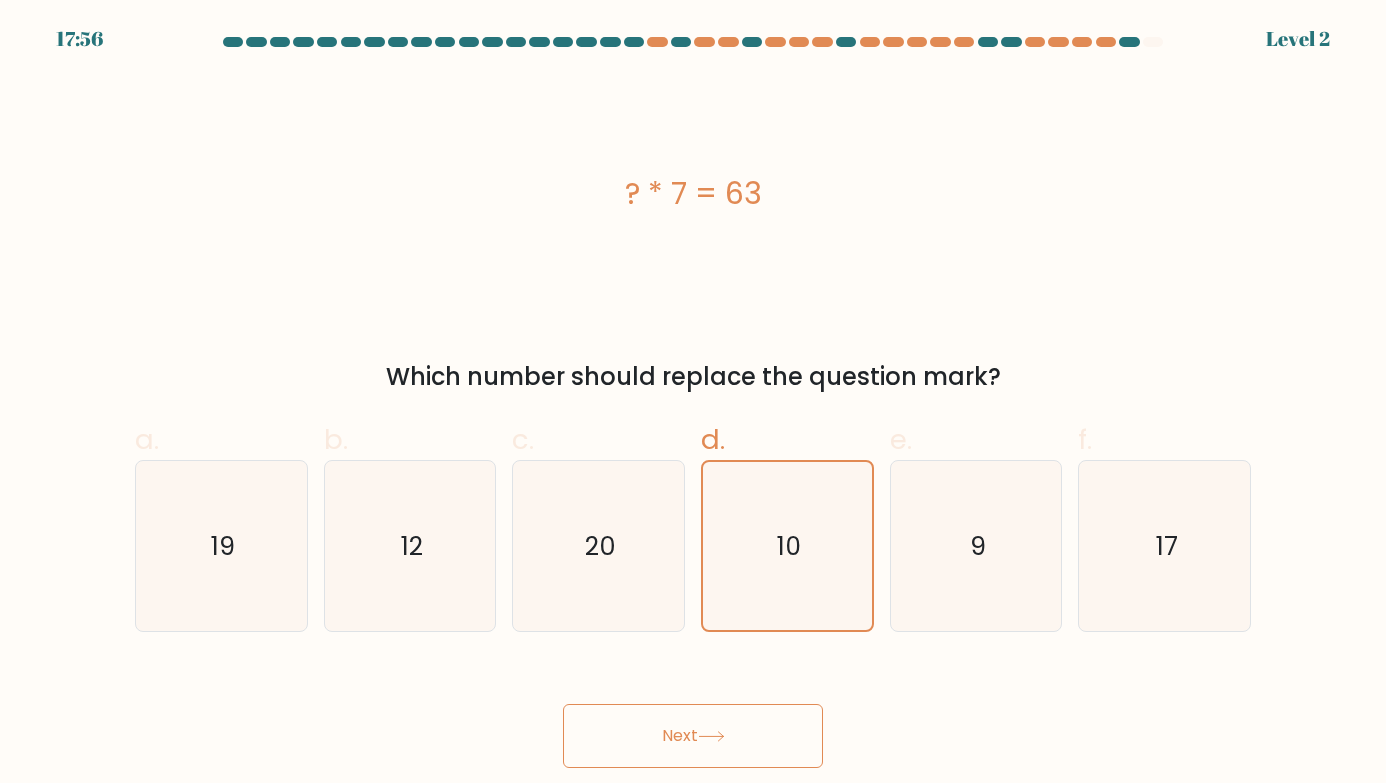 click on "Next" at bounding box center [693, 736] 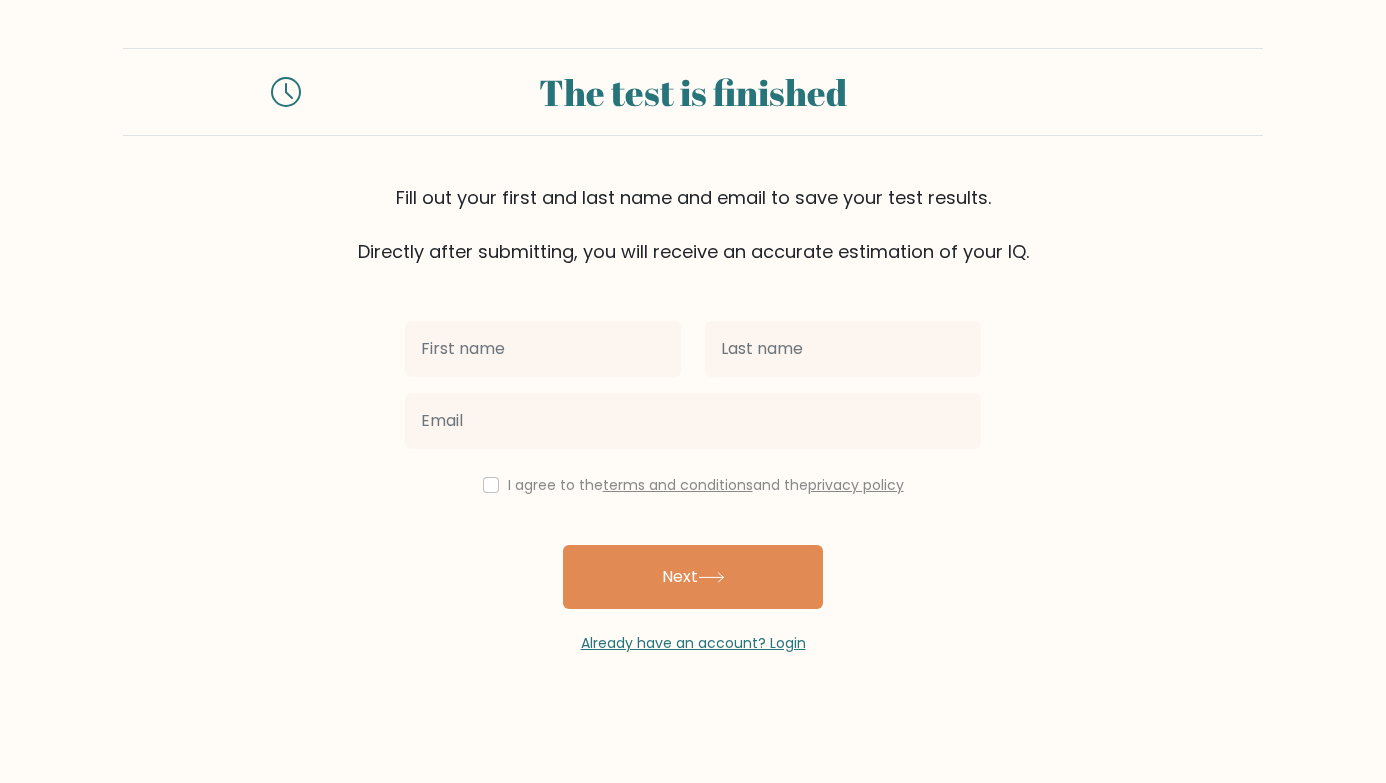 scroll, scrollTop: 0, scrollLeft: 0, axis: both 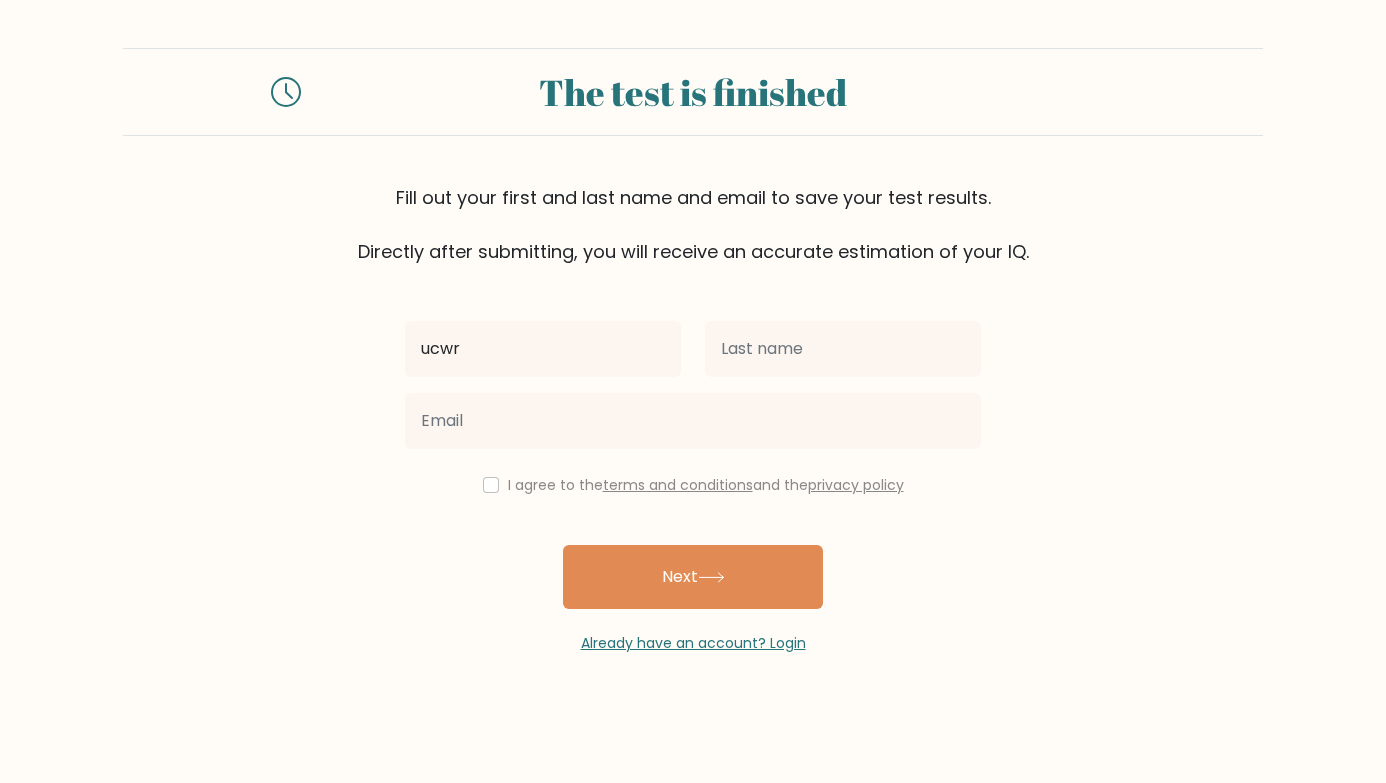 type on "ucwr" 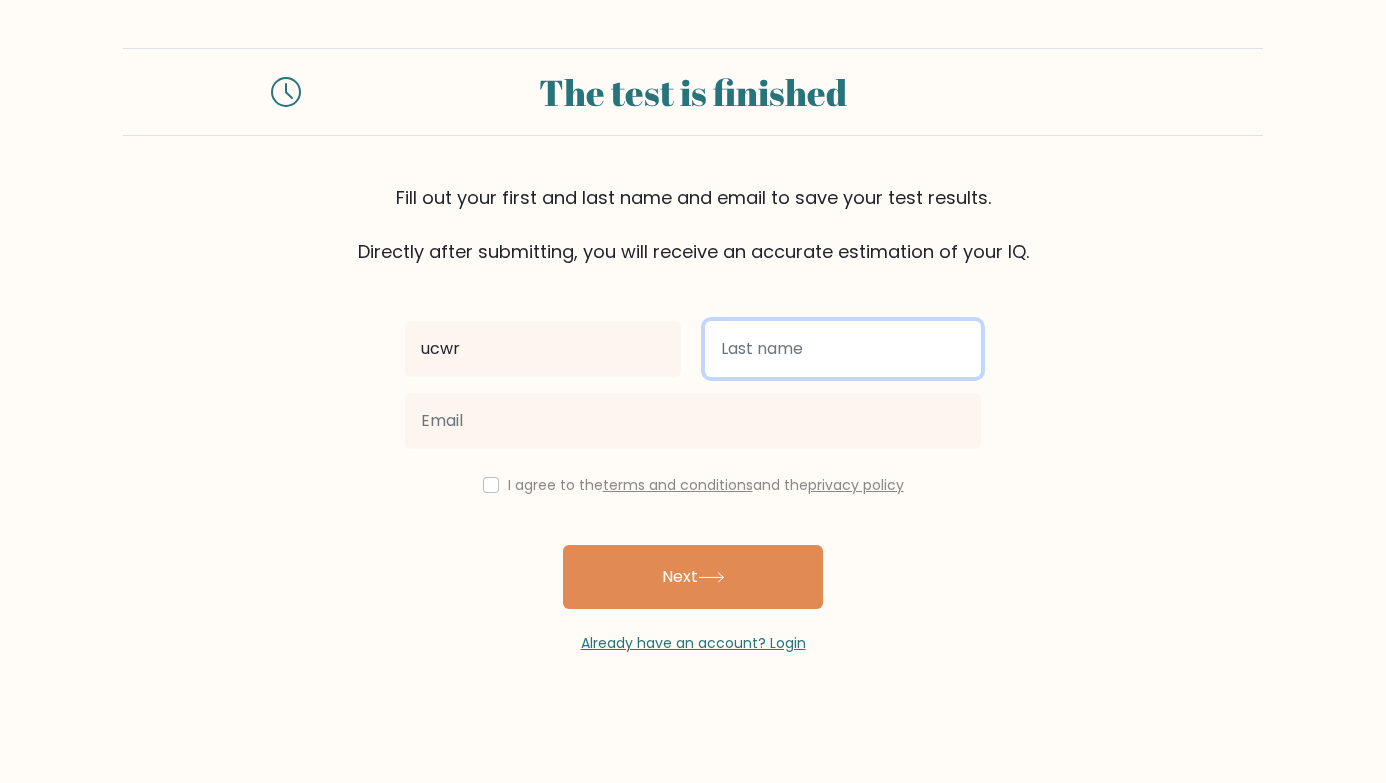 click at bounding box center [843, 349] 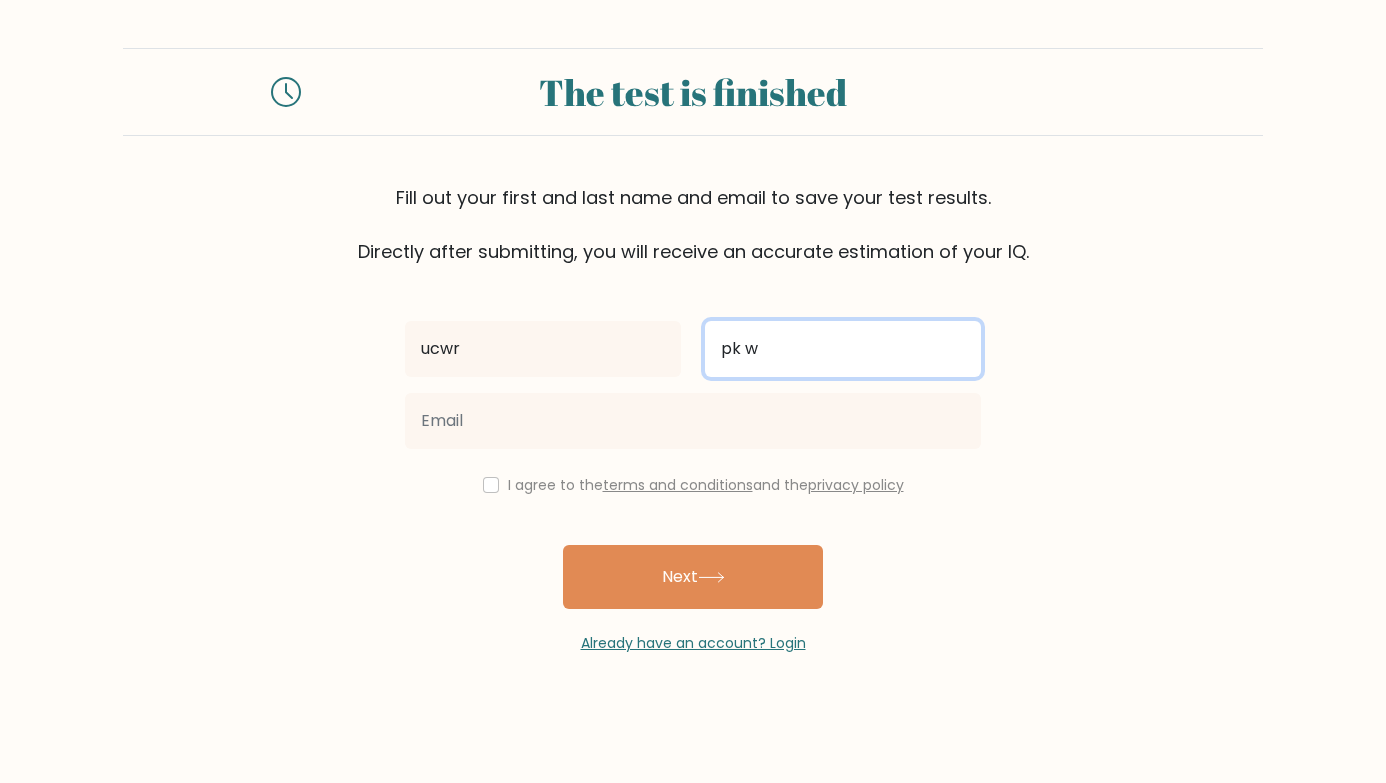 type on "pk w" 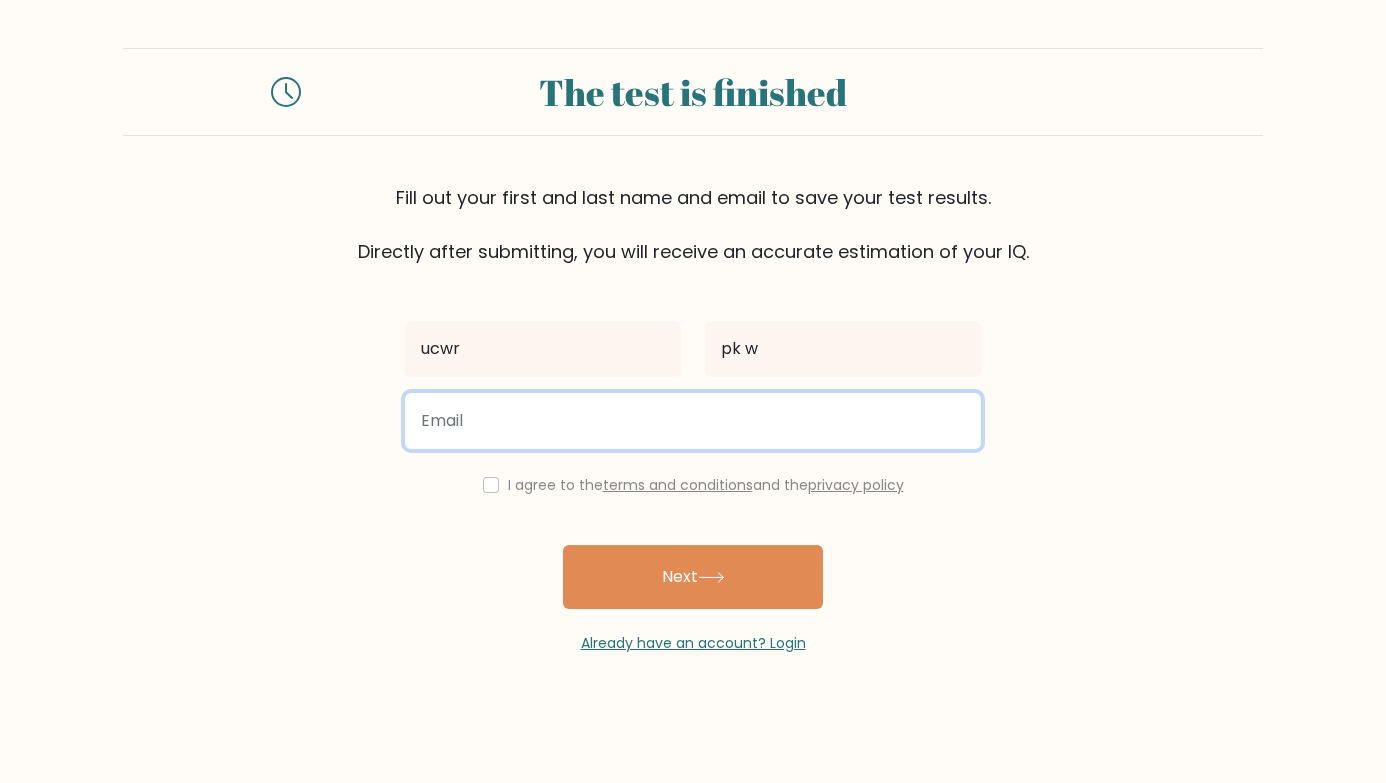 click at bounding box center (693, 421) 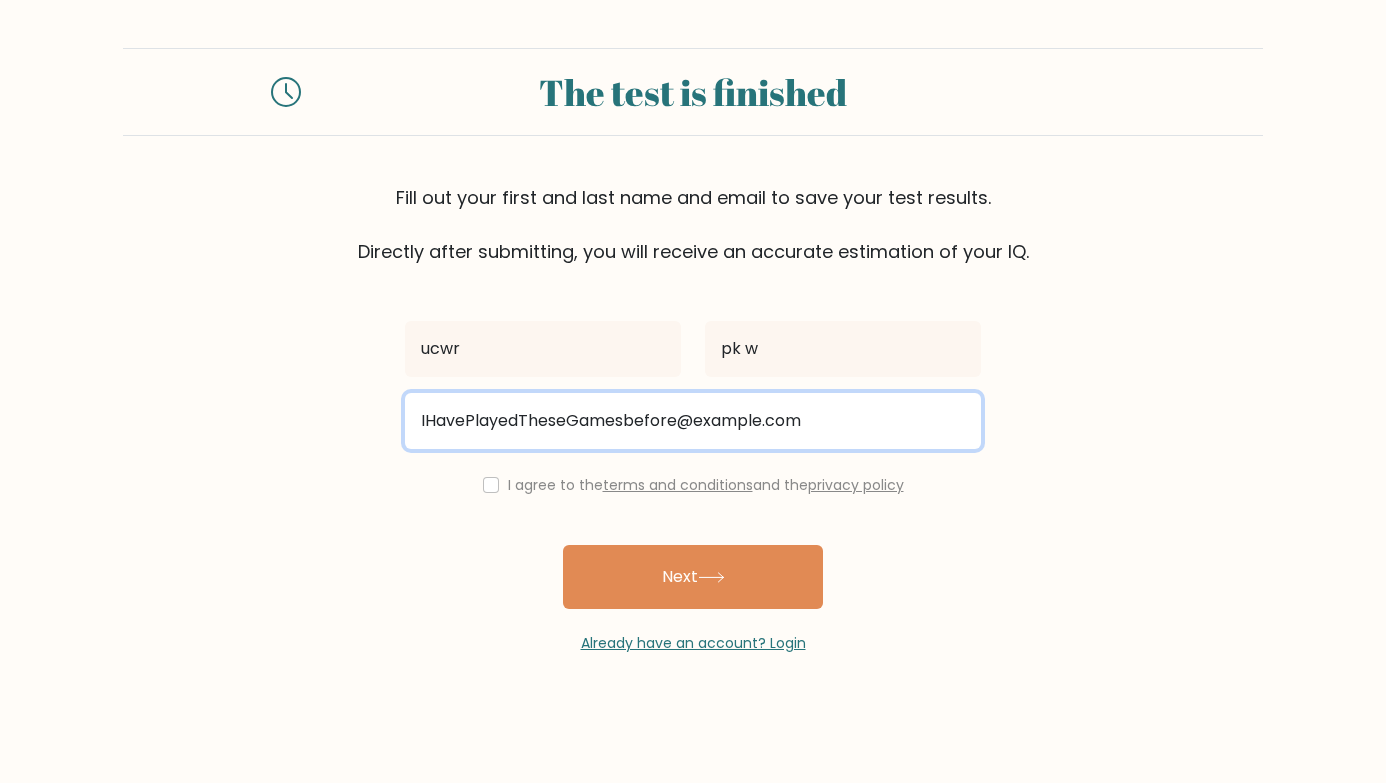 click on "IHavePlayedTheseGamesbefore@email.com" at bounding box center [693, 421] 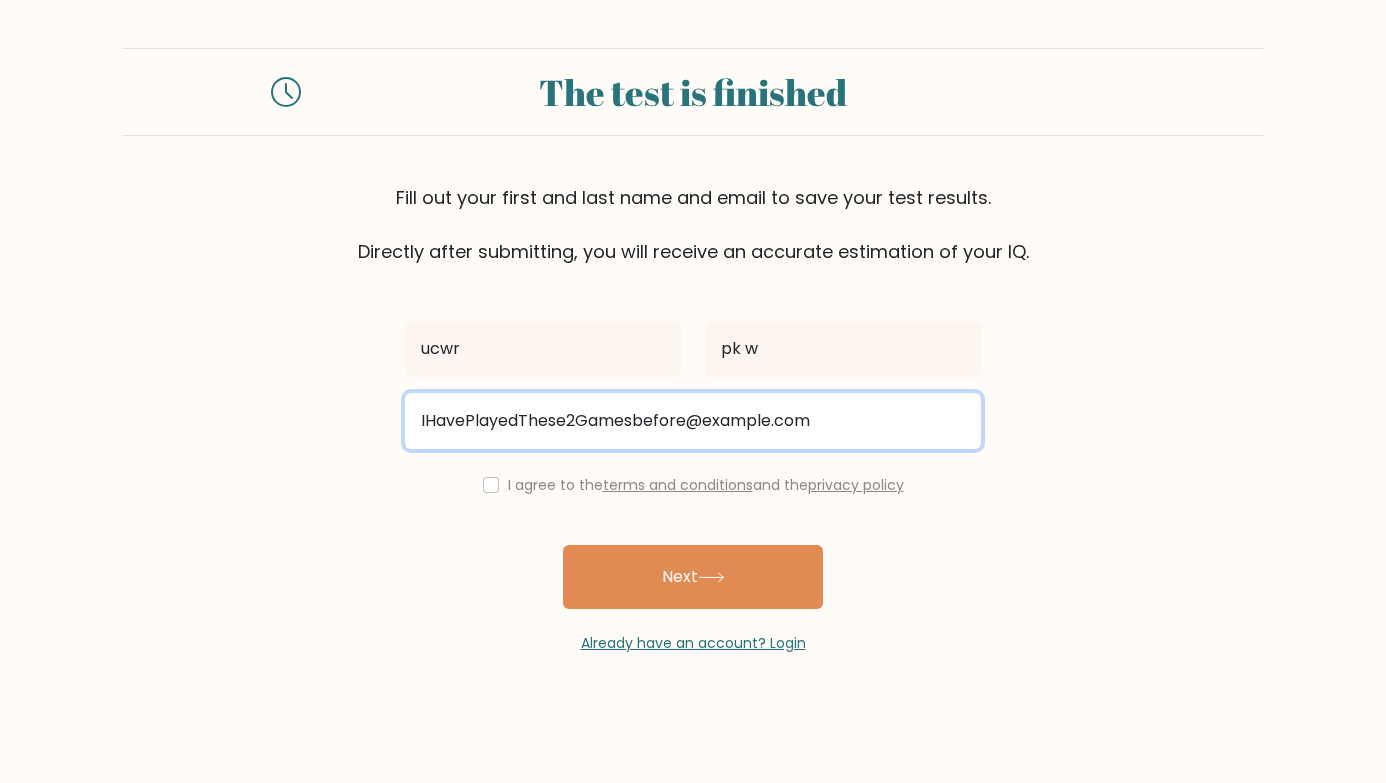 type on "IHavePlayedThese2Gamesbefore@email.com" 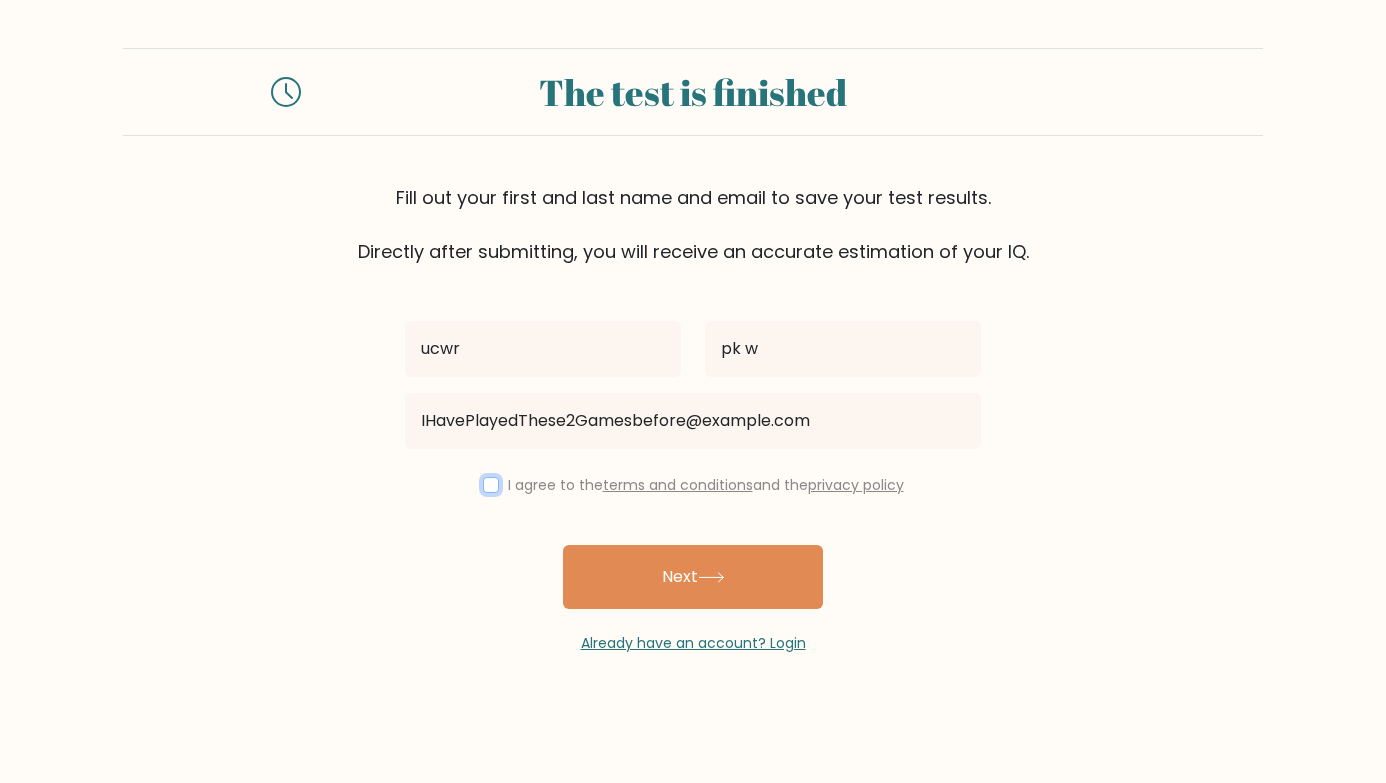 click at bounding box center [491, 485] 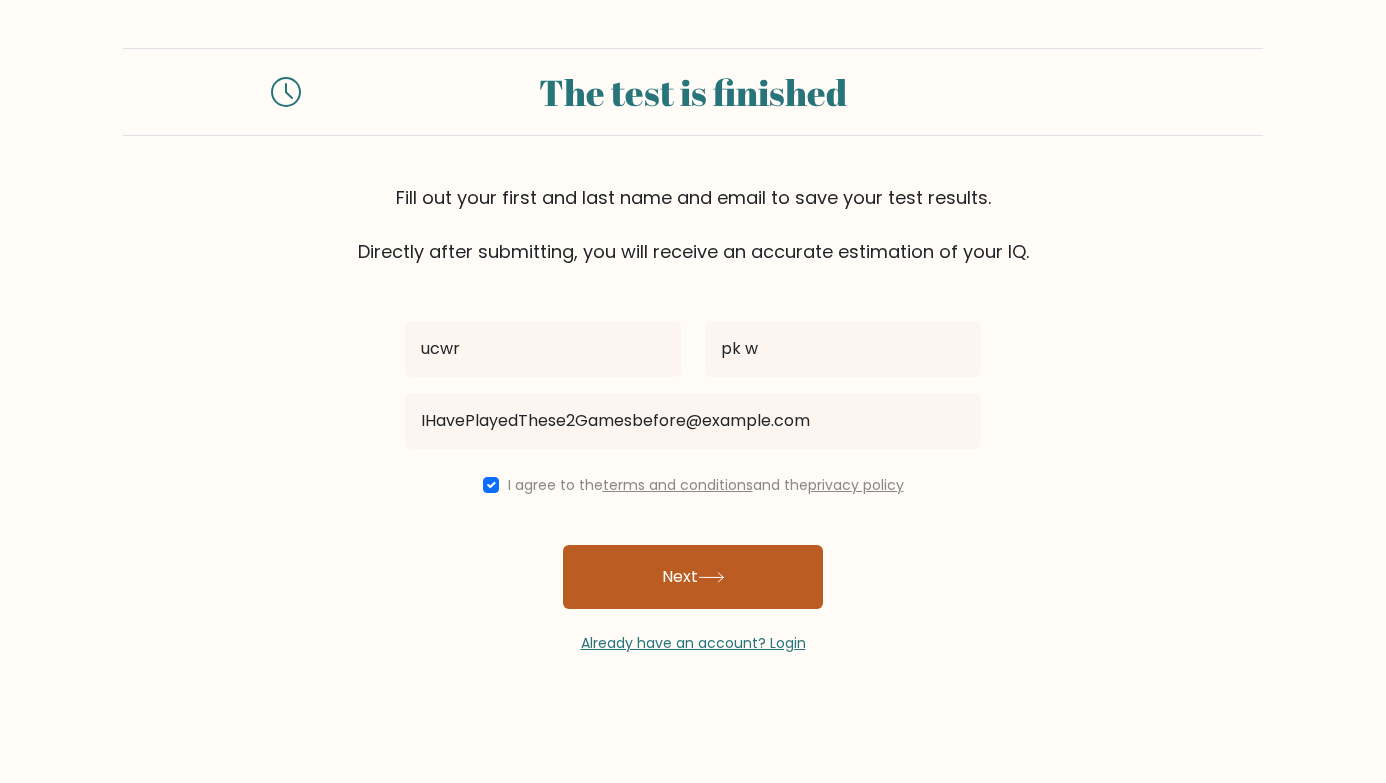 click on "Next" at bounding box center (693, 577) 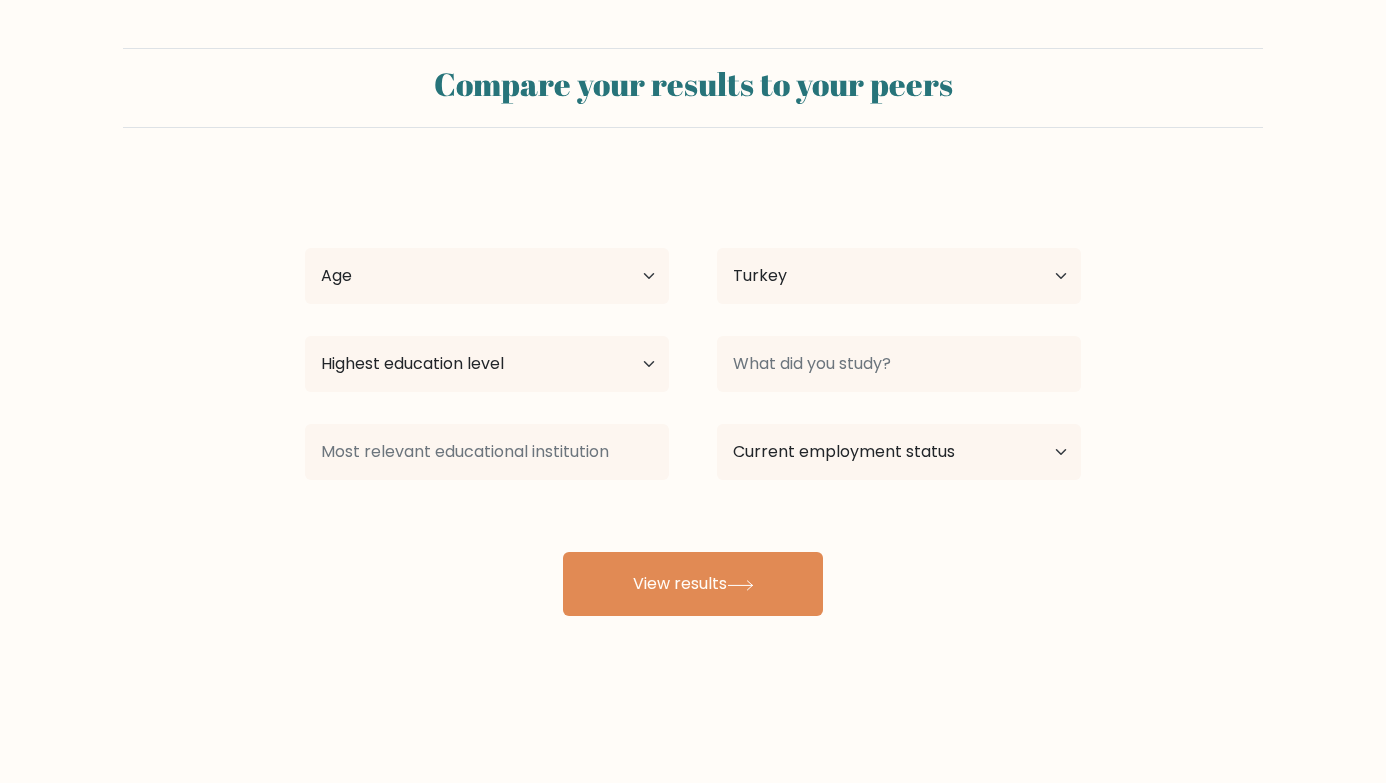select on "TR" 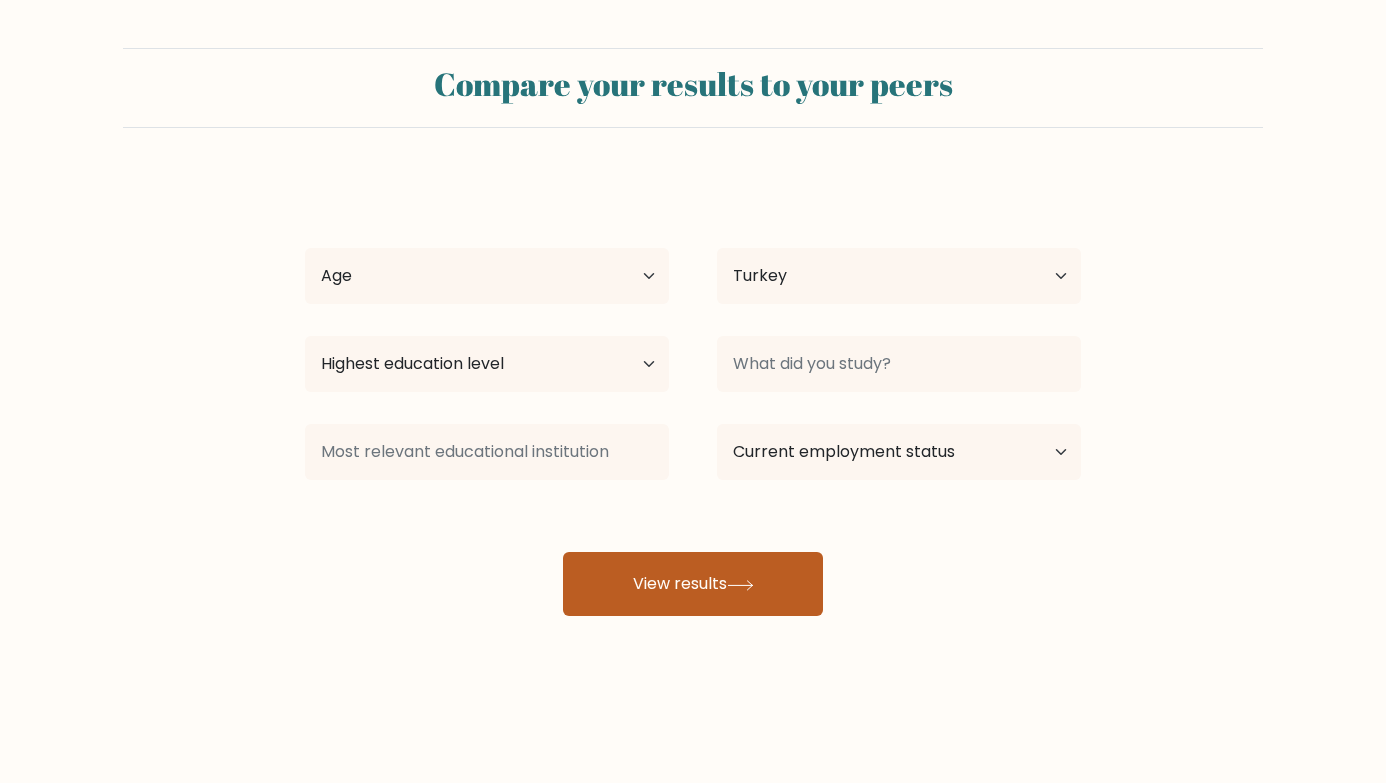 scroll, scrollTop: 0, scrollLeft: 0, axis: both 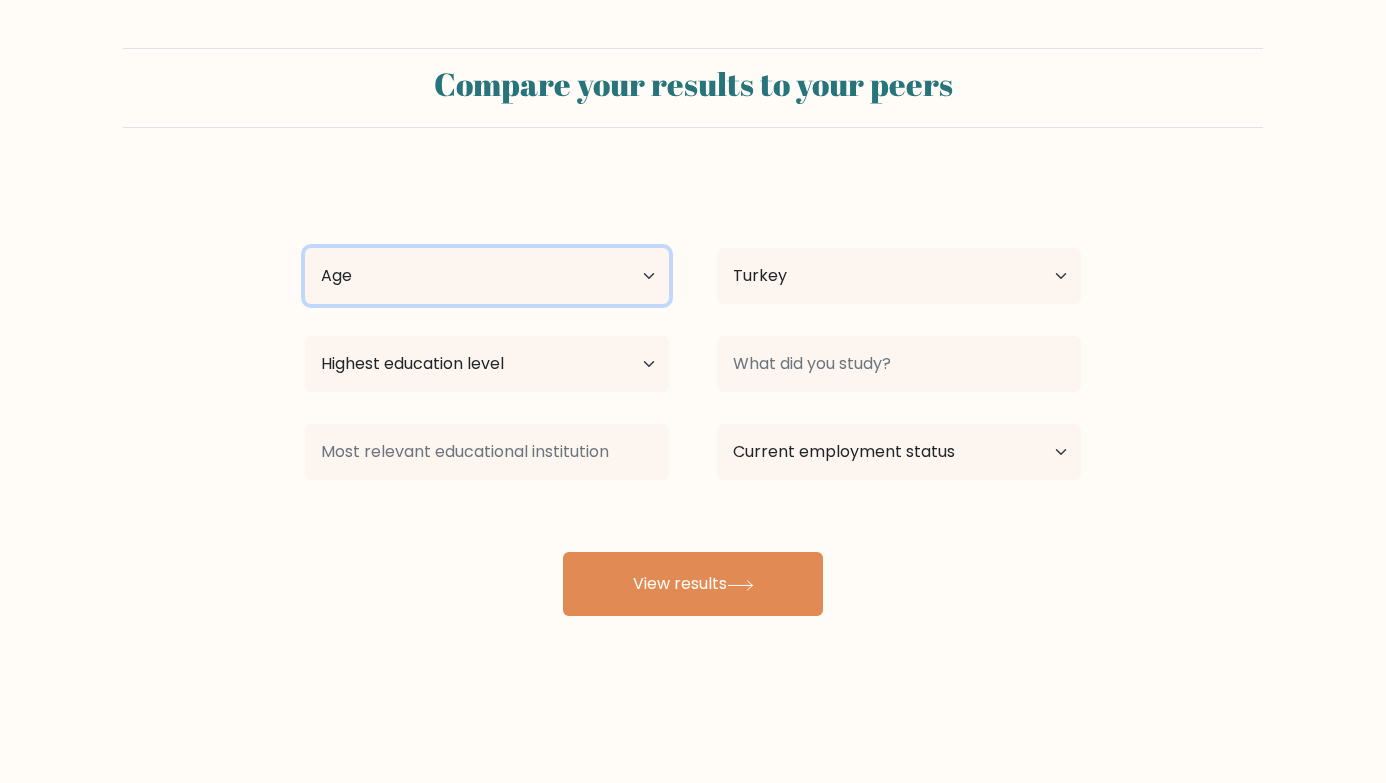 click on "Age
Under 18 years old
18-24 years old
25-34 years old
35-44 years old
45-54 years old
55-64 years old
65 years old and above" at bounding box center (487, 276) 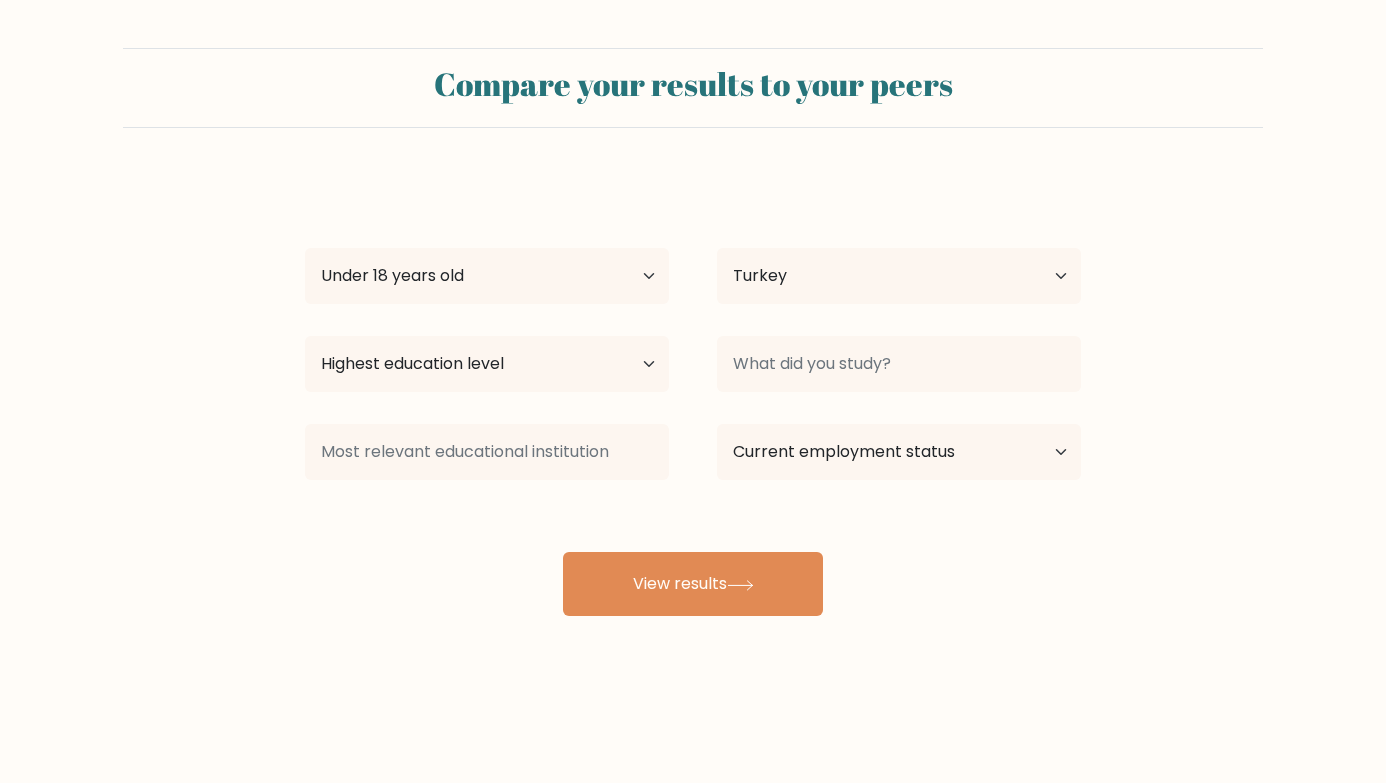 click on "ucwr
pk w
Age
Under 18 years old
18-24 years old
25-34 years old
35-44 years old
45-54 years old
55-64 years old
65 years old and above
Country
Afghanistan
Albania
Algeria
American Samoa
Andorra
Angola
Anguilla
Antarctica
Antigua and Barbuda
Argentina
Armenia
Aruba
Australia
Austria
Azerbaijan
Bahamas
Bahrain
Bangladesh
Barbados
Belarus
Belgium
Belize
Benin
Bermuda
Bhutan
Bolivia
Bonaire, Sint Eustatius and Saba
Bosnia and Herzegovina
Botswana
Bouvet Island
Brazil
Brunei" at bounding box center [693, 396] 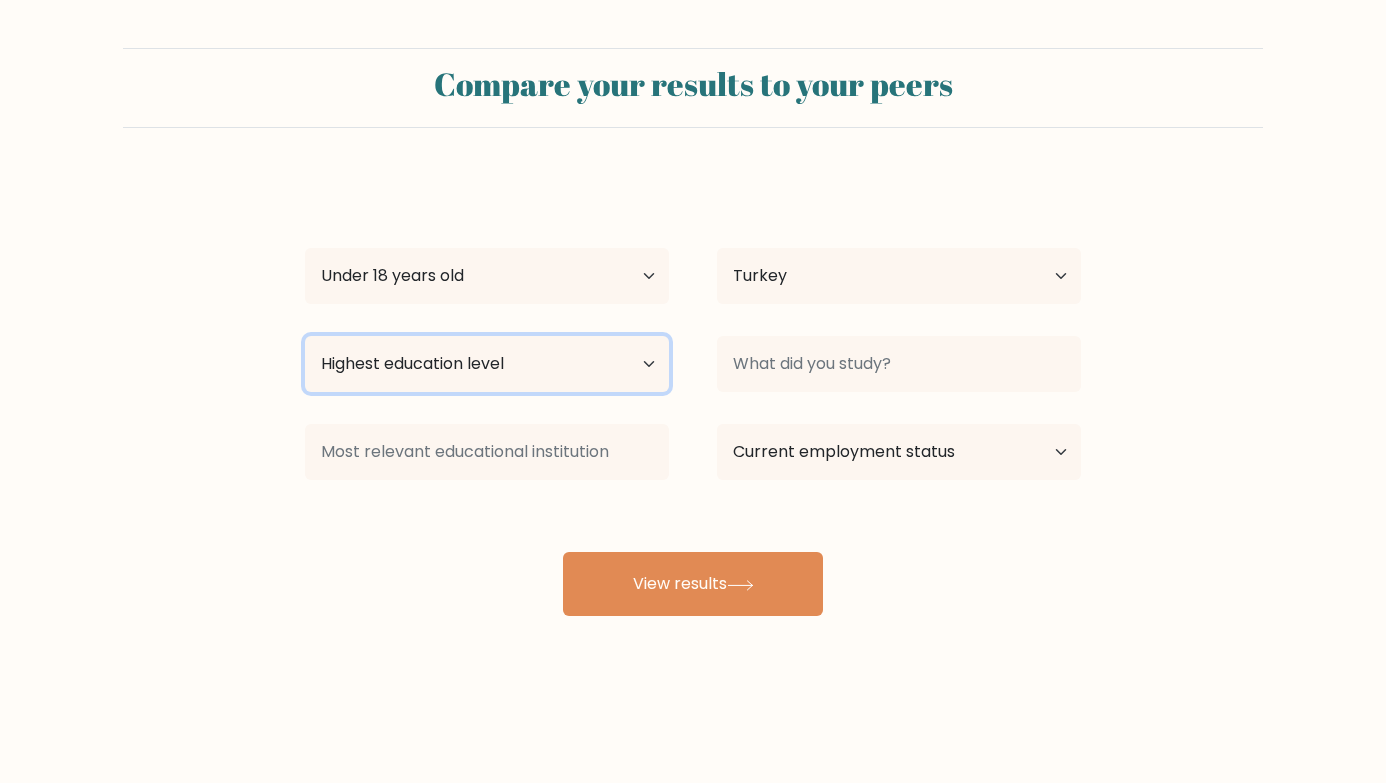 click on "Highest education level
No schooling
Primary
Lower Secondary
Upper Secondary
Occupation Specific
Bachelor's degree
Master's degree
Doctoral degree" at bounding box center (487, 364) 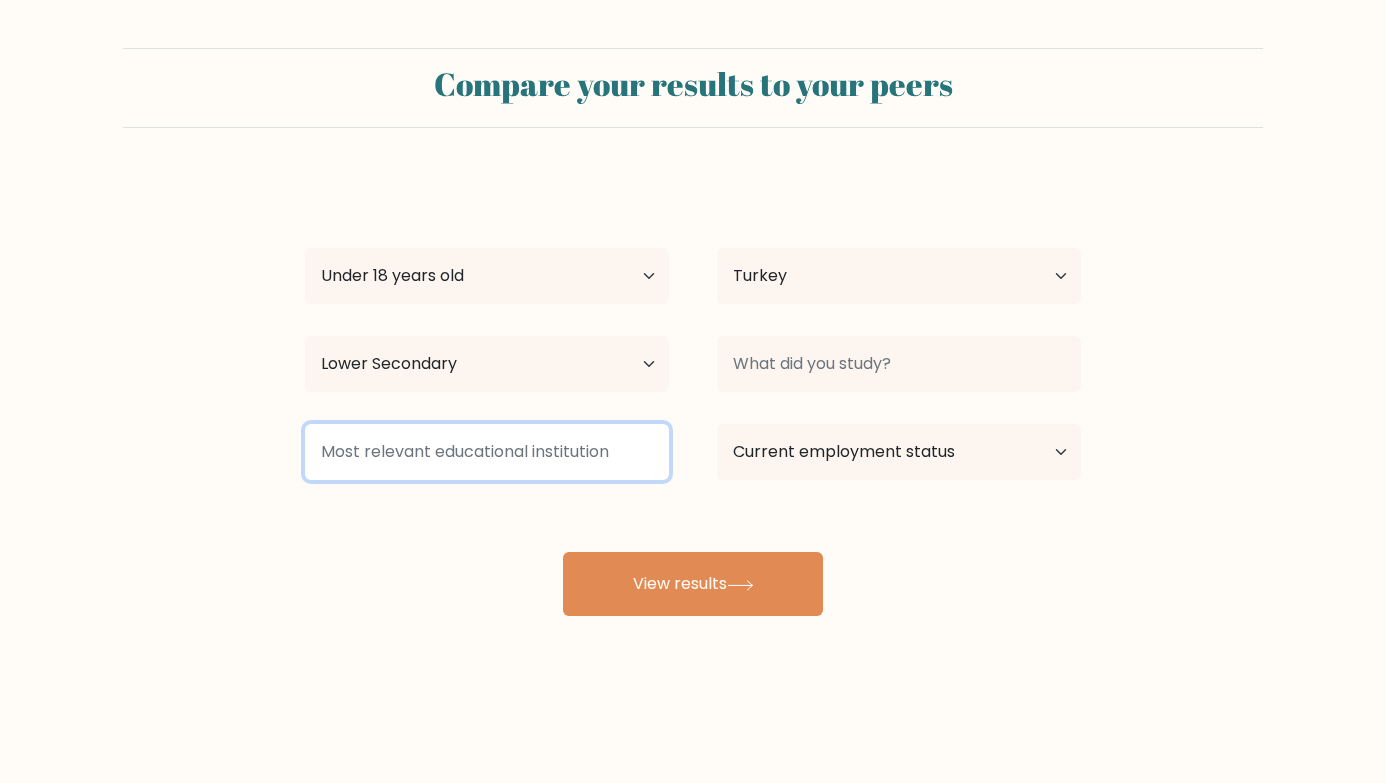 click at bounding box center (487, 452) 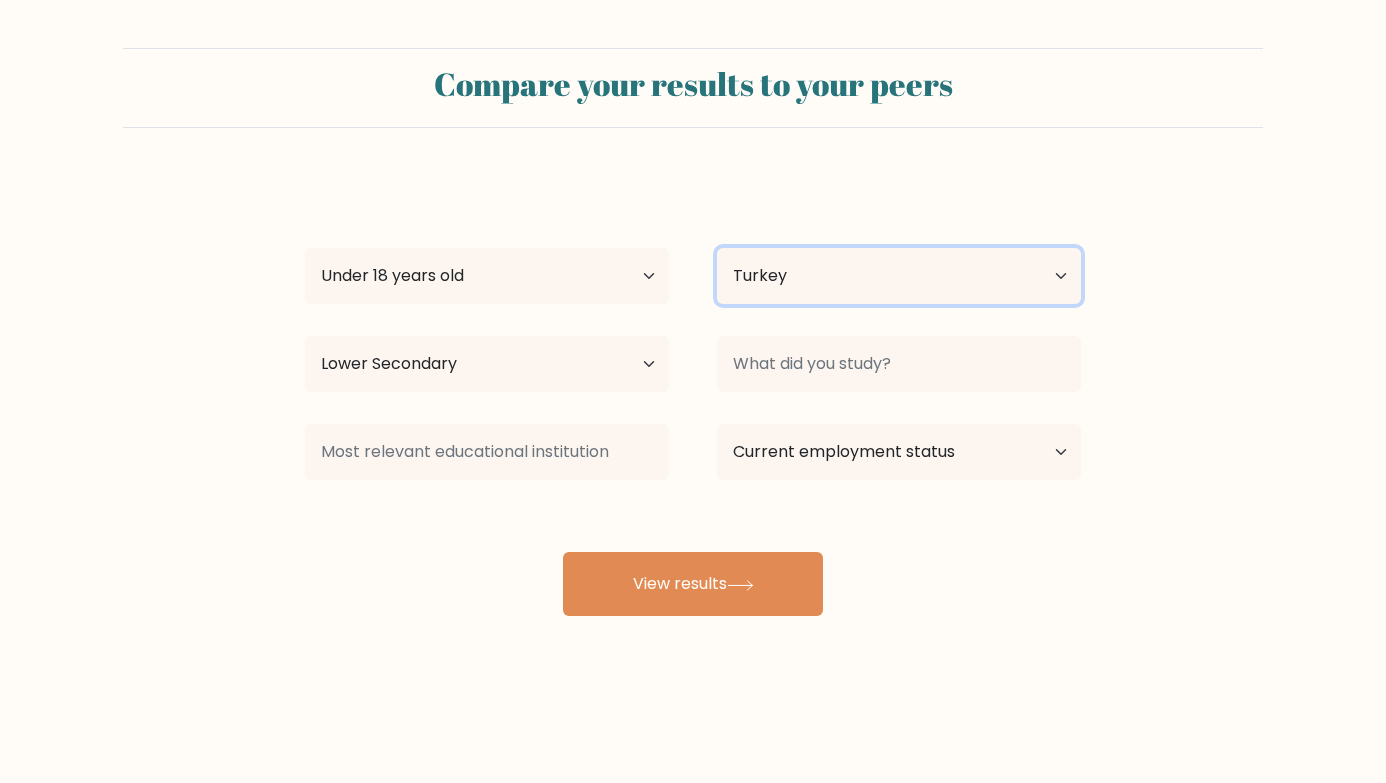 click on "Country
Afghanistan
Albania
Algeria
American Samoa
Andorra
Angola
Anguilla
Antarctica
Antigua and Barbuda
Argentina
Armenia
Aruba
Australia
Austria
Azerbaijan
Bahamas
Bahrain
Bangladesh
Barbados
Belarus
Belgium
Belize
Benin
Bermuda
Bhutan
Bolivia
Bonaire, Sint Eustatius and Saba
Bosnia and Herzegovina
Botswana
Bouvet Island
Brazil
British Indian Ocean Territory
Brunei
Bulgaria
Burkina Faso
Burundi
Cabo Verde
Cambodia
Cameroon
Canada
Cayman Islands
Central African Republic
Chad
Chile
China
Christmas Island
Cocos (Keeling) Islands
Colombia
Comoros
Congo
Congo (the Democratic Republic of the)
Cook Islands
Costa Rica
Côte d'Ivoire
Croatia
Cuba" at bounding box center [899, 276] 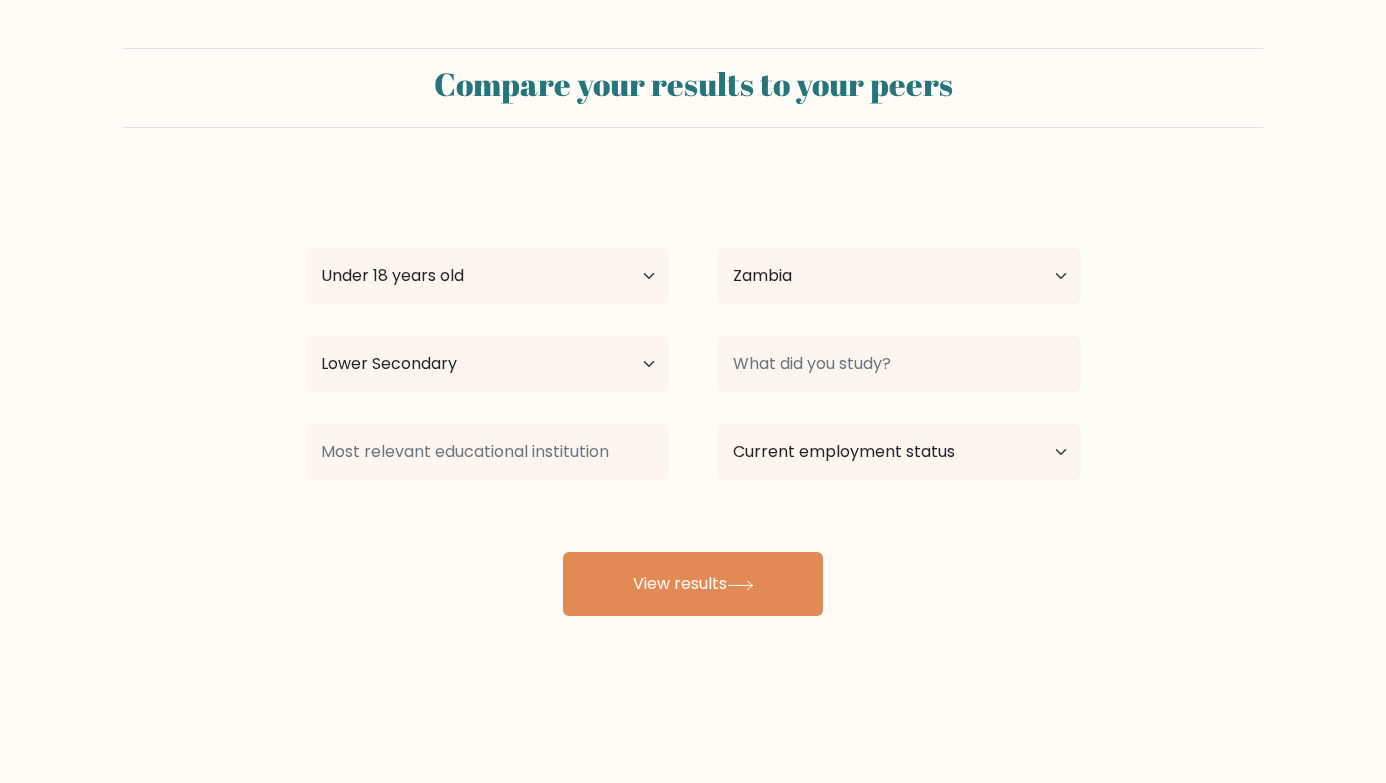 click at bounding box center (899, 364) 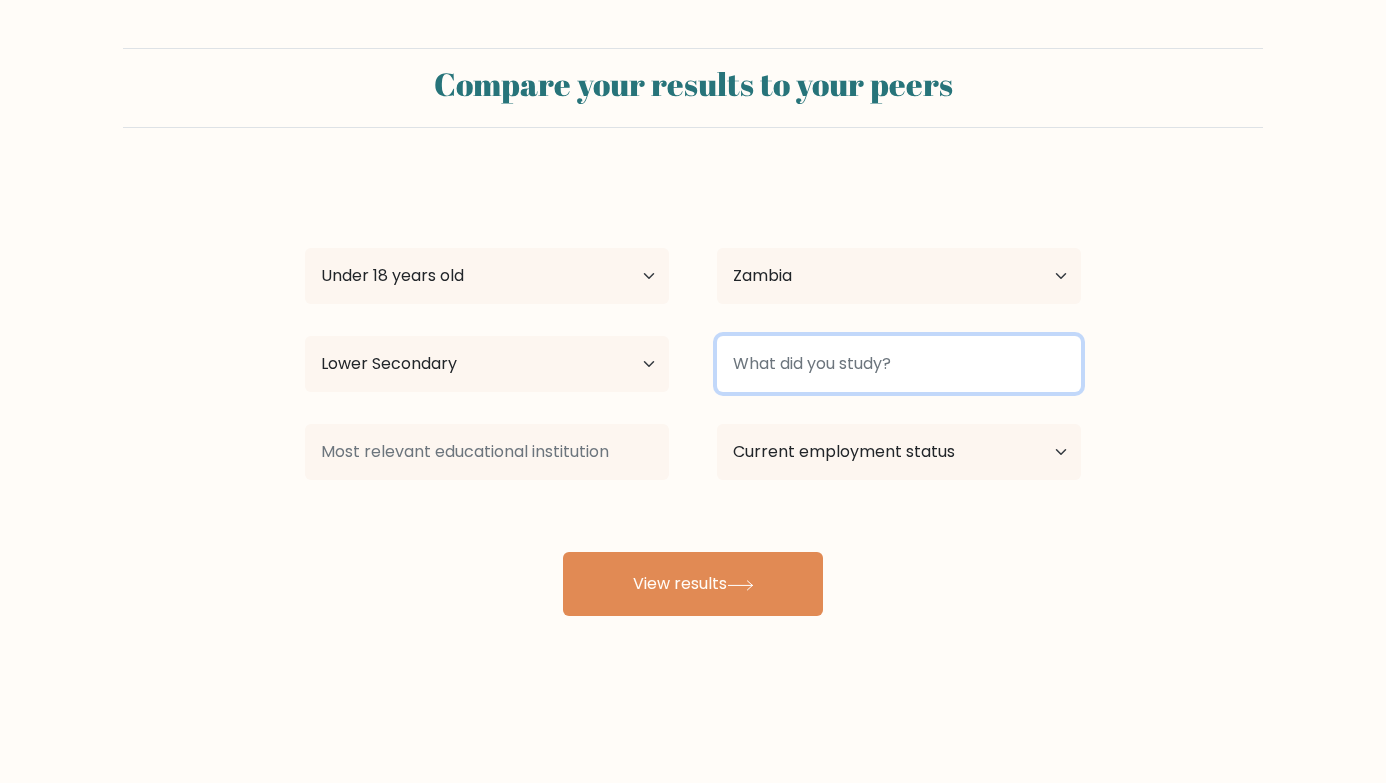 click at bounding box center (899, 364) 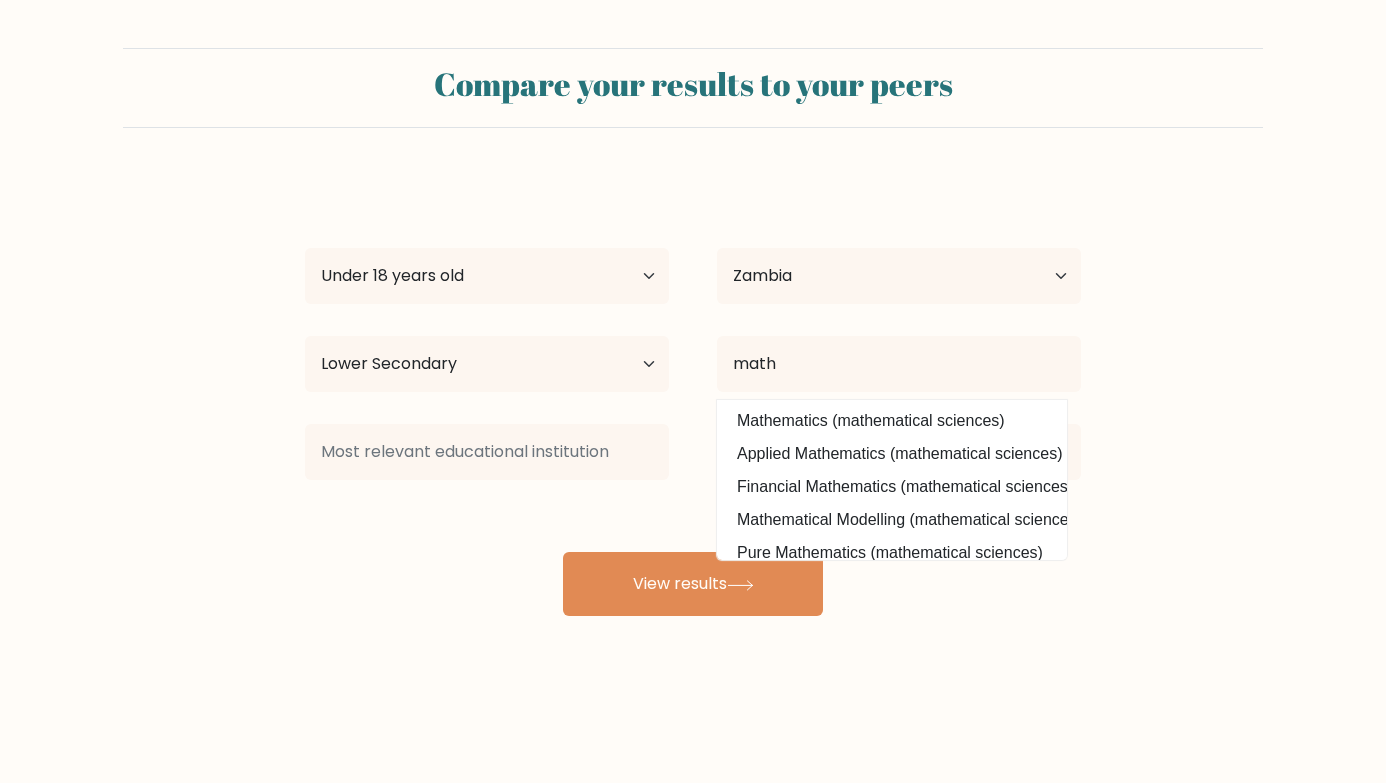 click on "Mathematics (mathematical sciences)" at bounding box center [892, 421] 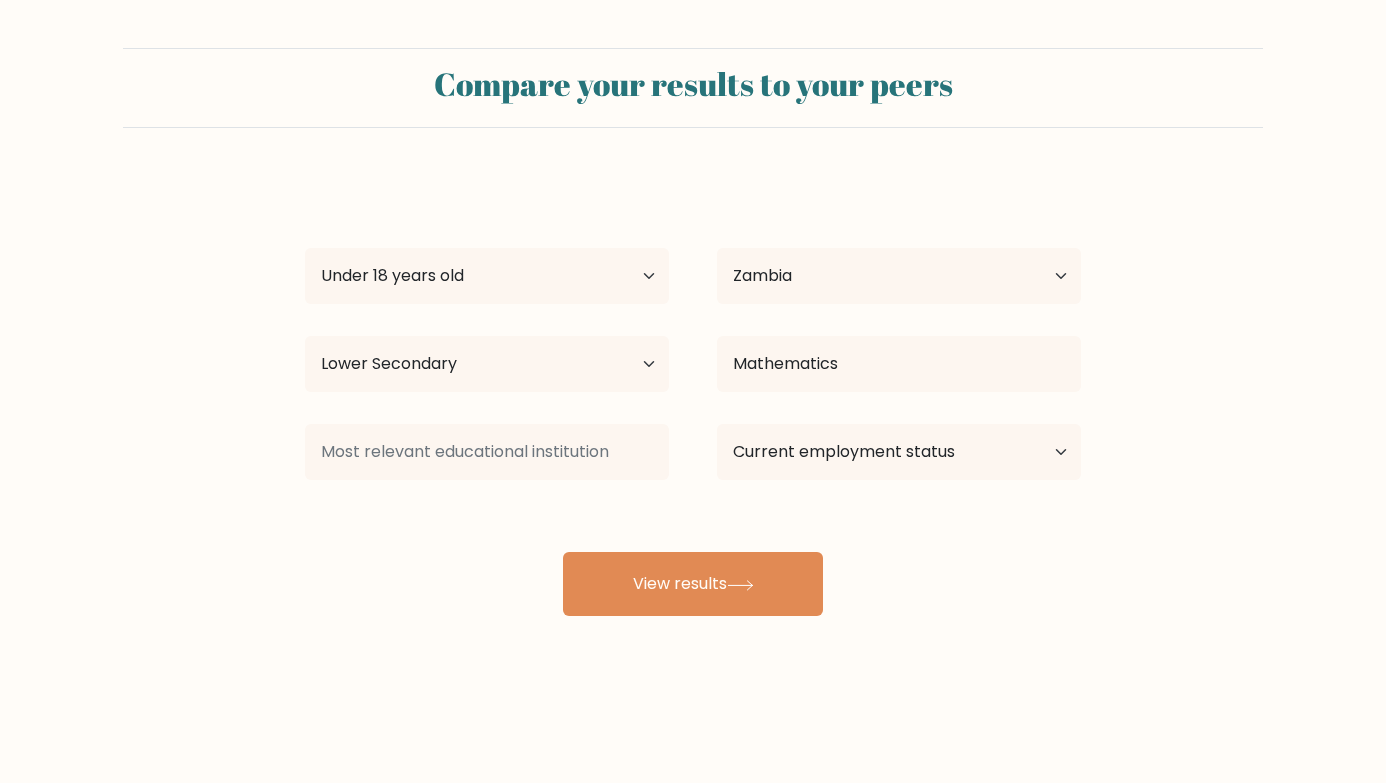 click on "Current employment status
Employed
Student
Retired
Other / prefer not to answer" at bounding box center (899, 452) 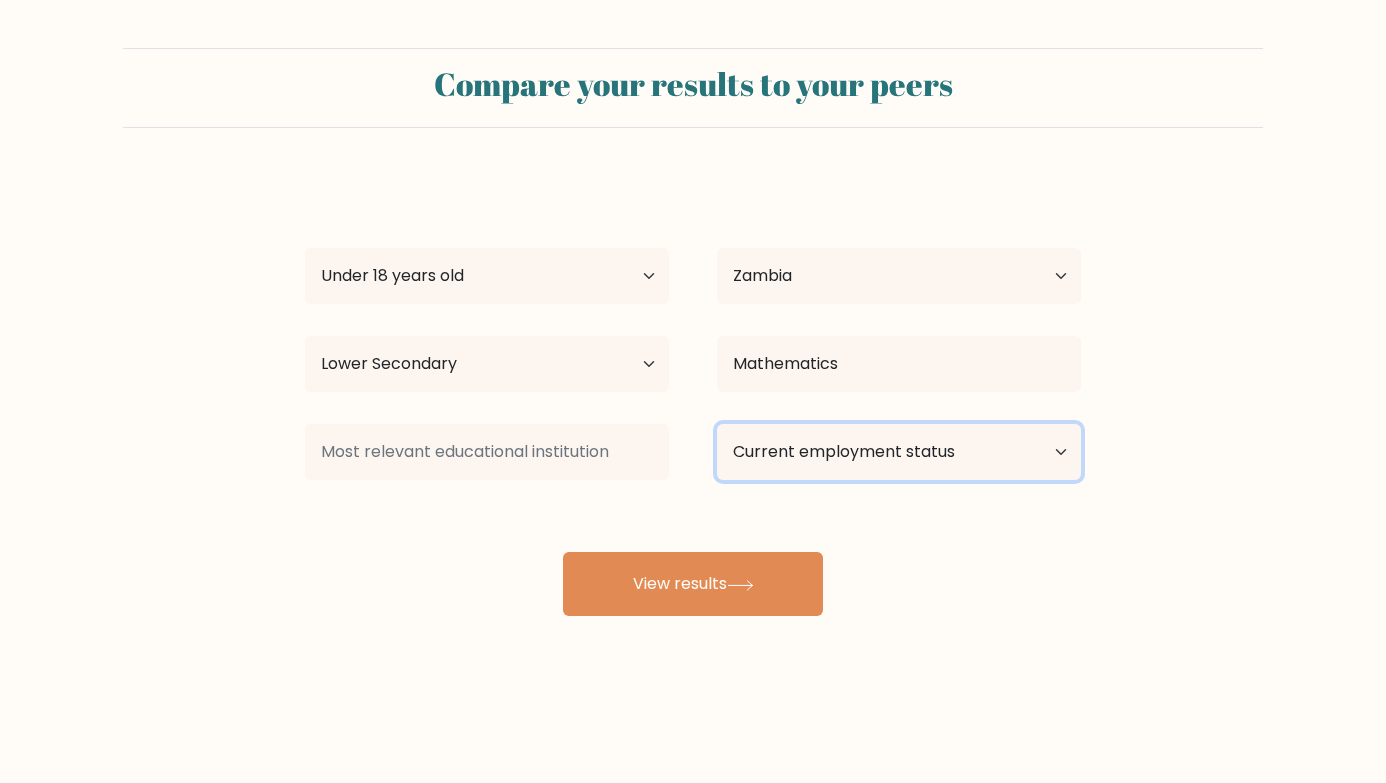 click on "Current employment status
Employed
Student
Retired
Other / prefer not to answer" at bounding box center (899, 452) 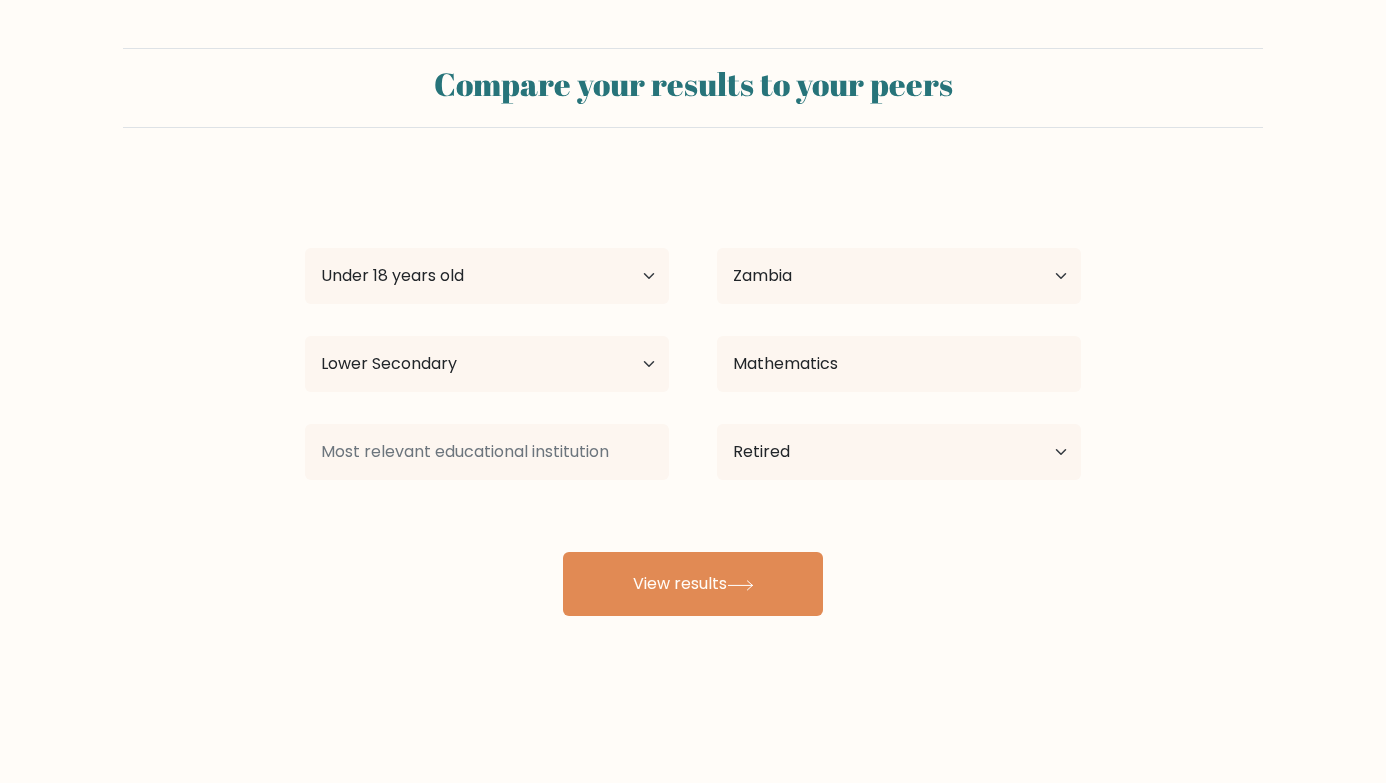 click on "ucwr
pk w
Age
Under 18 years old
18-24 years old
25-34 years old
35-44 years old
45-54 years old
55-64 years old
65 years old and above
Country
Afghanistan
Albania
Algeria
American Samoa
Andorra
Angola
Anguilla
Antarctica
Antigua and Barbuda
Argentina
Armenia
Aruba
Australia
Austria
Azerbaijan
Bahamas
Bahrain
Bangladesh
Barbados
Belarus
Belgium
Belize
Benin
Bermuda
Bhutan
Bolivia
Bonaire, Sint Eustatius and Saba
Bosnia and Herzegovina
Botswana
Bouvet Island
Brazil
Brunei" at bounding box center [693, 396] 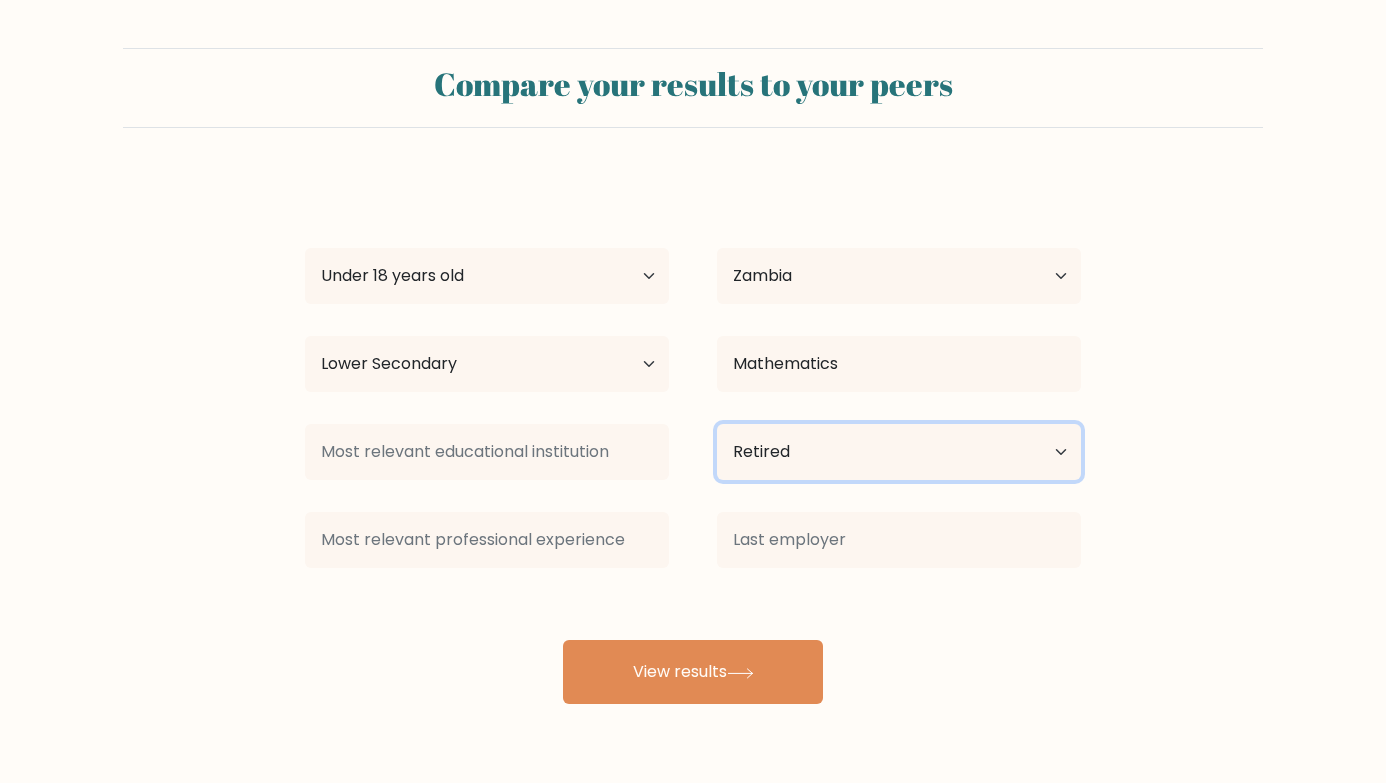 click on "Current employment status
Employed
Student
Retired
Other / prefer not to answer" at bounding box center (899, 452) 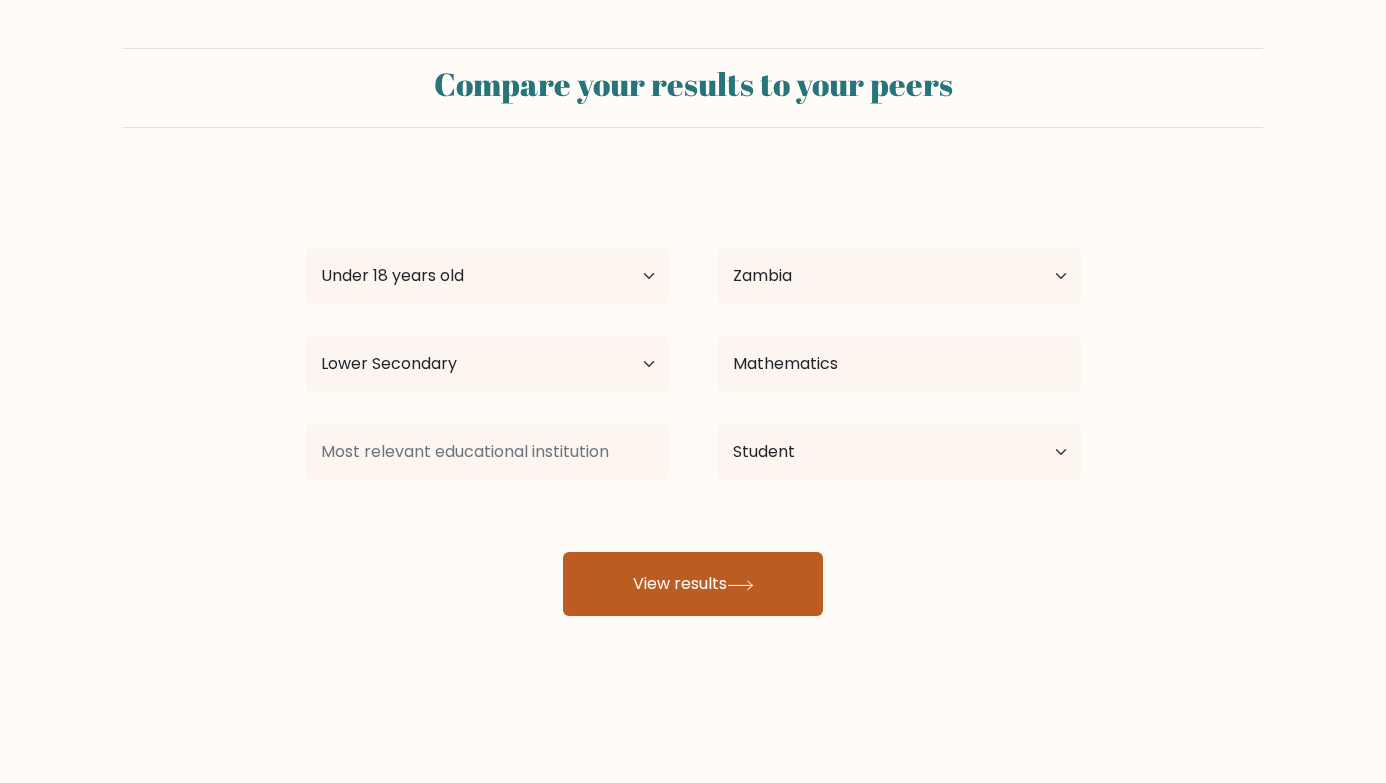 click on "View results" at bounding box center [693, 584] 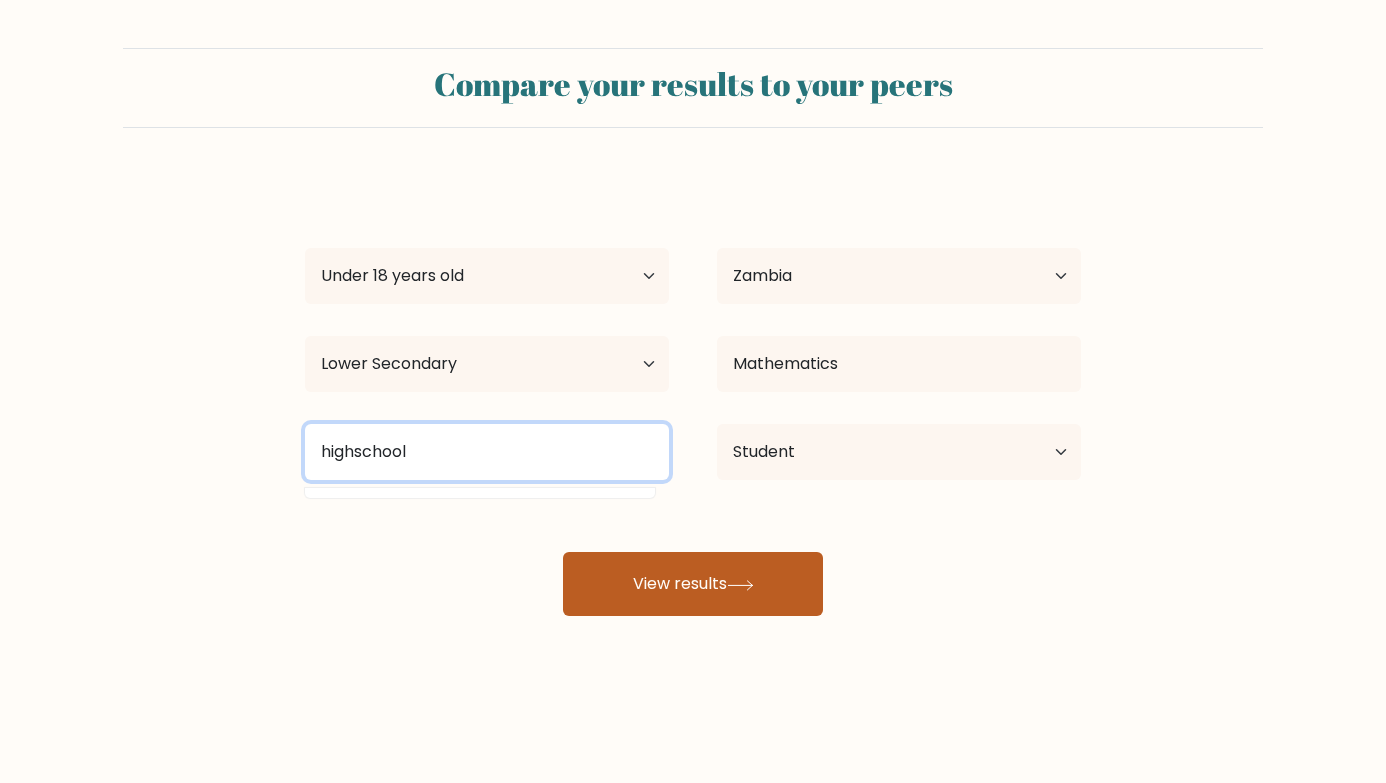 type on "highschool" 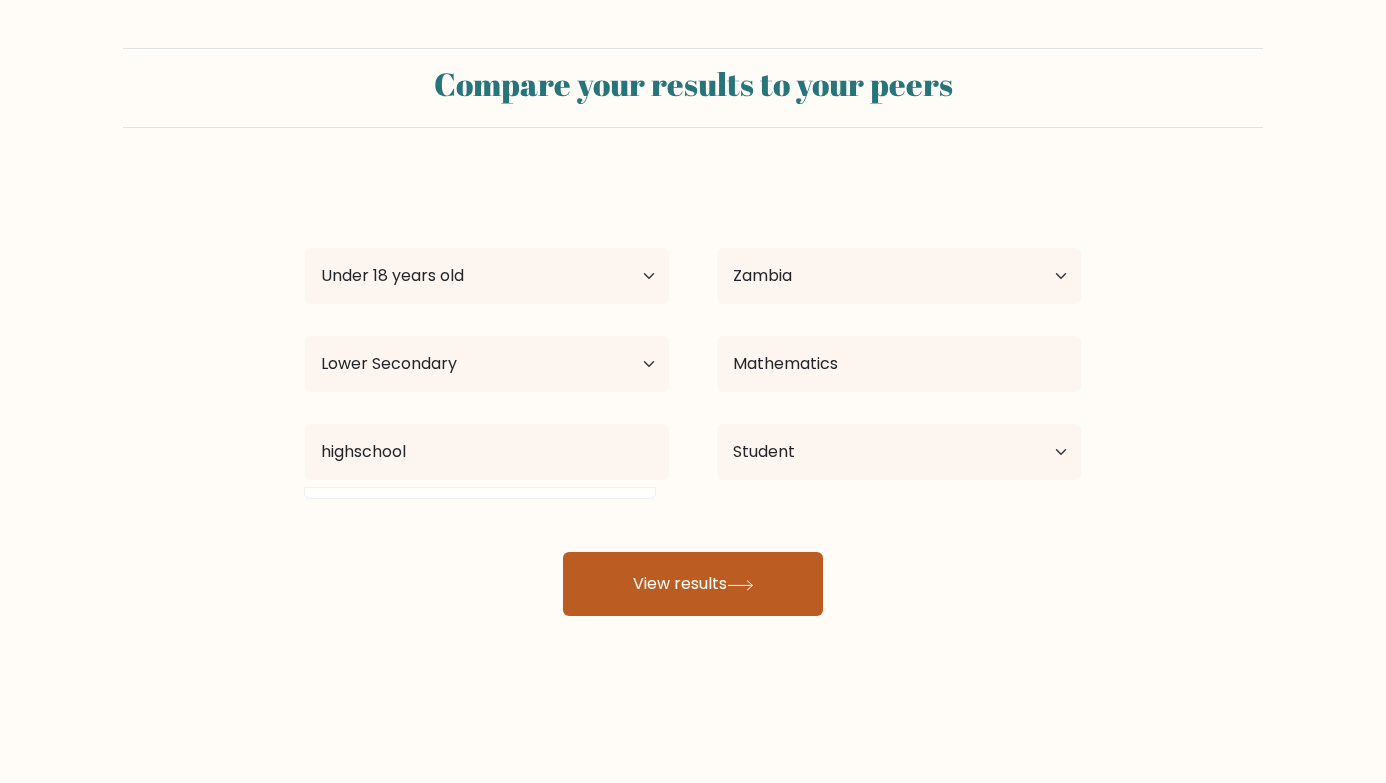 click on "View results" at bounding box center (693, 584) 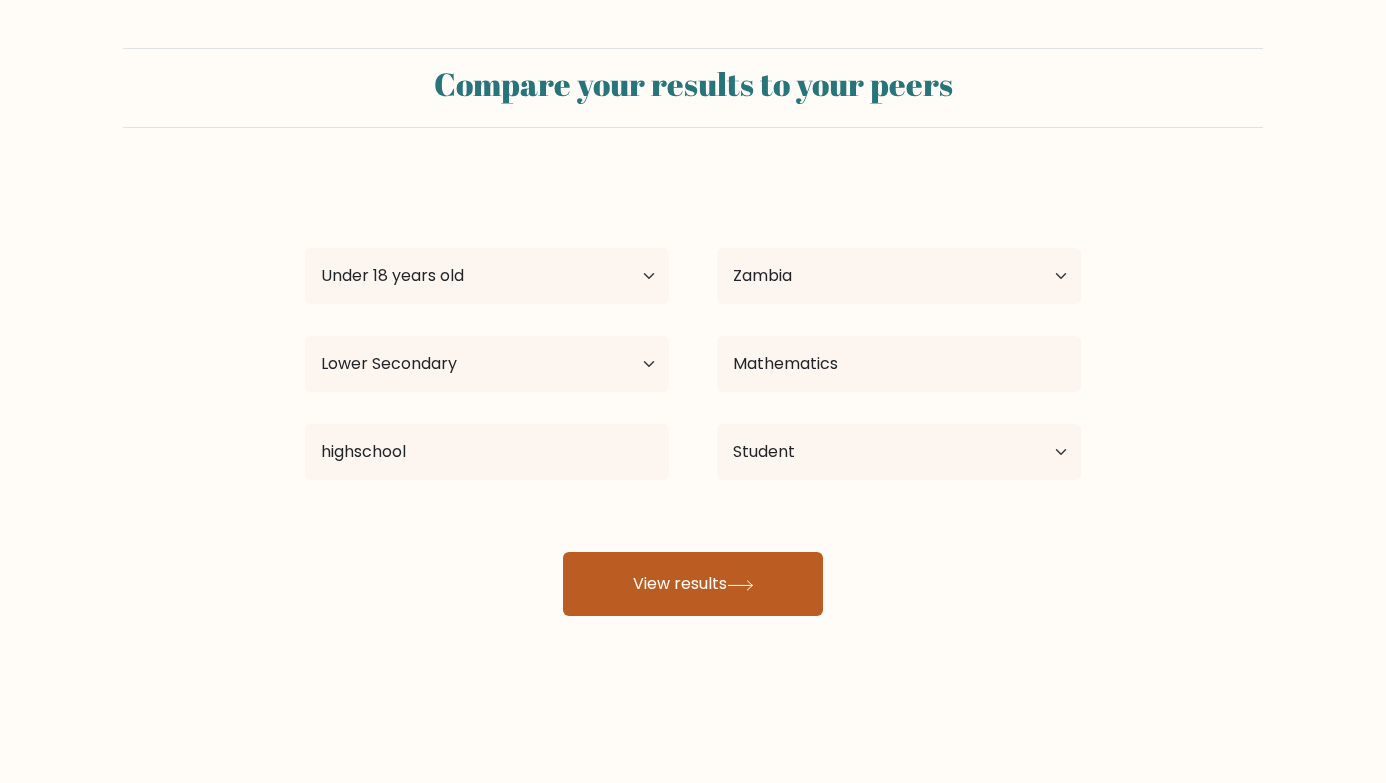 click on "View results" at bounding box center (693, 584) 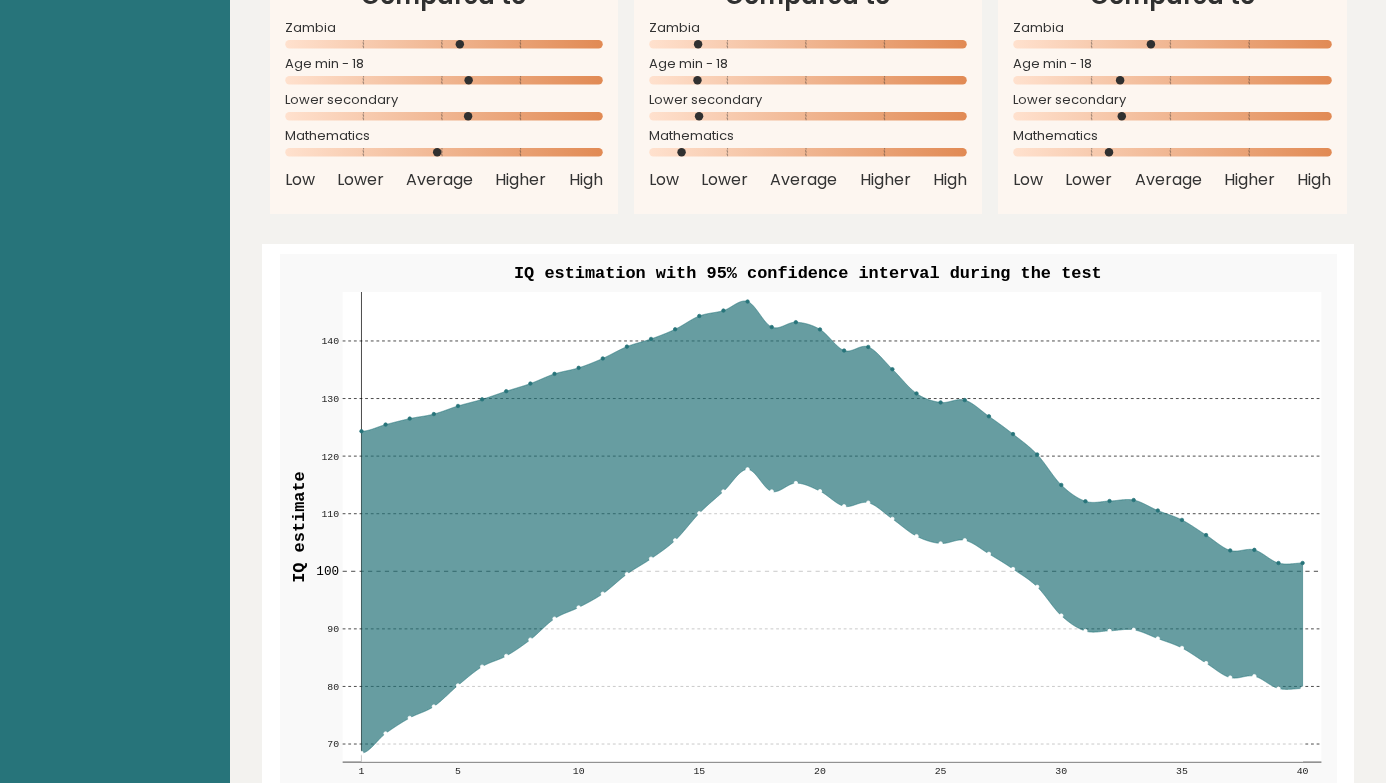 scroll, scrollTop: 2126, scrollLeft: 0, axis: vertical 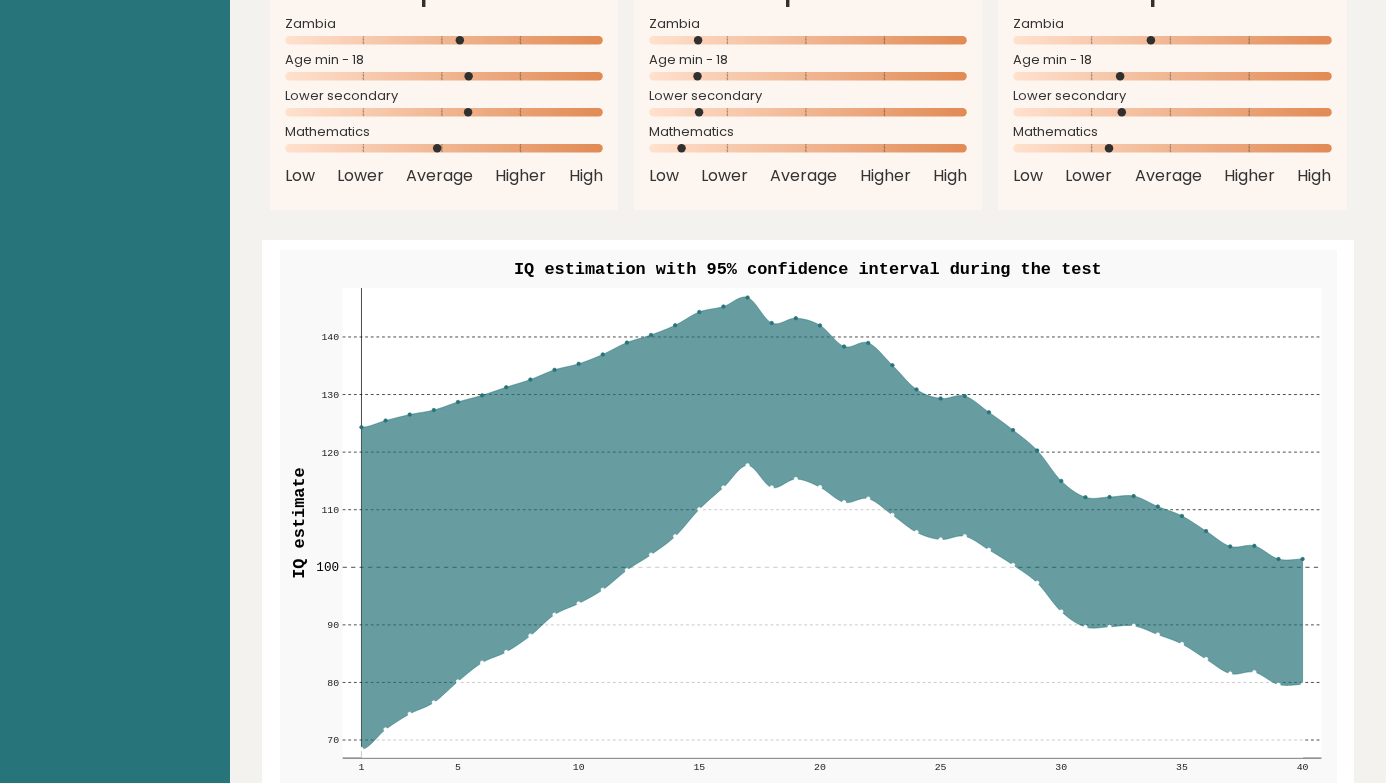 click on "70 70 80 80 90 90 100 100 110 110 120 120 130 130 140 140 1 5 10 15 20 25 30 35 40" 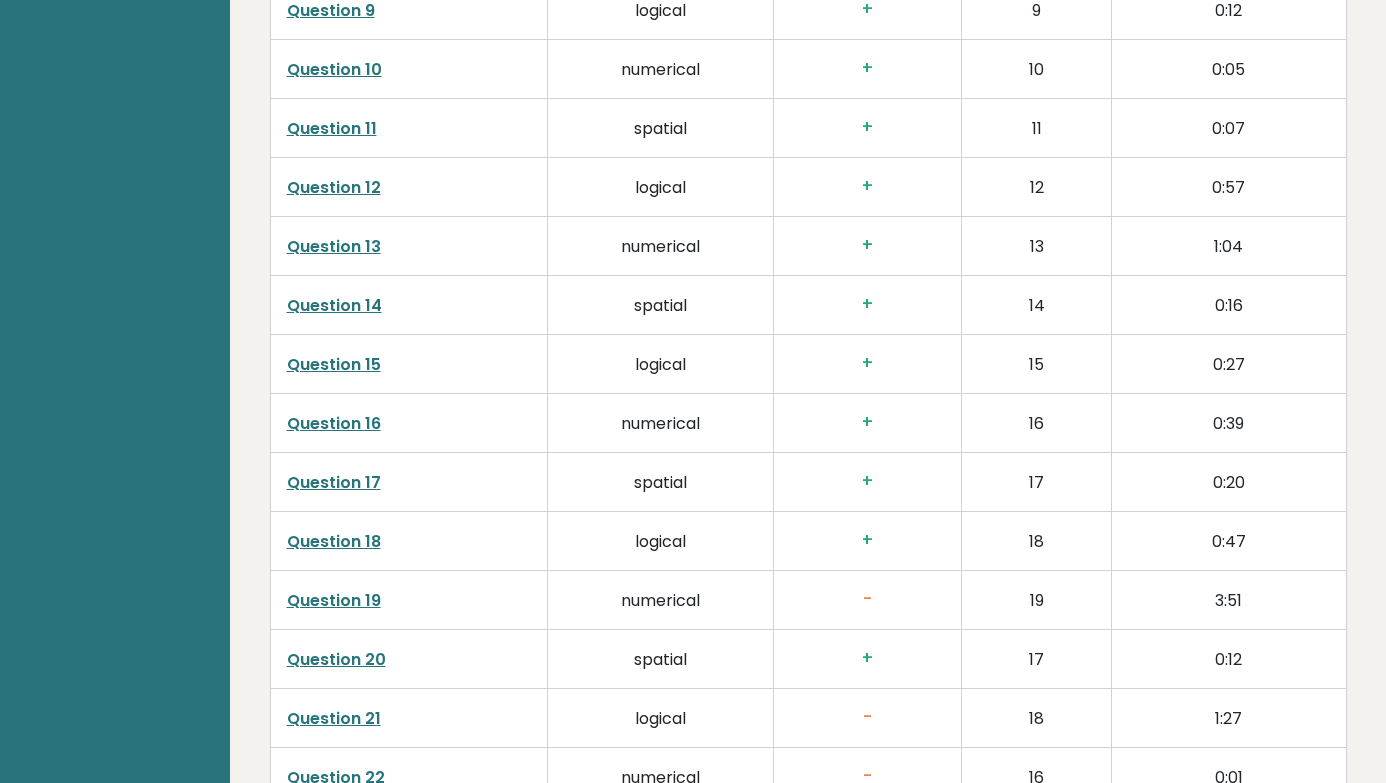 scroll, scrollTop: 3722, scrollLeft: 0, axis: vertical 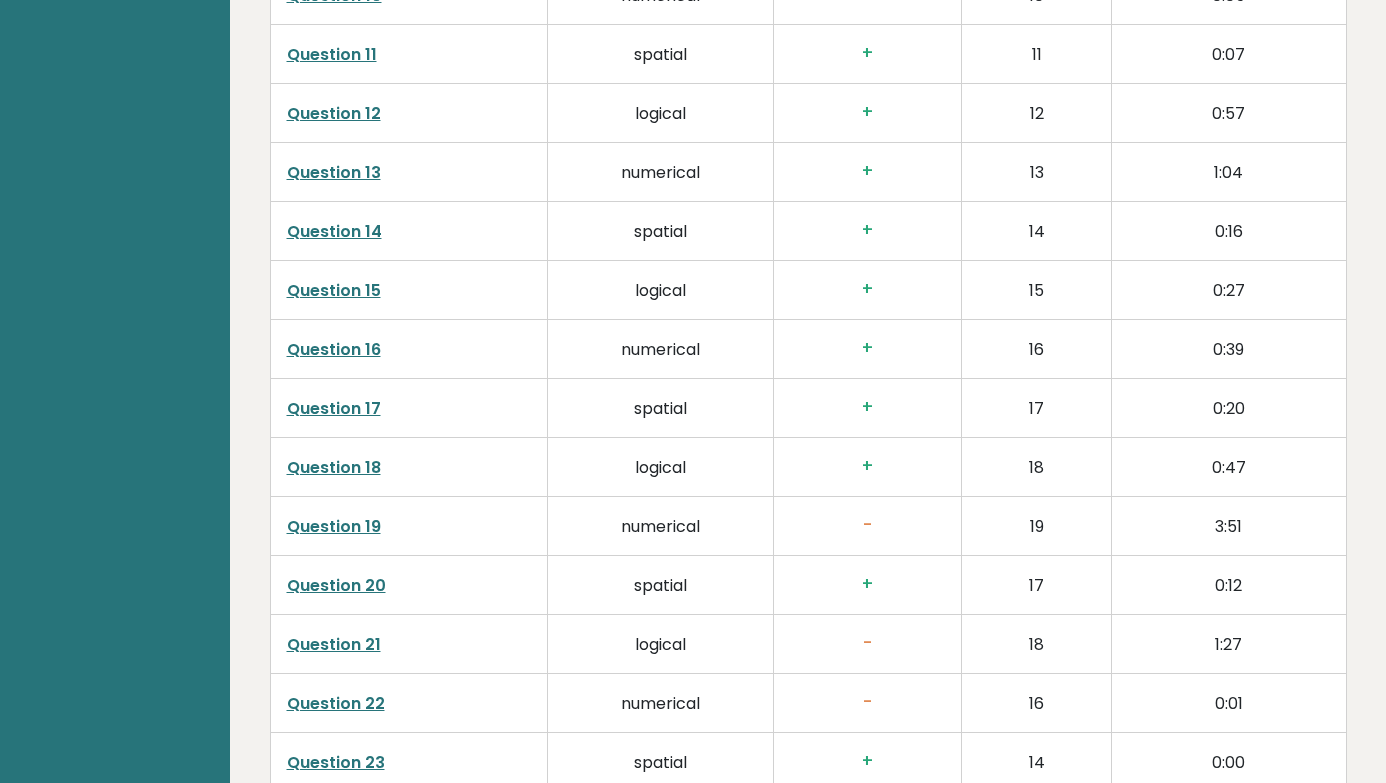 click on "Question
19" at bounding box center (334, 526) 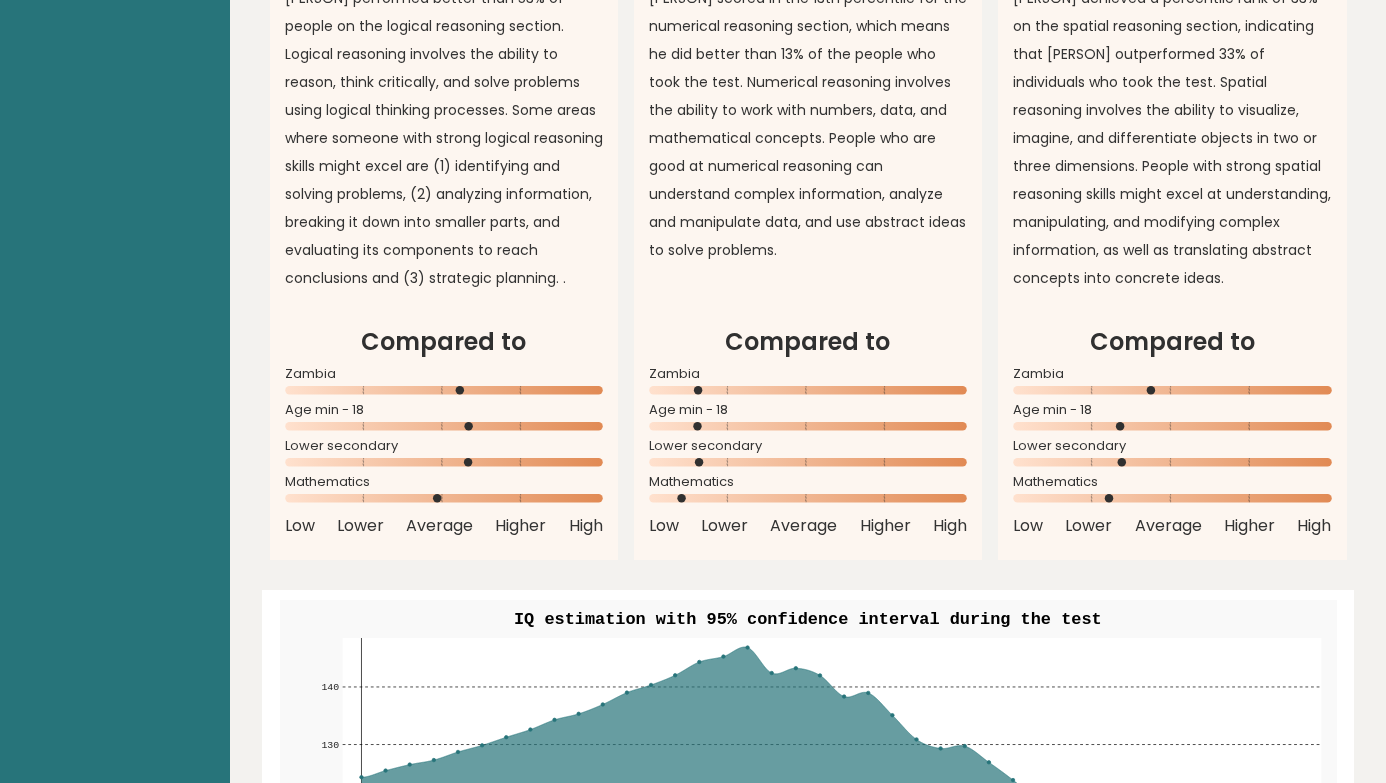 scroll, scrollTop: 1763, scrollLeft: 0, axis: vertical 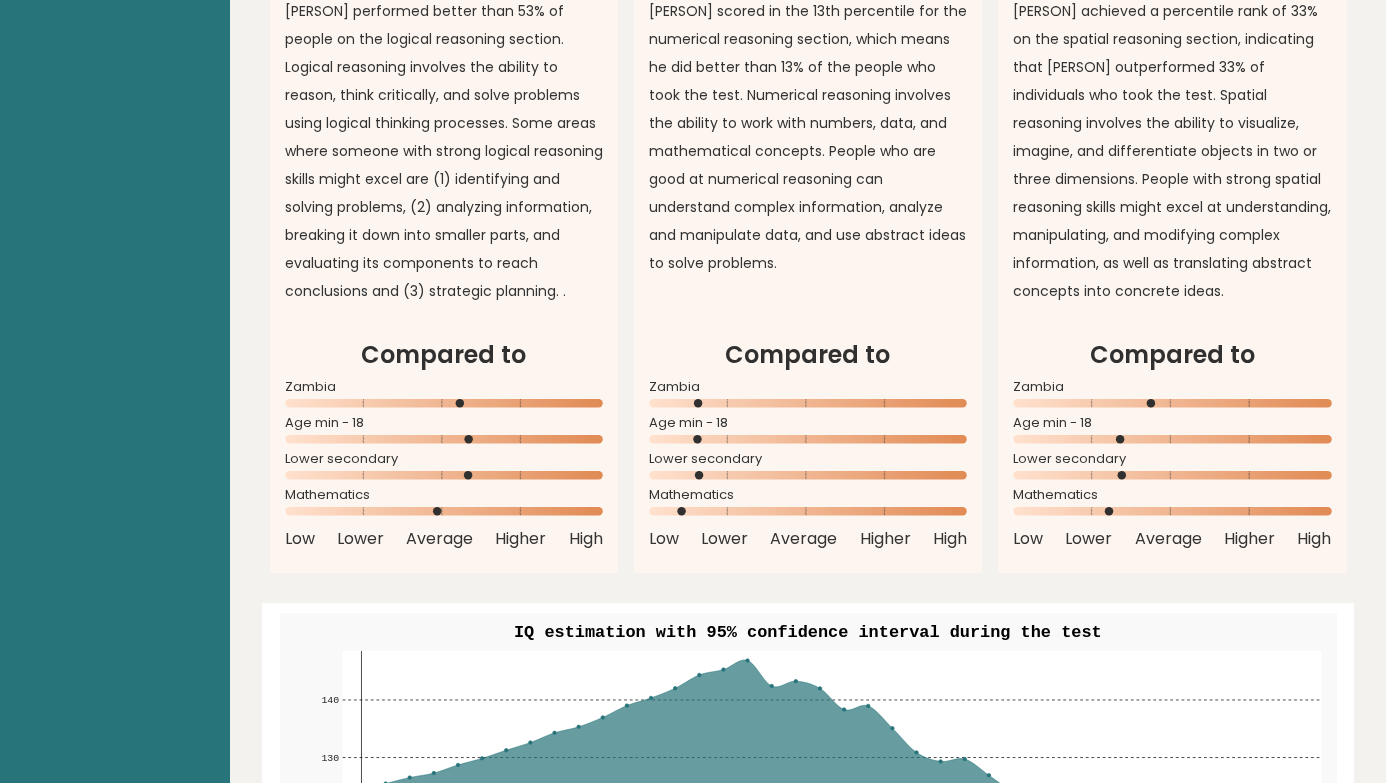 click 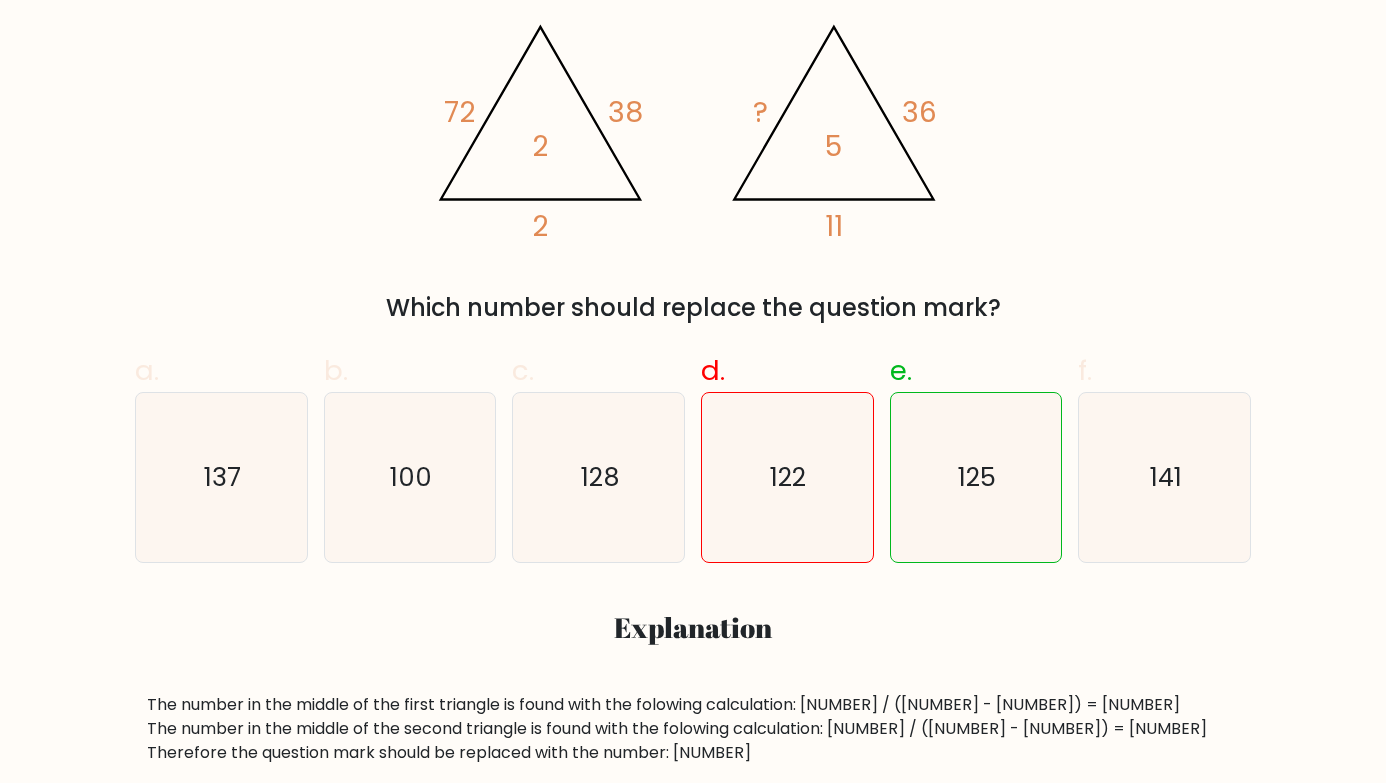 scroll, scrollTop: 938, scrollLeft: 0, axis: vertical 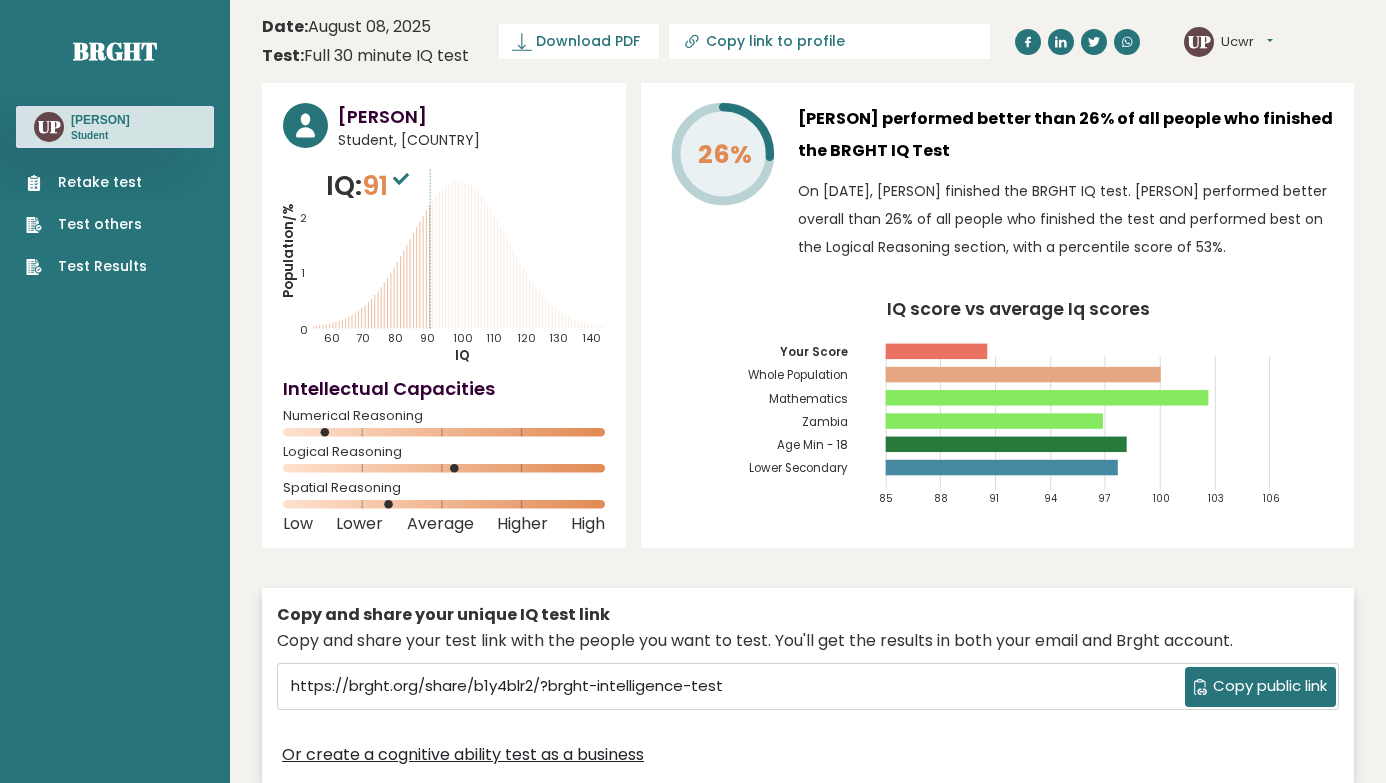 click on "Ucwr" at bounding box center [1247, 42] 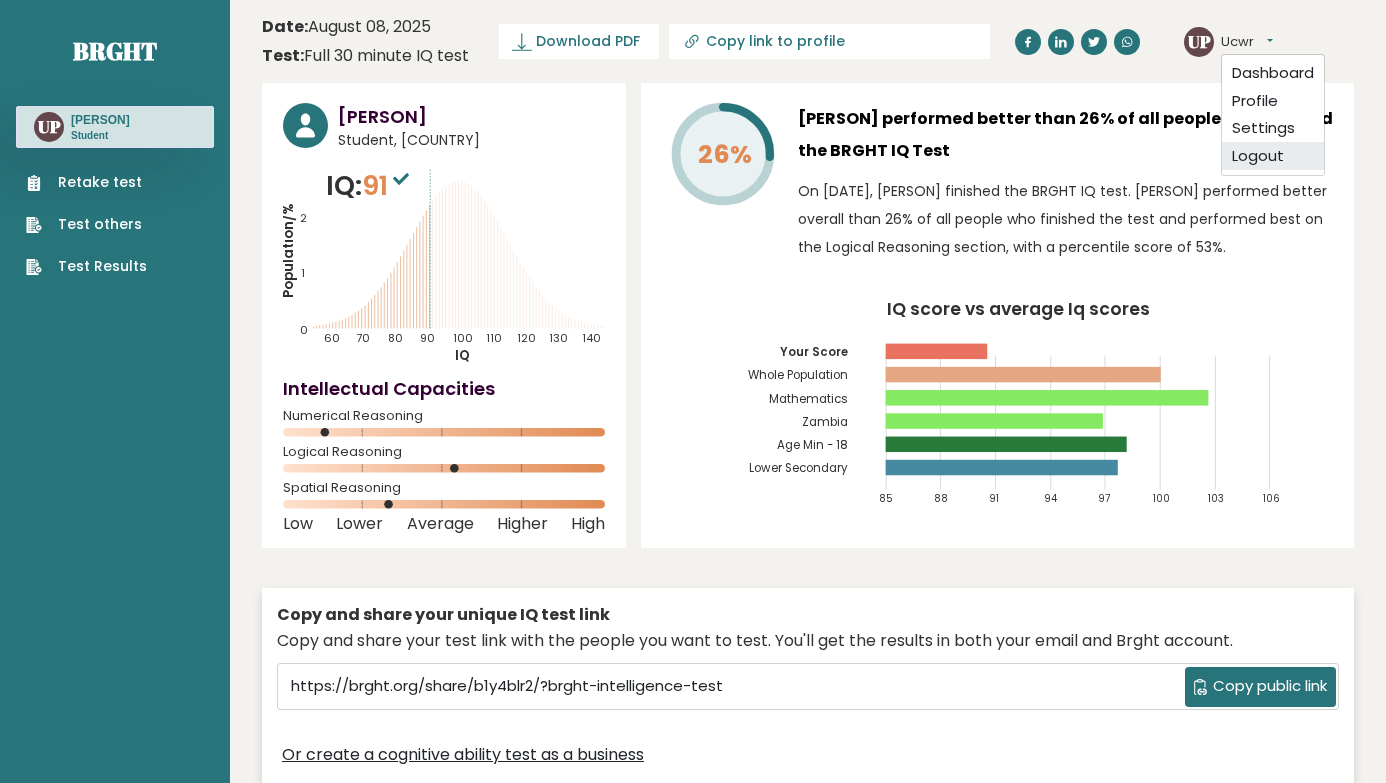 click on "Logout" at bounding box center [1273, 156] 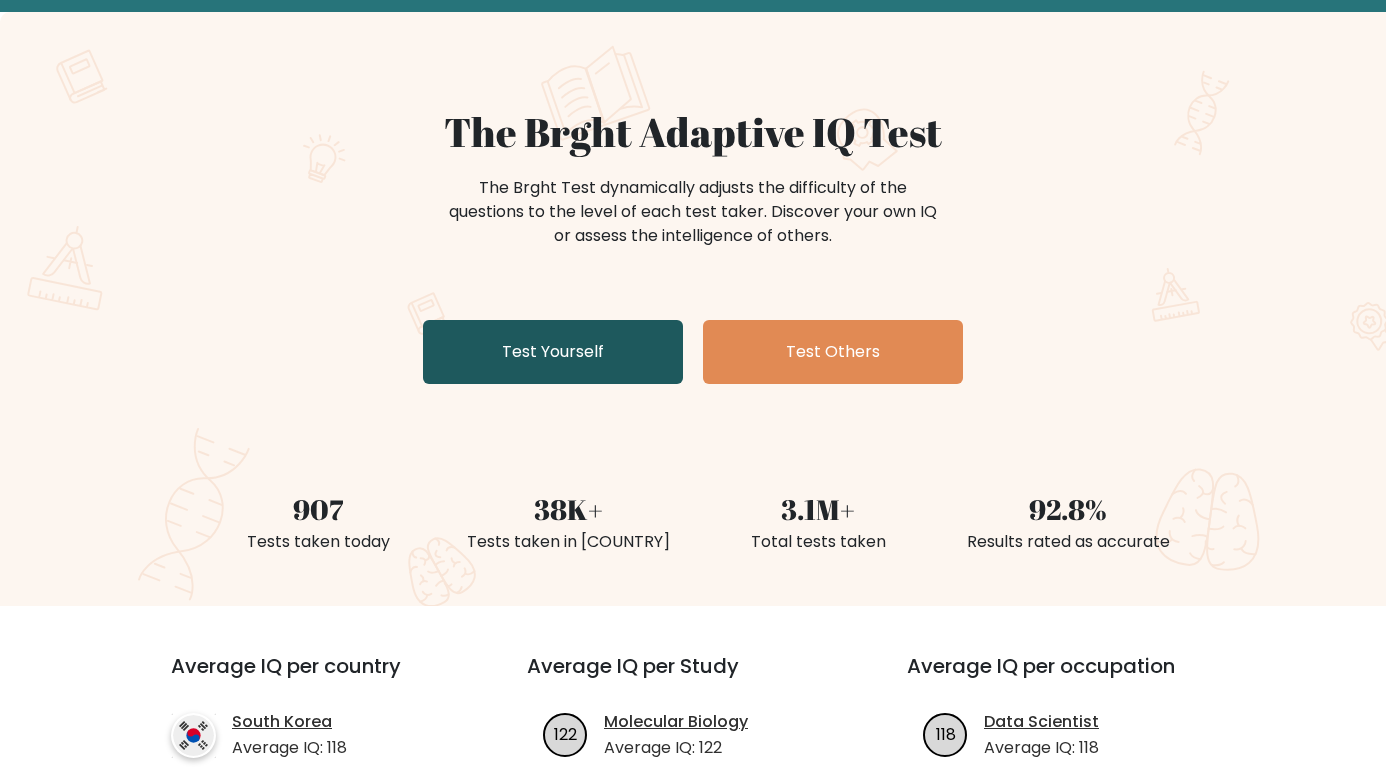 scroll, scrollTop: 0, scrollLeft: 0, axis: both 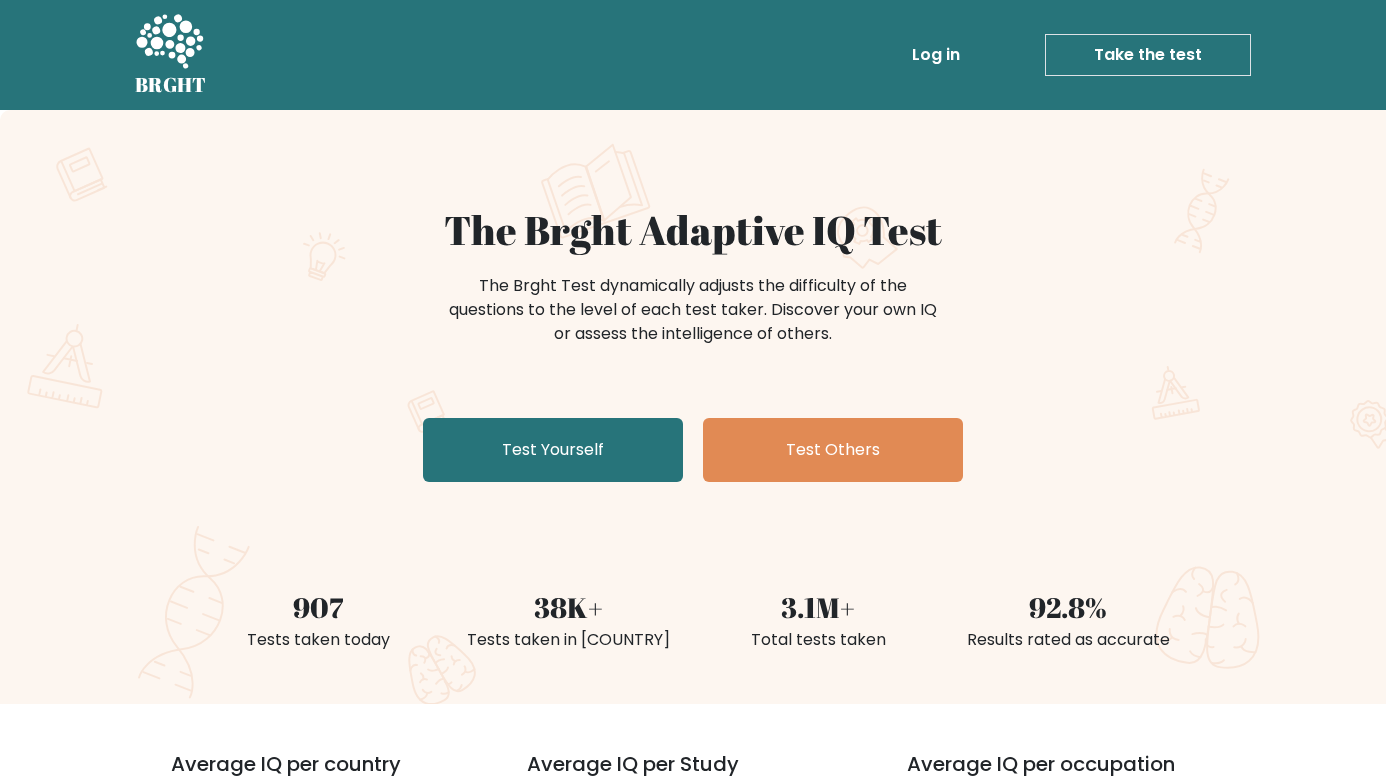 click on "Log in" at bounding box center (936, 55) 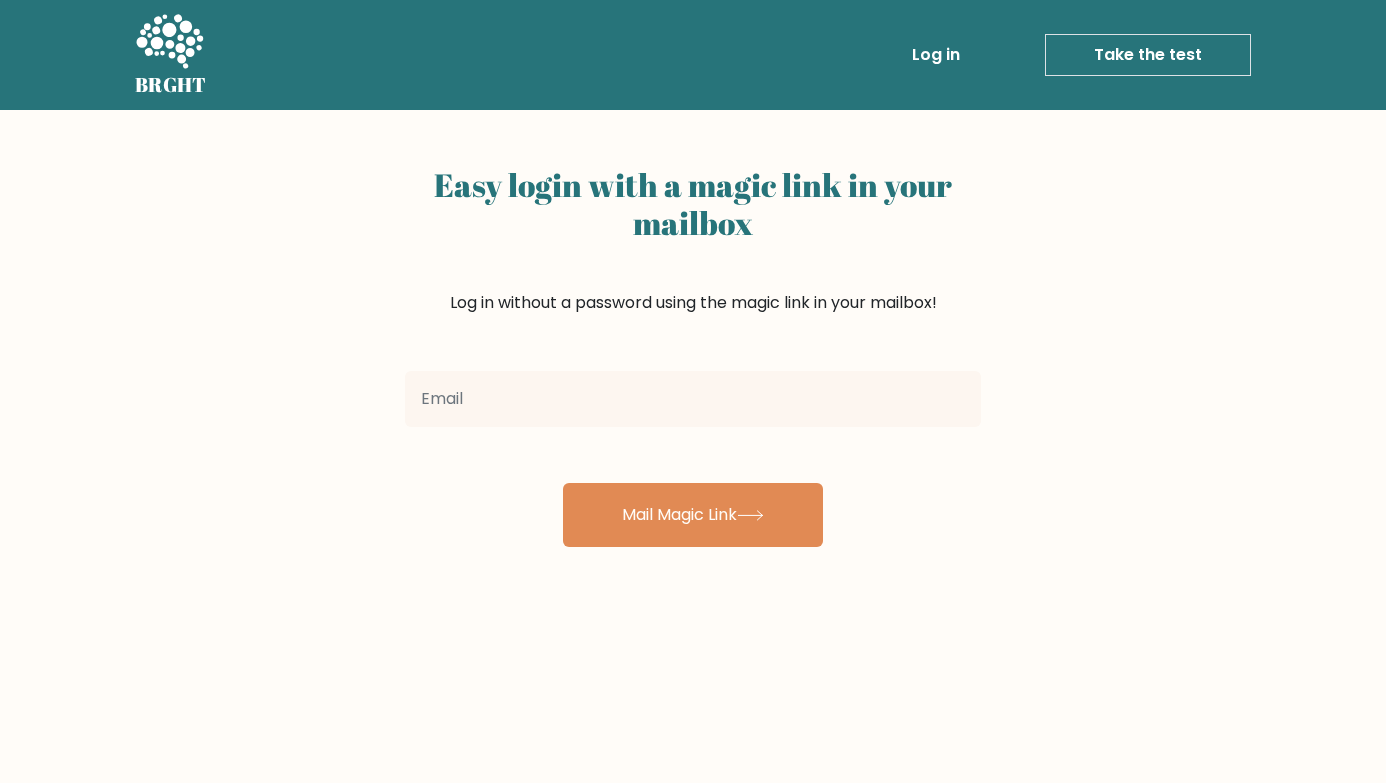 scroll, scrollTop: 0, scrollLeft: 0, axis: both 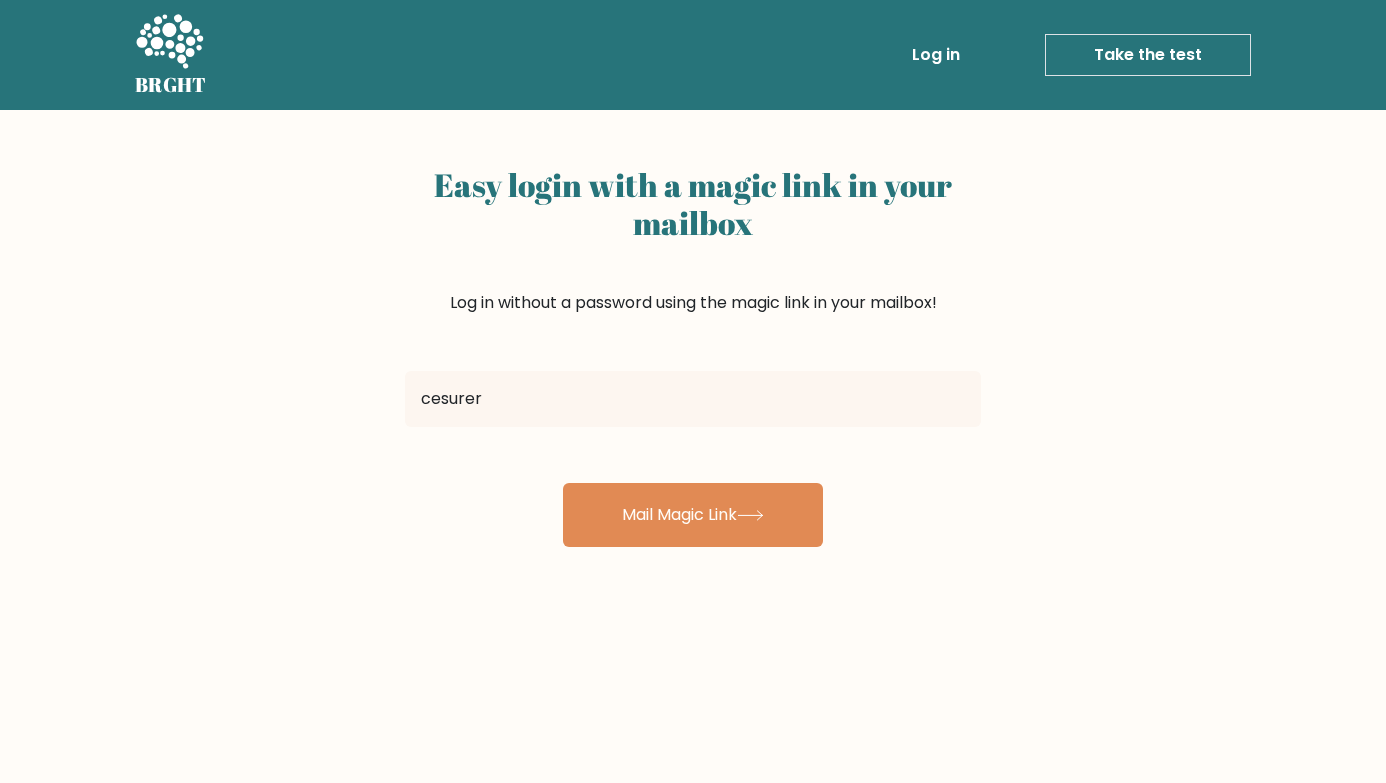 type on "cesurerbay2010@[EXAMPLE.COM]" 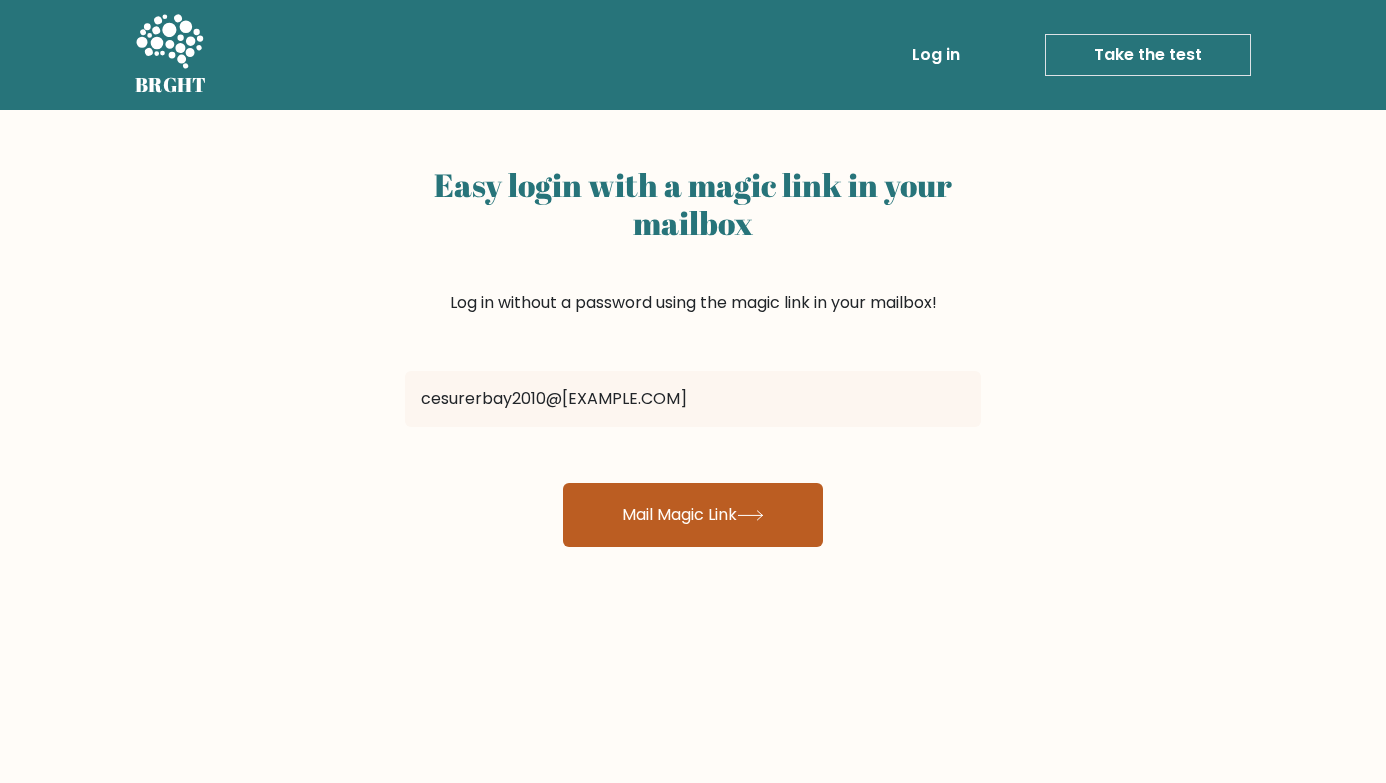 click on "Mail Magic Link" at bounding box center [693, 515] 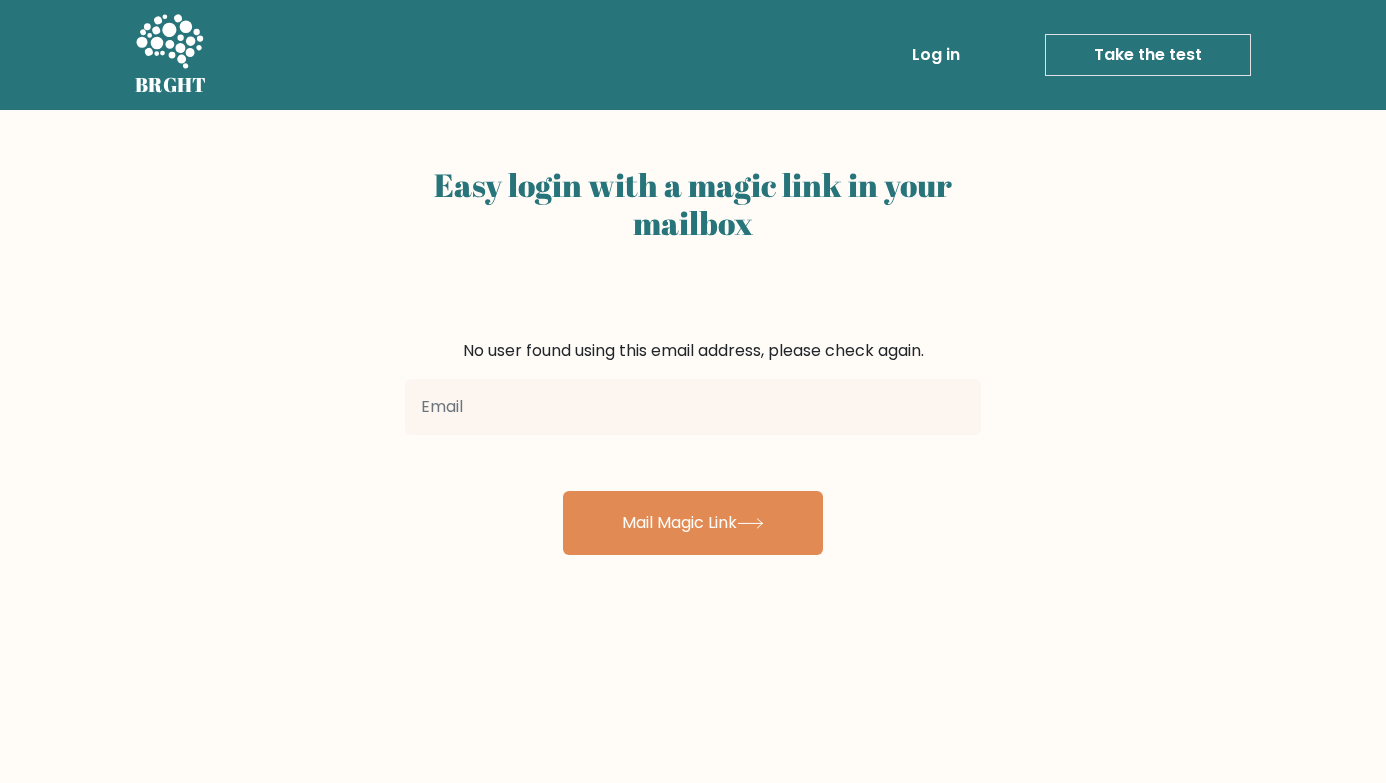 scroll, scrollTop: 0, scrollLeft: 0, axis: both 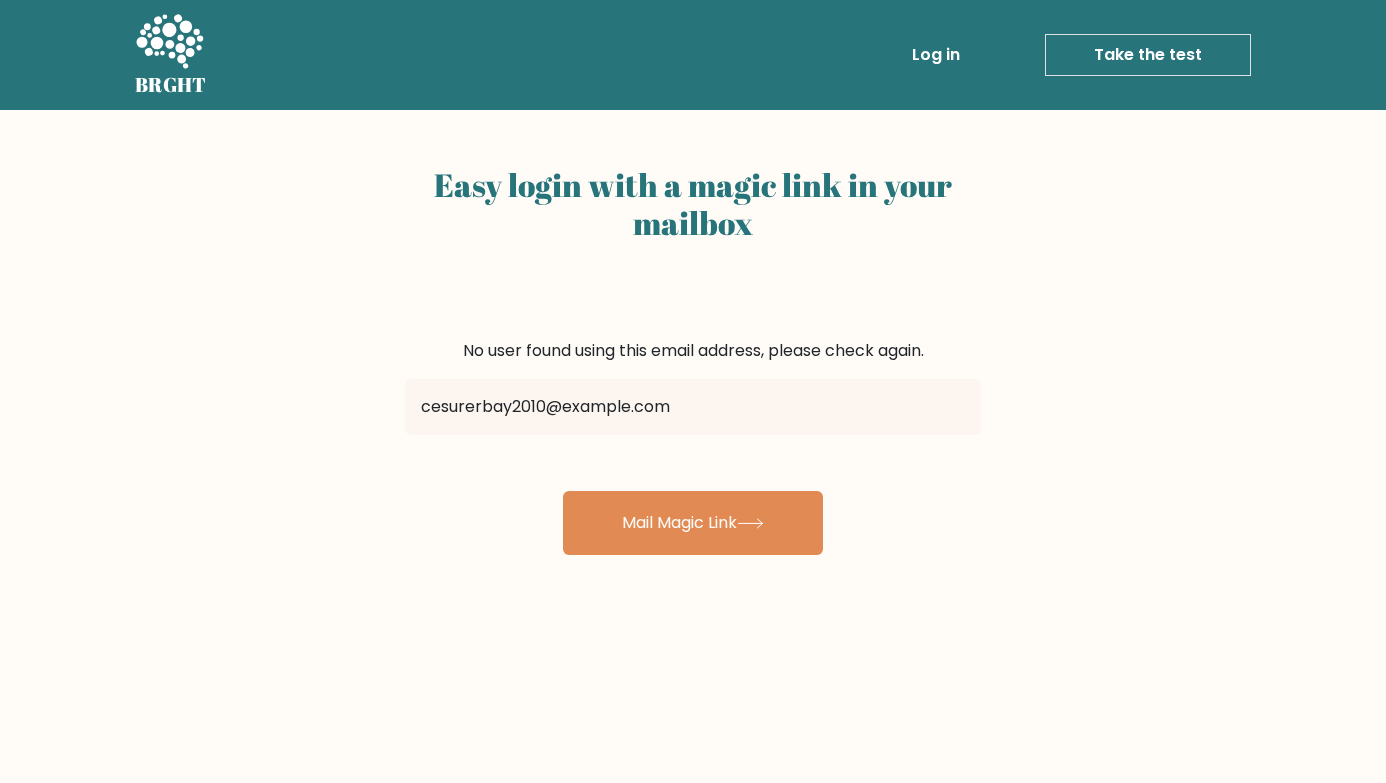click on "cesurerbay2010@[EXAMPLE.COM]" at bounding box center (693, 407) 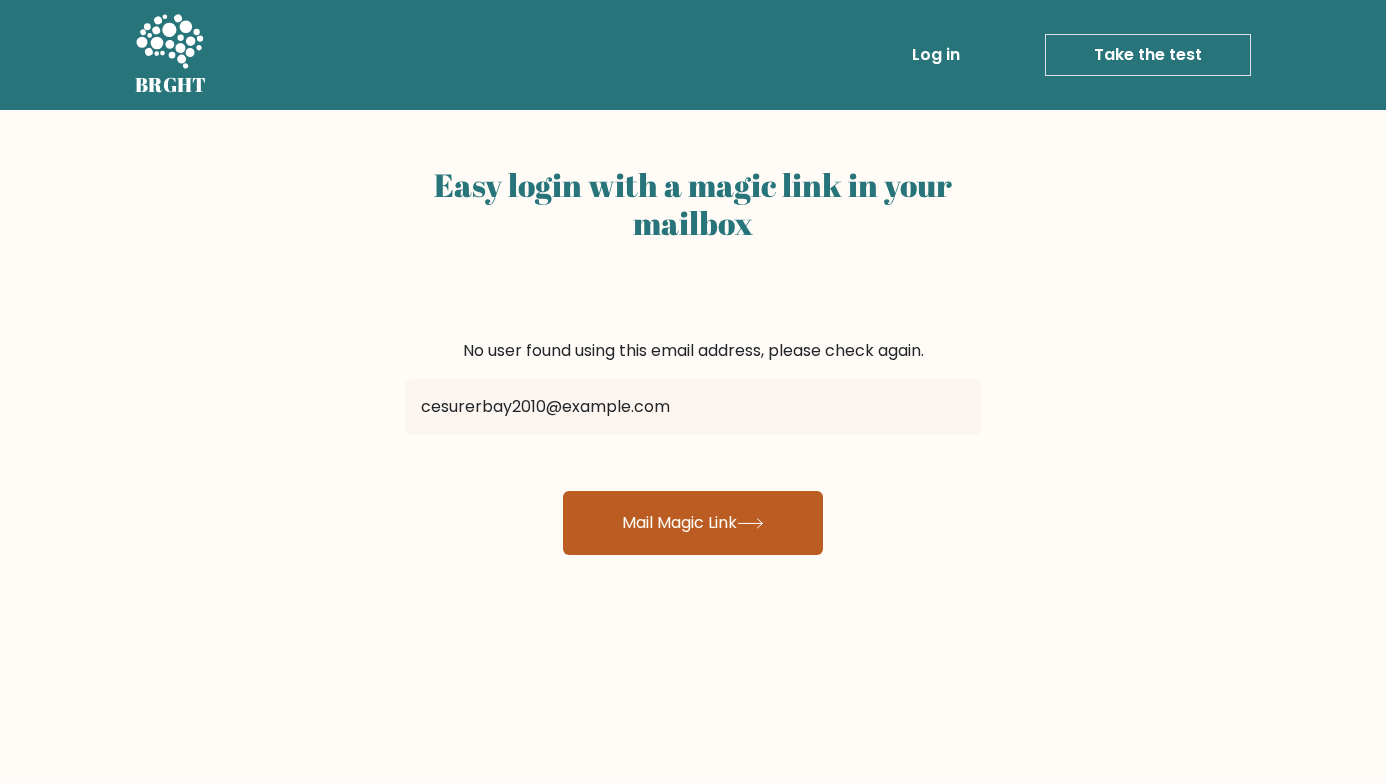 click on "Mail Magic Link" at bounding box center [693, 523] 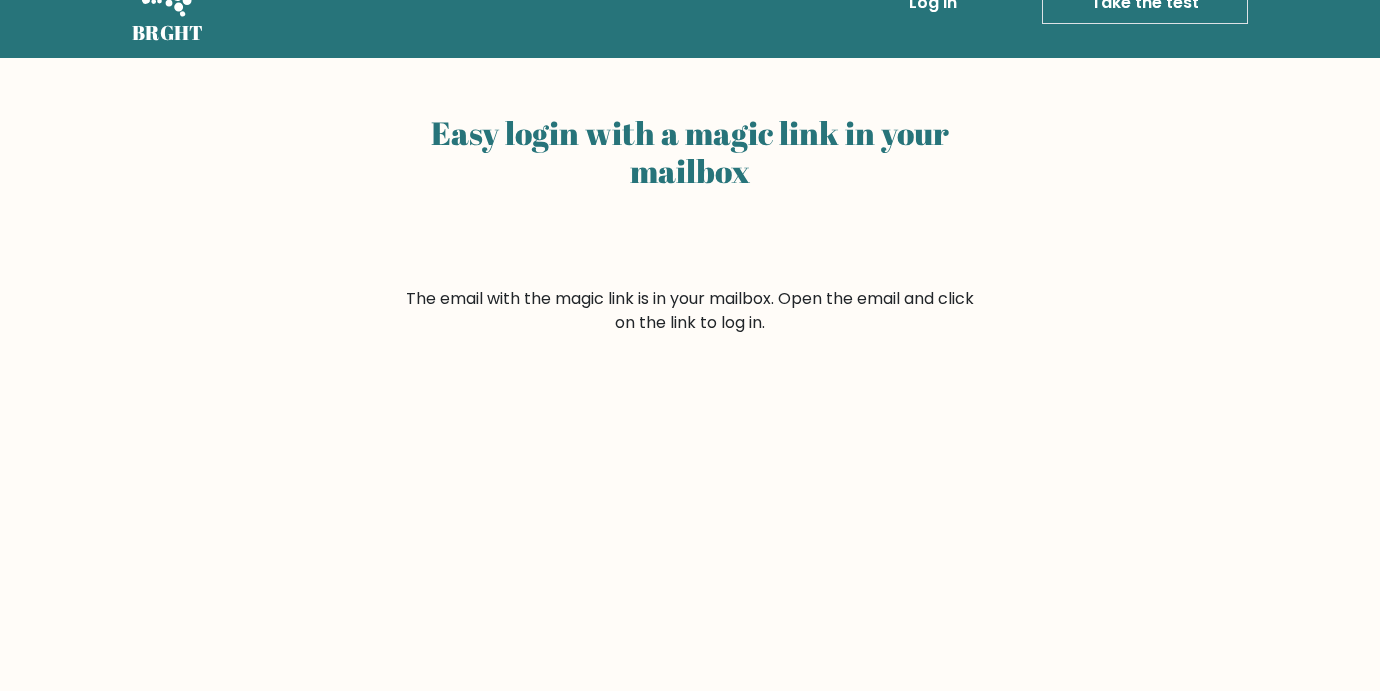 scroll, scrollTop: 0, scrollLeft: 0, axis: both 